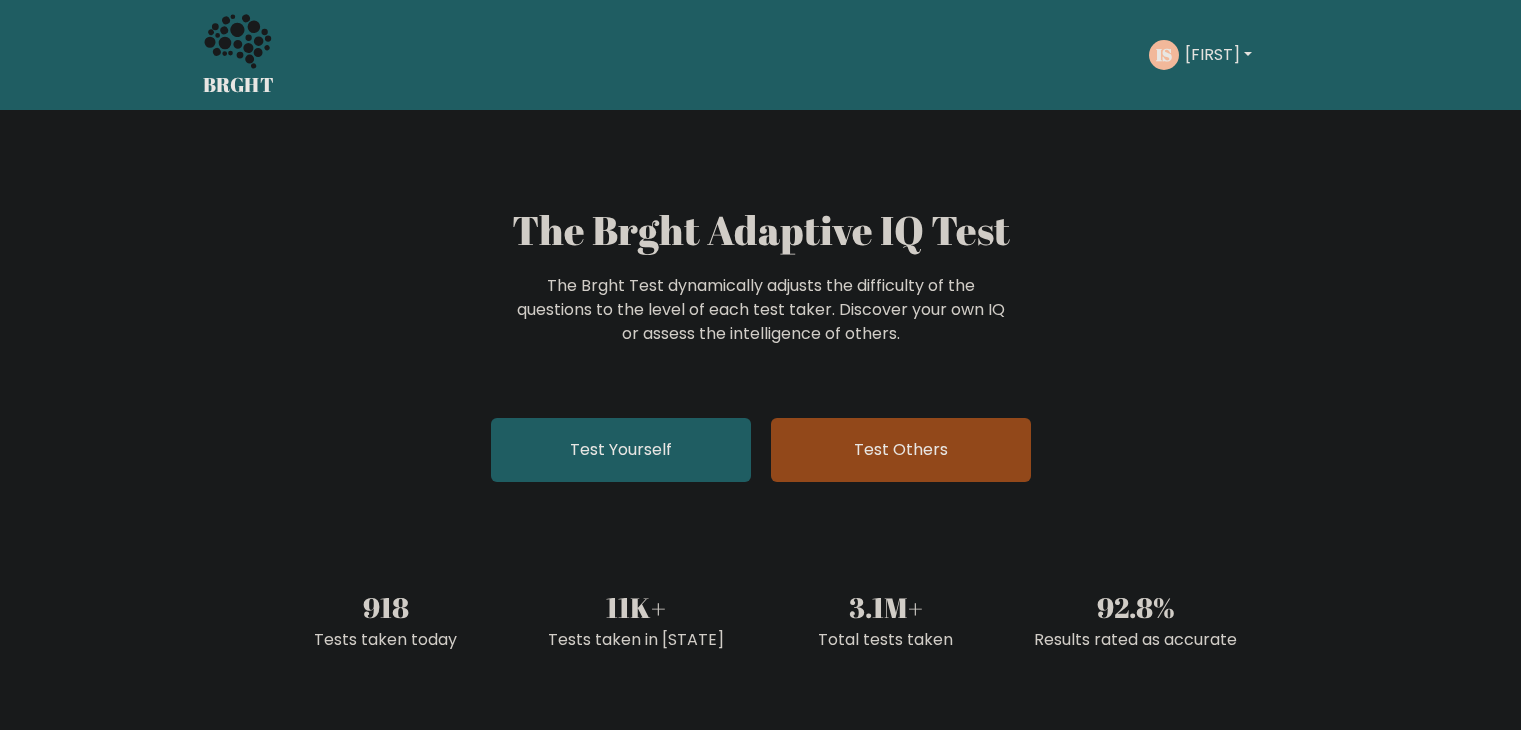 scroll, scrollTop: 0, scrollLeft: 0, axis: both 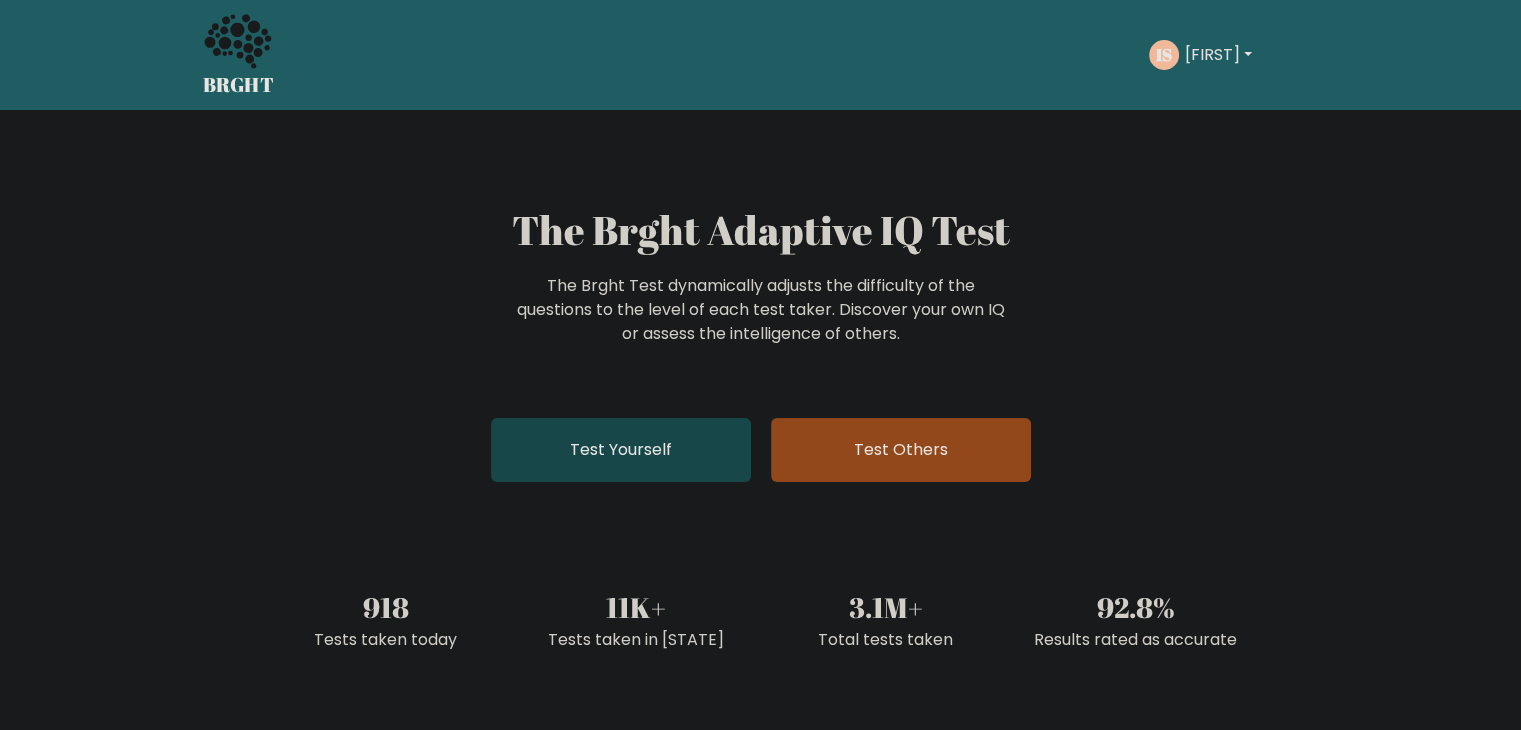 click on "Test Yourself" at bounding box center (621, 450) 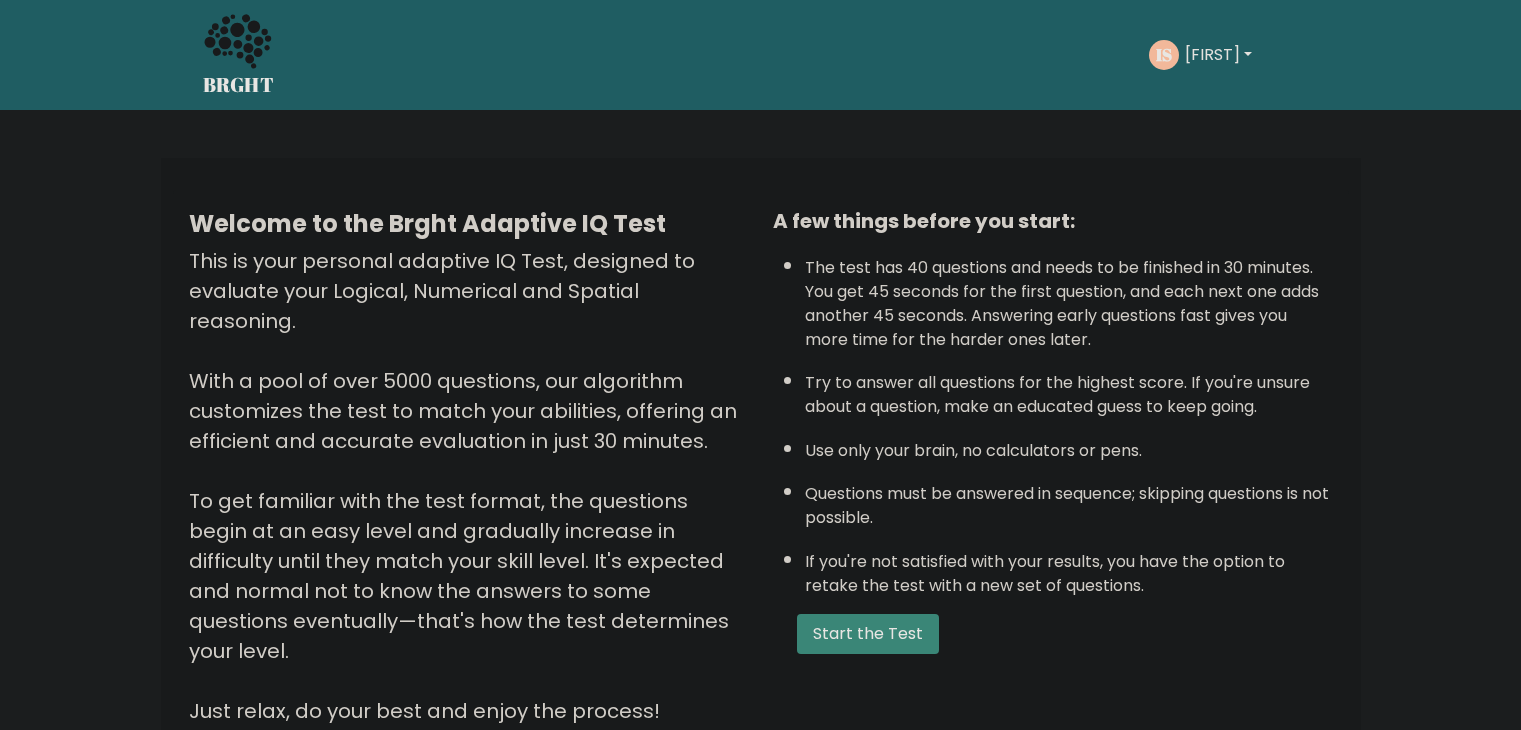 scroll, scrollTop: 0, scrollLeft: 0, axis: both 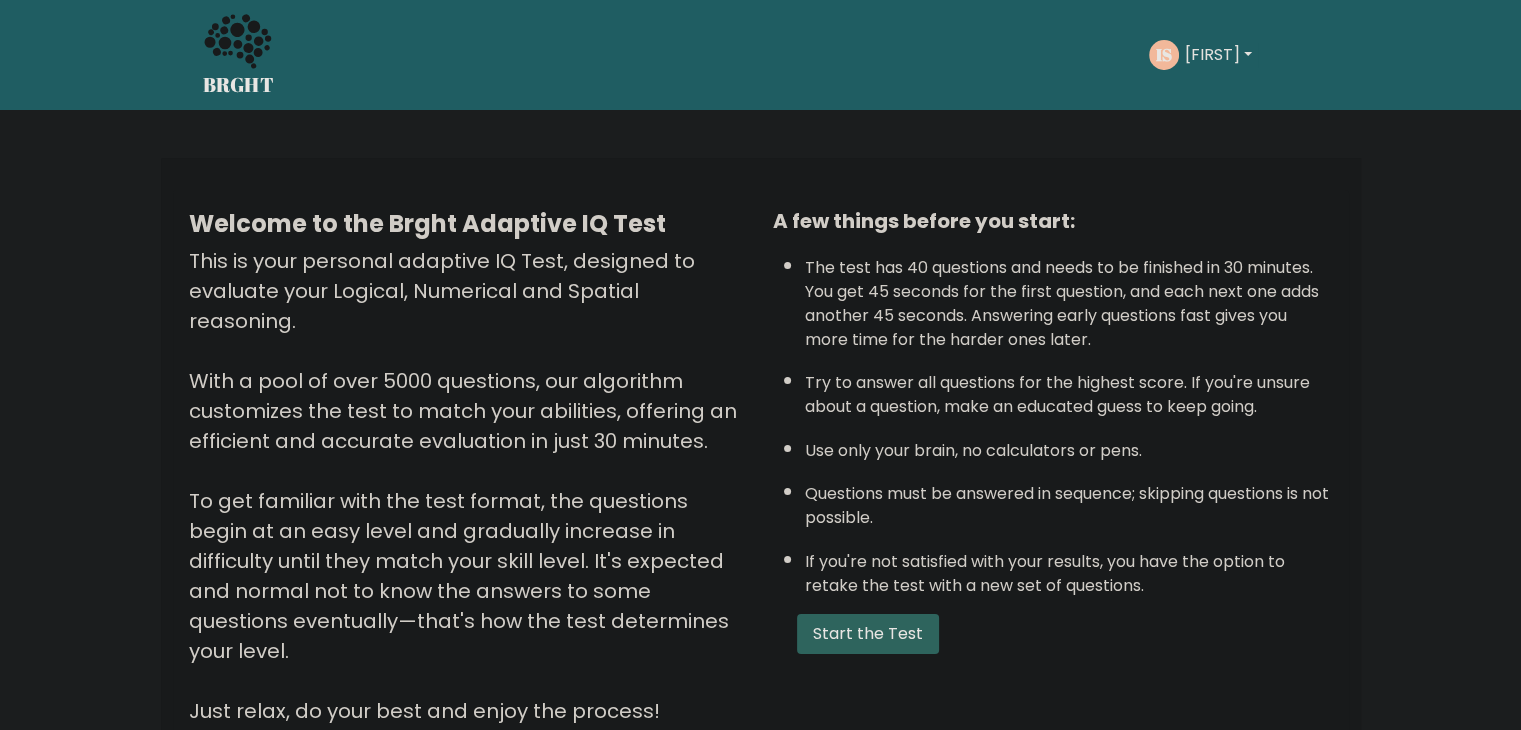 click on "Start the Test" at bounding box center (868, 634) 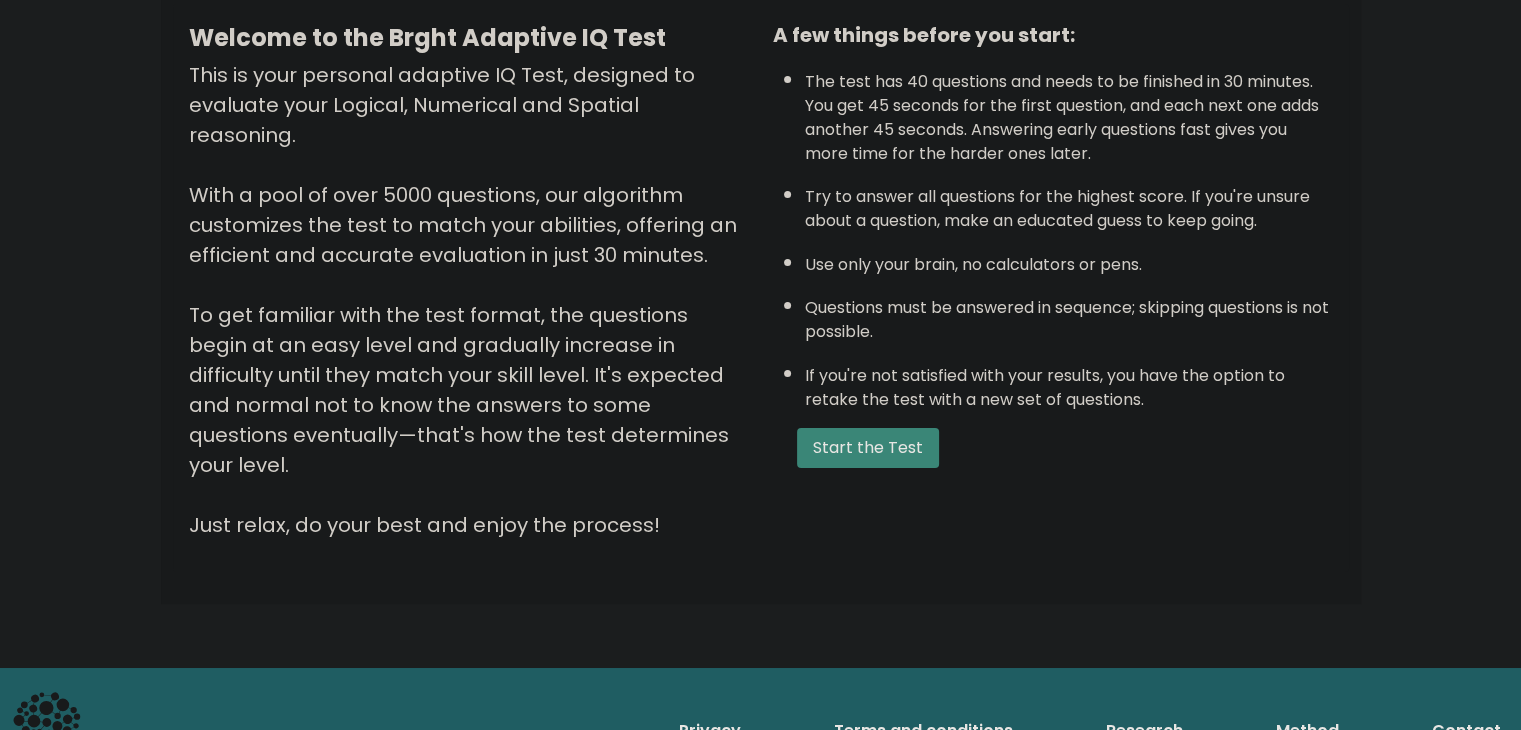 scroll, scrollTop: 0, scrollLeft: 0, axis: both 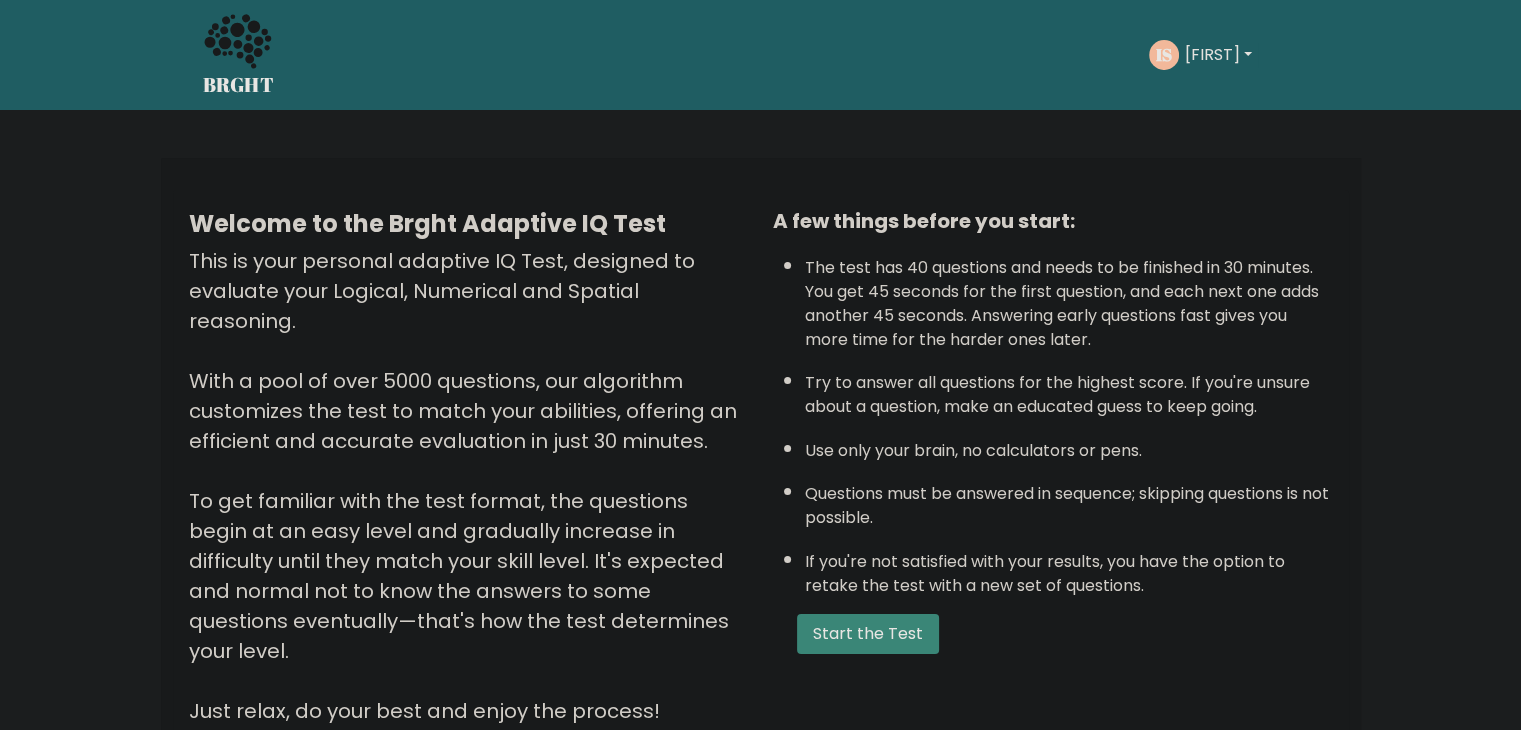 click on "Ivane" at bounding box center (1218, 55) 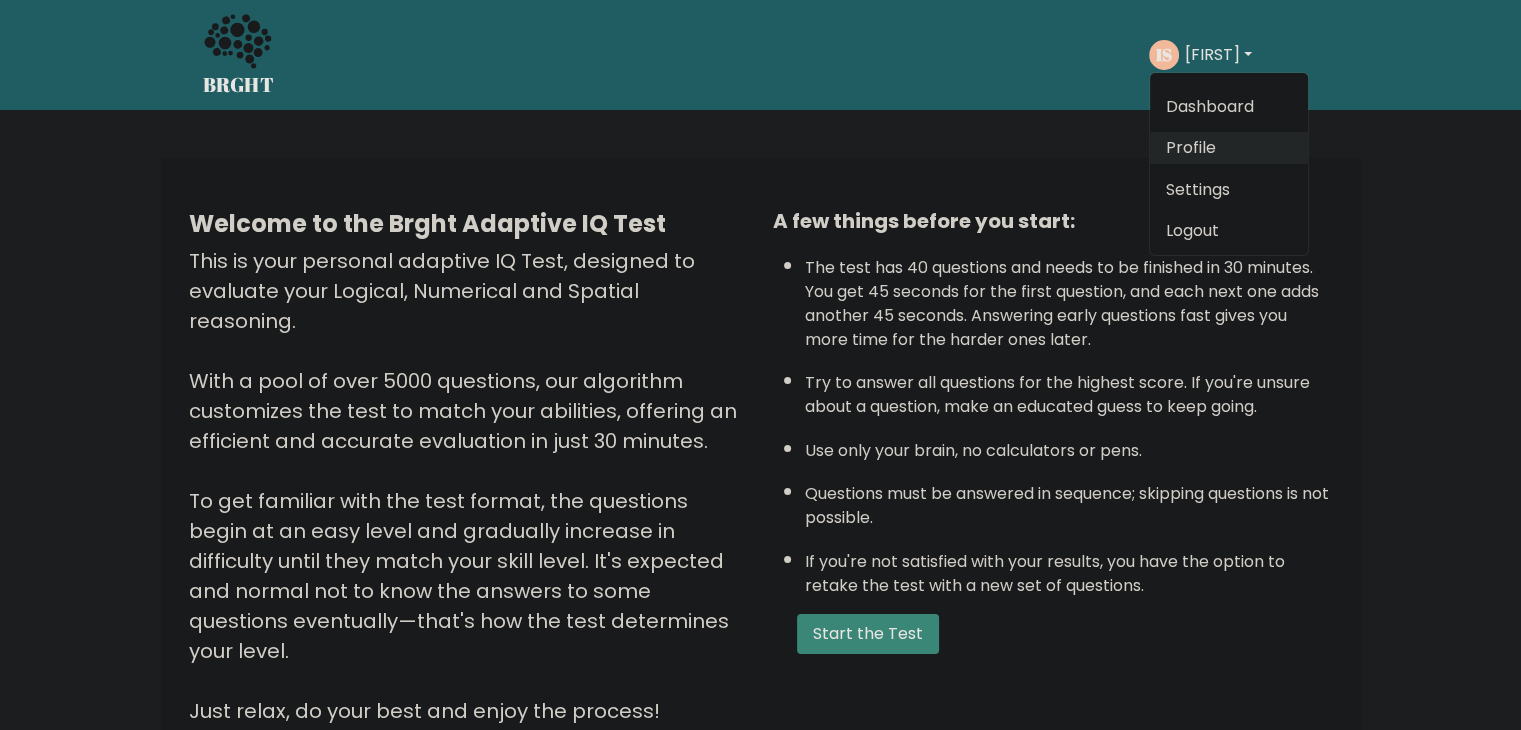 click on "Profile" at bounding box center [1229, 148] 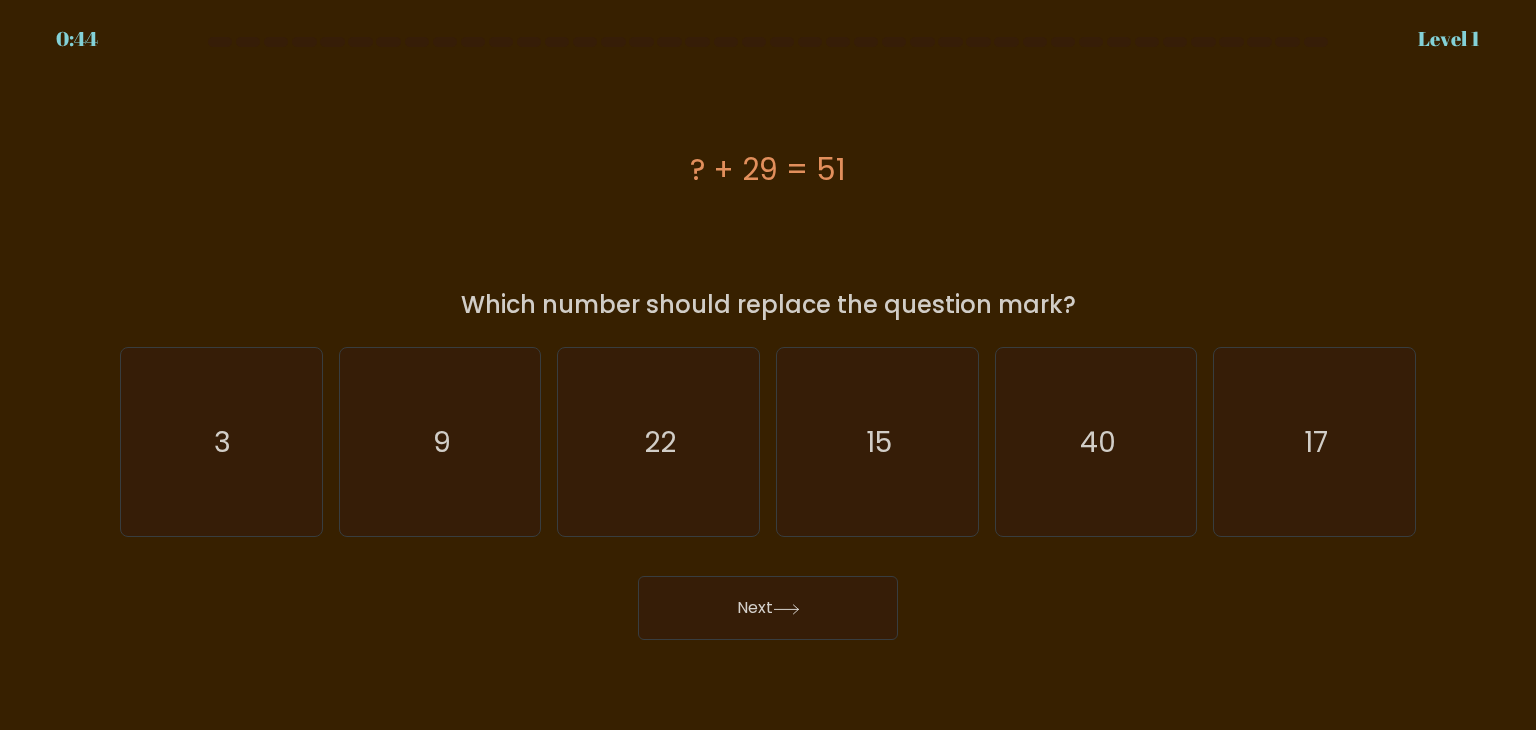 scroll, scrollTop: 0, scrollLeft: 0, axis: both 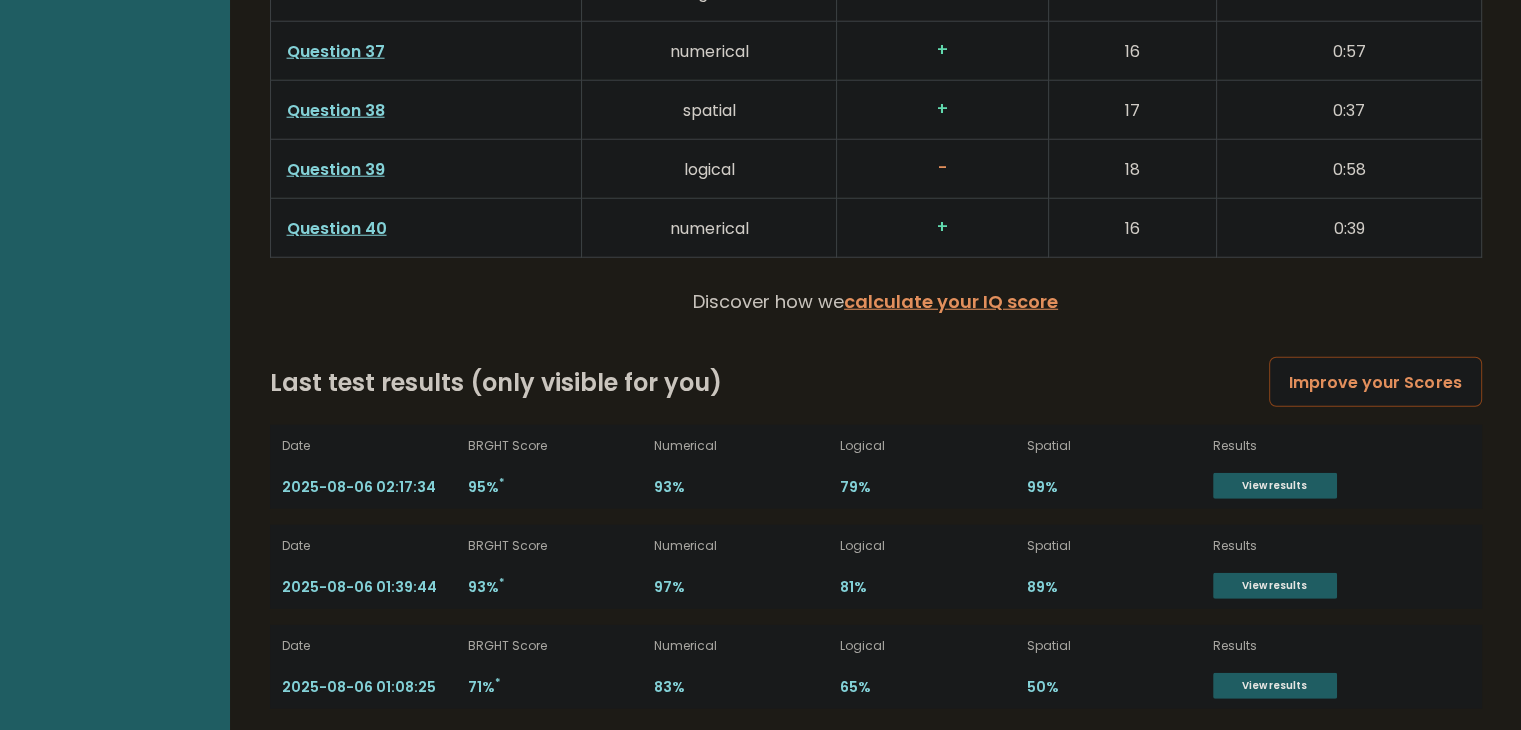 click on "Improve your Scores" at bounding box center (1375, 382) 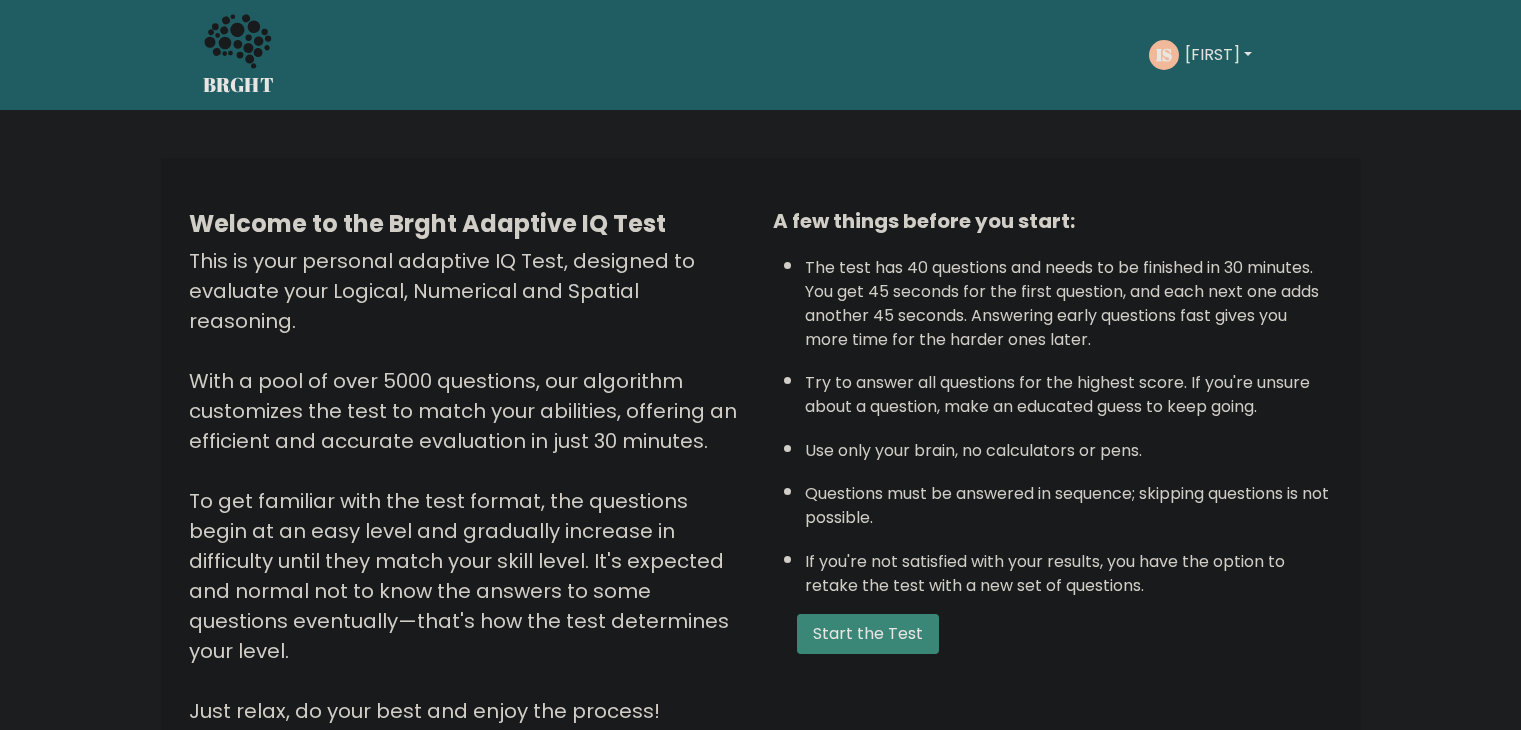 scroll, scrollTop: 0, scrollLeft: 0, axis: both 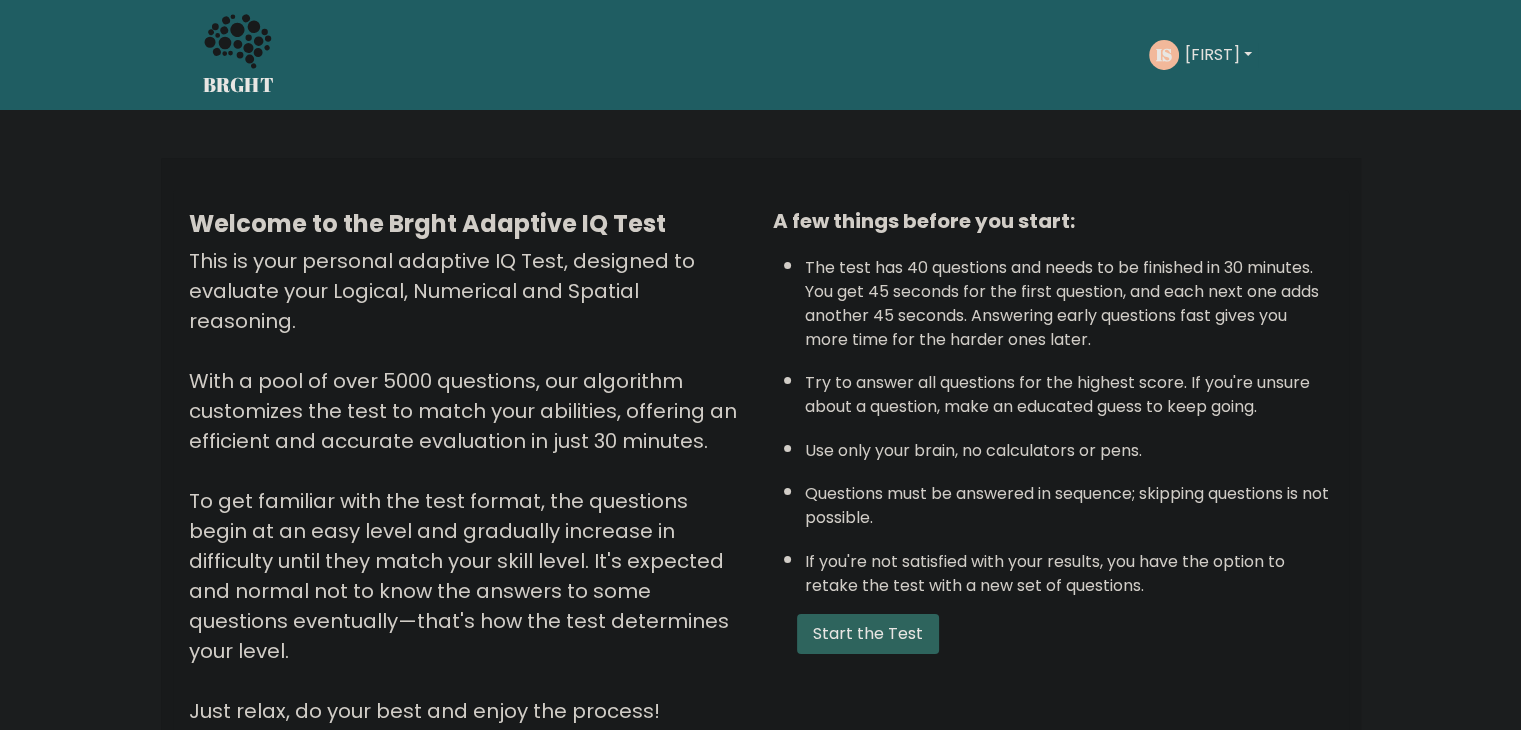 click on "Start the Test" at bounding box center [868, 634] 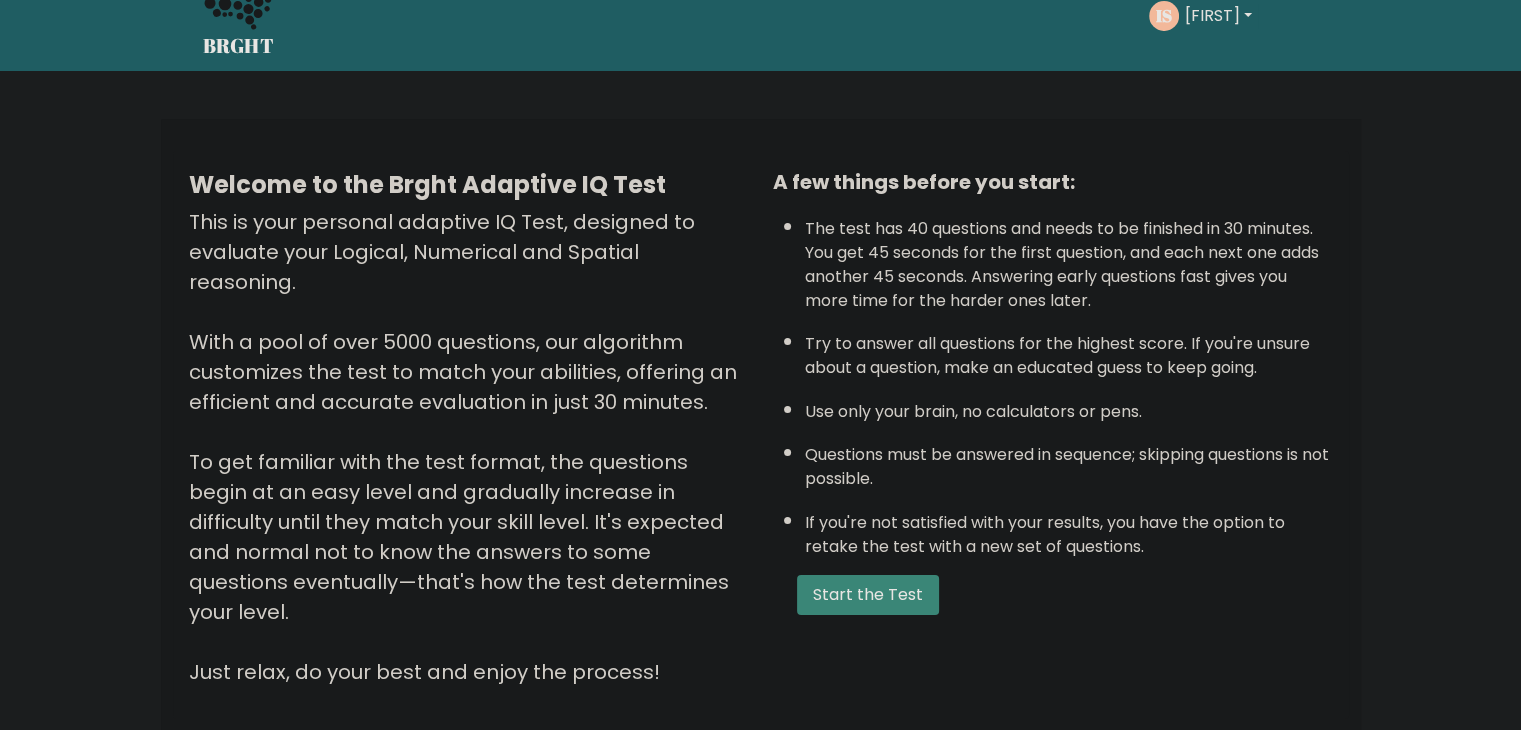 scroll, scrollTop: 0, scrollLeft: 0, axis: both 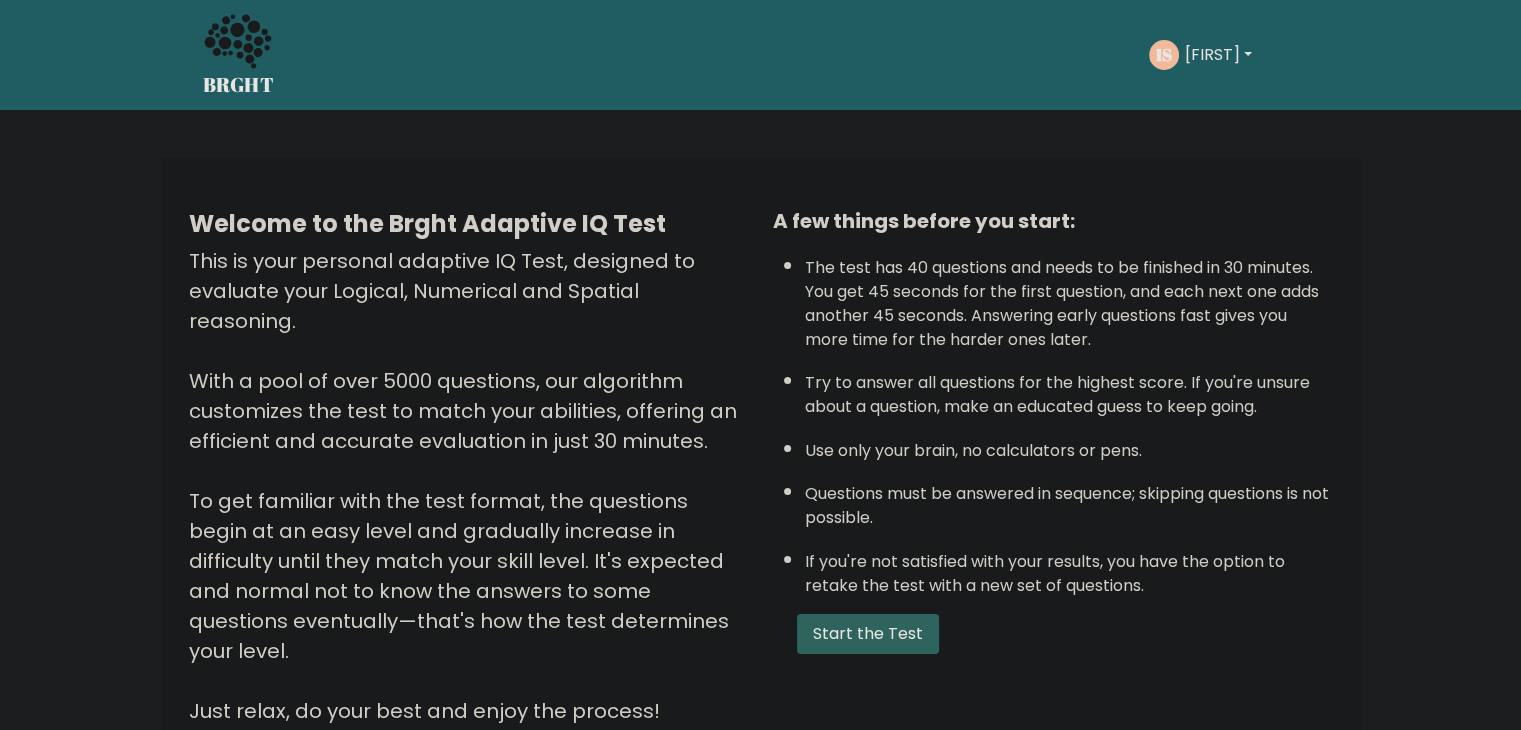 click on "Start the Test" at bounding box center [868, 634] 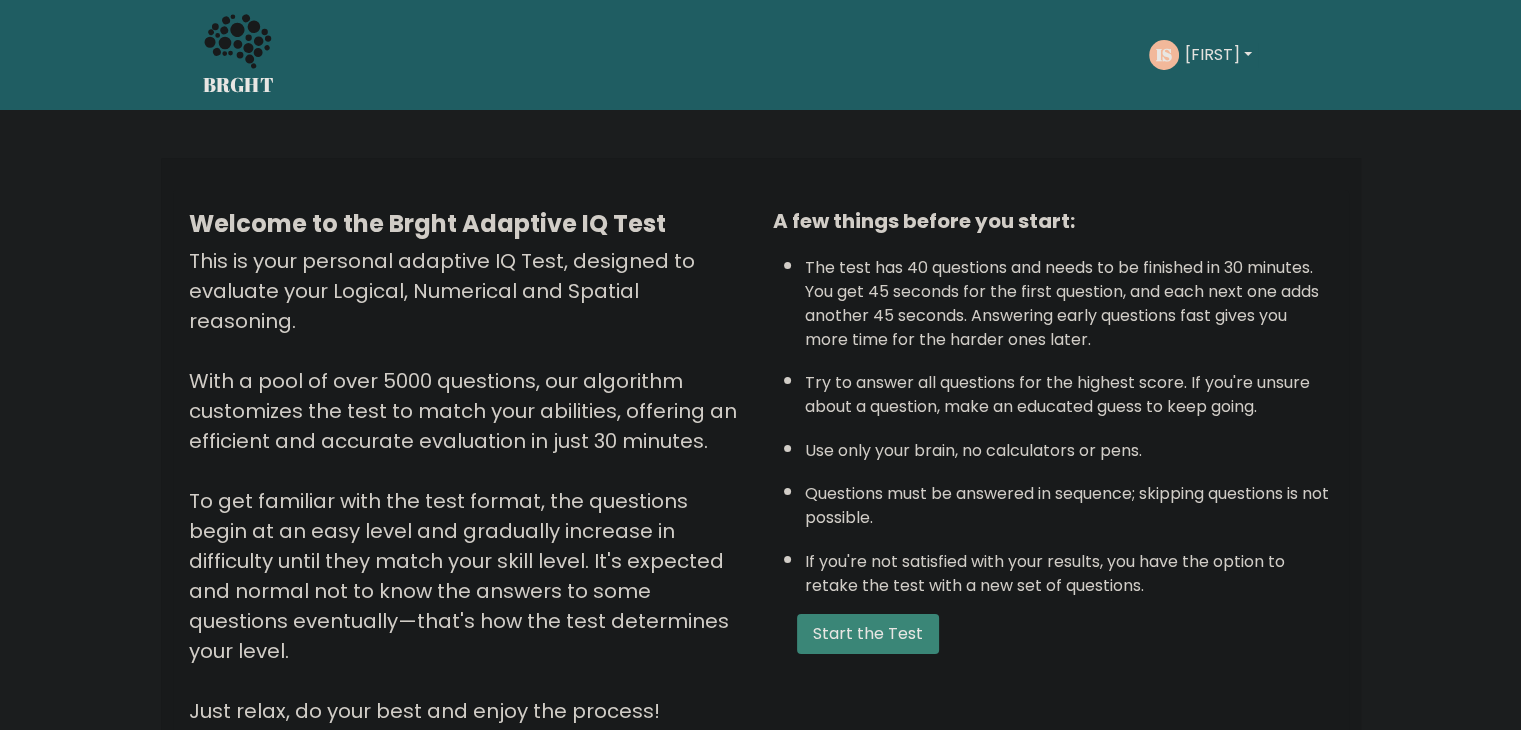 click on "[FIRST]" at bounding box center (1218, 55) 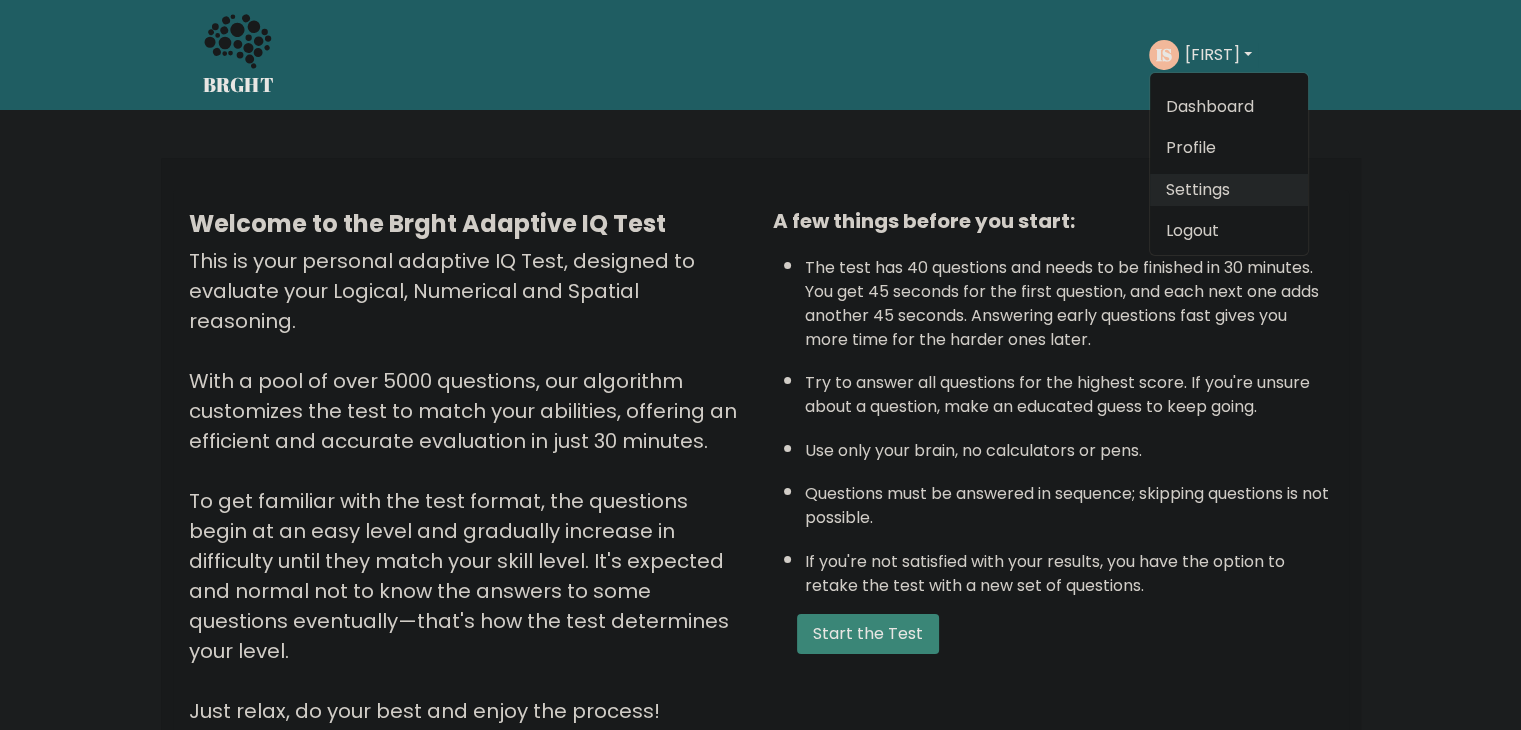 click on "Settings" at bounding box center (1229, 190) 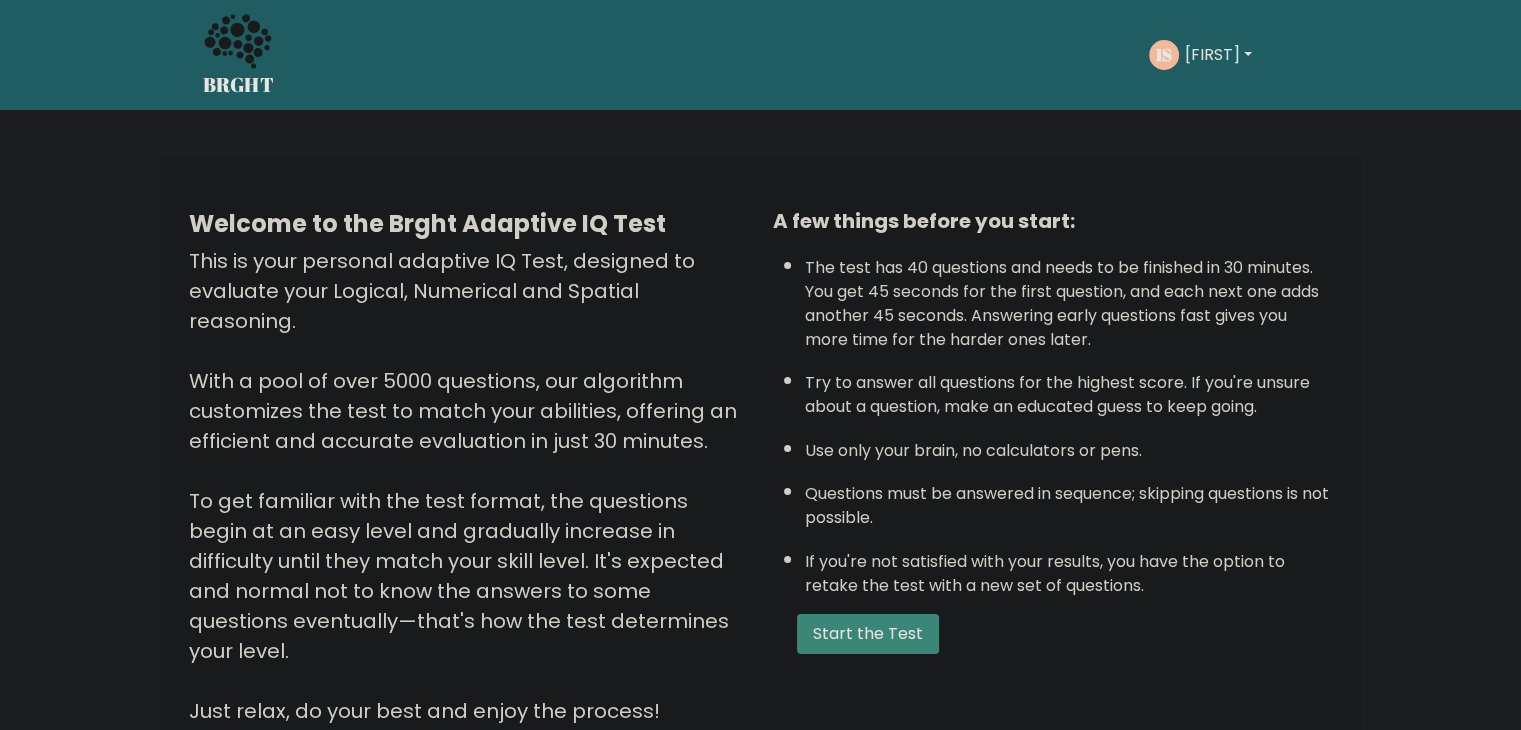 click on "Ivane" at bounding box center [1218, 55] 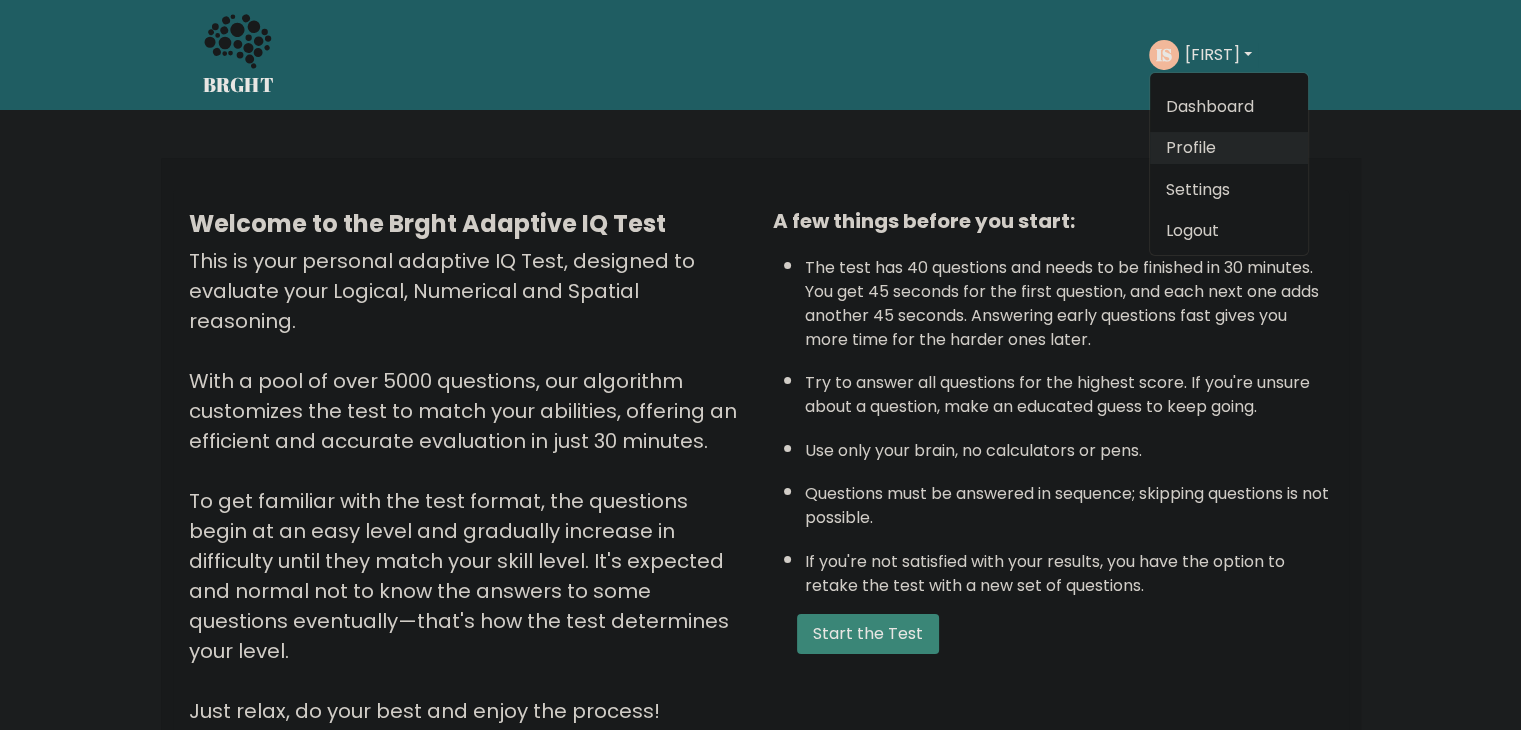 click on "Profile" at bounding box center (1229, 148) 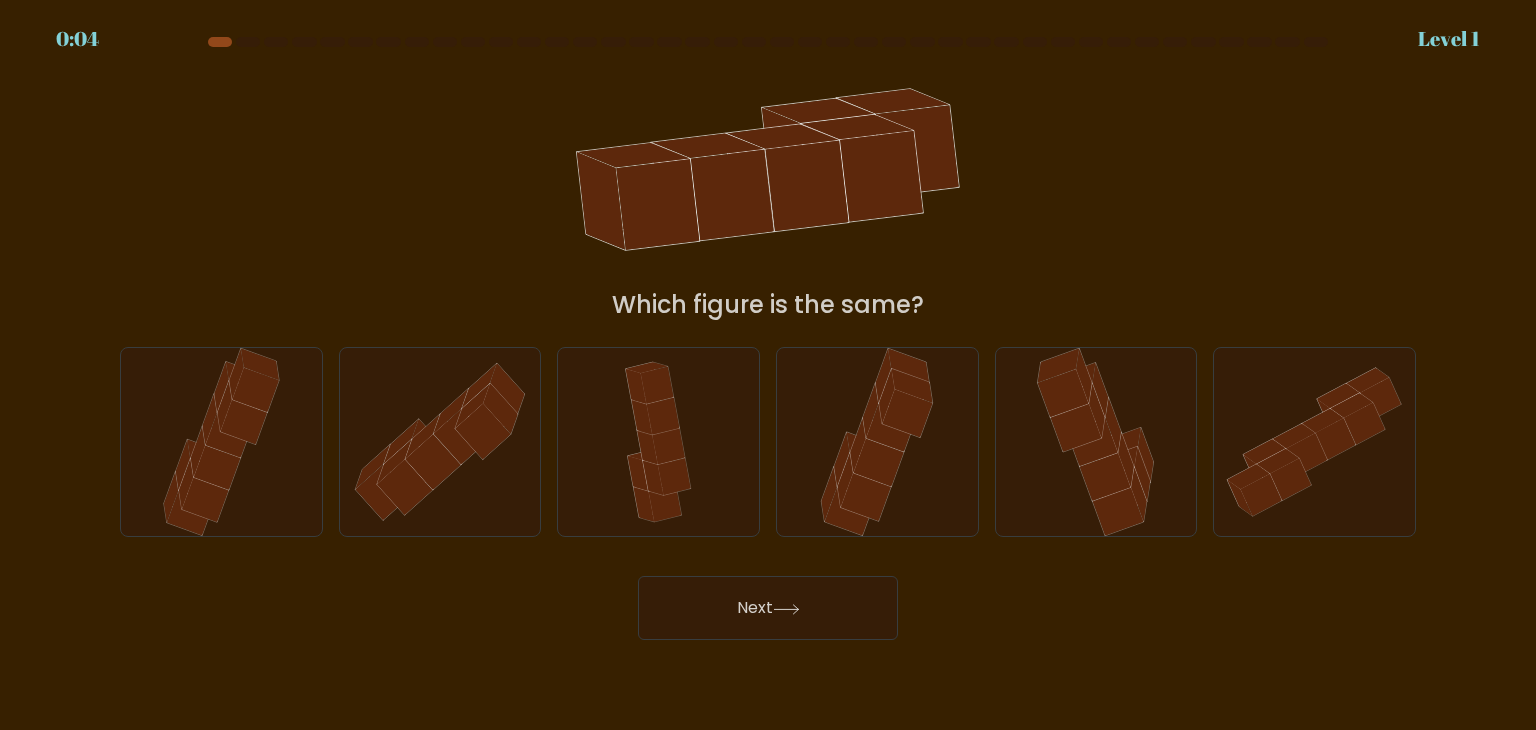 scroll, scrollTop: 0, scrollLeft: 0, axis: both 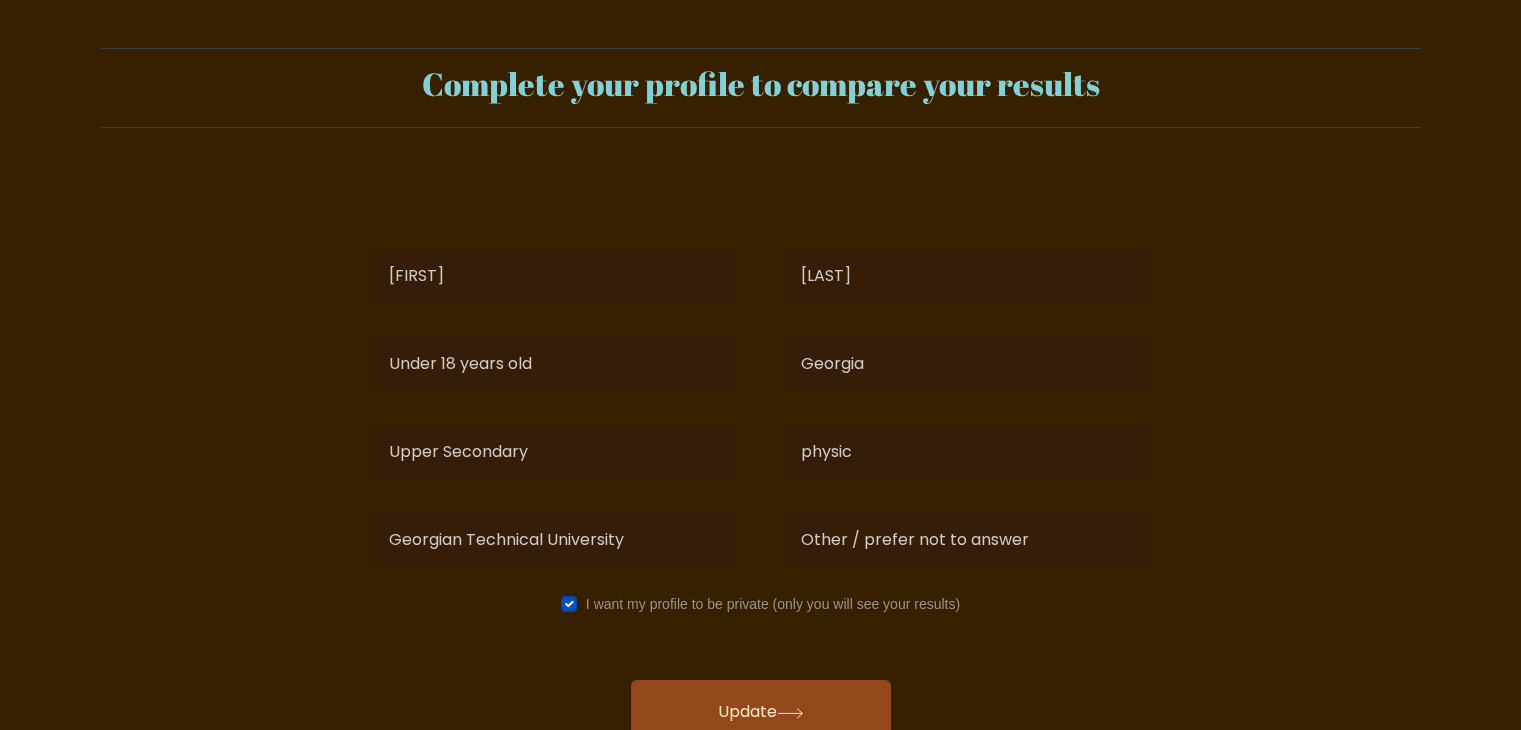 select on "min_18" 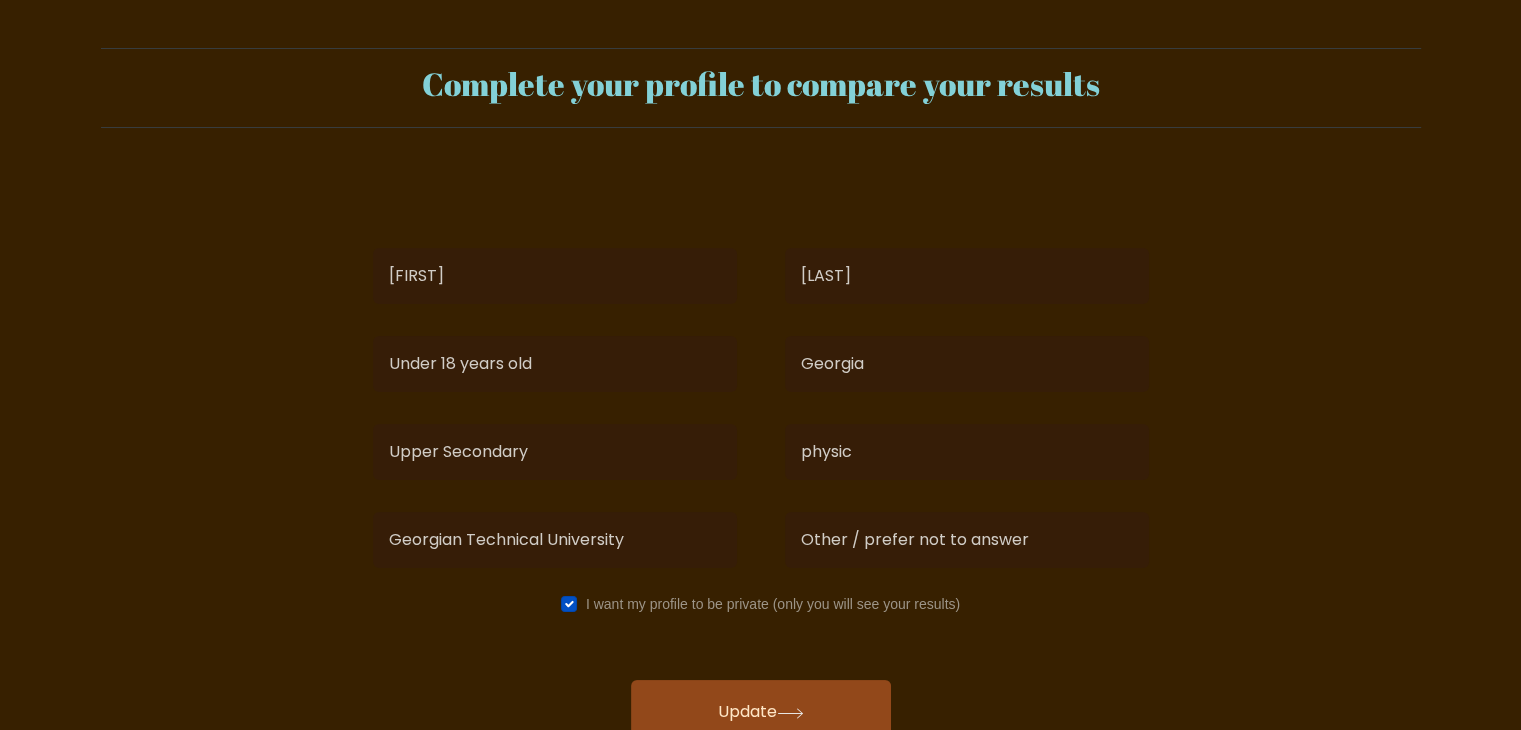 scroll, scrollTop: 28, scrollLeft: 0, axis: vertical 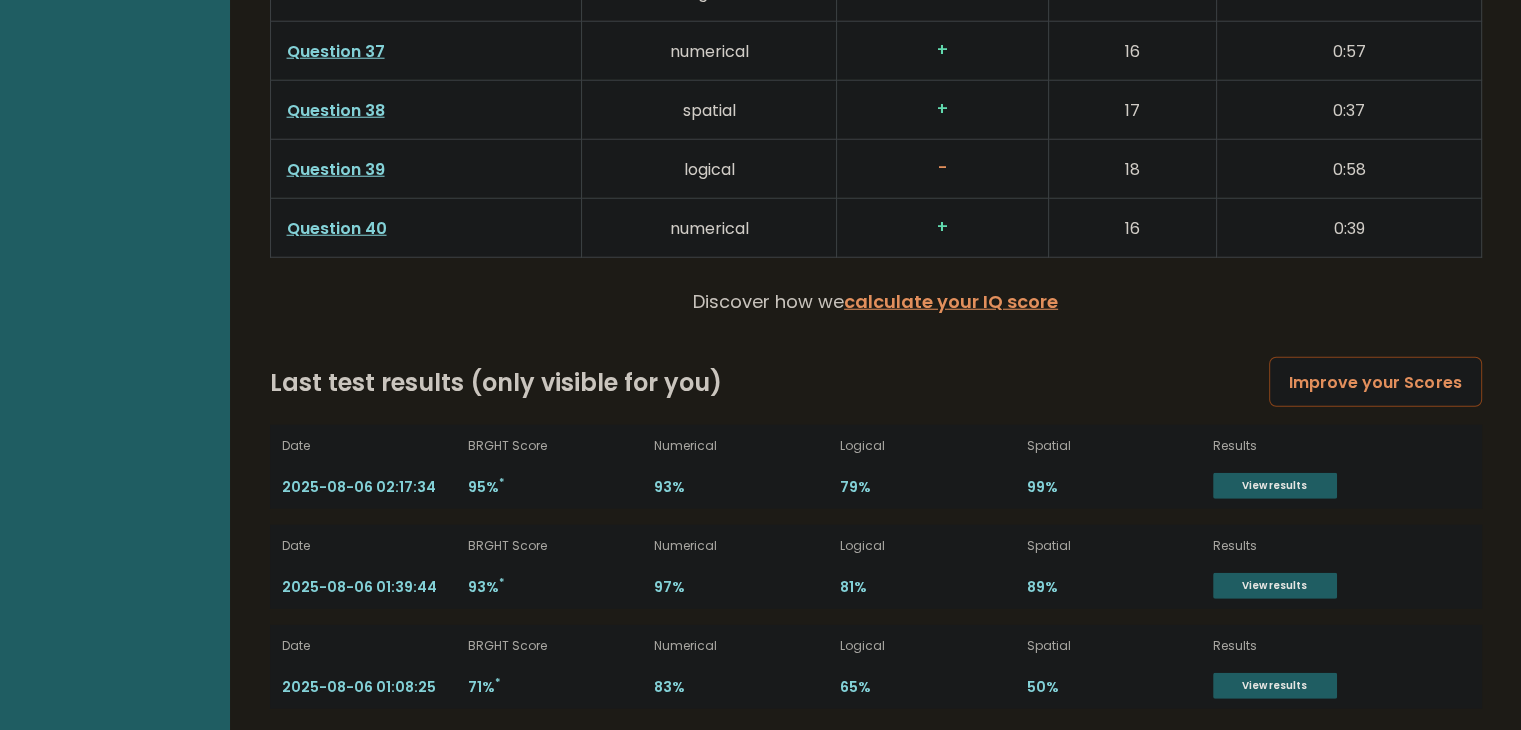 click on "Improve your Scores" at bounding box center (1375, 382) 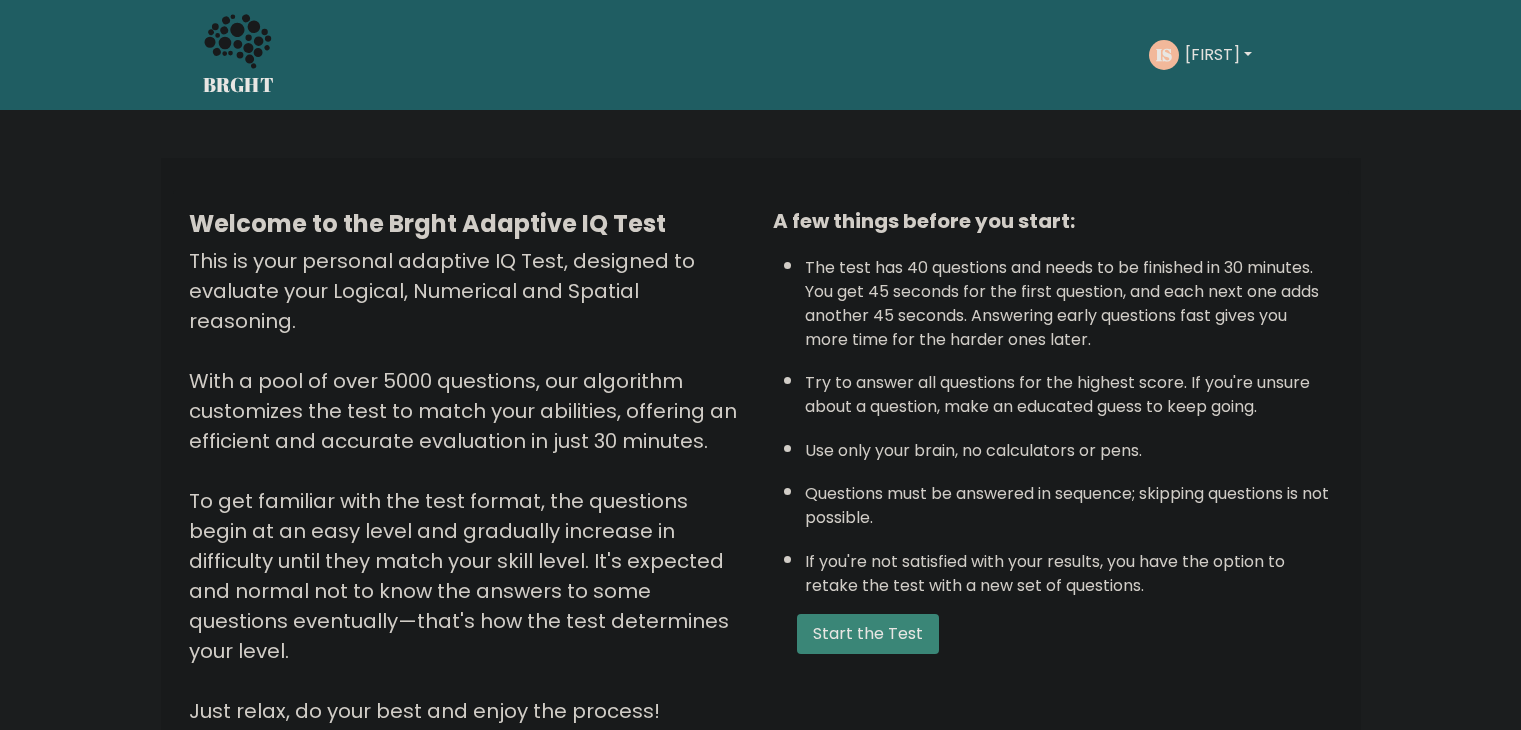 scroll, scrollTop: 0, scrollLeft: 0, axis: both 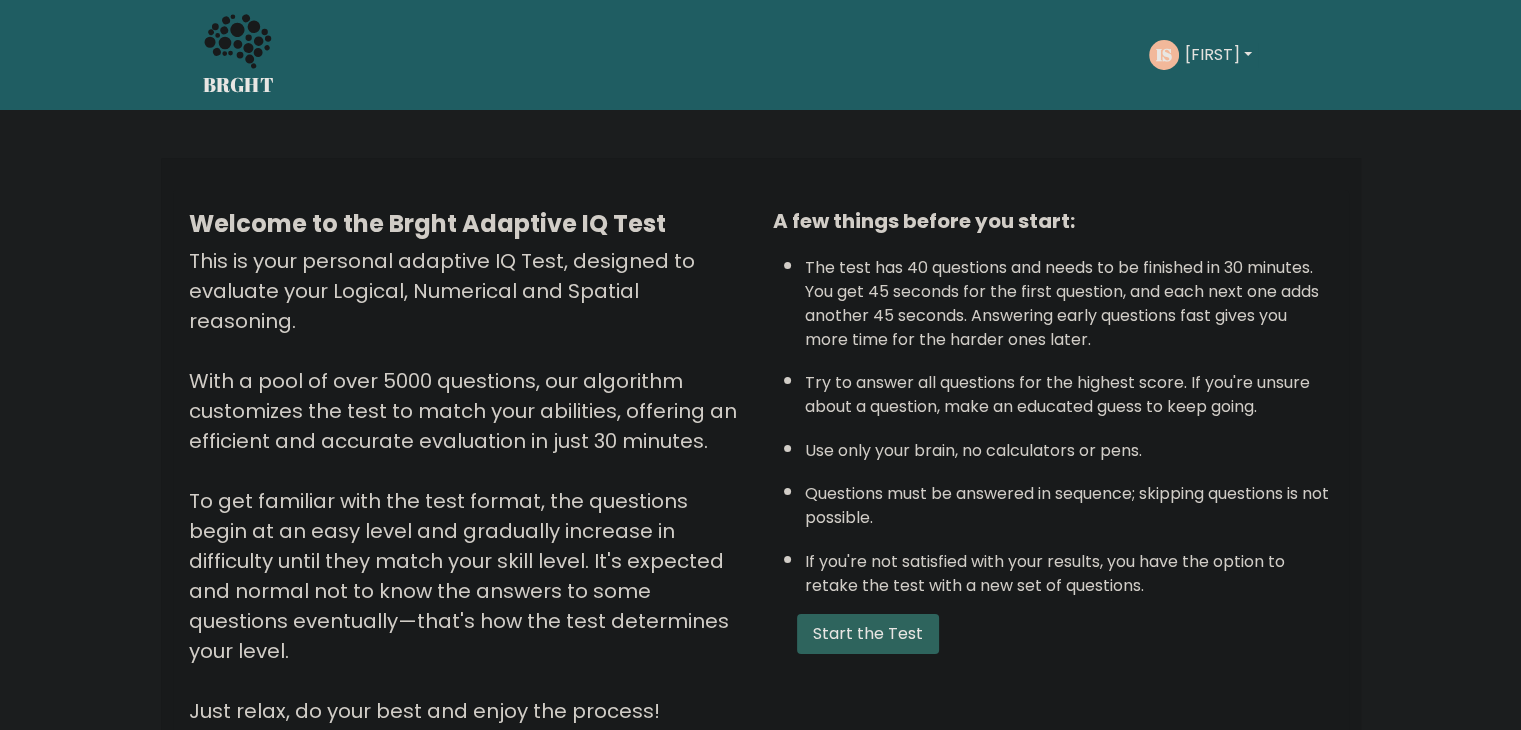 click on "Start the Test" at bounding box center [868, 634] 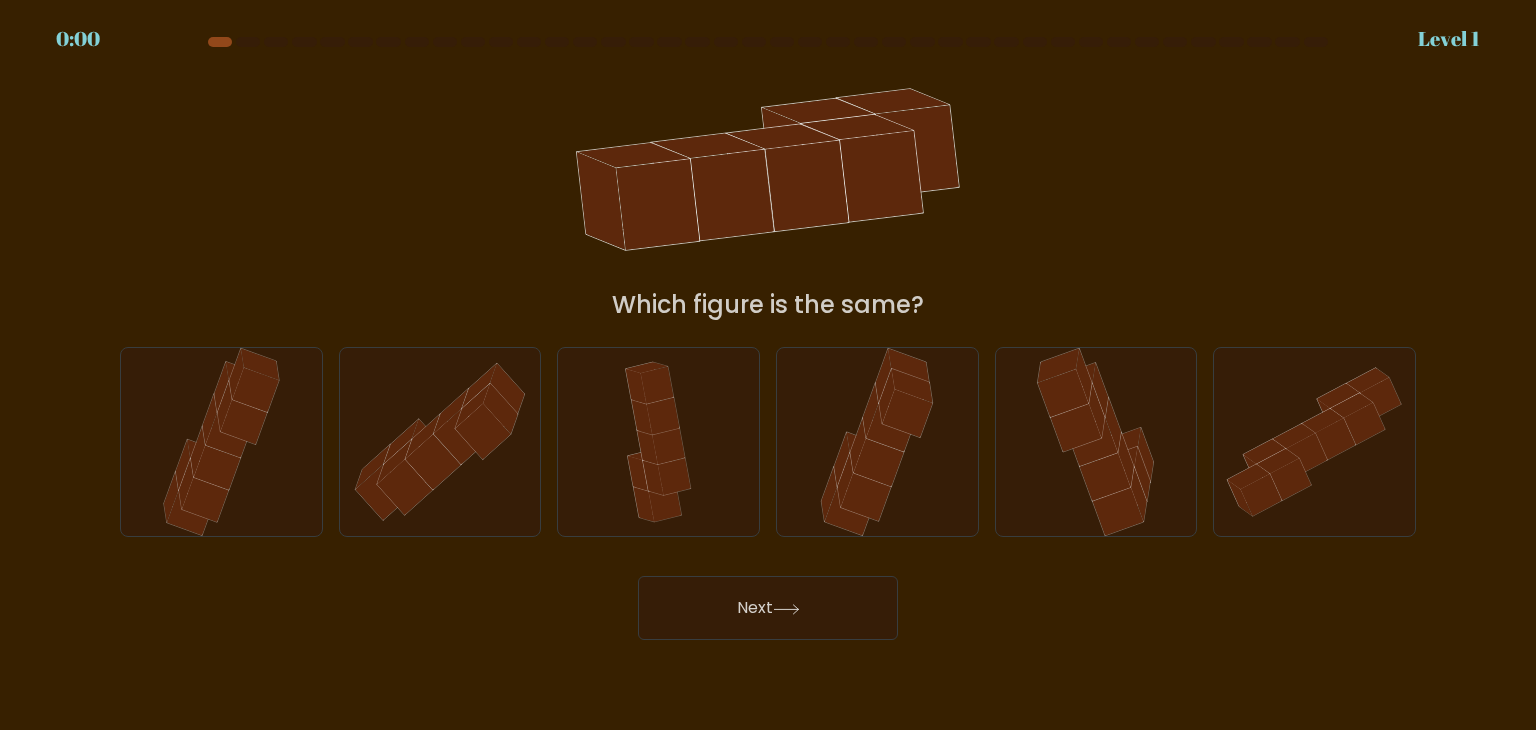 scroll, scrollTop: 0, scrollLeft: 0, axis: both 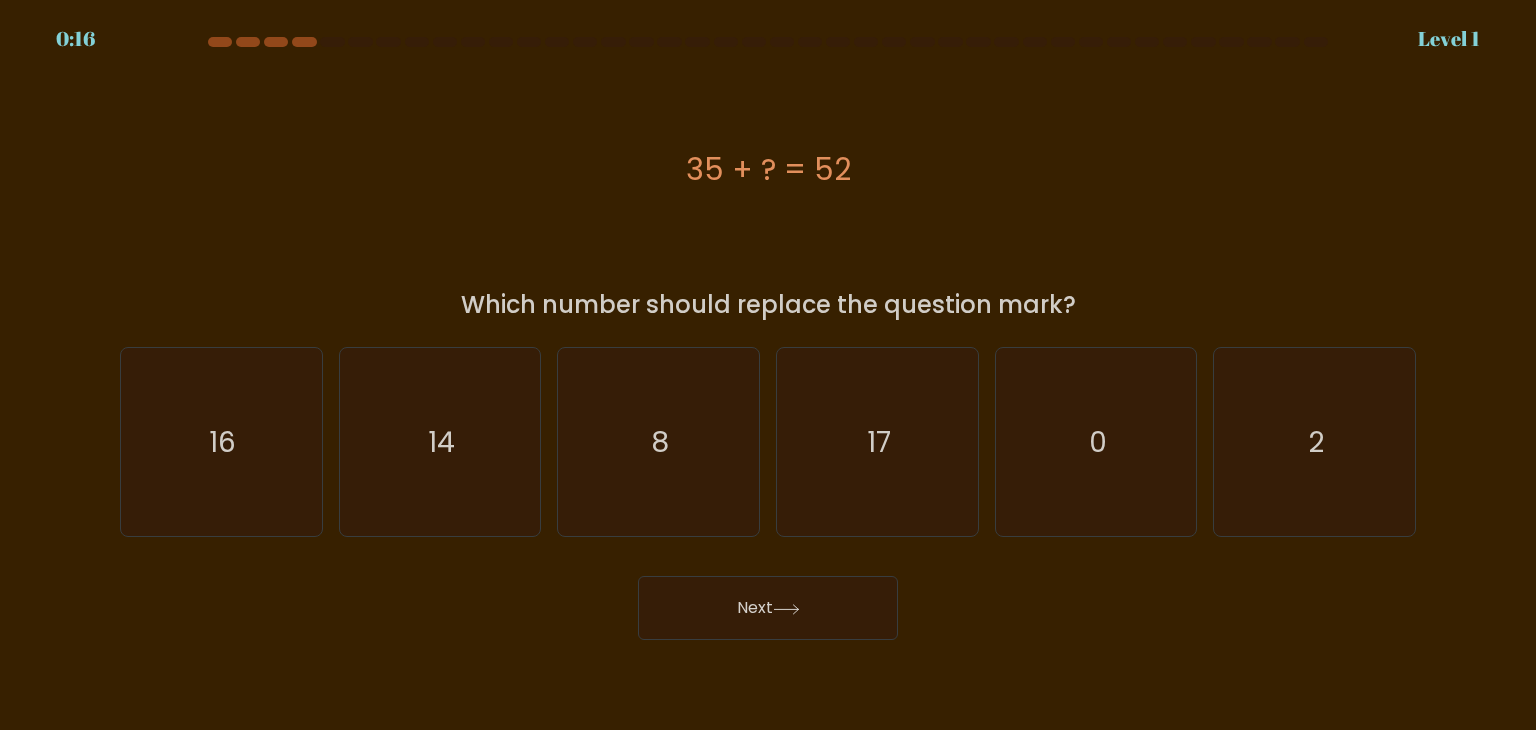 click on "a. 8" at bounding box center (768, 338) 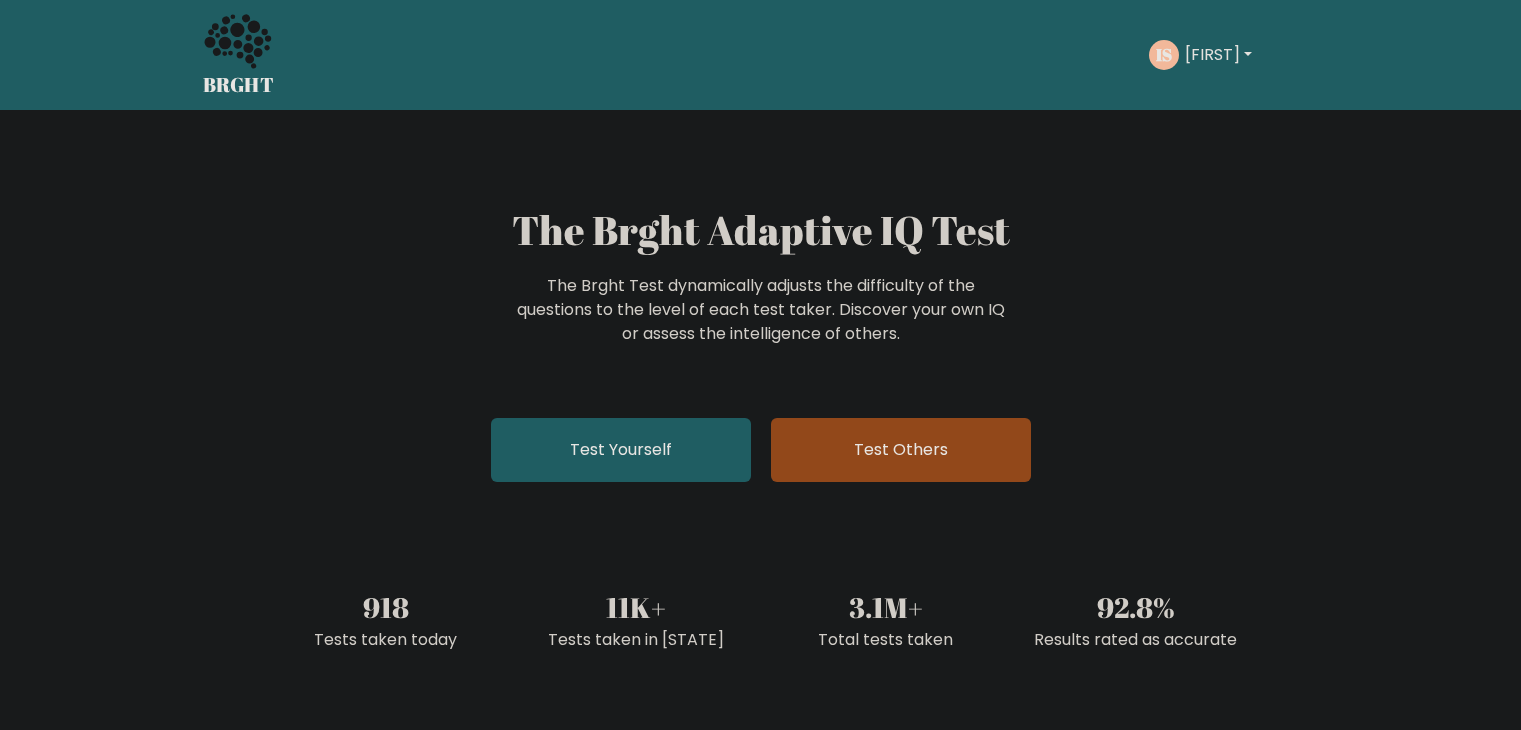 scroll, scrollTop: 0, scrollLeft: 0, axis: both 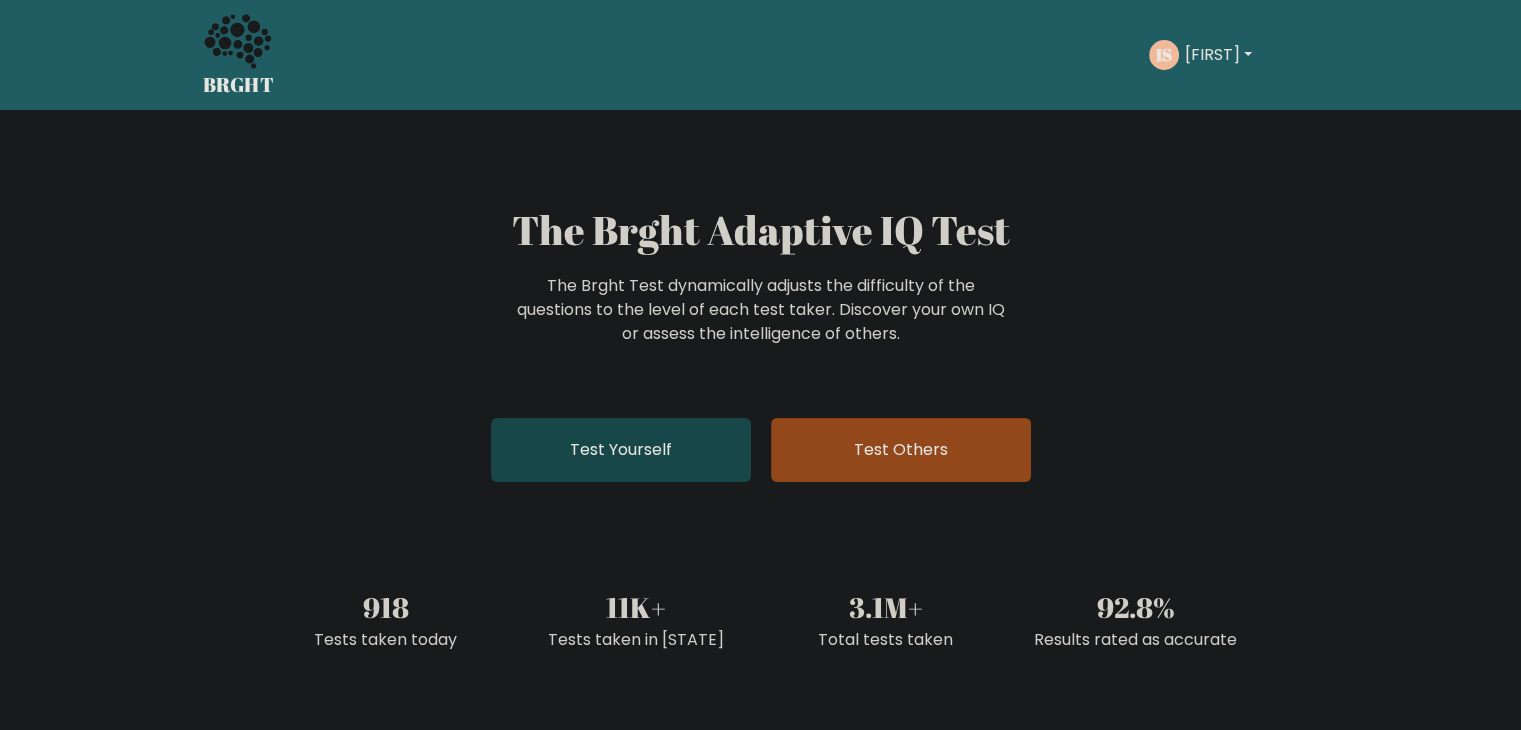 click on "Test Yourself" at bounding box center (621, 450) 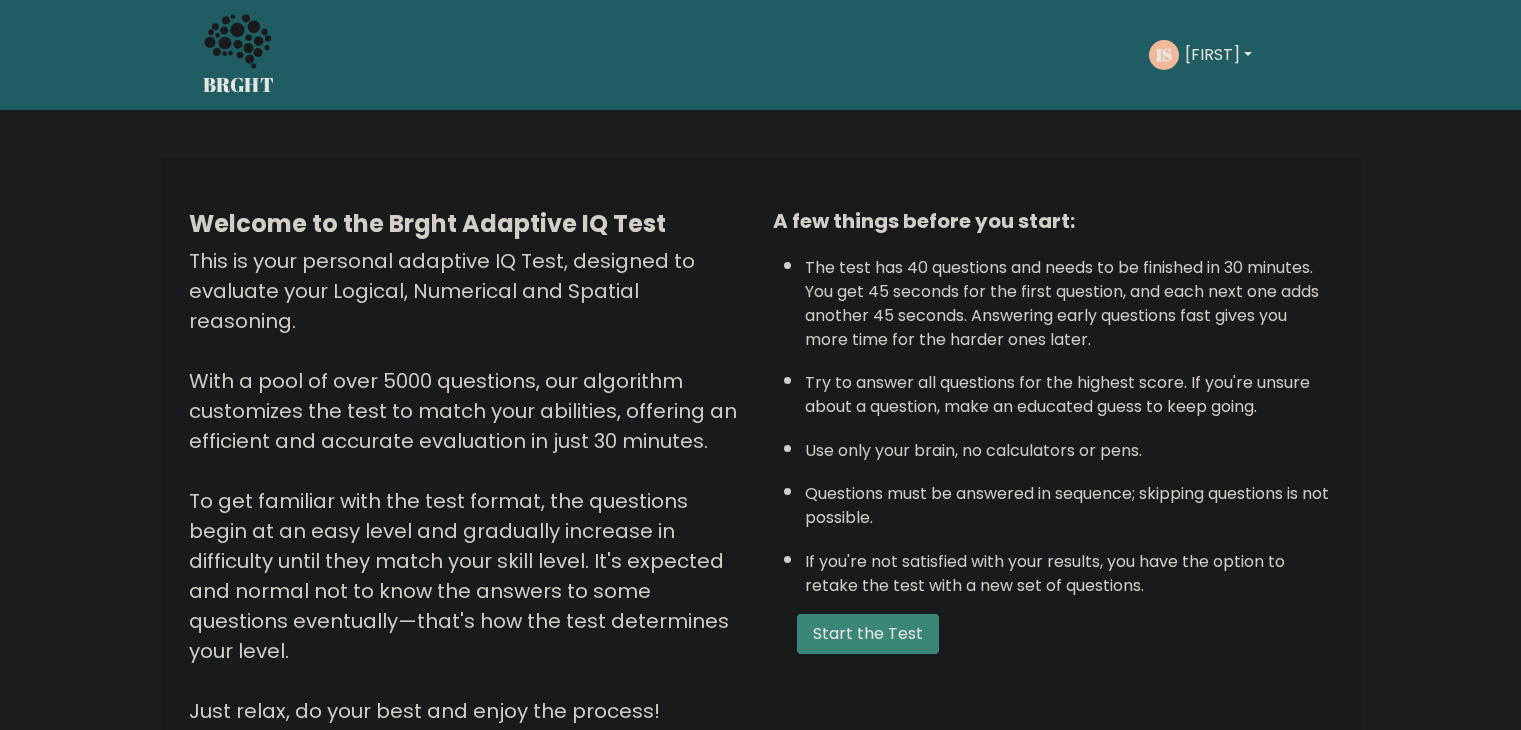 scroll, scrollTop: 0, scrollLeft: 0, axis: both 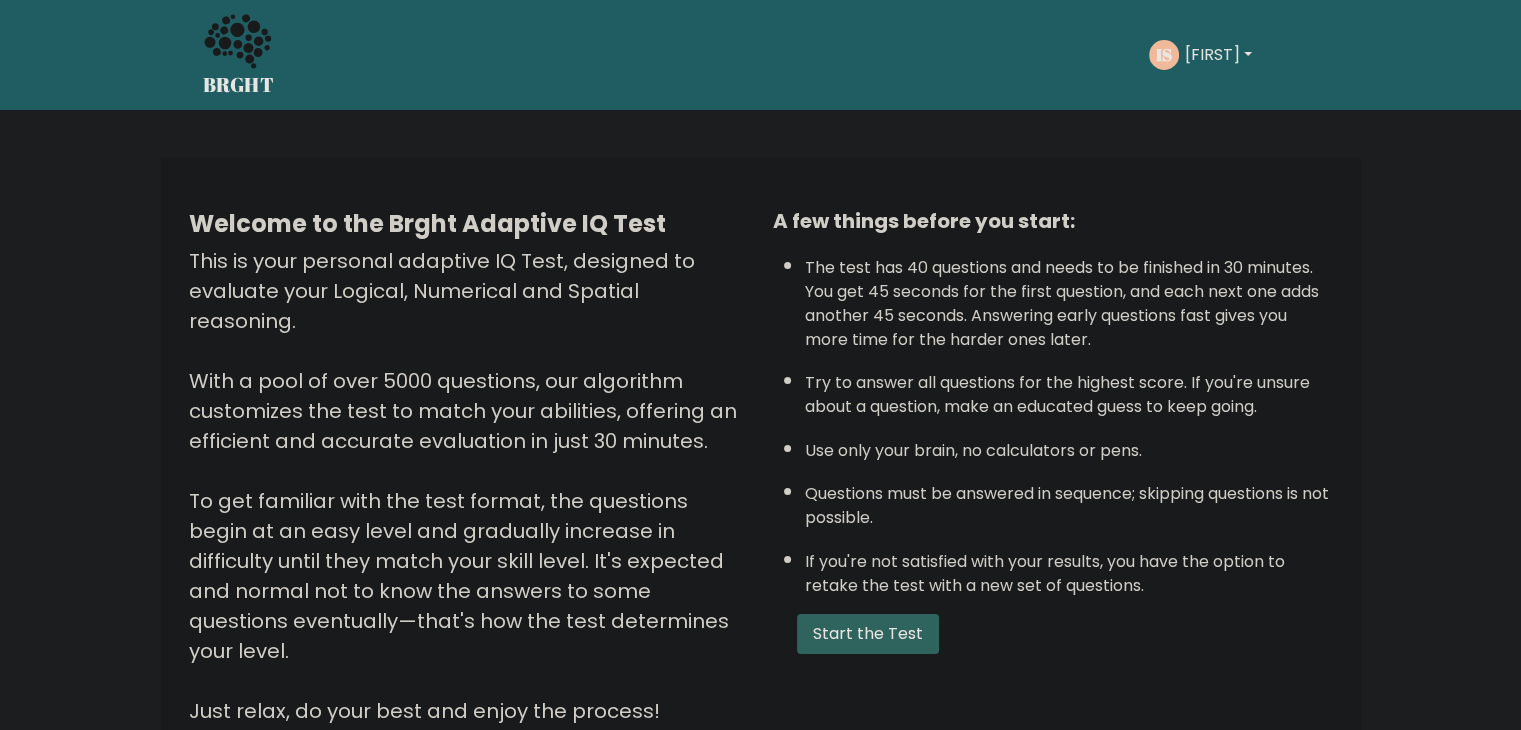 click on "Start the Test" at bounding box center [868, 634] 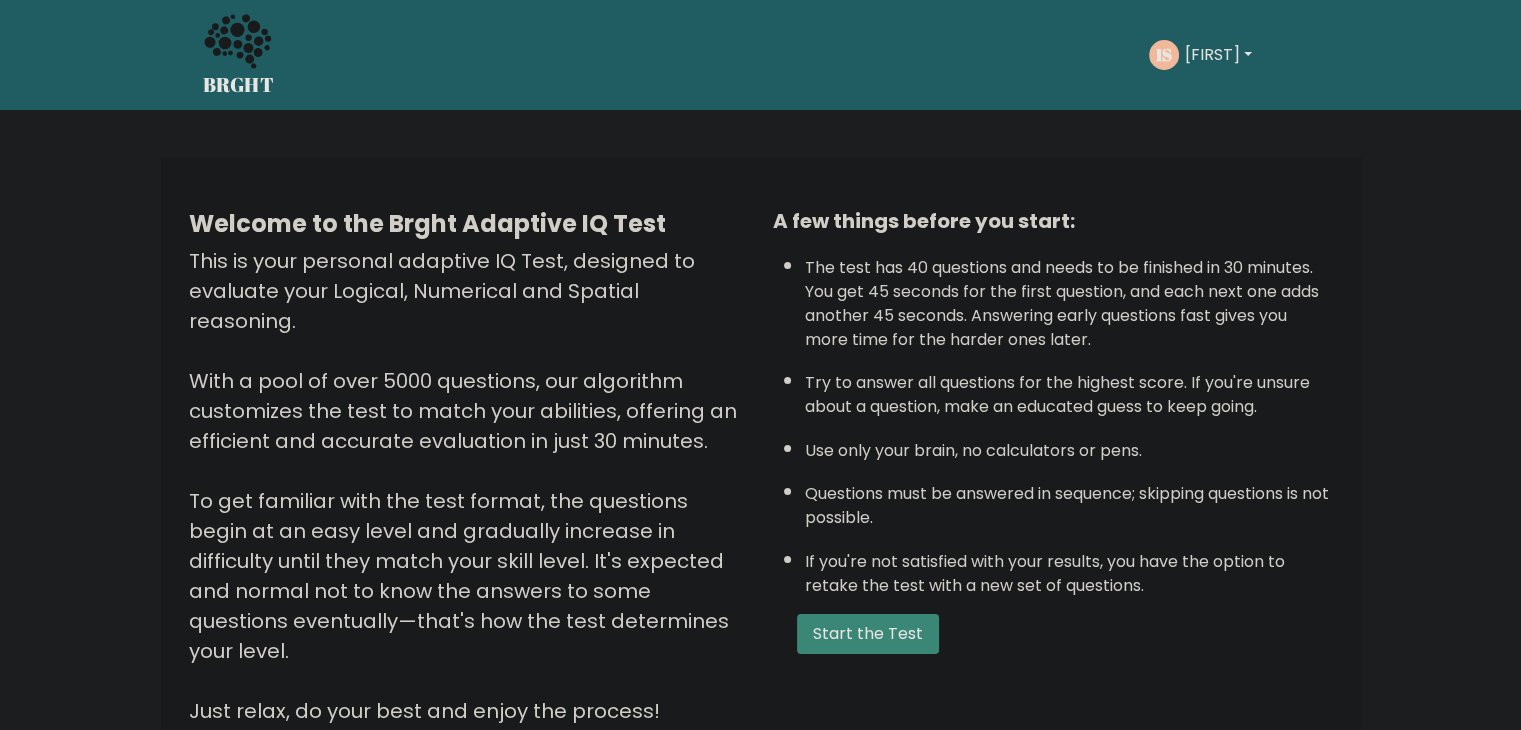 click on "IS
Ivane
Dashboard
Profile
Settings
Logout" at bounding box center [1203, 55] 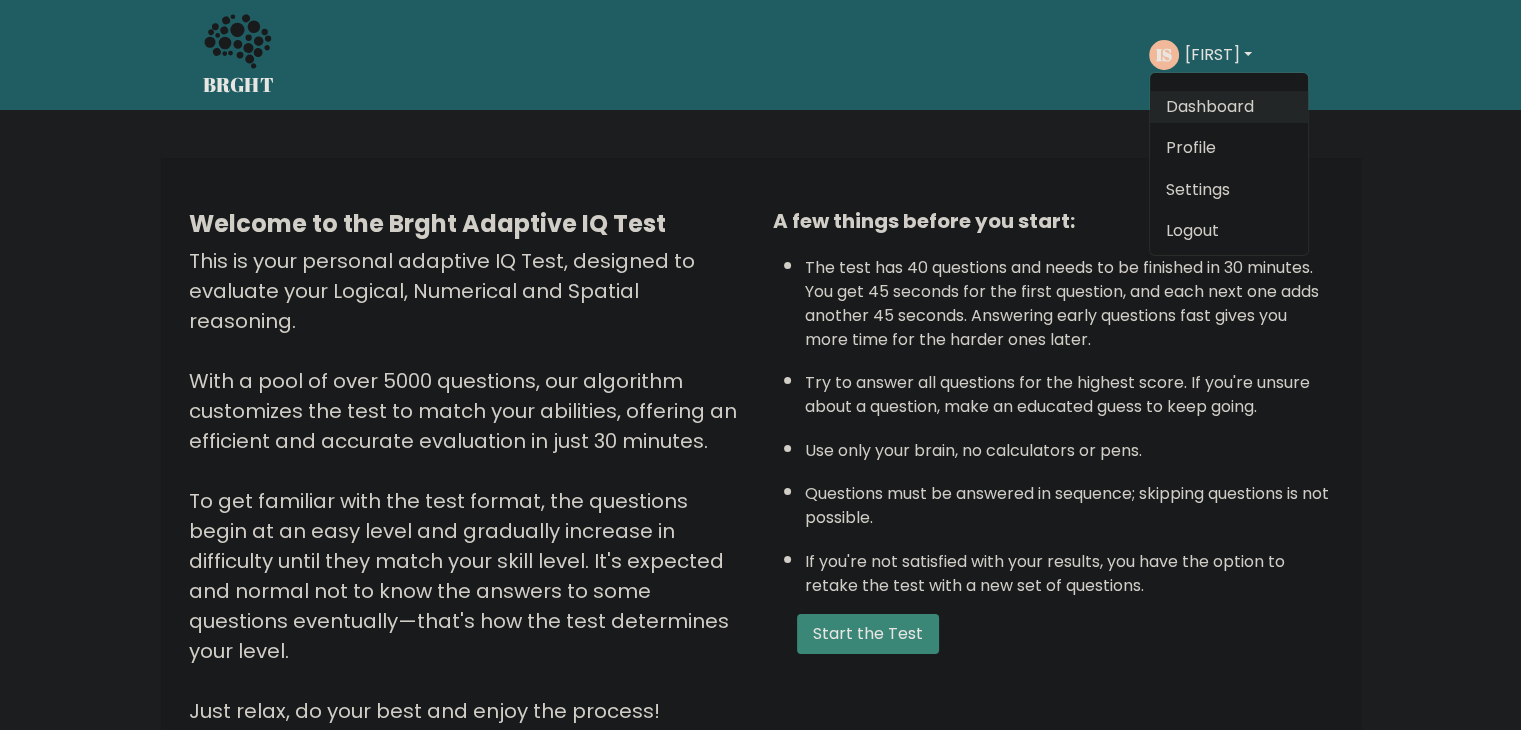 click on "Dashboard" at bounding box center [1229, 107] 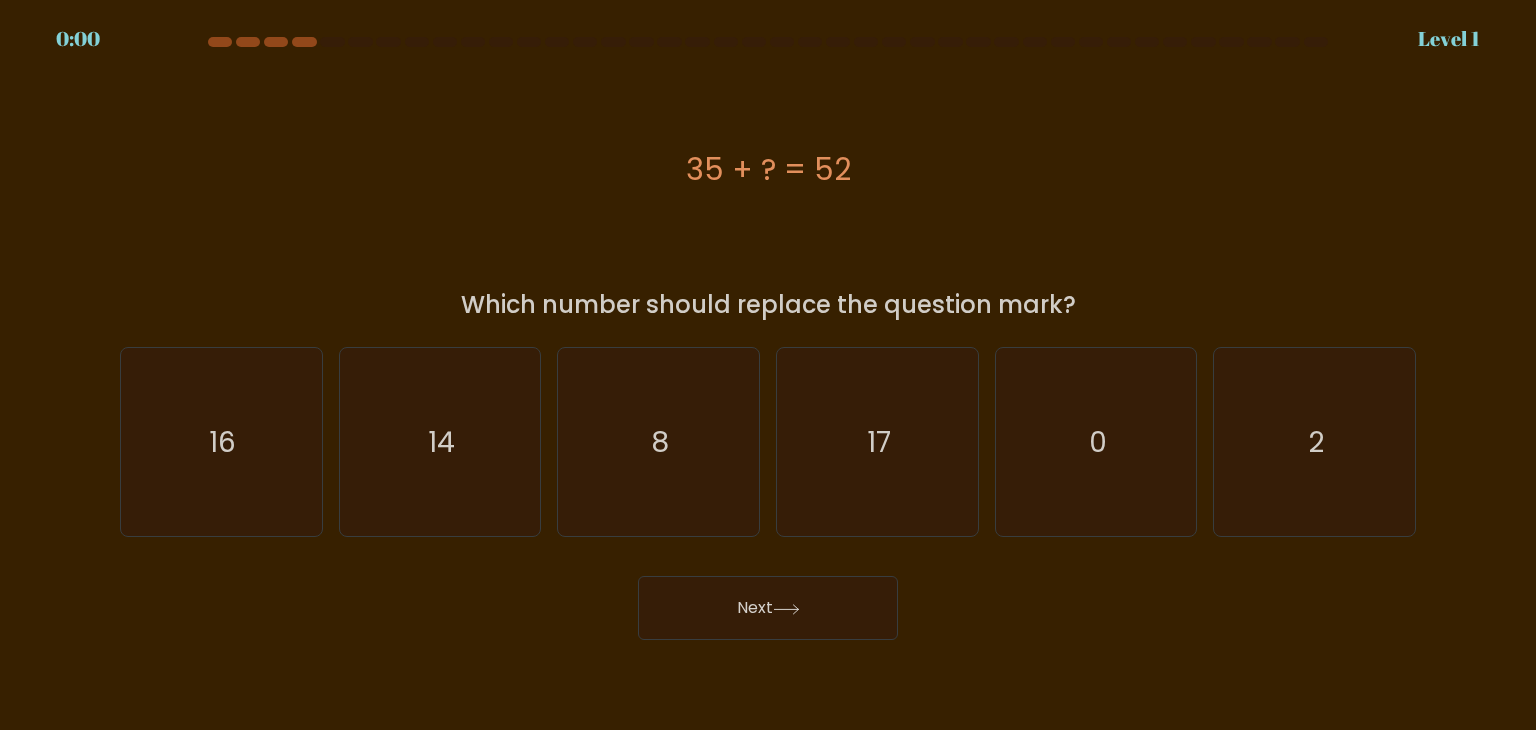 scroll, scrollTop: 0, scrollLeft: 0, axis: both 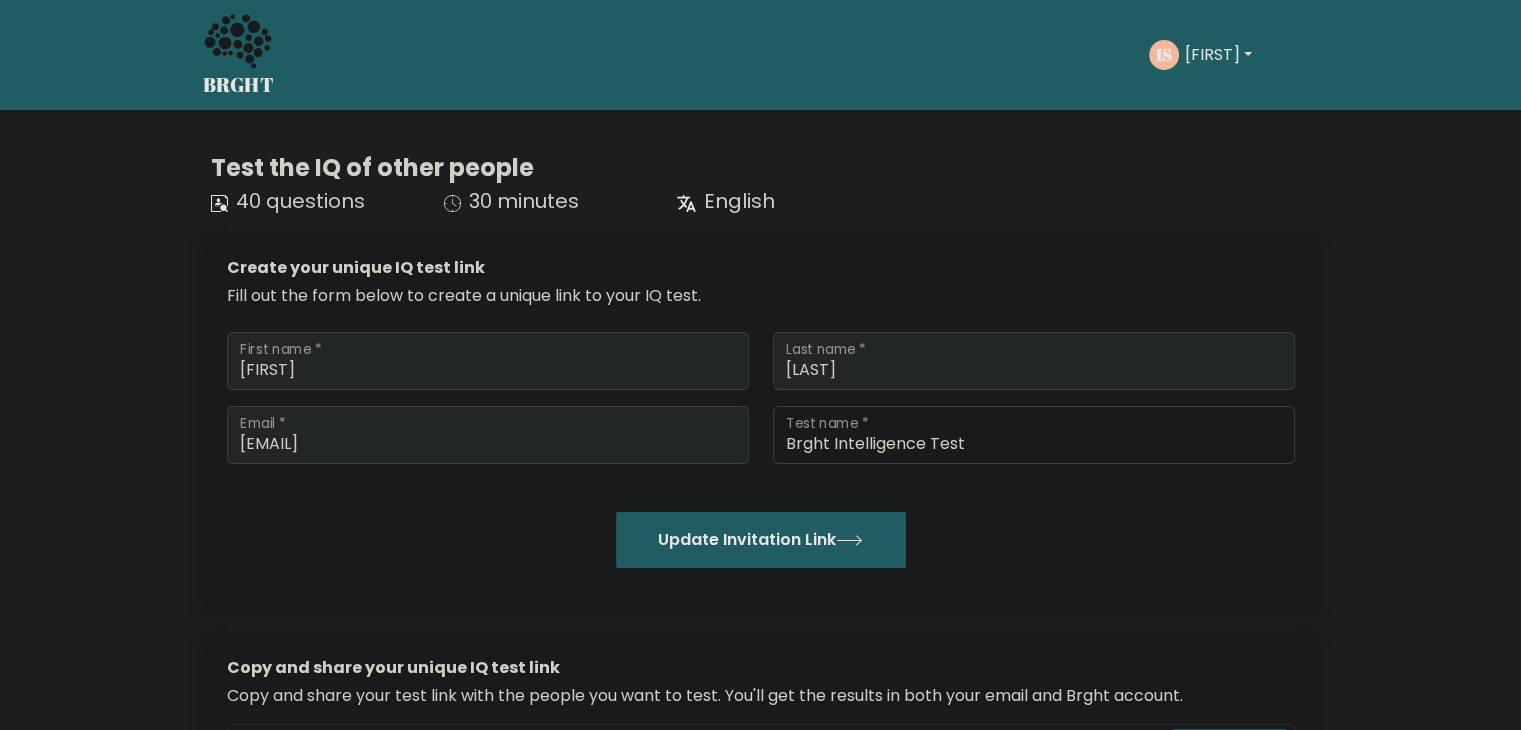 click on "30 minutes" at bounding box center (524, 201) 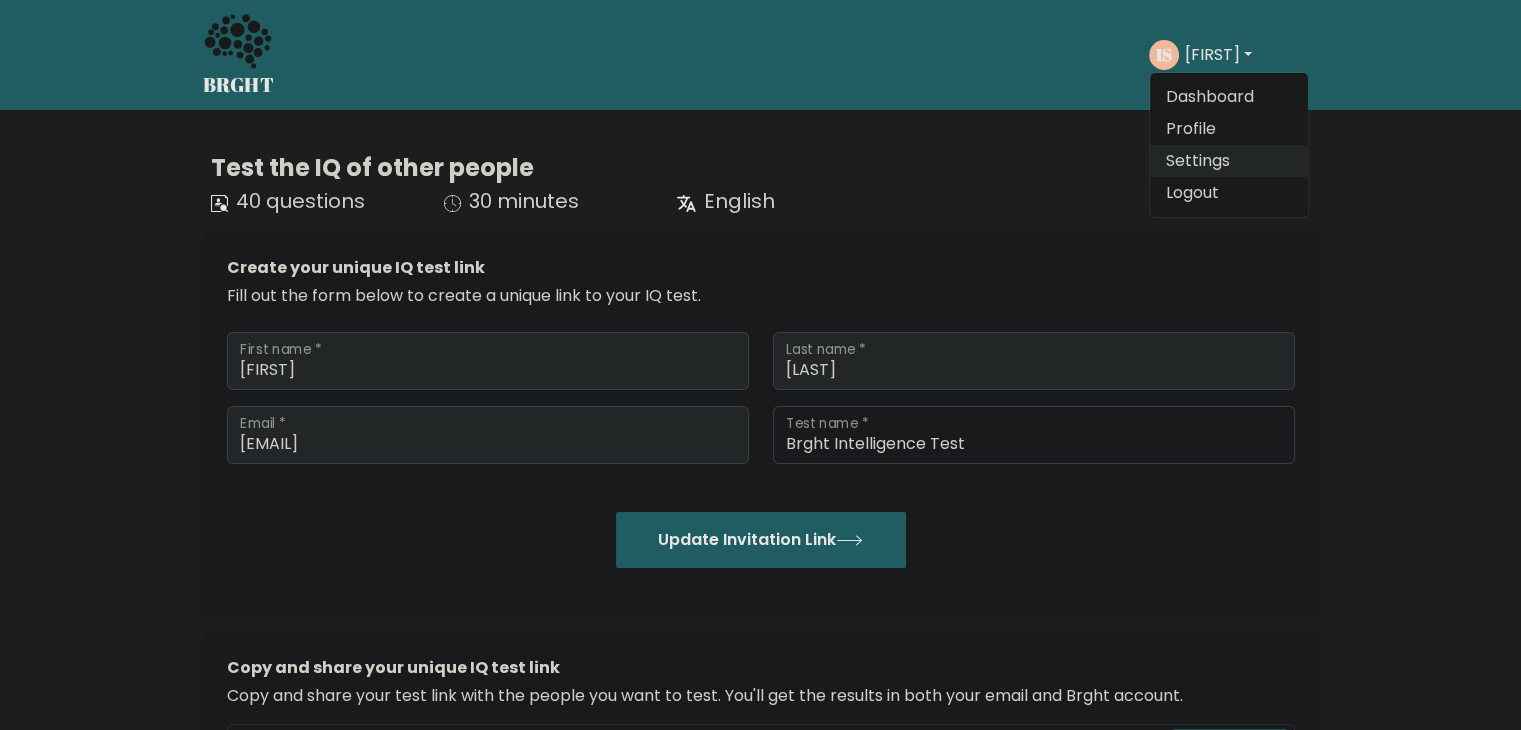 click on "Settings" at bounding box center (1229, 161) 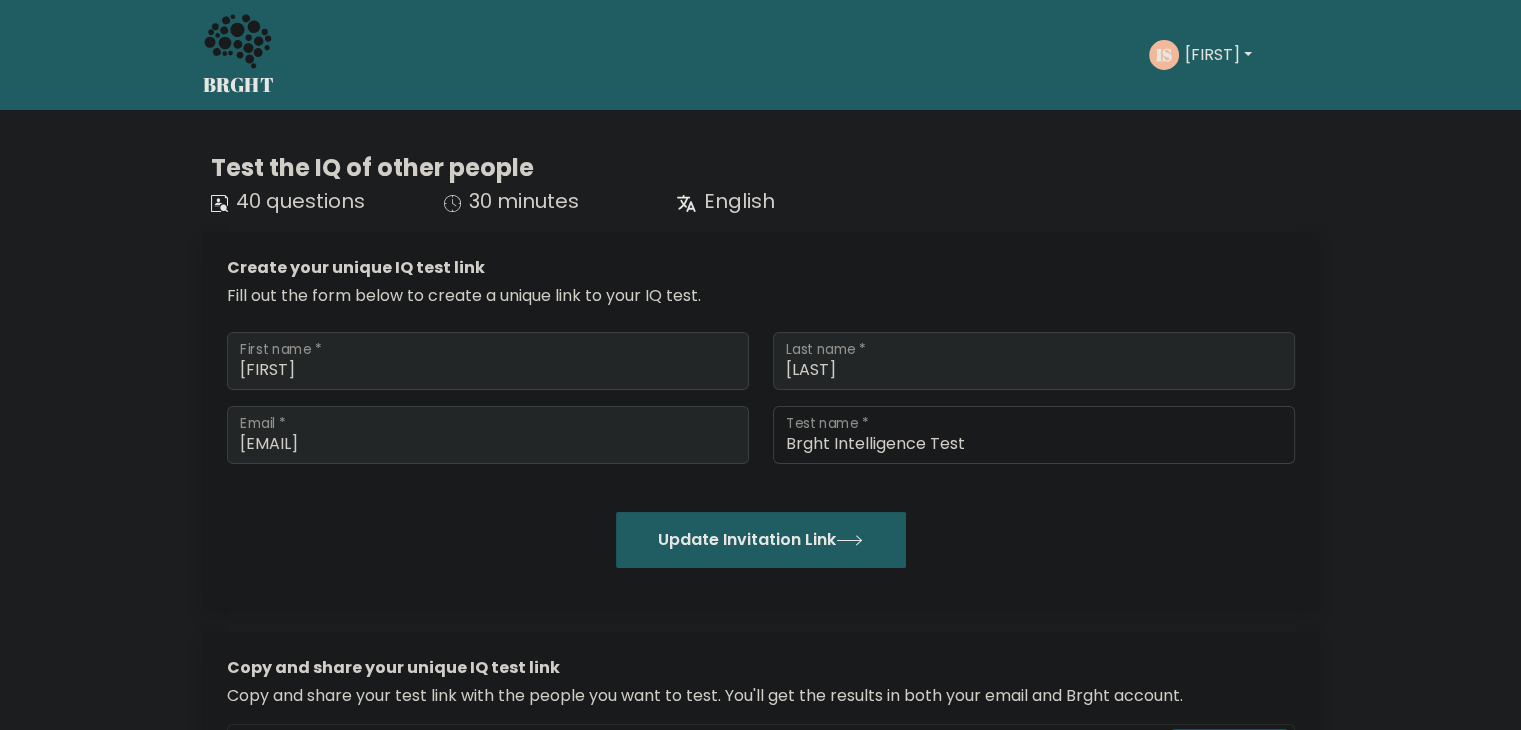 click on "[FIRST]" at bounding box center (1218, 55) 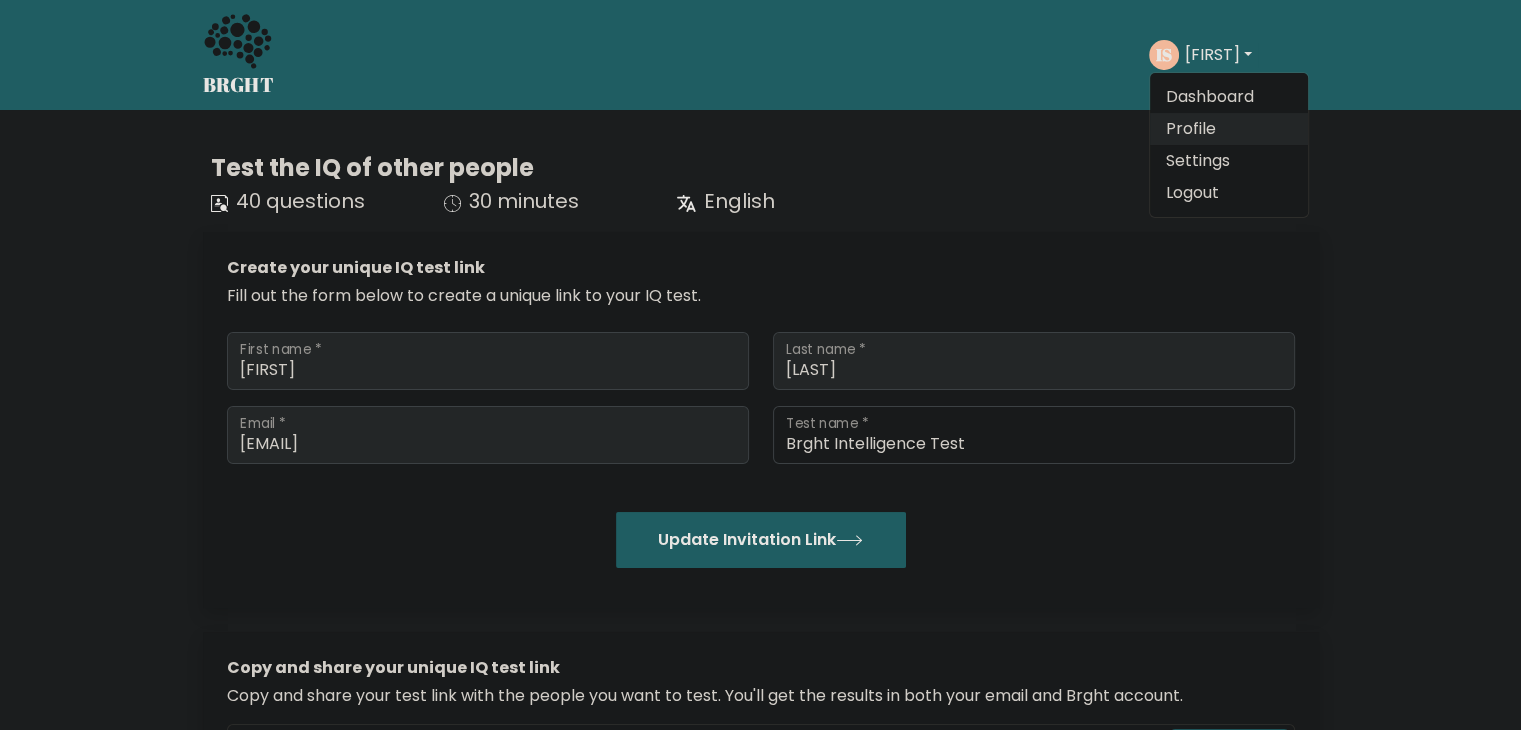 click on "Profile" at bounding box center (1229, 129) 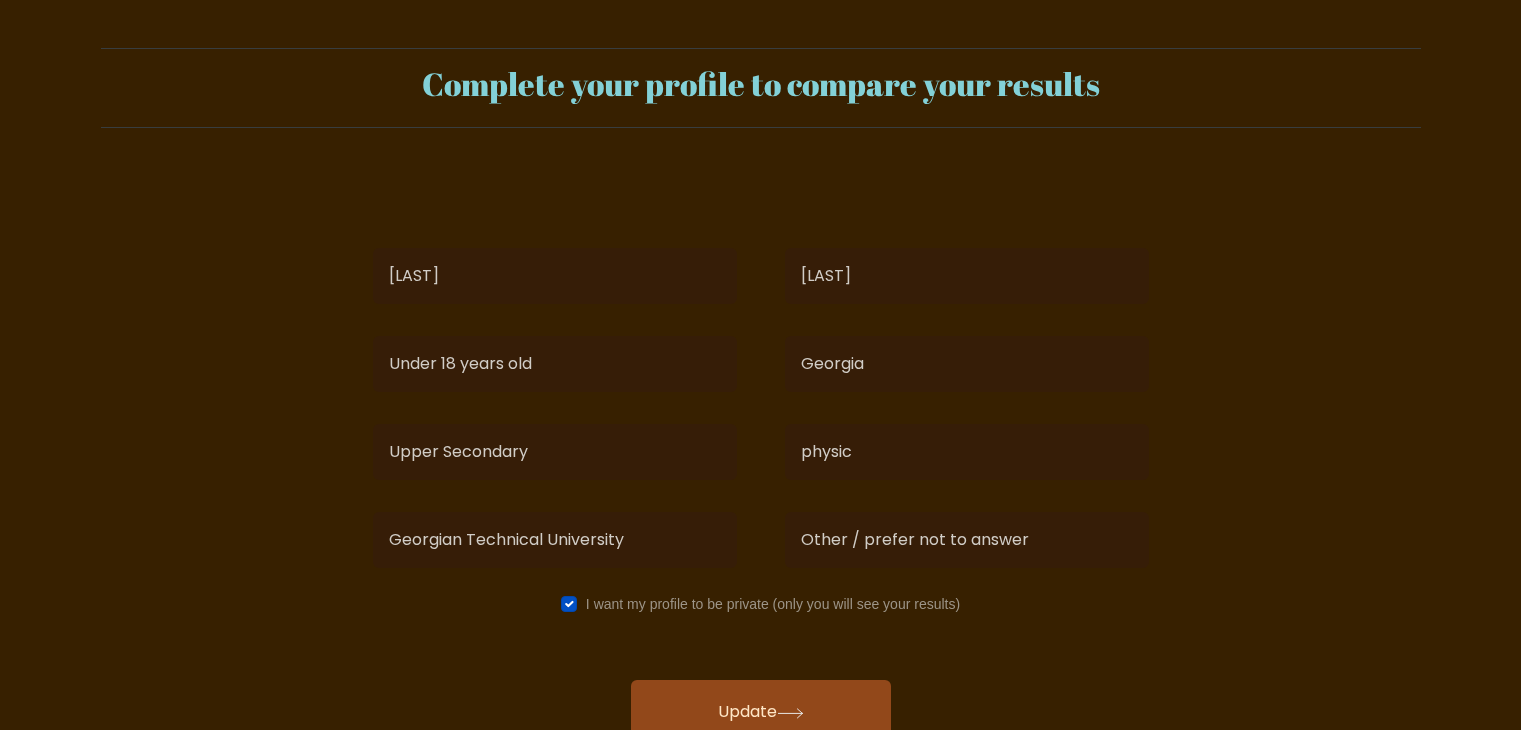 select on "min_18" 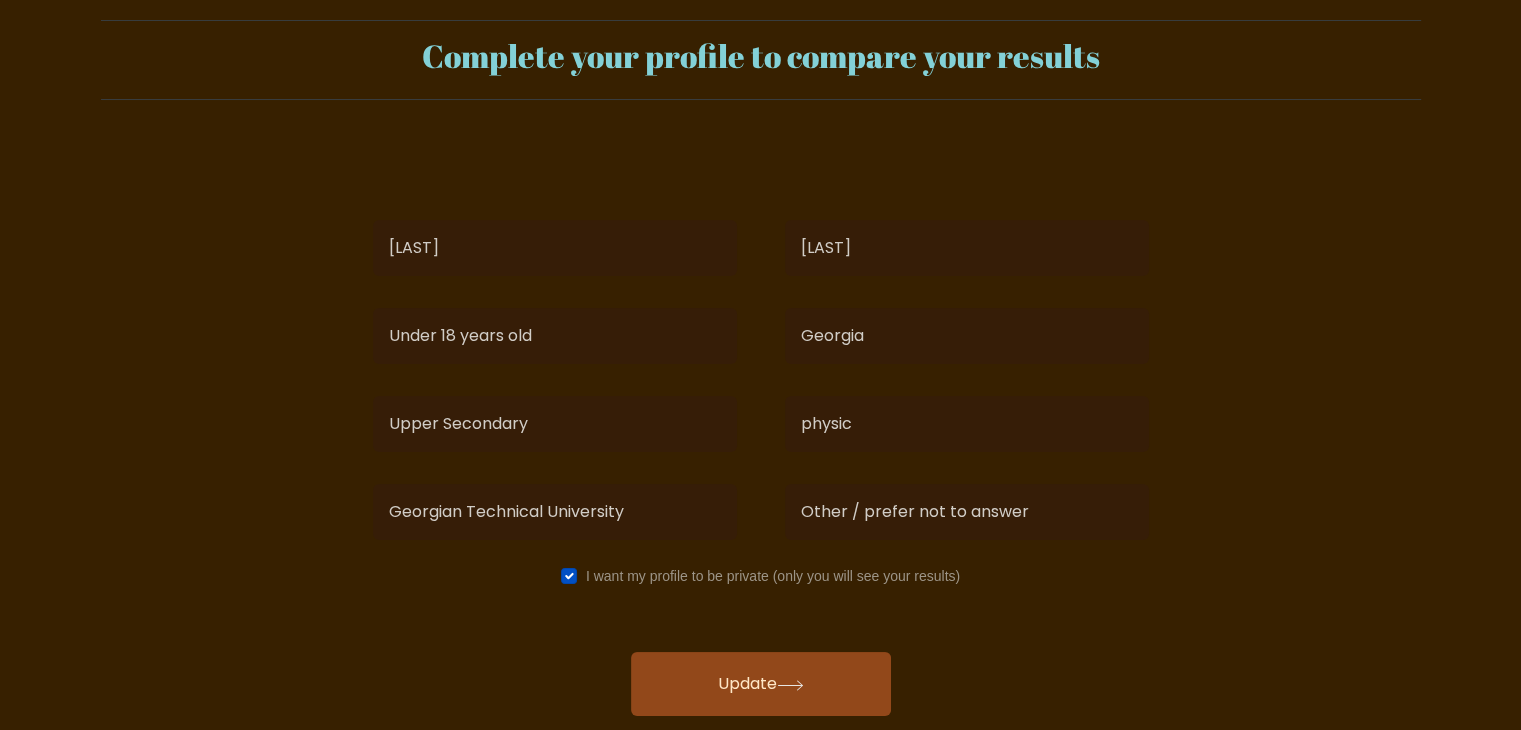 scroll, scrollTop: 0, scrollLeft: 0, axis: both 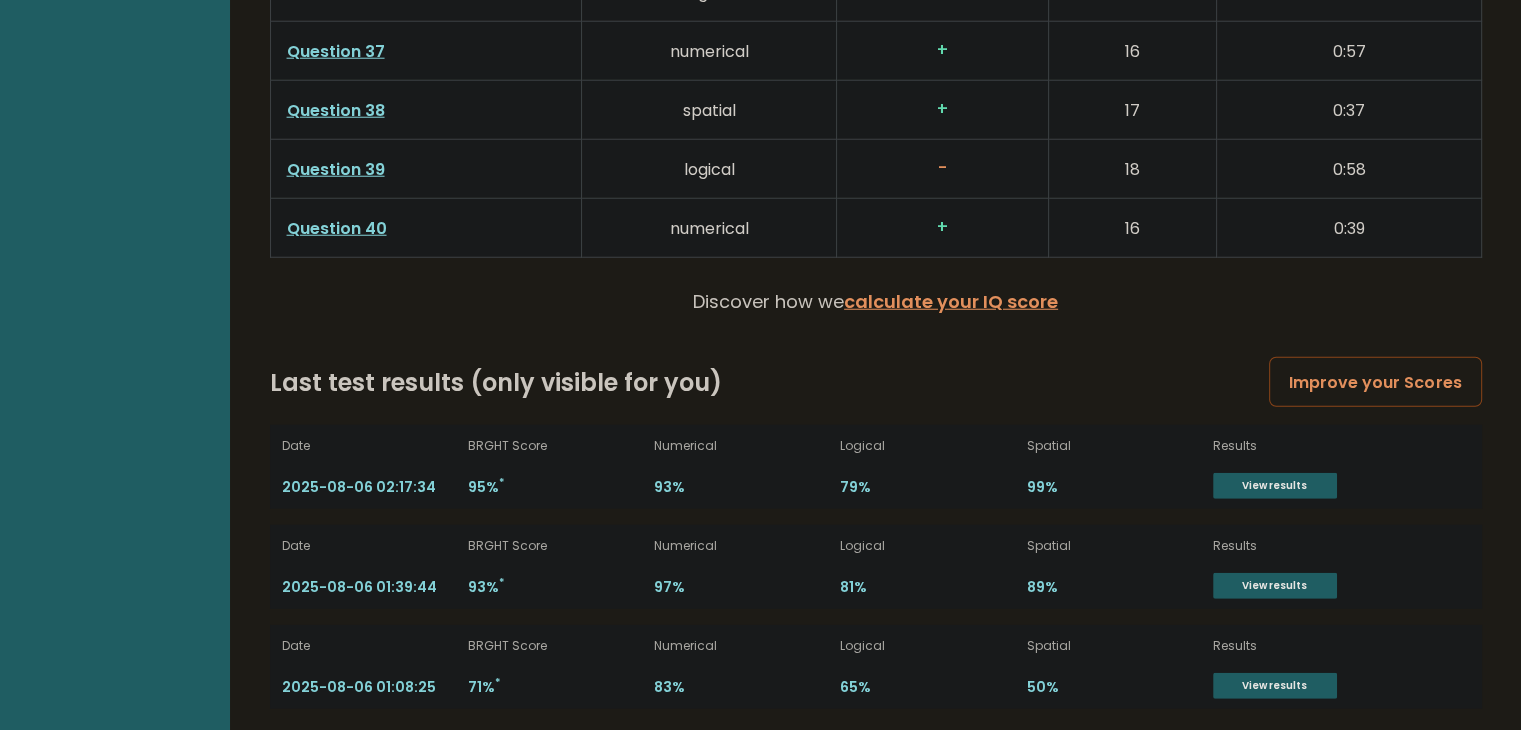 drag, startPoint x: 1102, startPoint y: 481, endPoint x: 334, endPoint y: 356, distance: 778.106 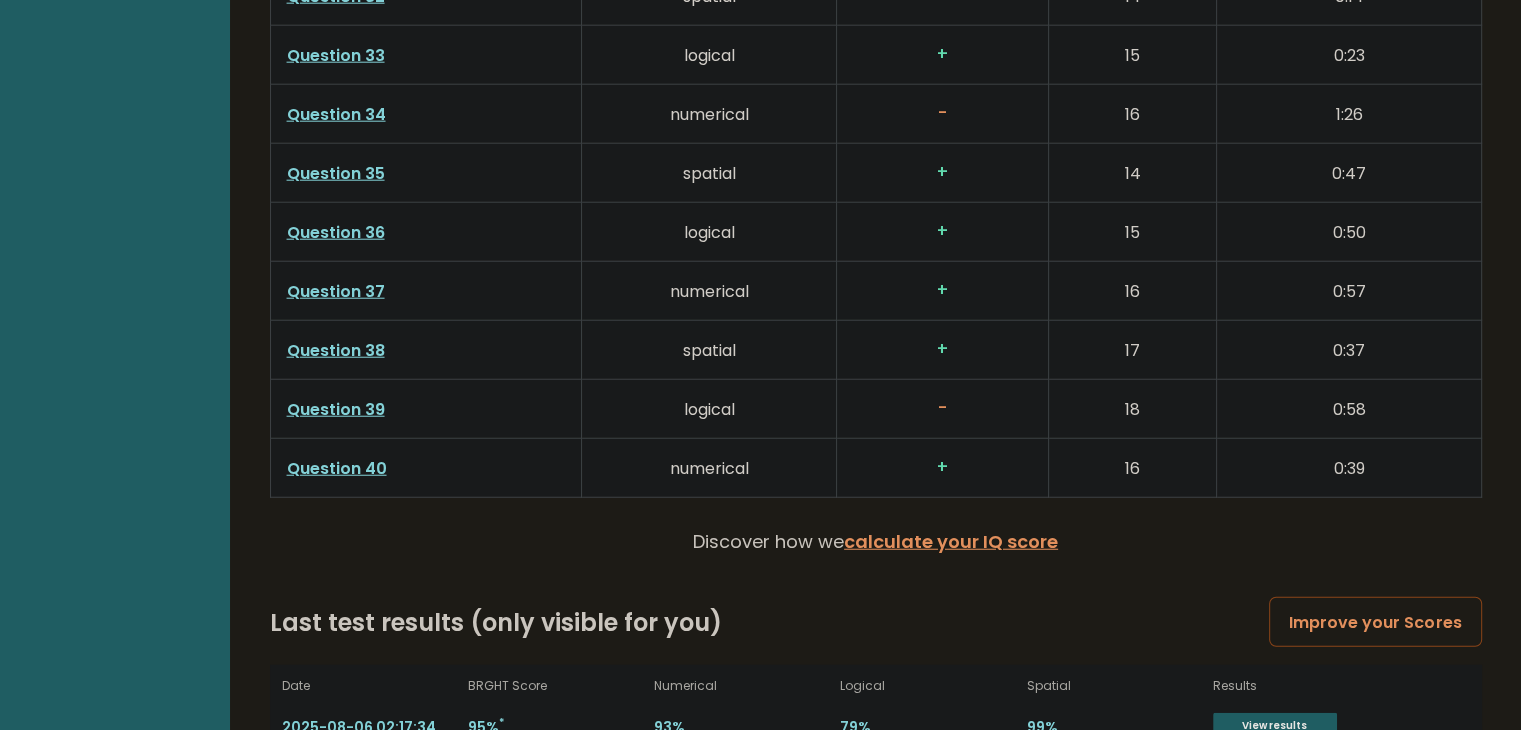scroll, scrollTop: 5106, scrollLeft: 0, axis: vertical 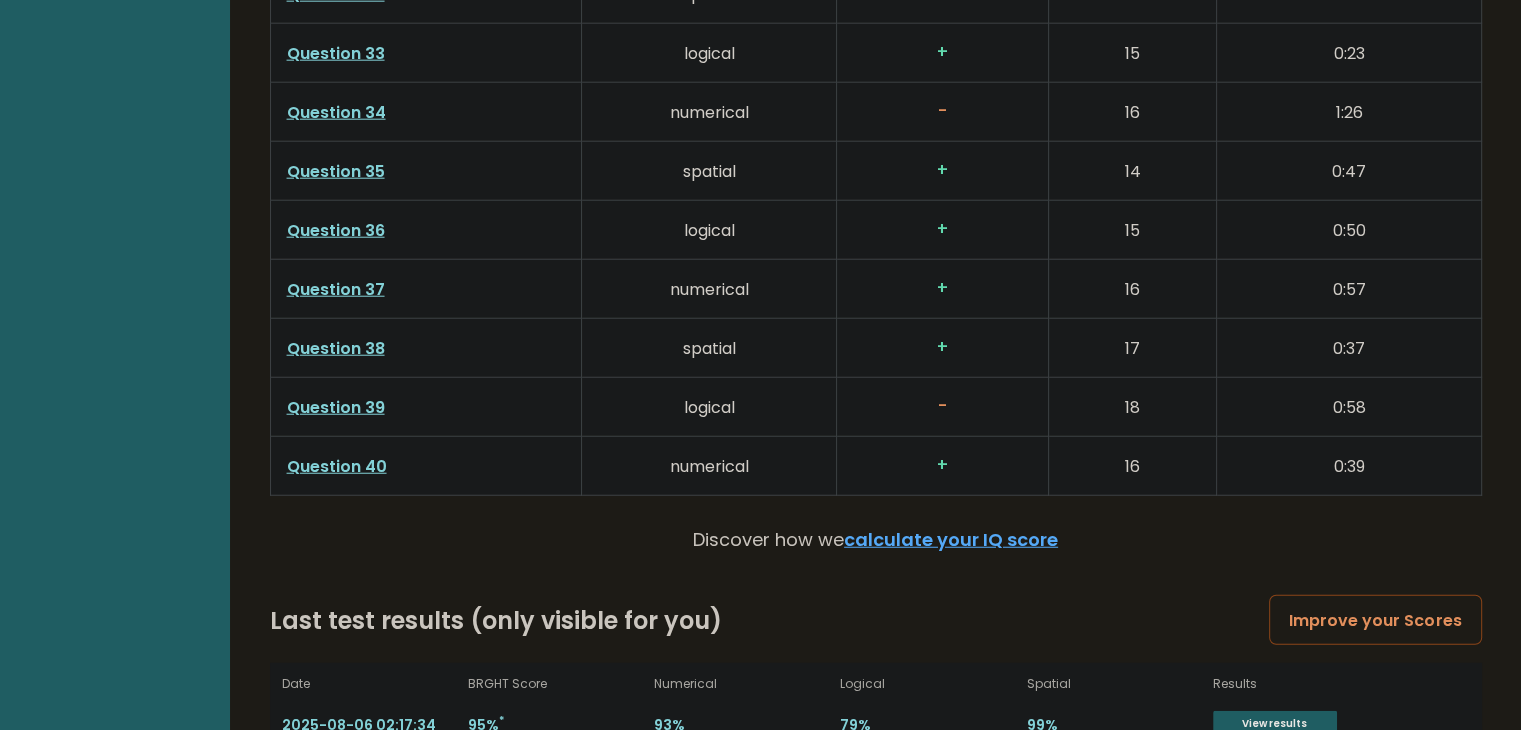 click on "calculate your IQ score" at bounding box center (951, 539) 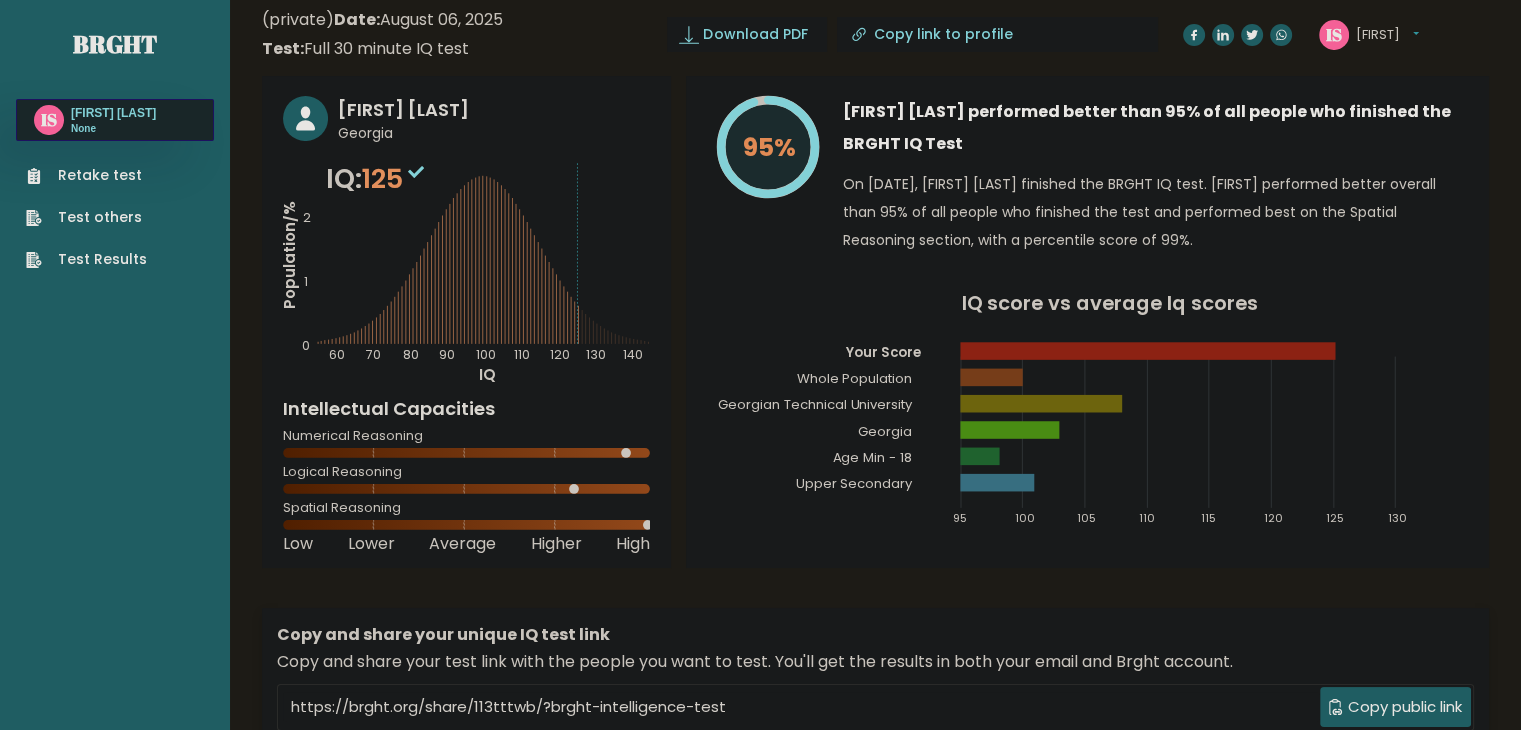scroll, scrollTop: 0, scrollLeft: 0, axis: both 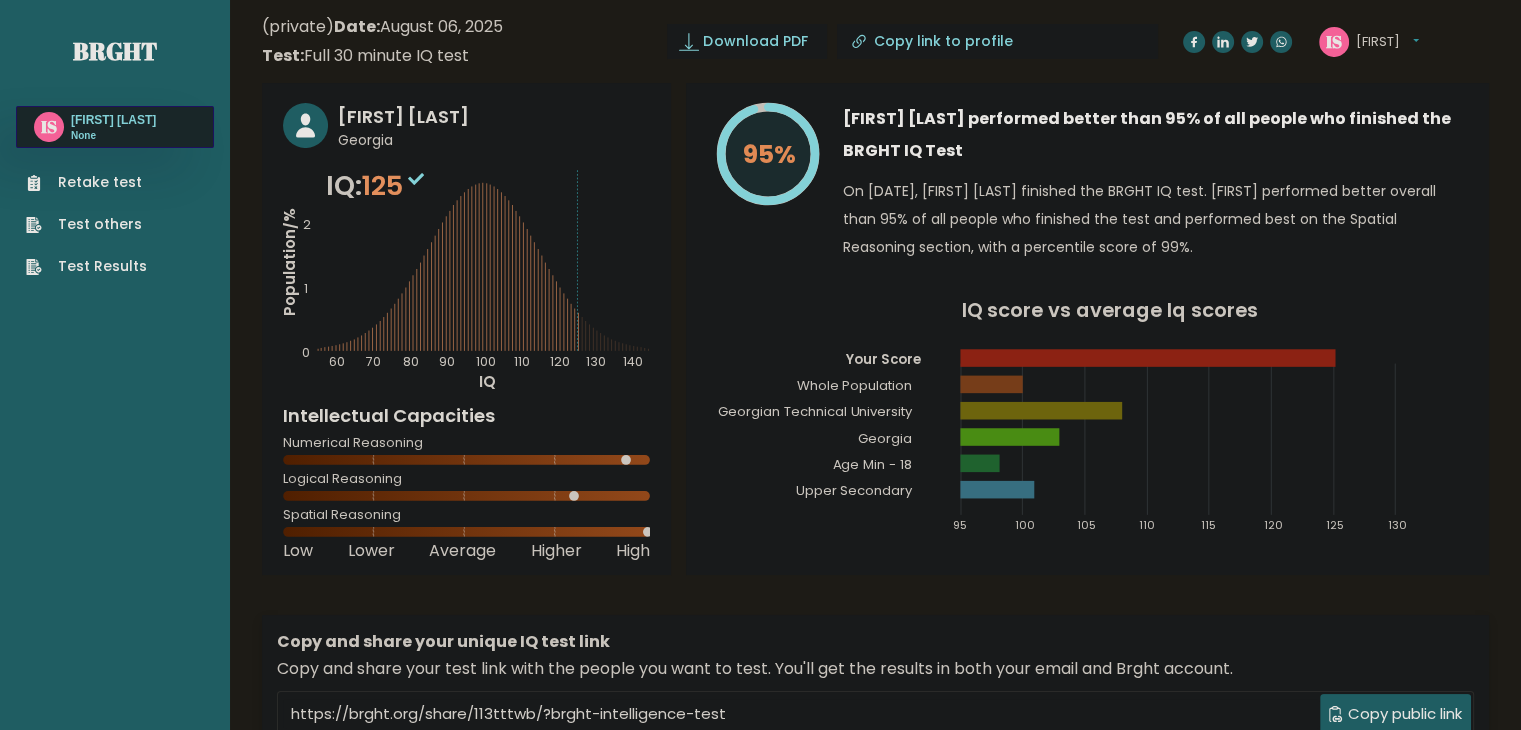 click on "Test Results" at bounding box center [86, 266] 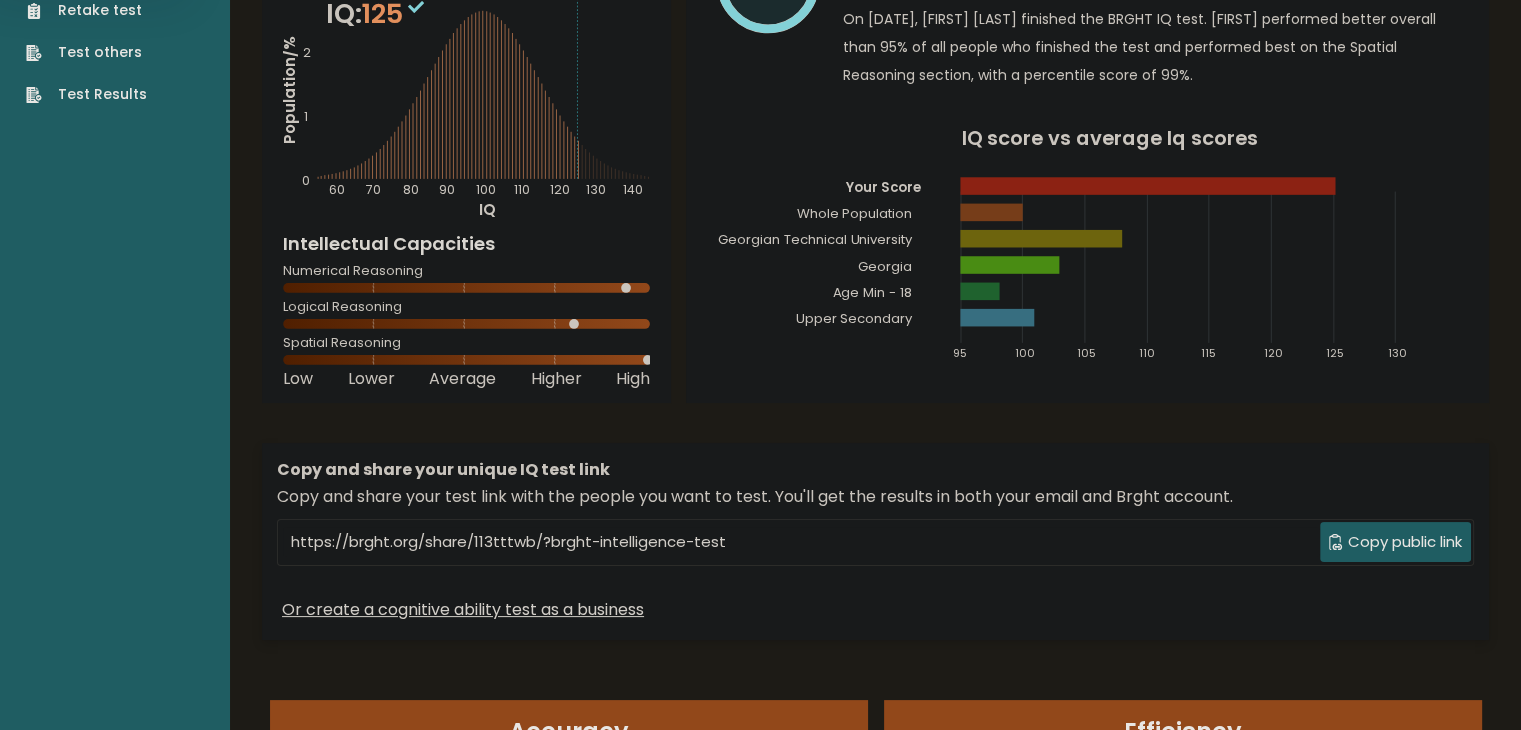 scroll, scrollTop: 0, scrollLeft: 0, axis: both 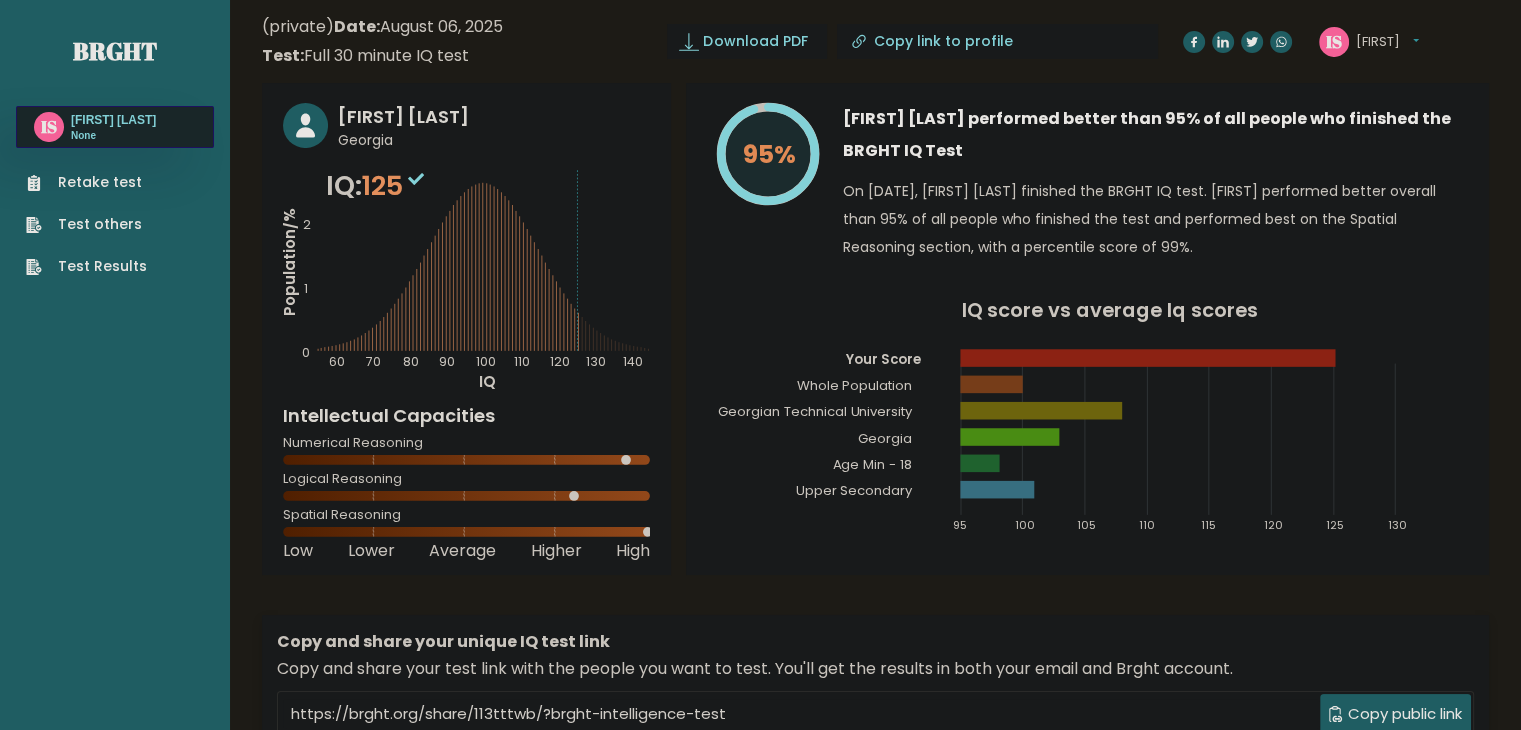 click on "Test others" at bounding box center [86, 224] 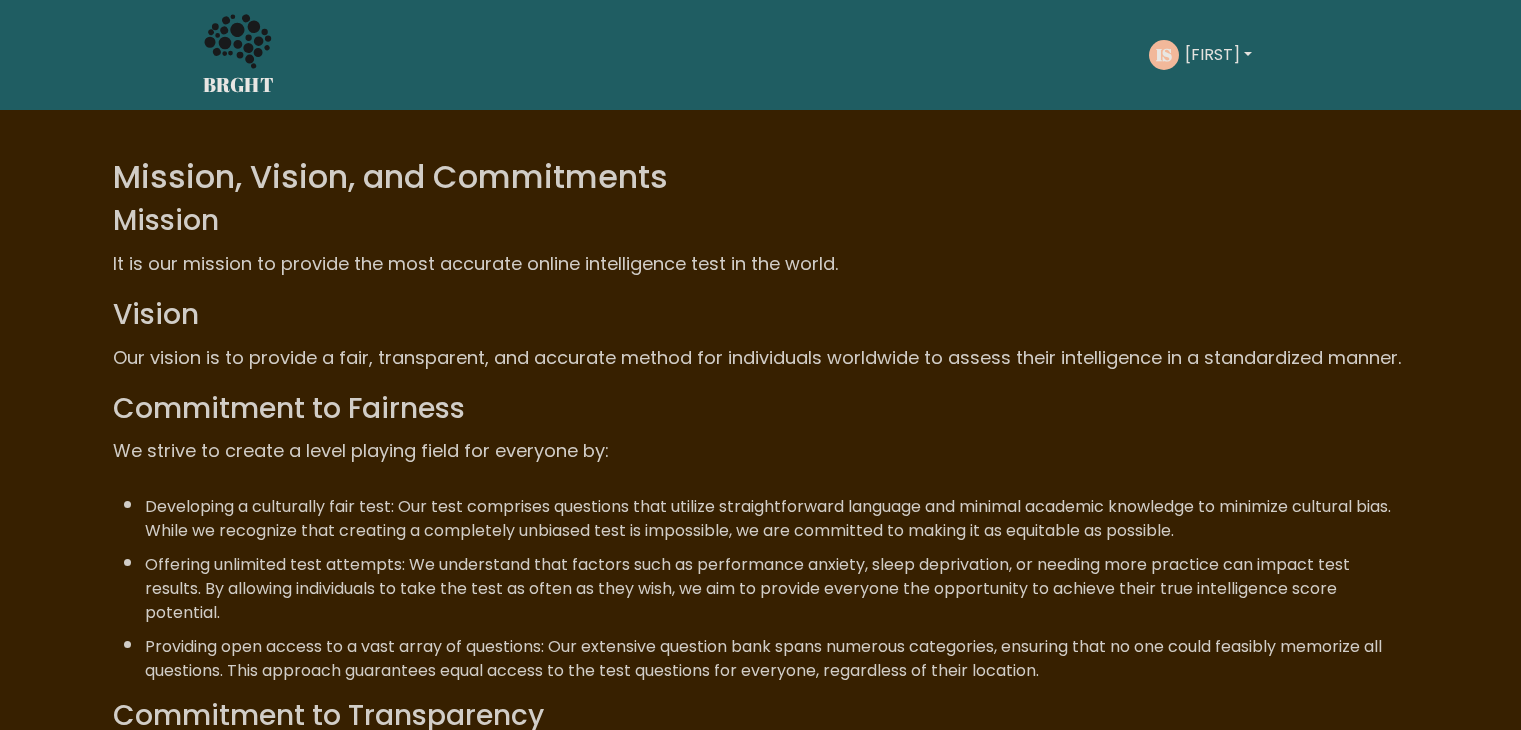 scroll, scrollTop: 0, scrollLeft: 0, axis: both 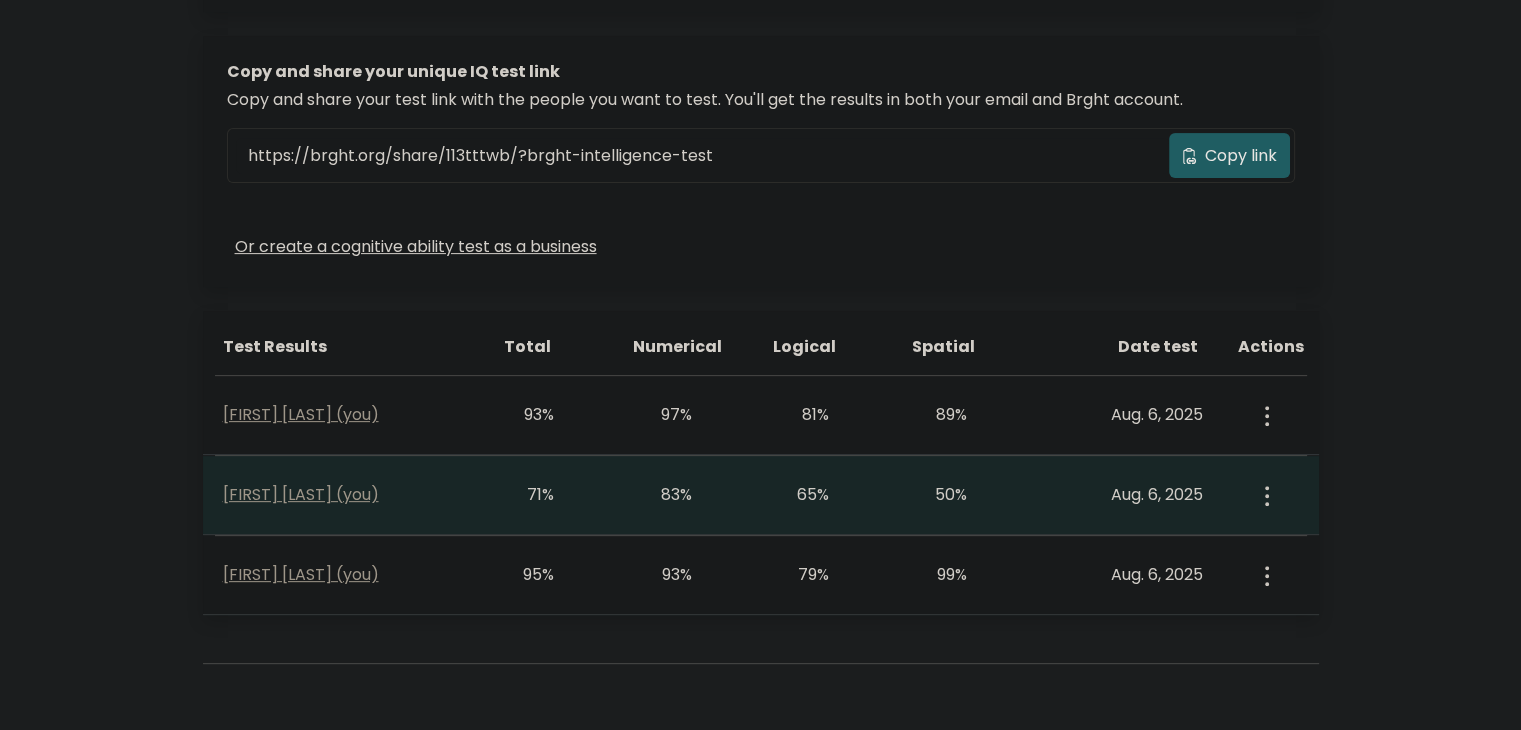 click at bounding box center (1265, 415) 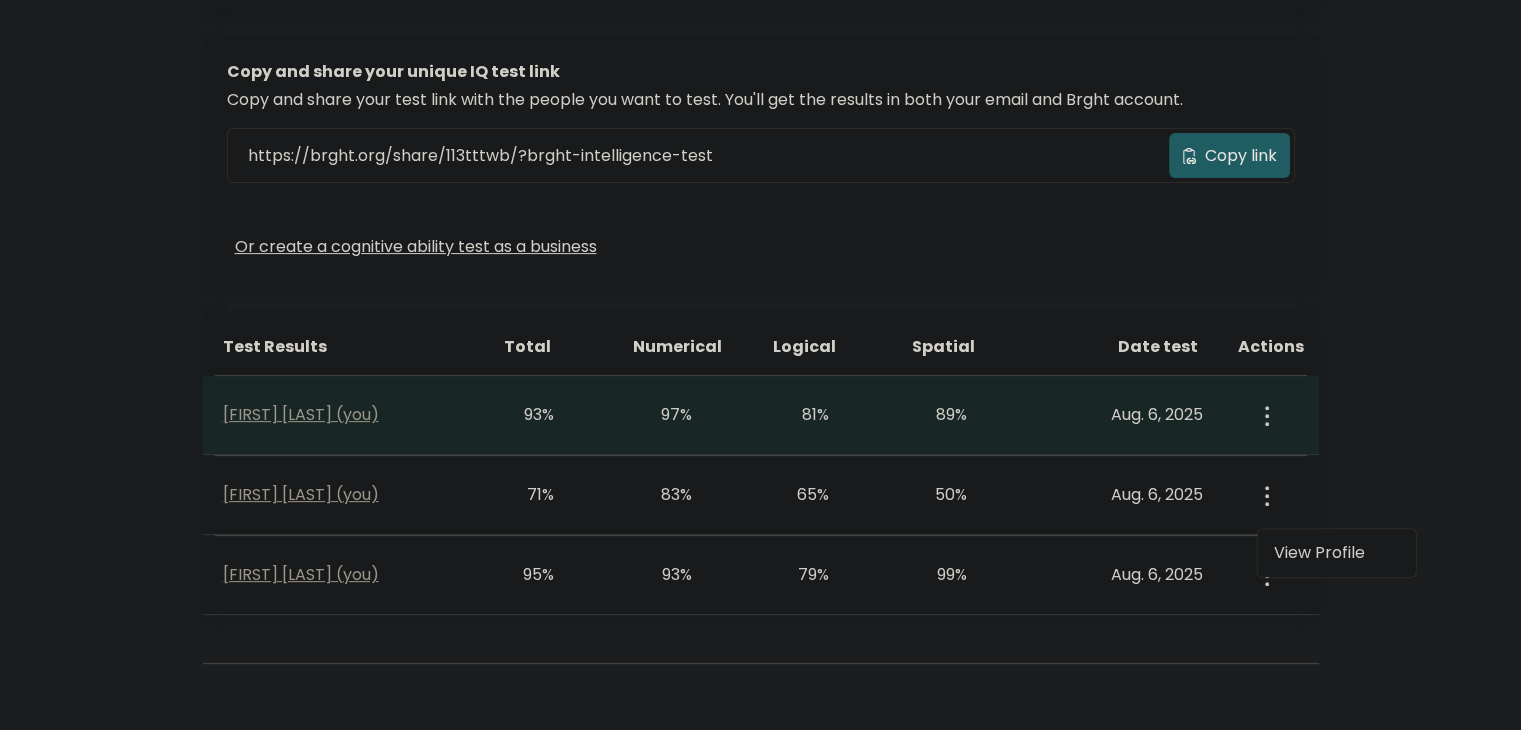 click at bounding box center [1265, 415] 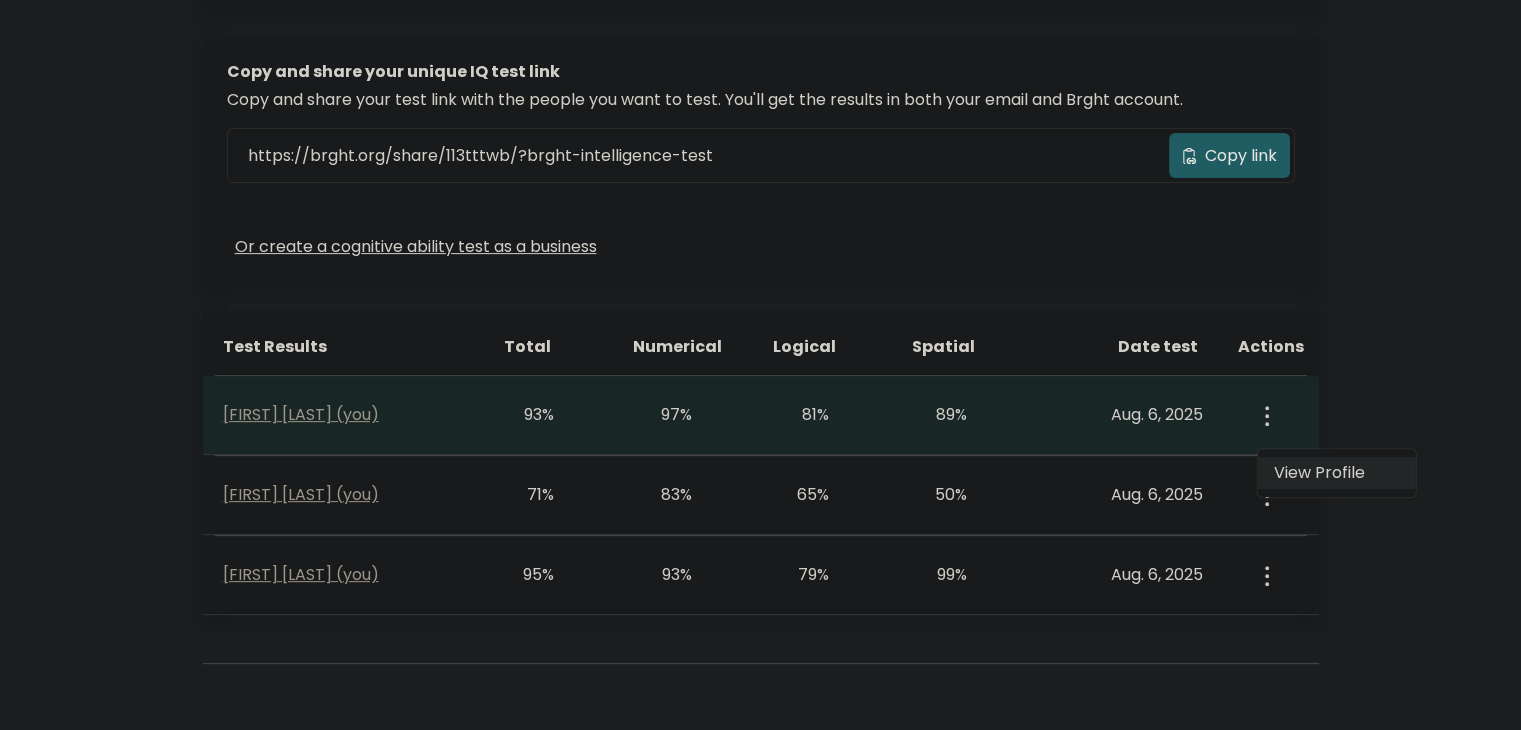 click on "View Profile" at bounding box center (1336, 473) 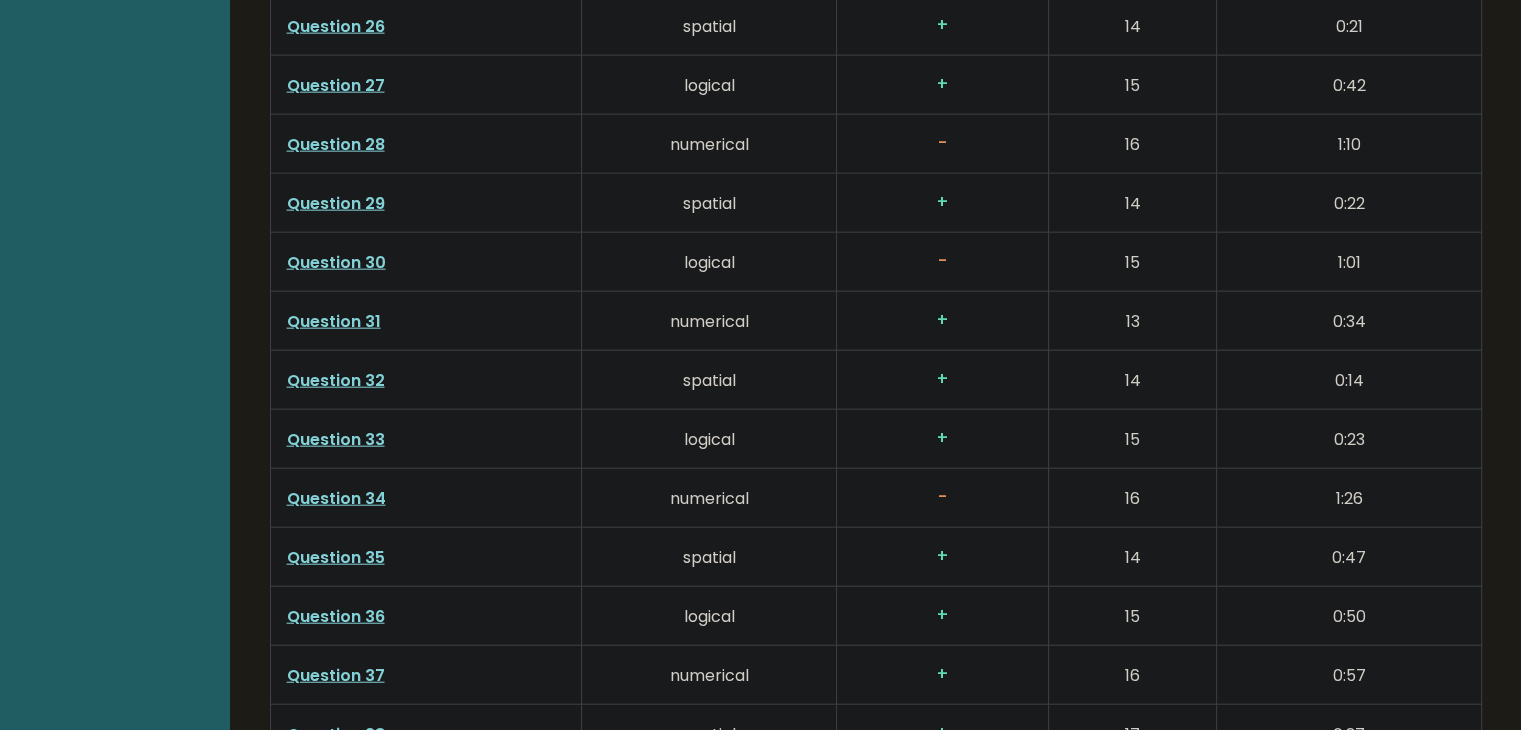 scroll, scrollTop: 5344, scrollLeft: 0, axis: vertical 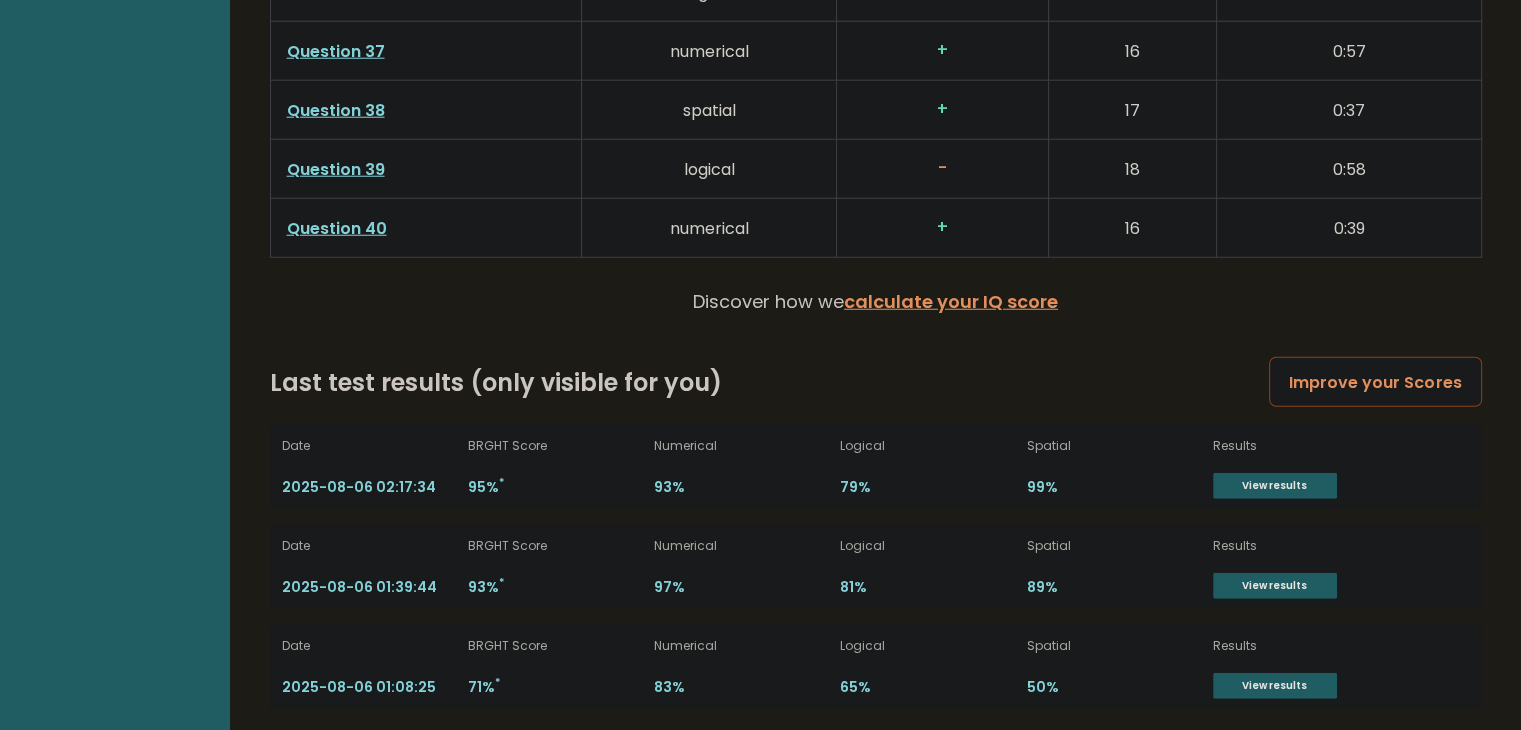 click on "Improve your Scores" at bounding box center (1375, 382) 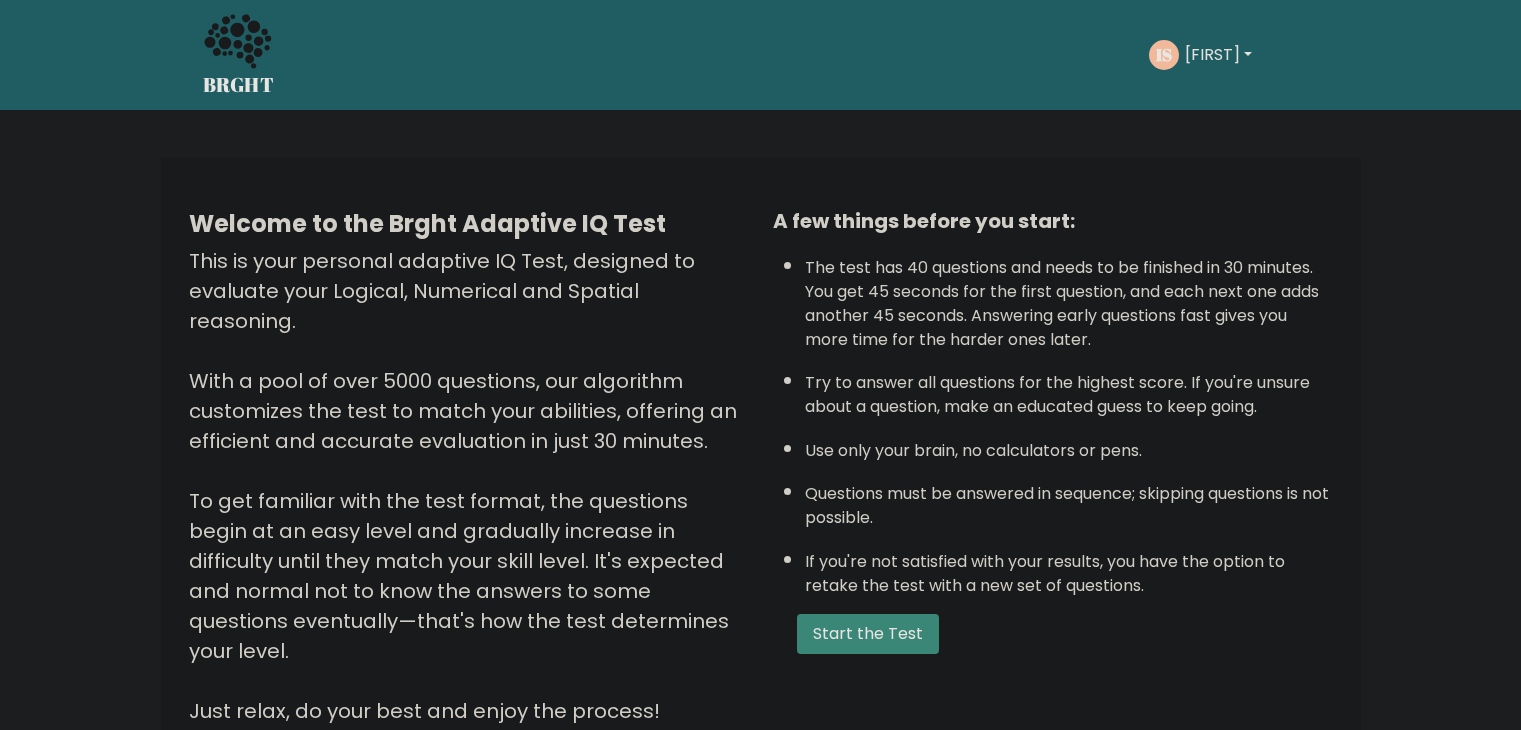 scroll, scrollTop: 0, scrollLeft: 0, axis: both 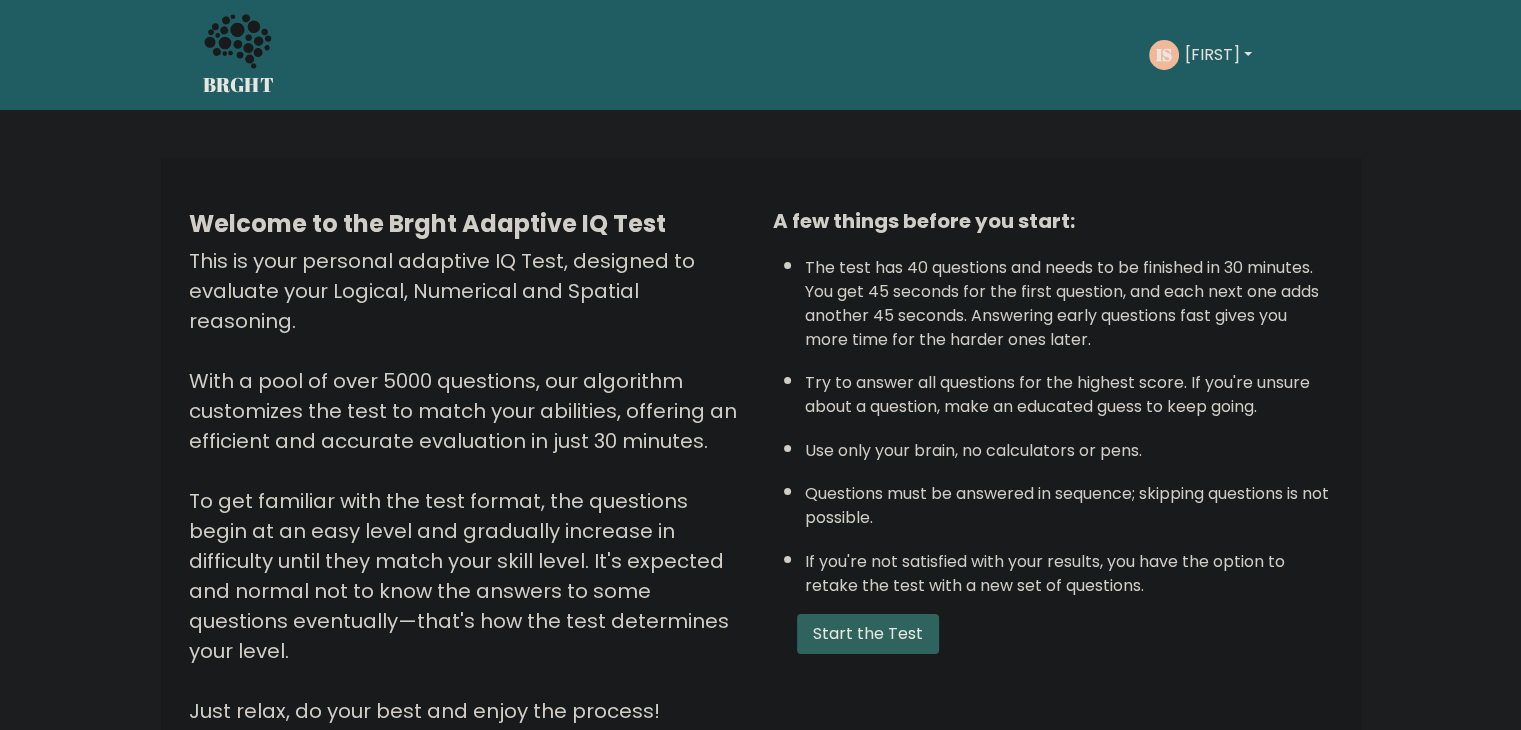 click on "Start the Test" at bounding box center [868, 634] 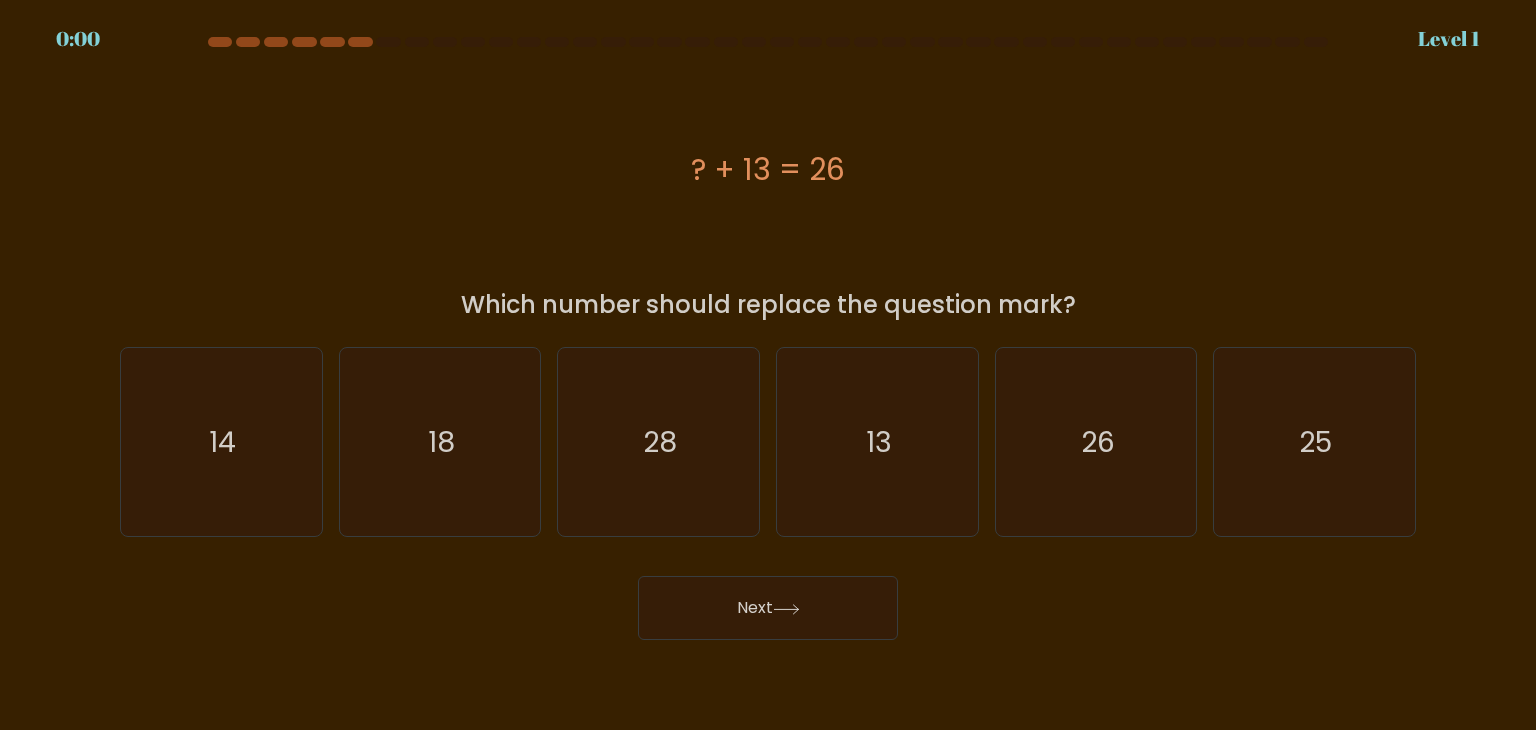 scroll, scrollTop: 0, scrollLeft: 0, axis: both 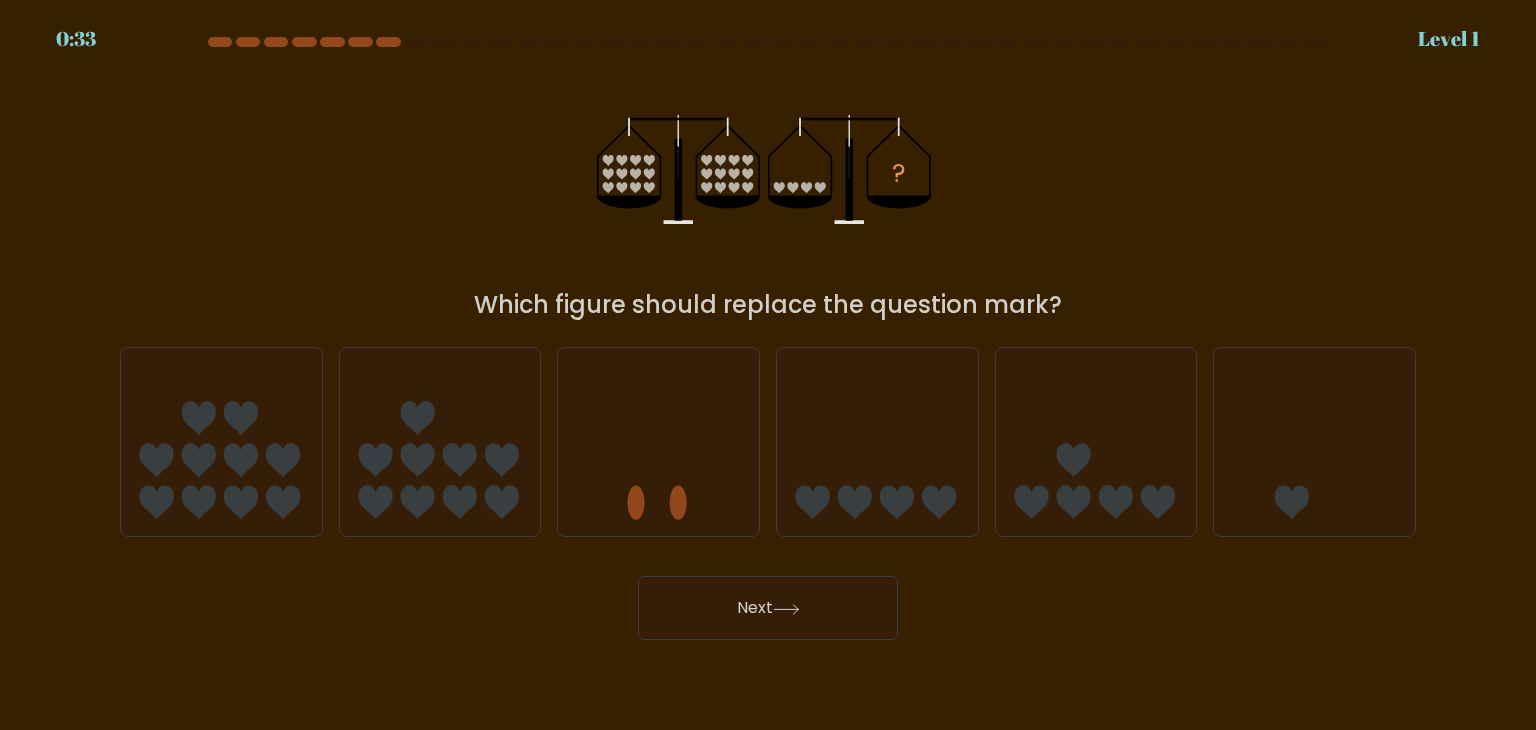 click on "Next" at bounding box center (768, 608) 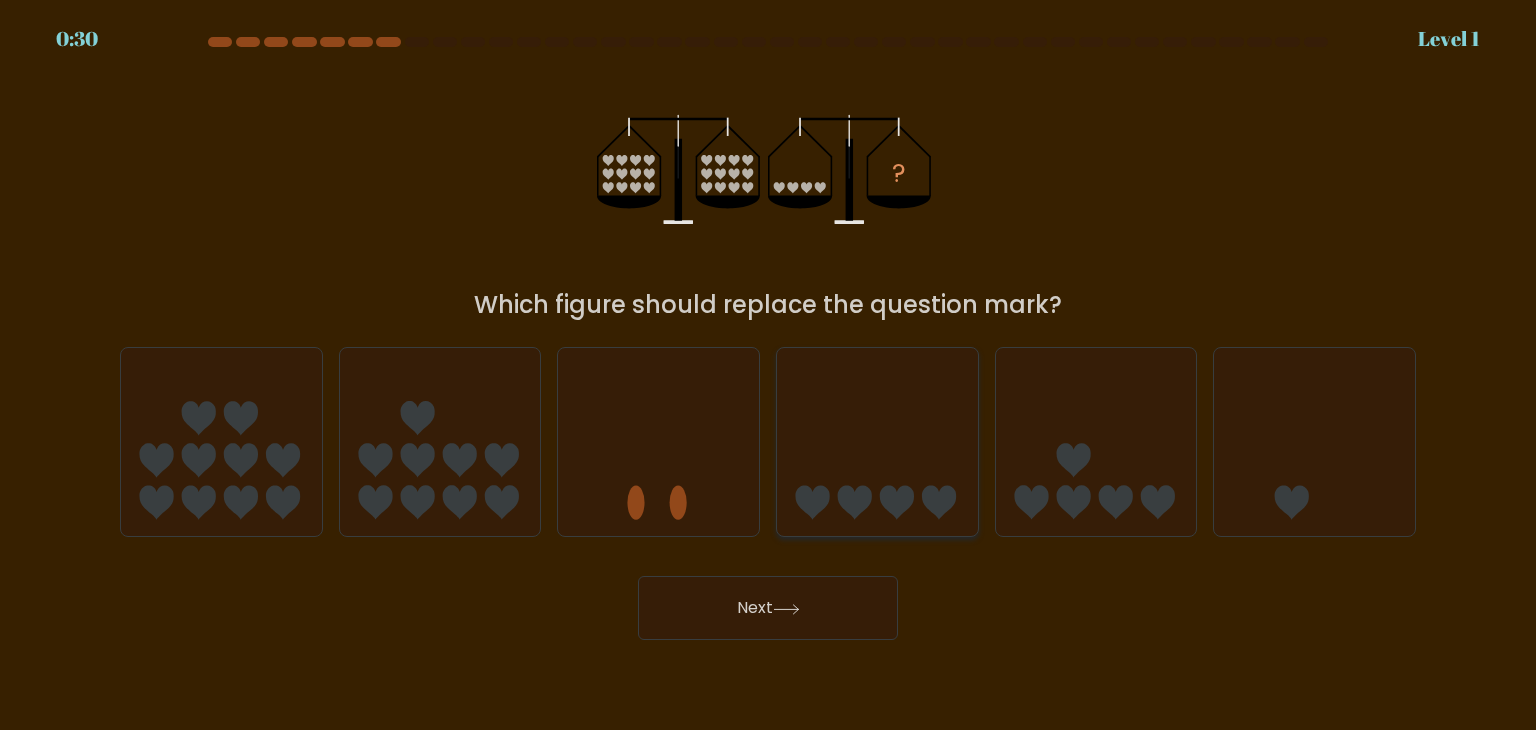 click 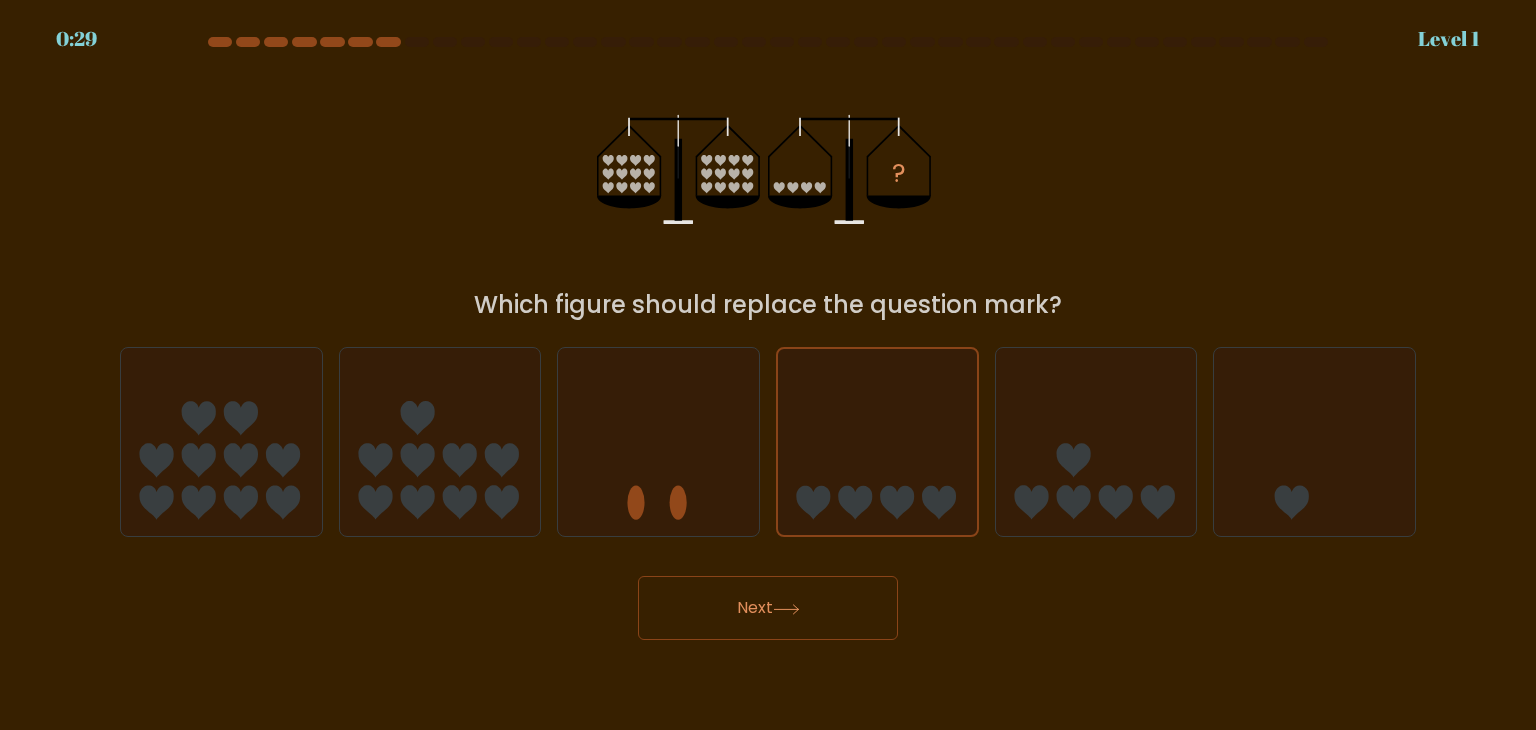 click on "Next" at bounding box center [768, 608] 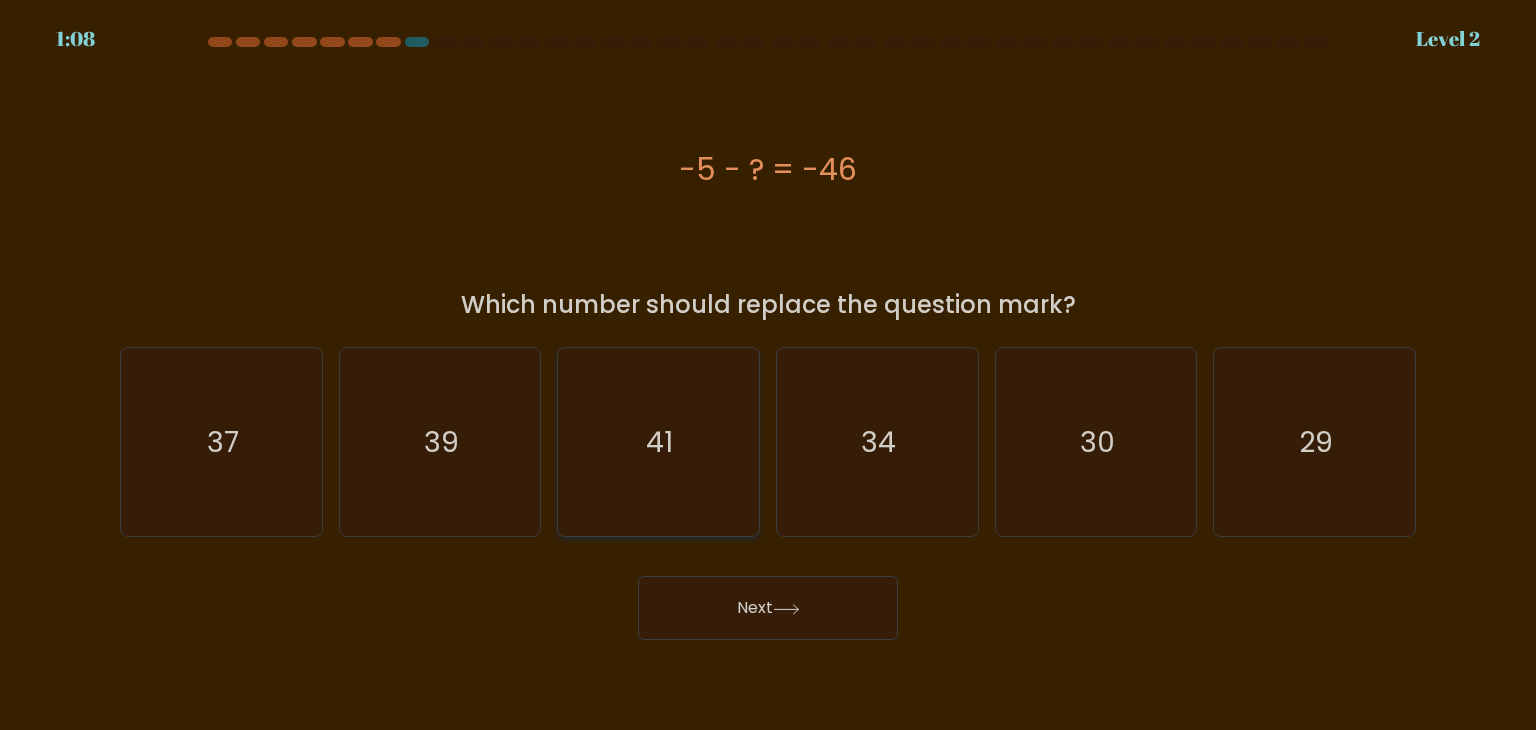 click on "41" 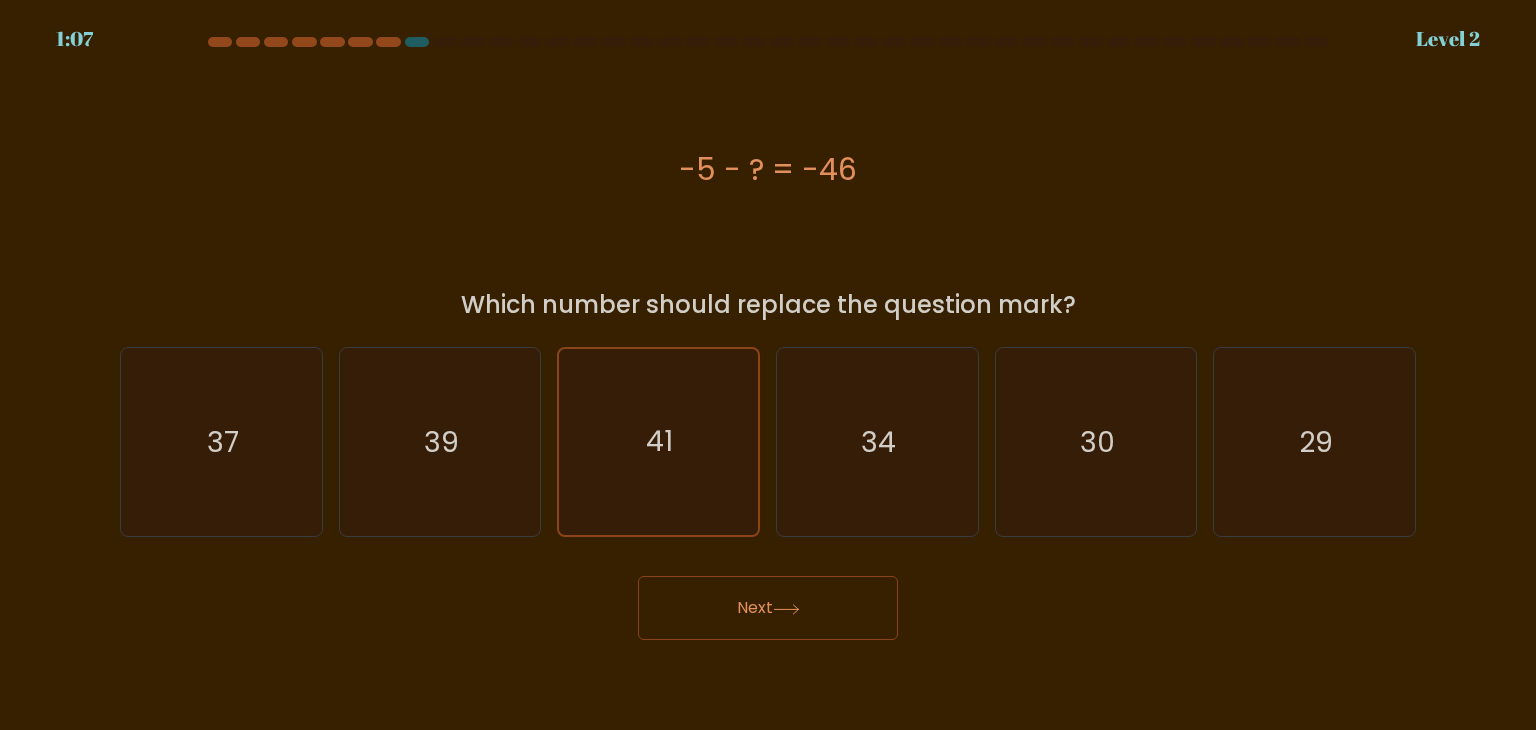click on "Next" at bounding box center (768, 608) 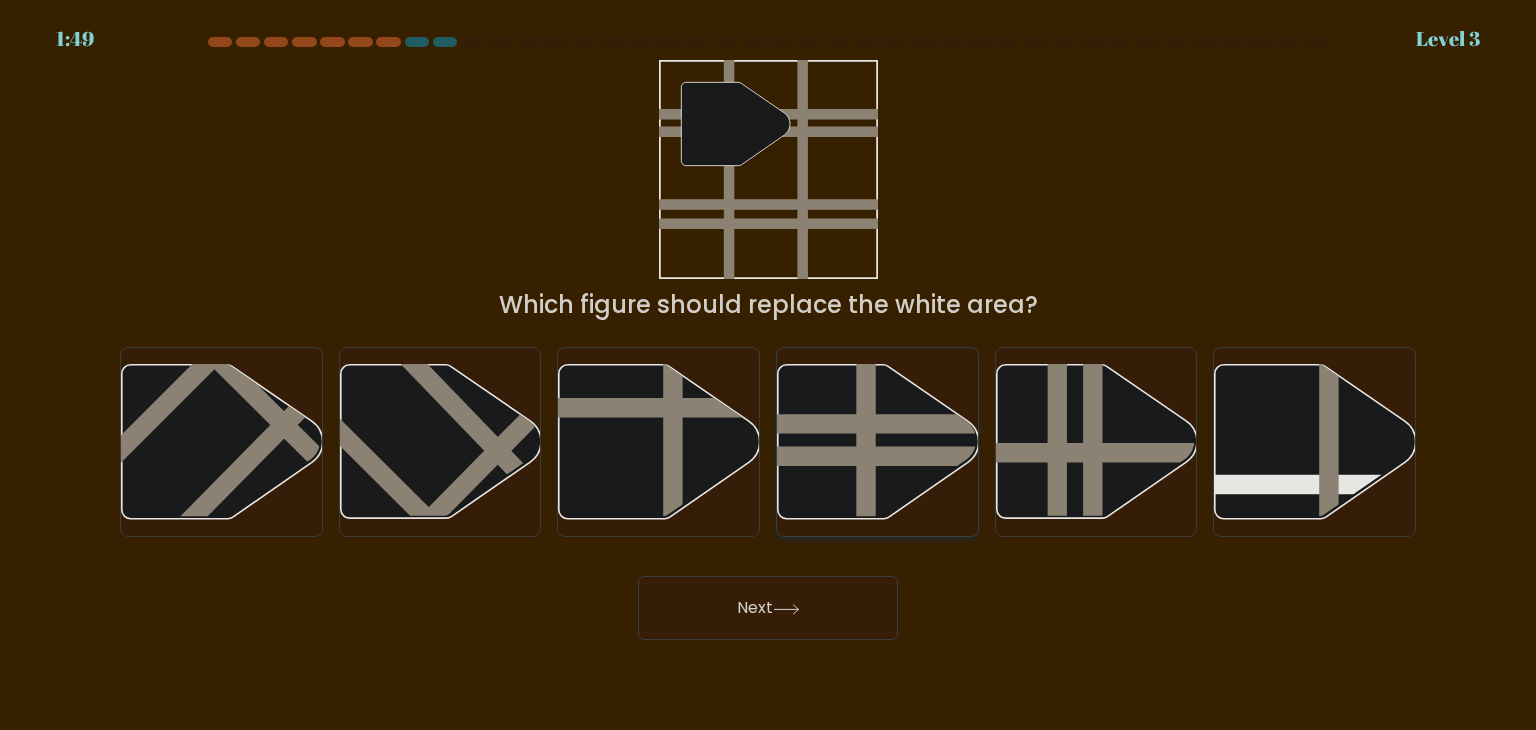 click 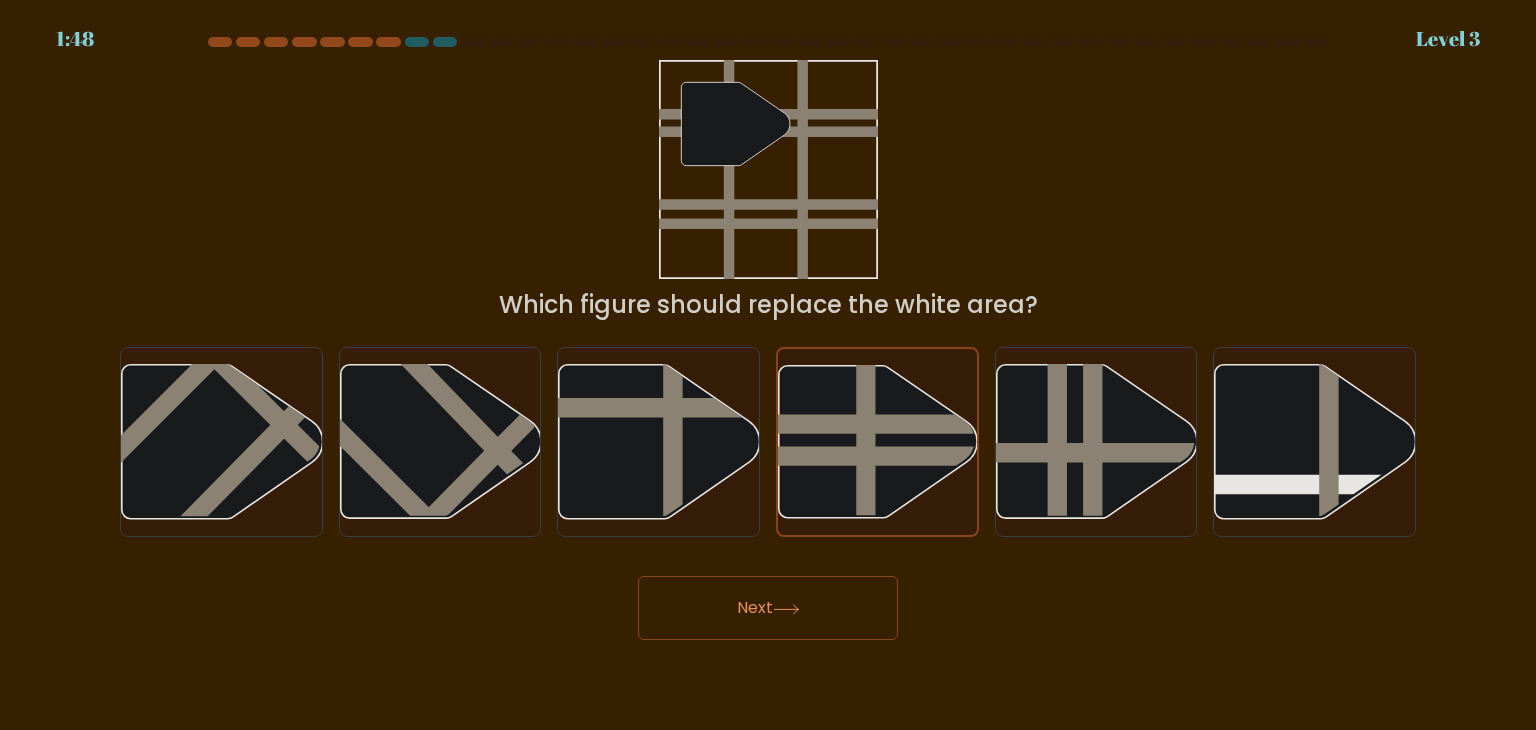 click 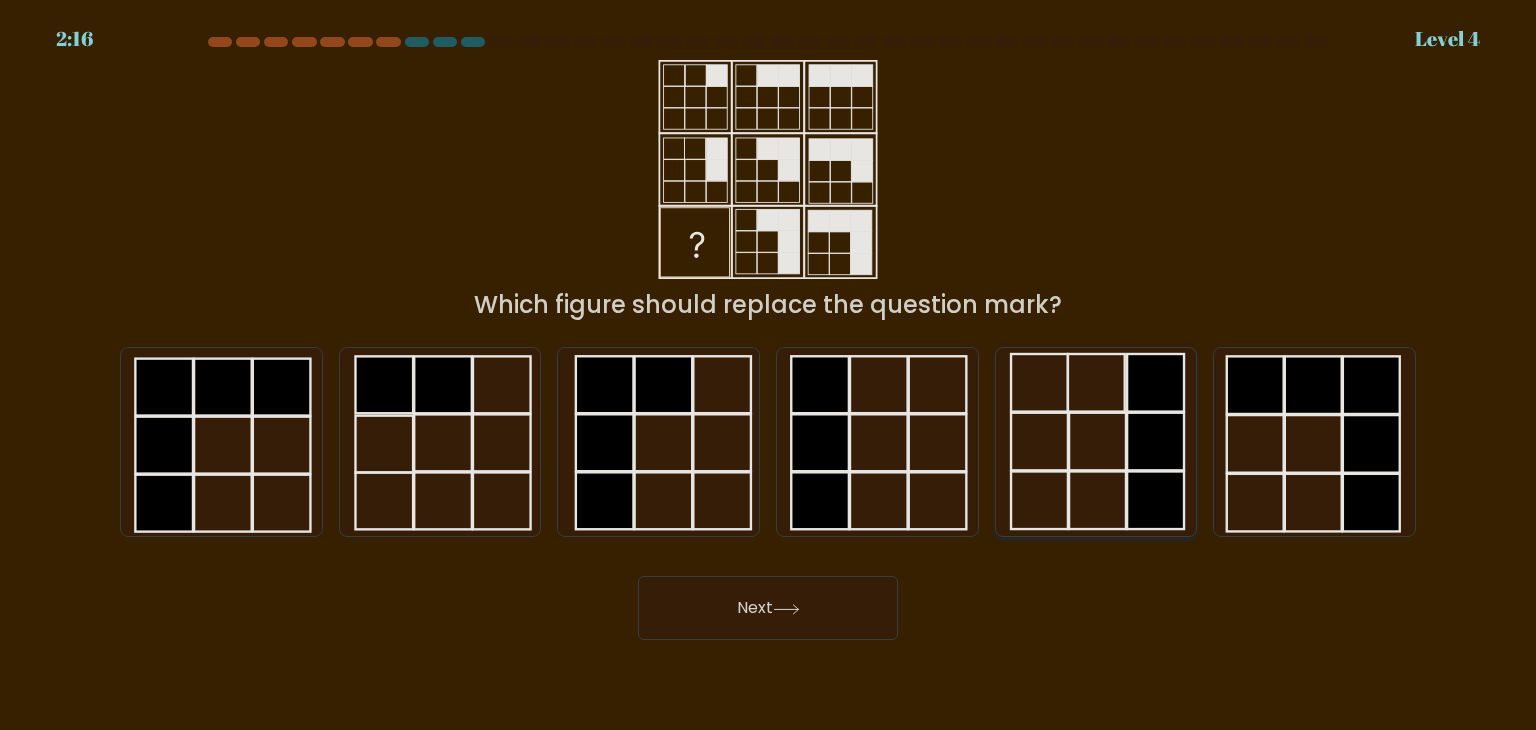 click 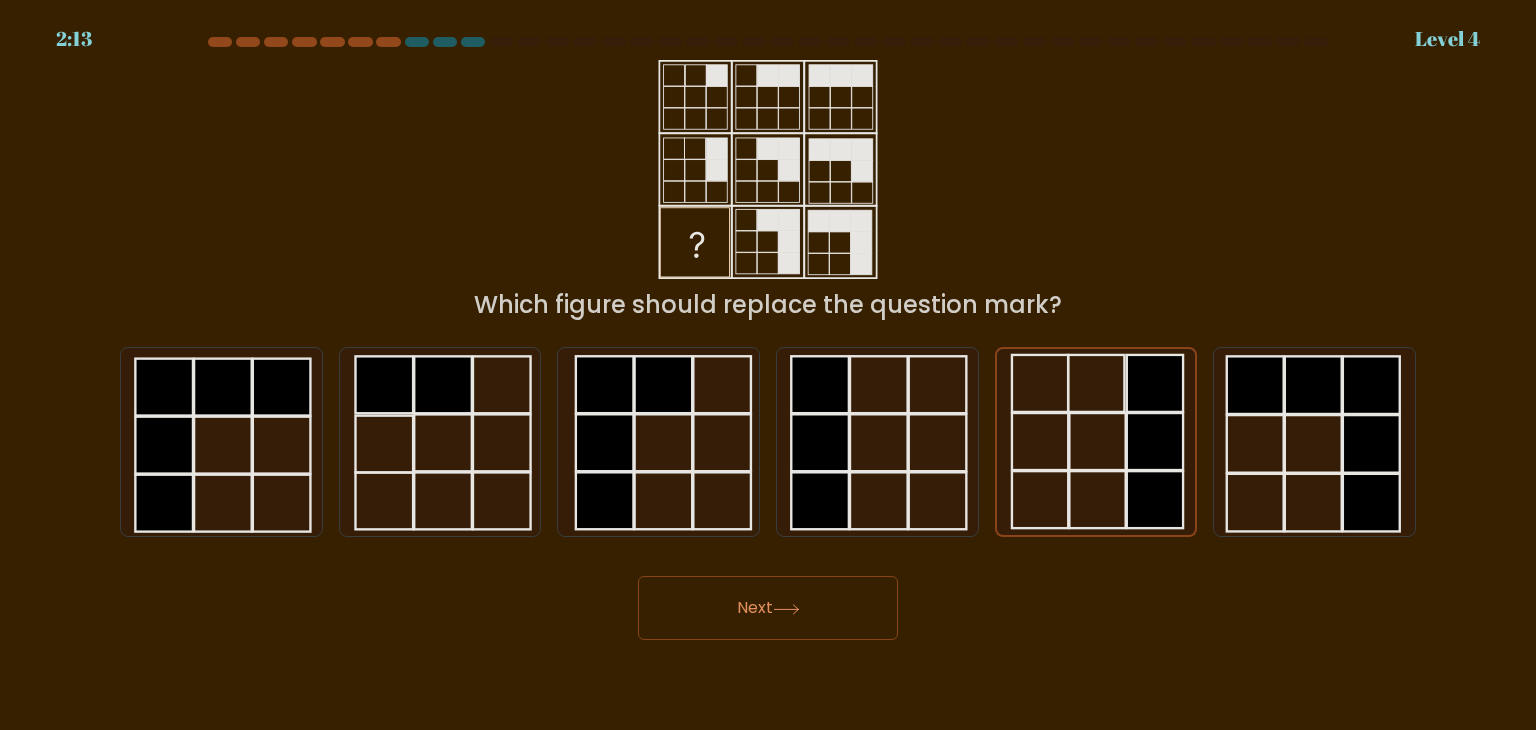 click on "Next" at bounding box center [768, 608] 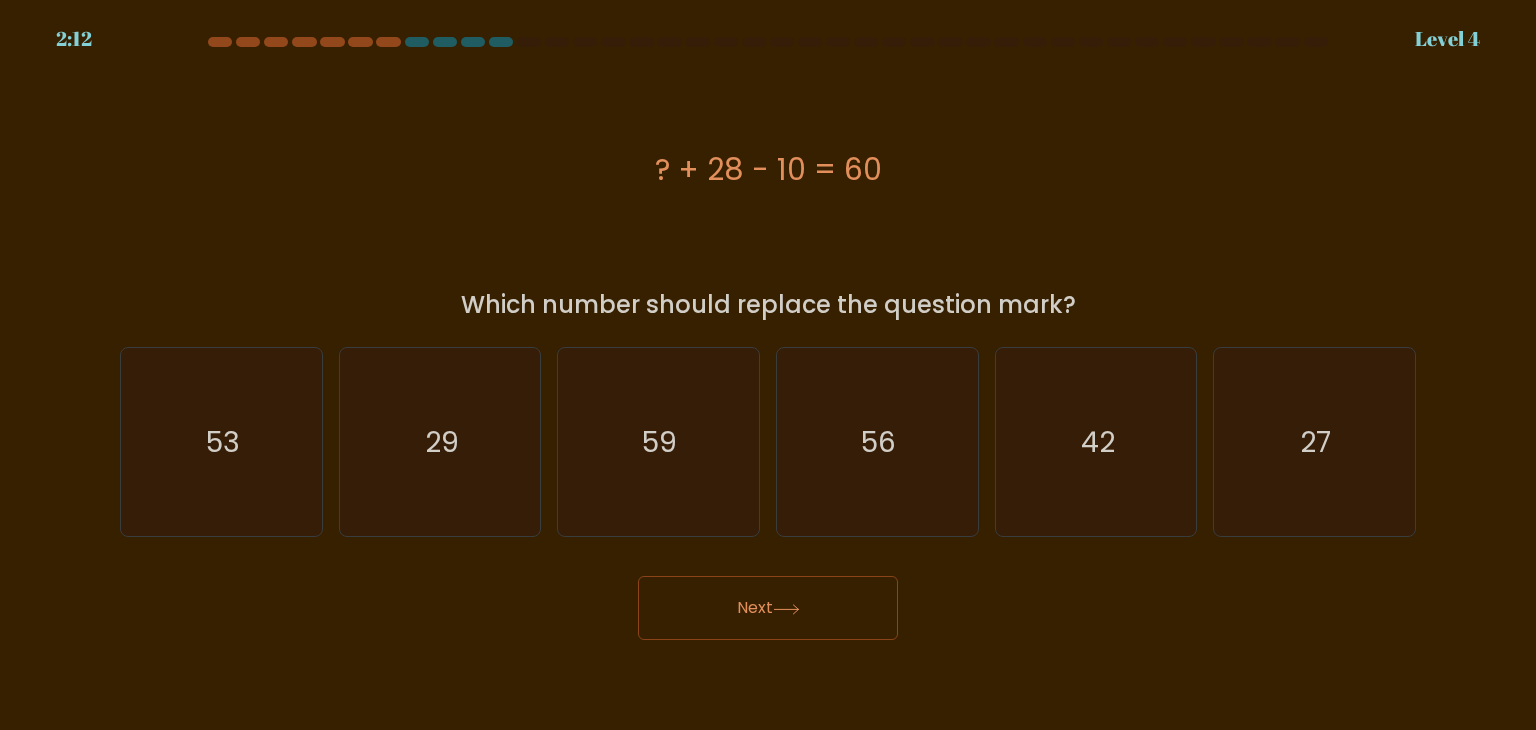 click on "Next" at bounding box center [768, 608] 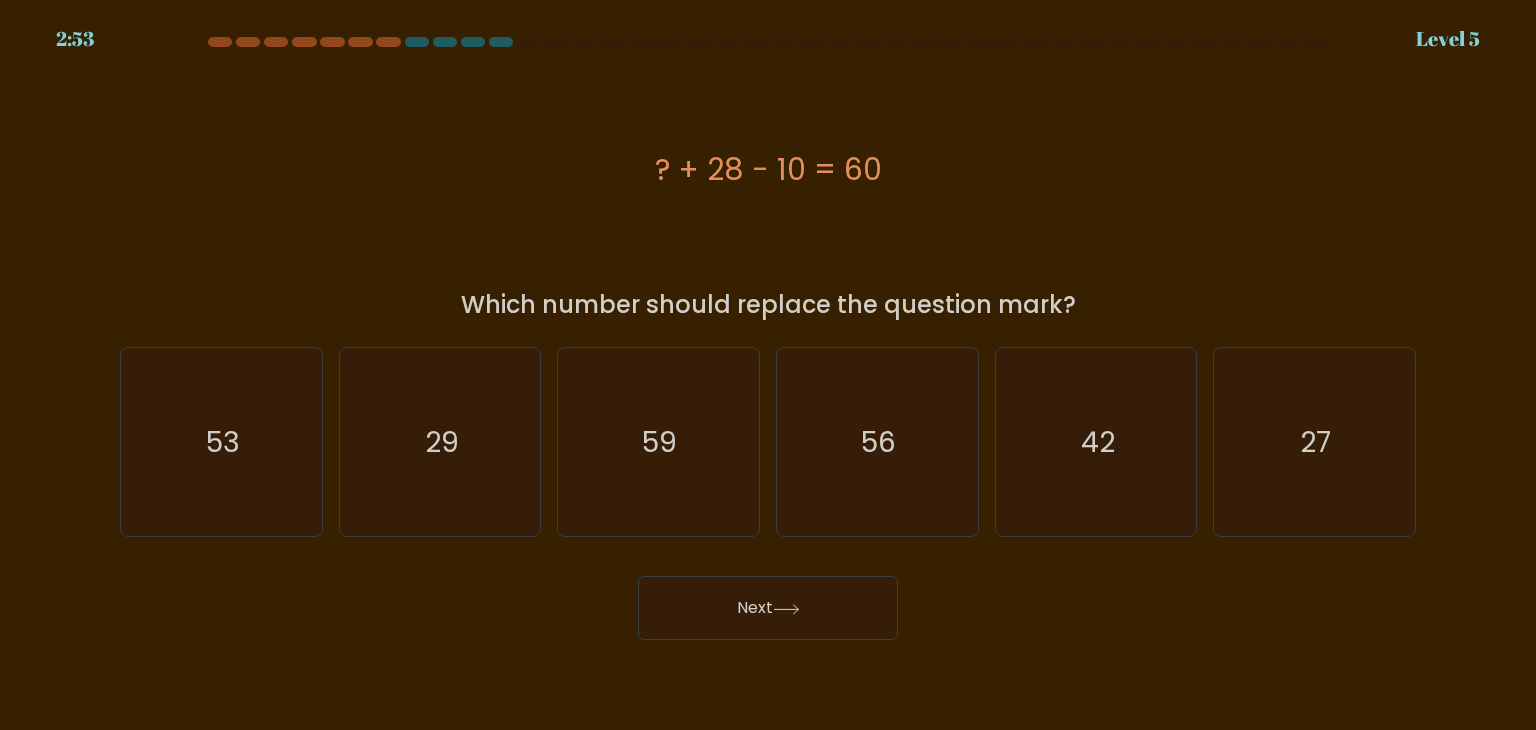click on "? + 28 - 10 = 60" at bounding box center (768, 169) 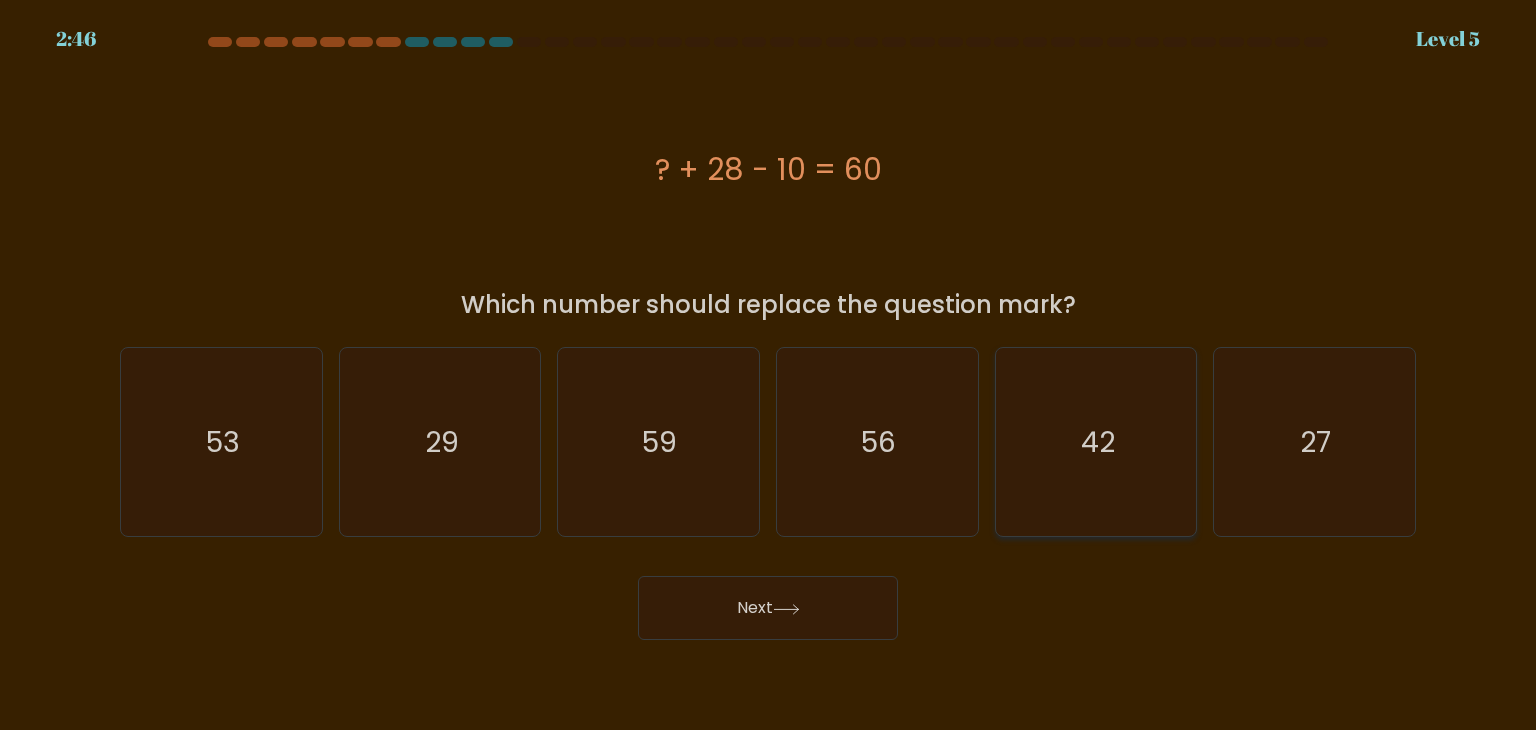 click on "42" 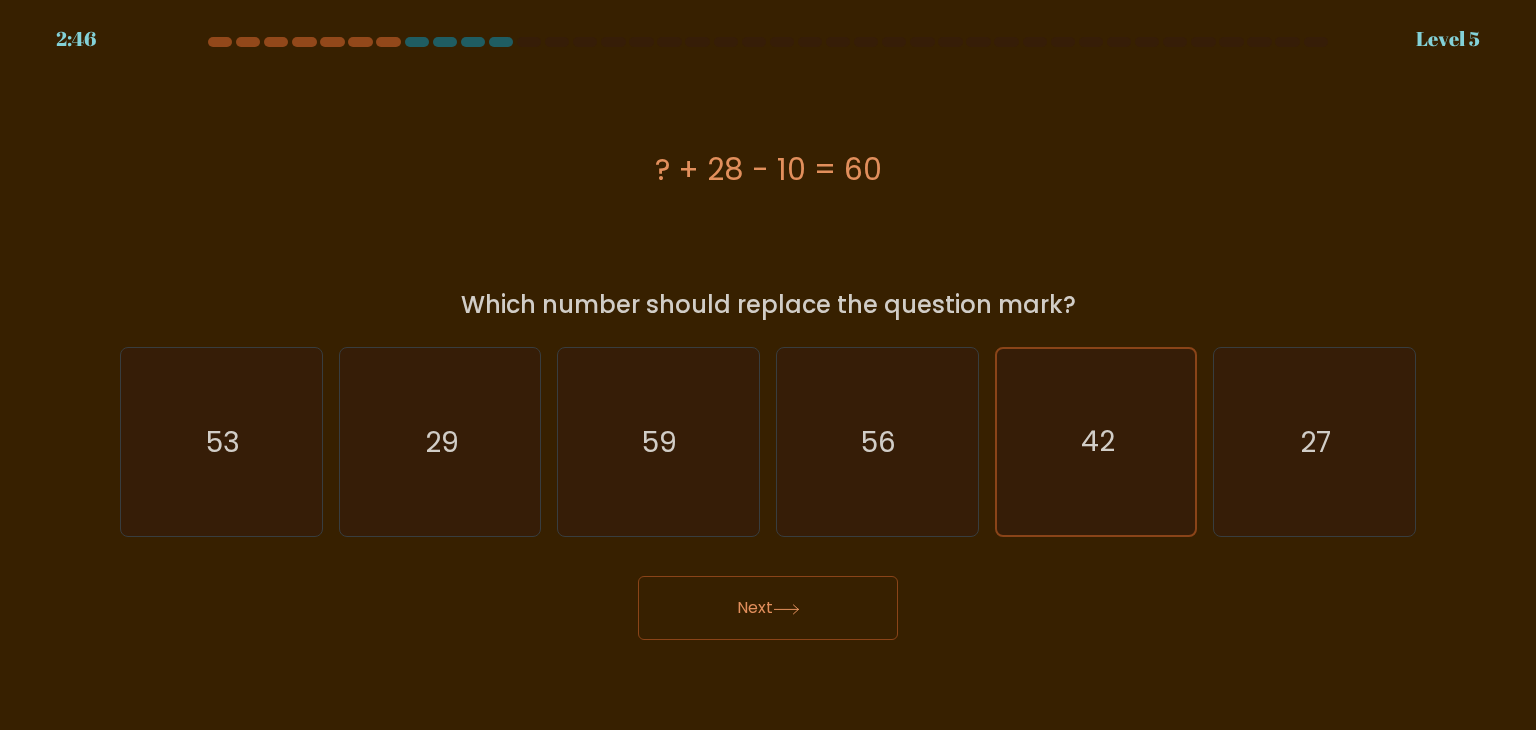 click on "Next" at bounding box center [768, 608] 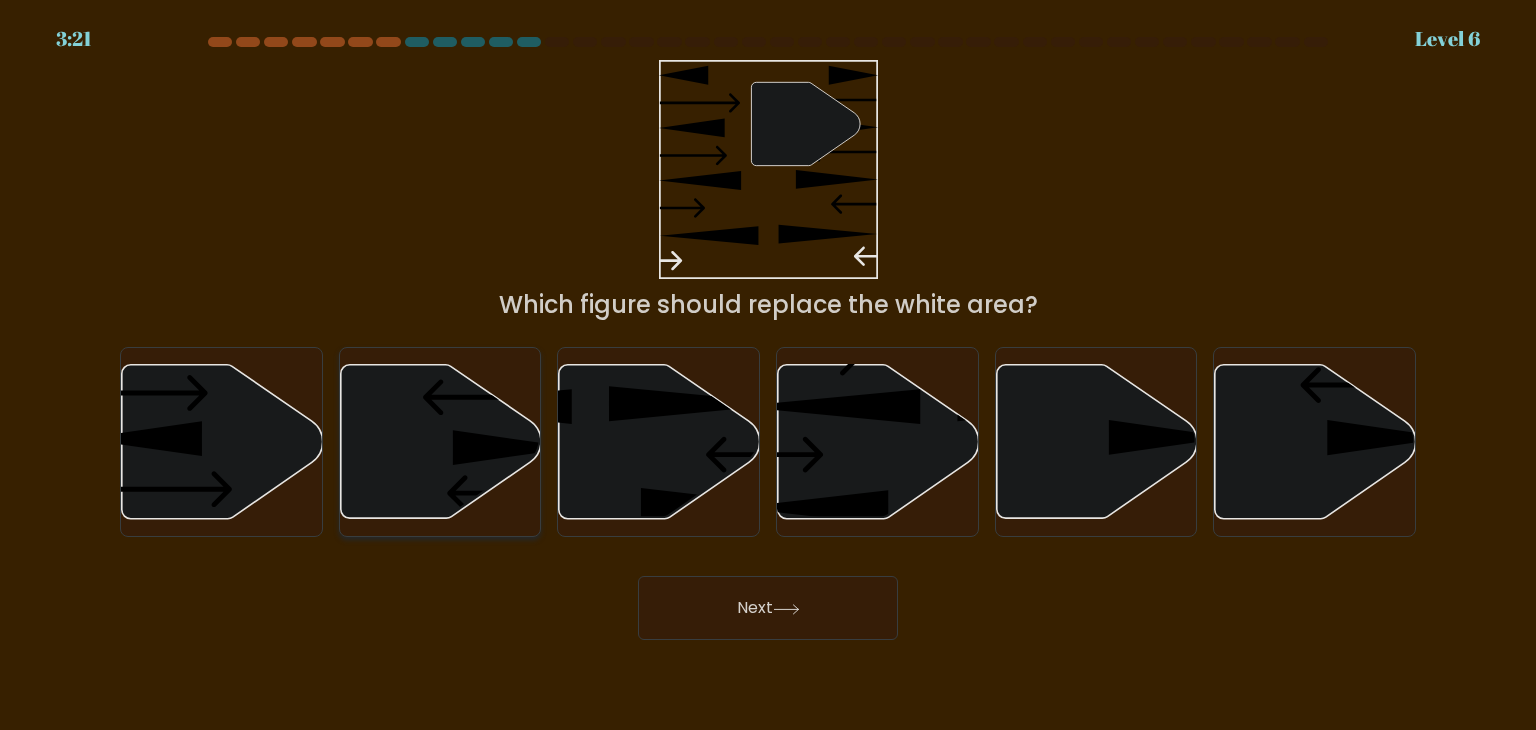 click 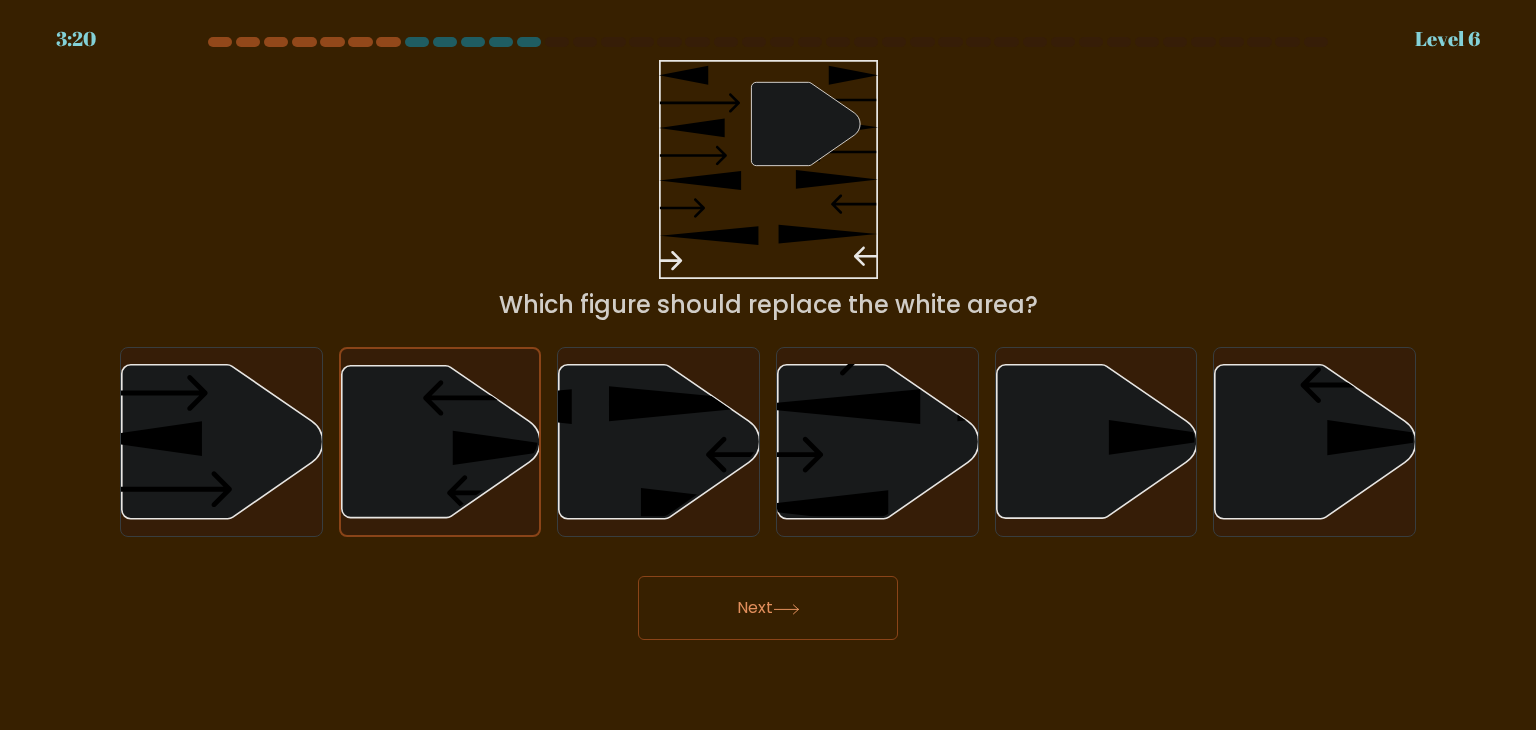 click on "Next" at bounding box center (768, 608) 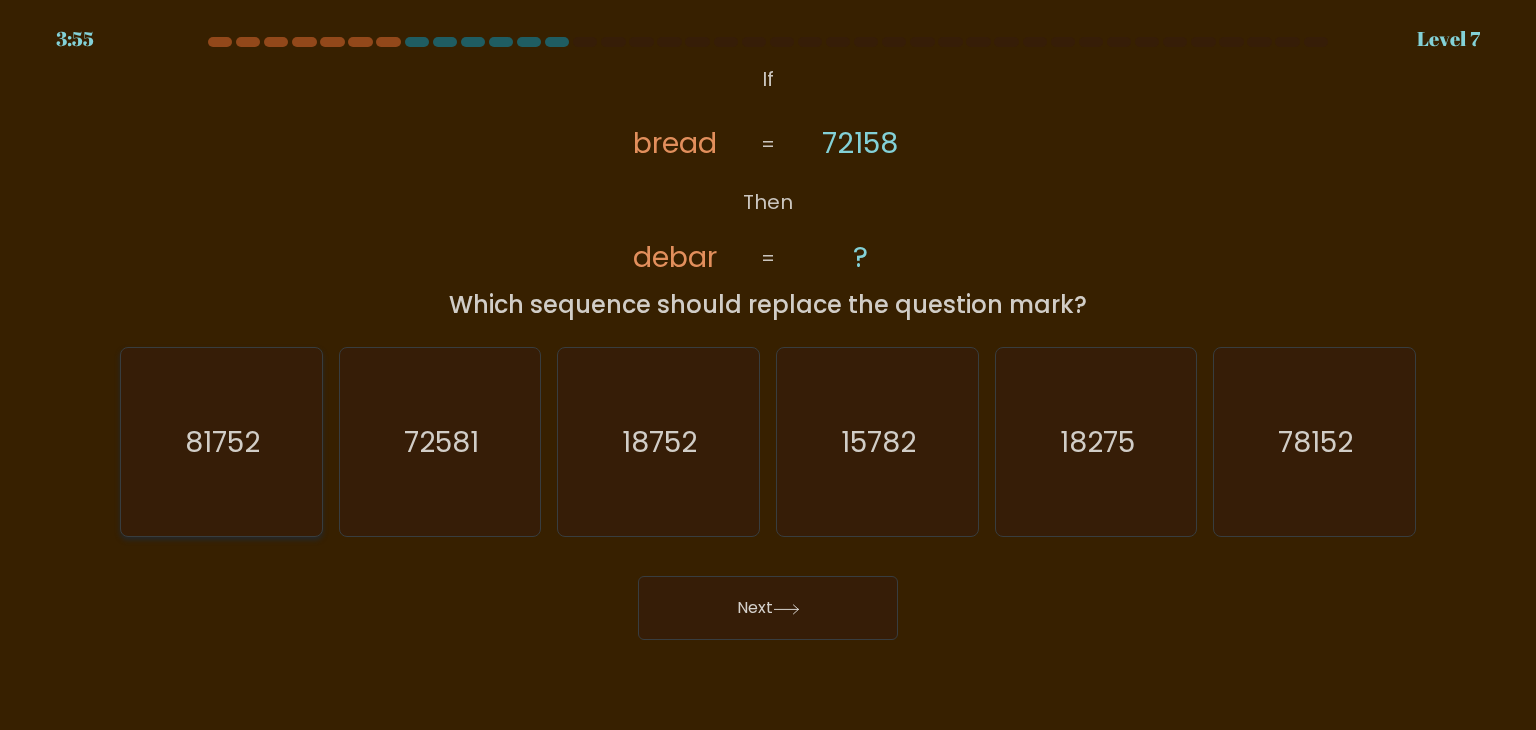 click on "81752" 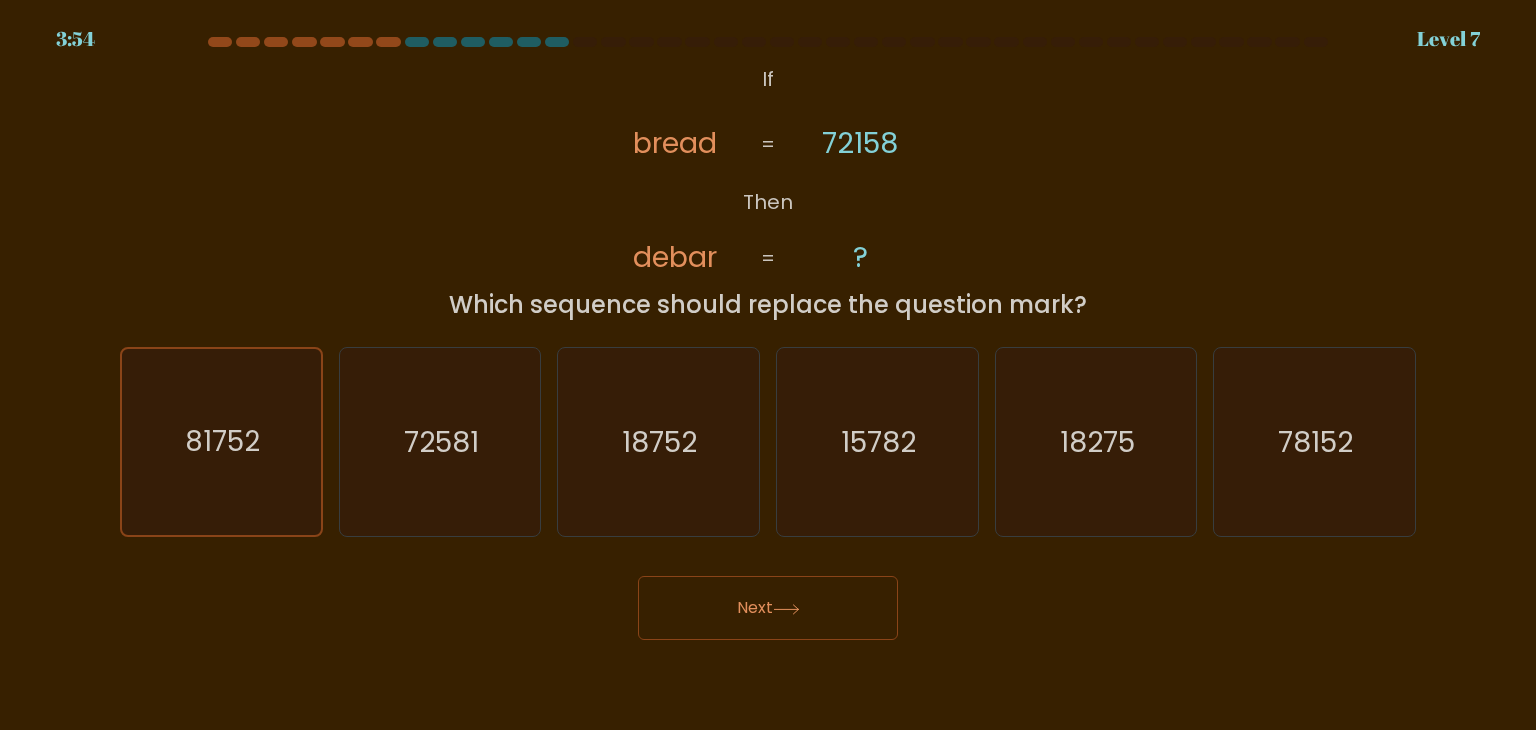 click on "Next" at bounding box center [768, 608] 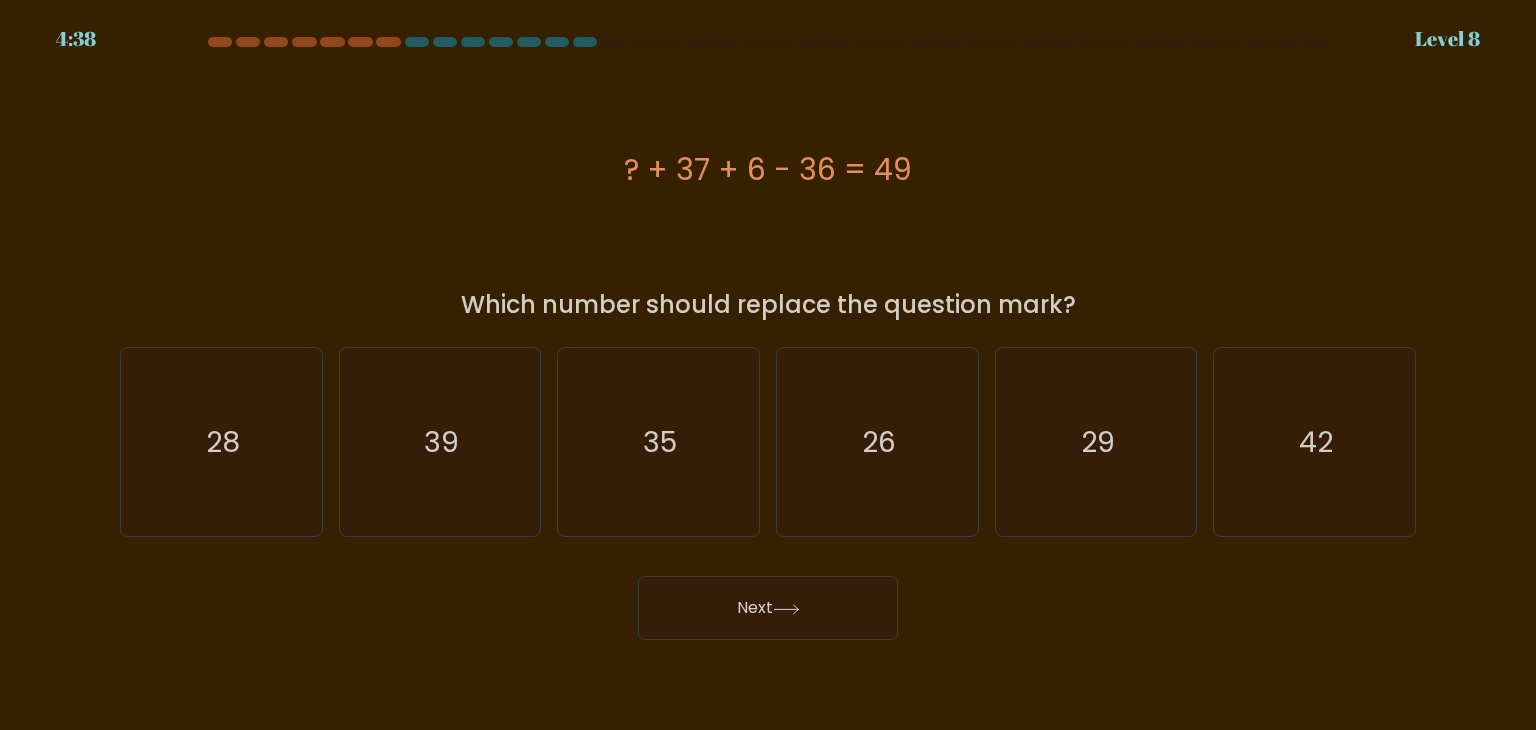 click on "Next" at bounding box center (768, 608) 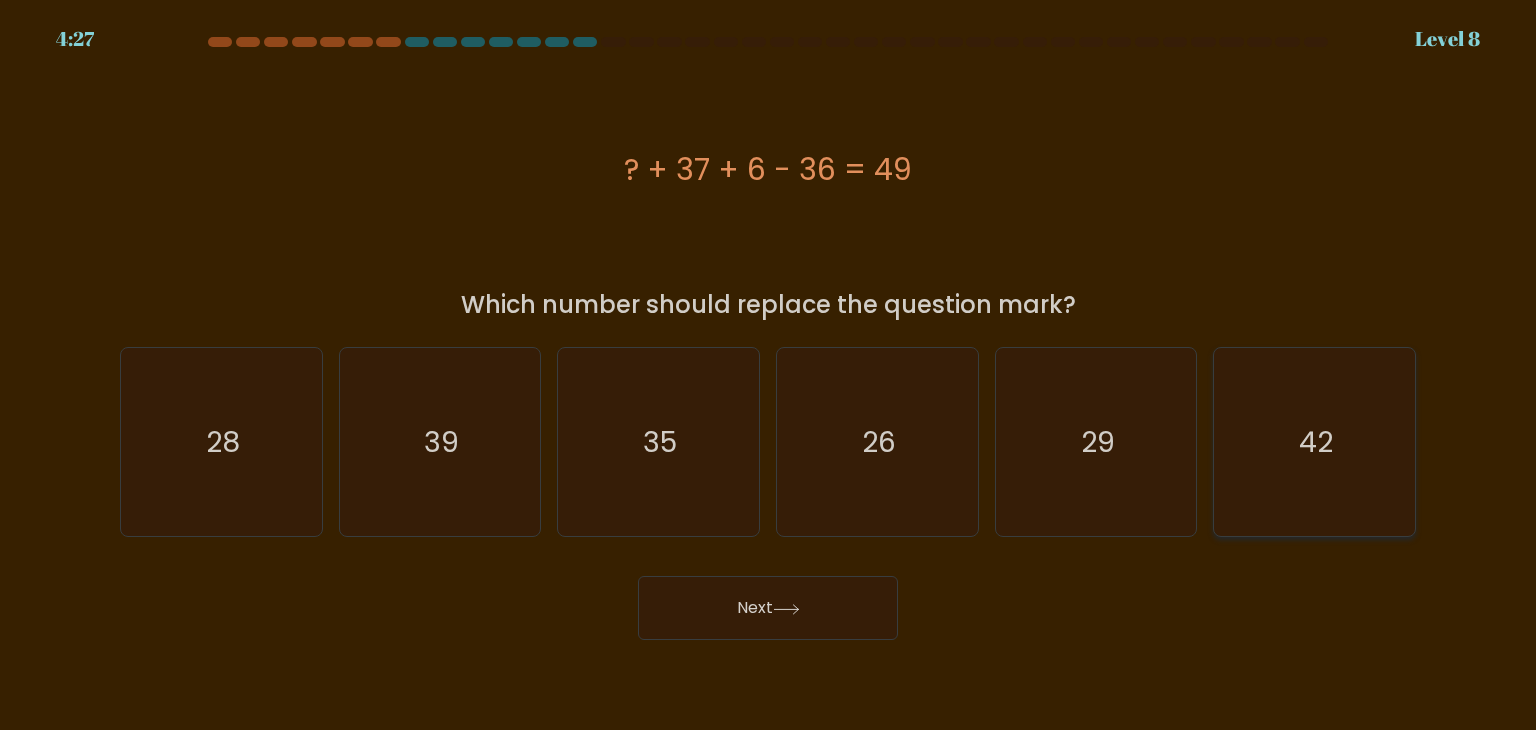click on "42" 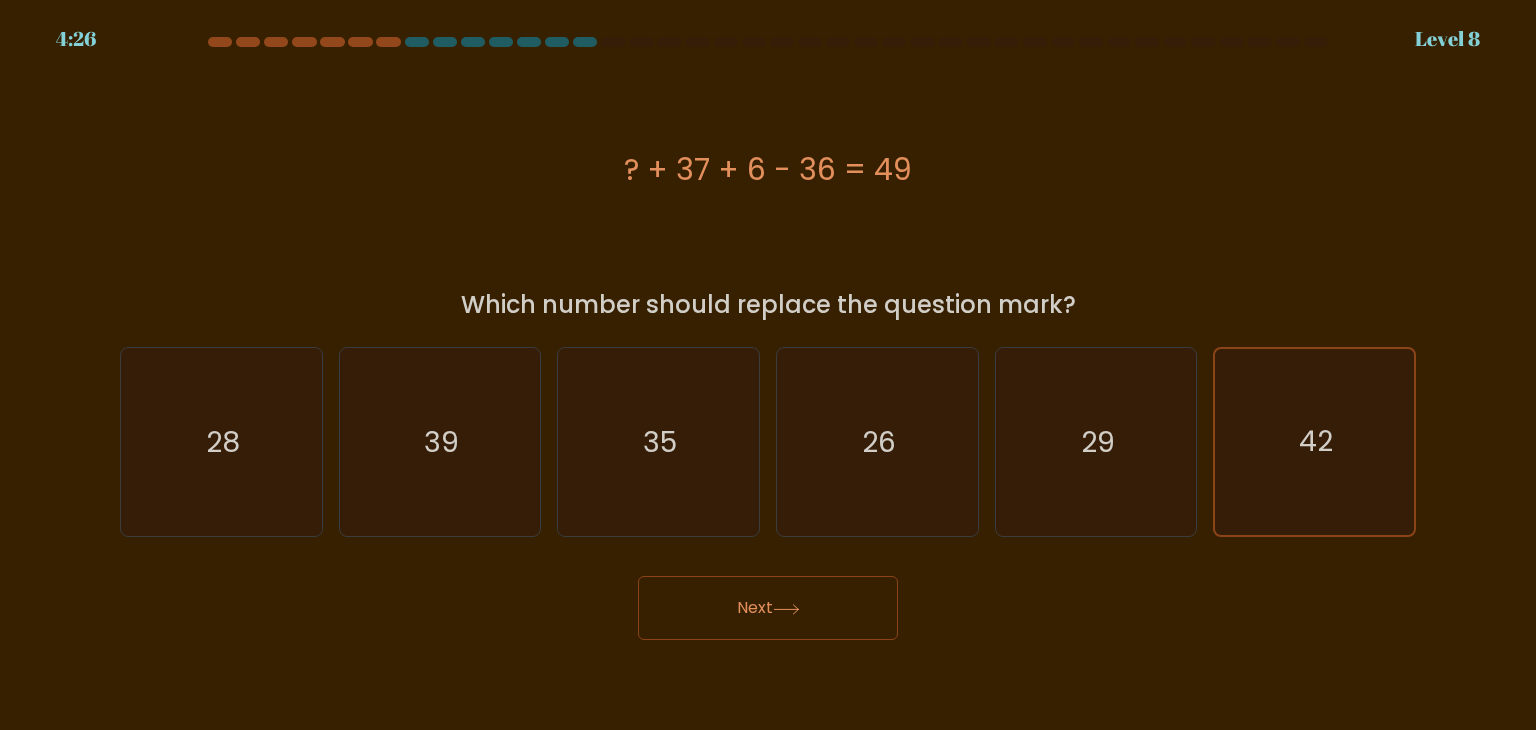 click on "Next" at bounding box center (768, 608) 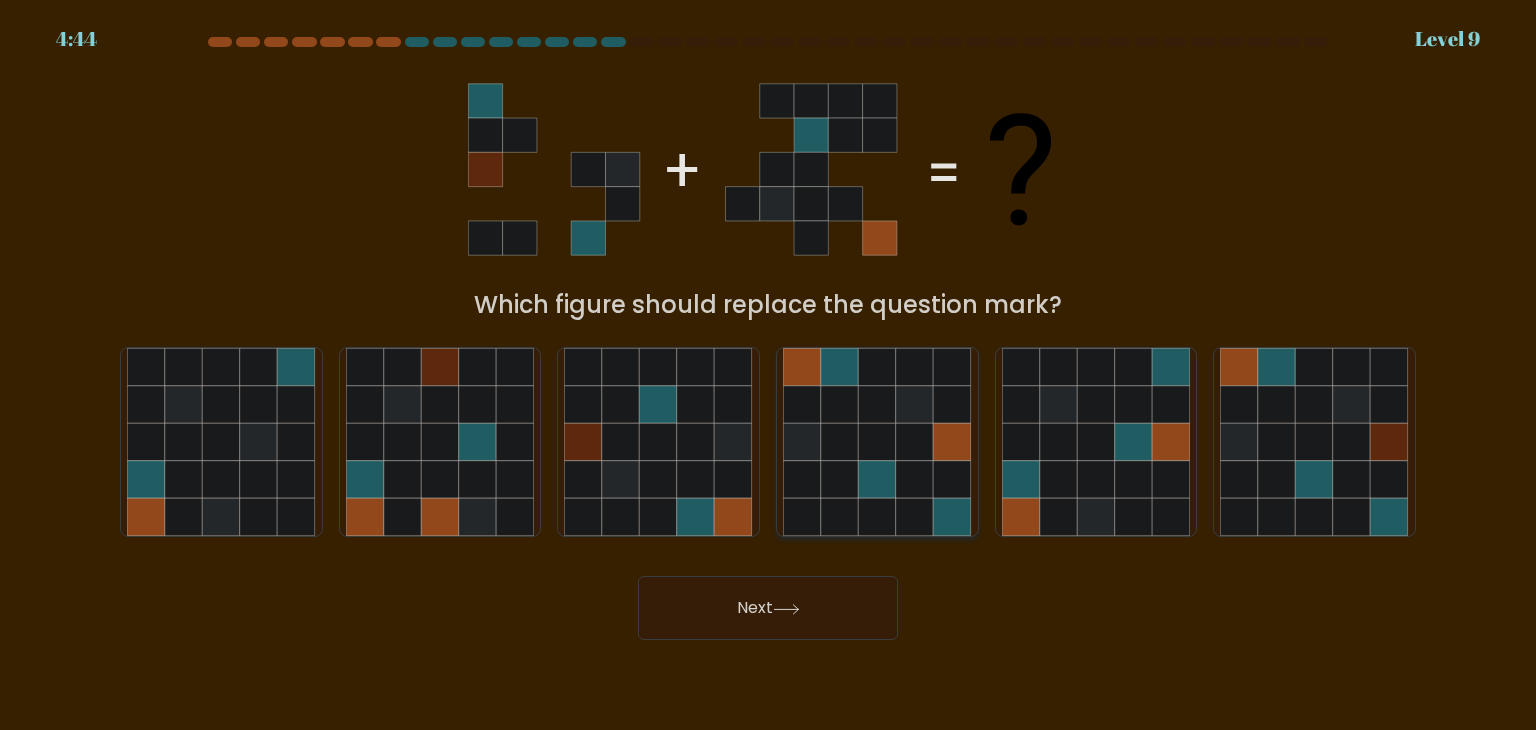 click 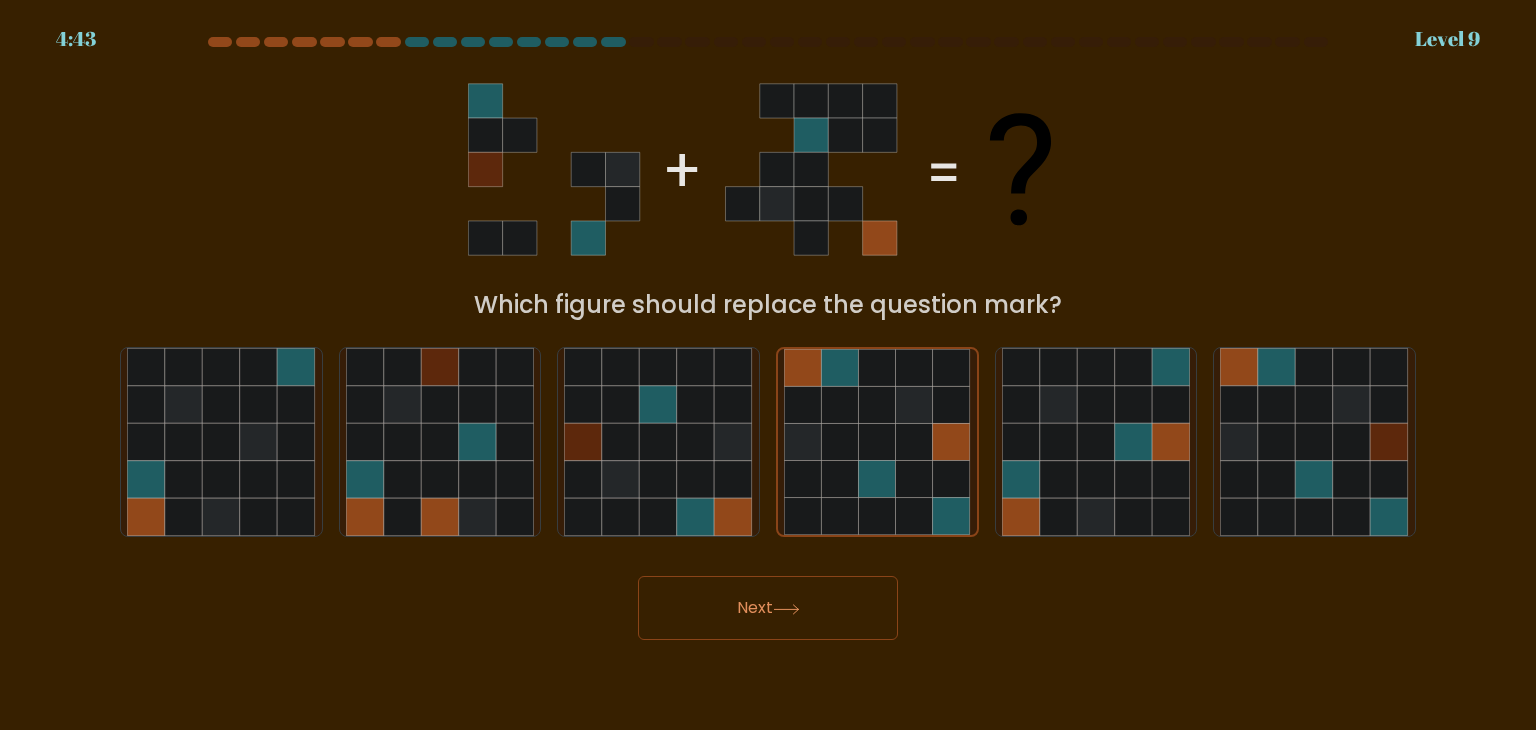 click on "Next" at bounding box center [768, 608] 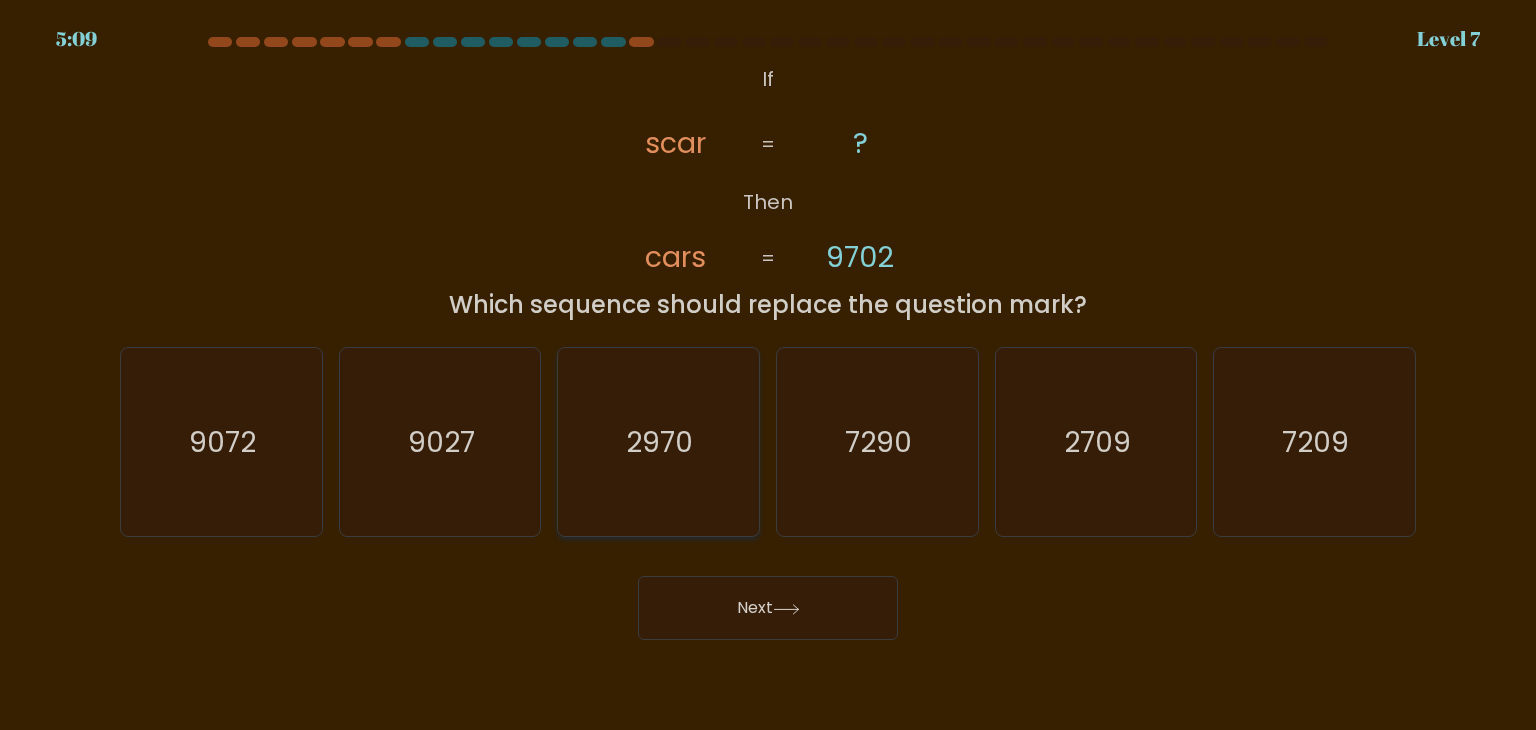 click on "2970" 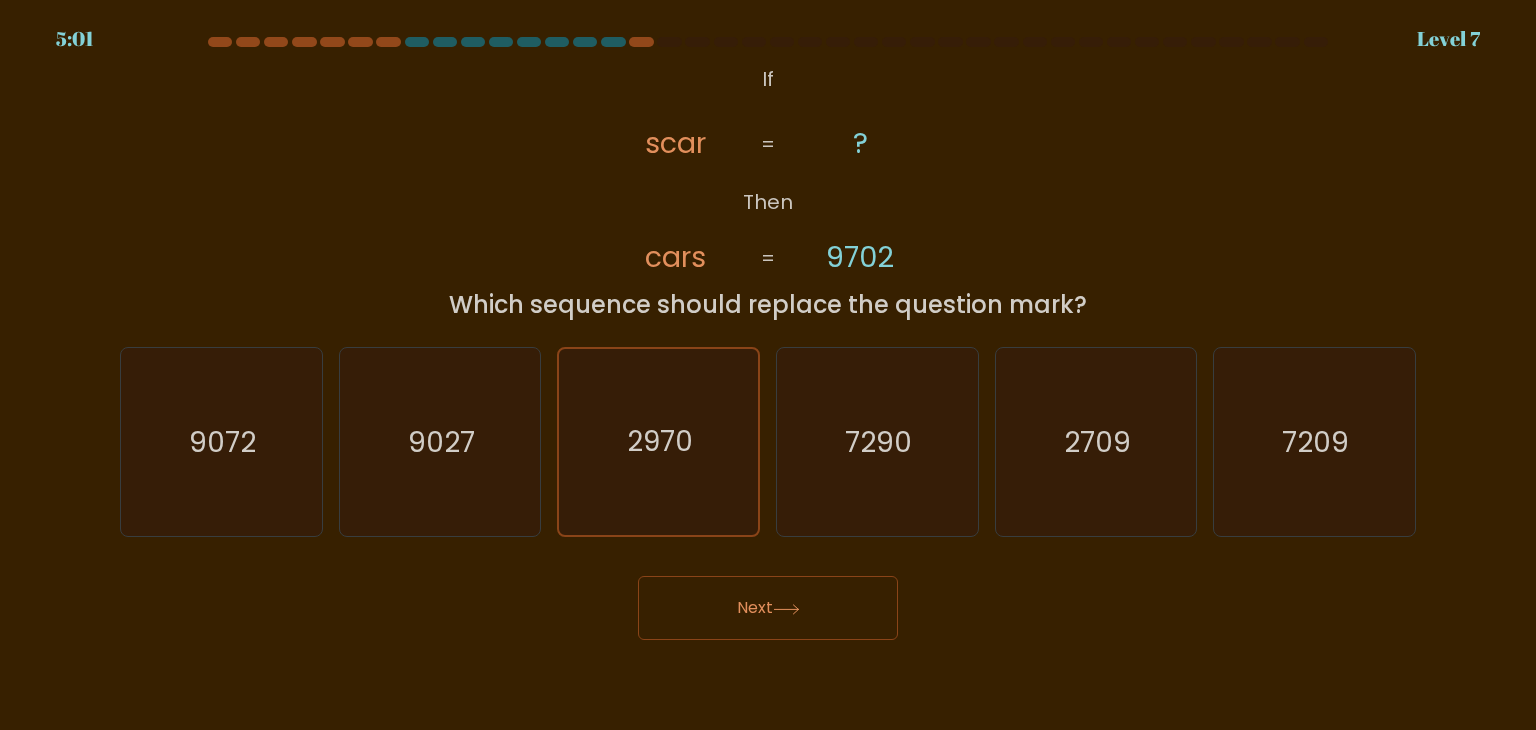 click on "Next" at bounding box center (768, 608) 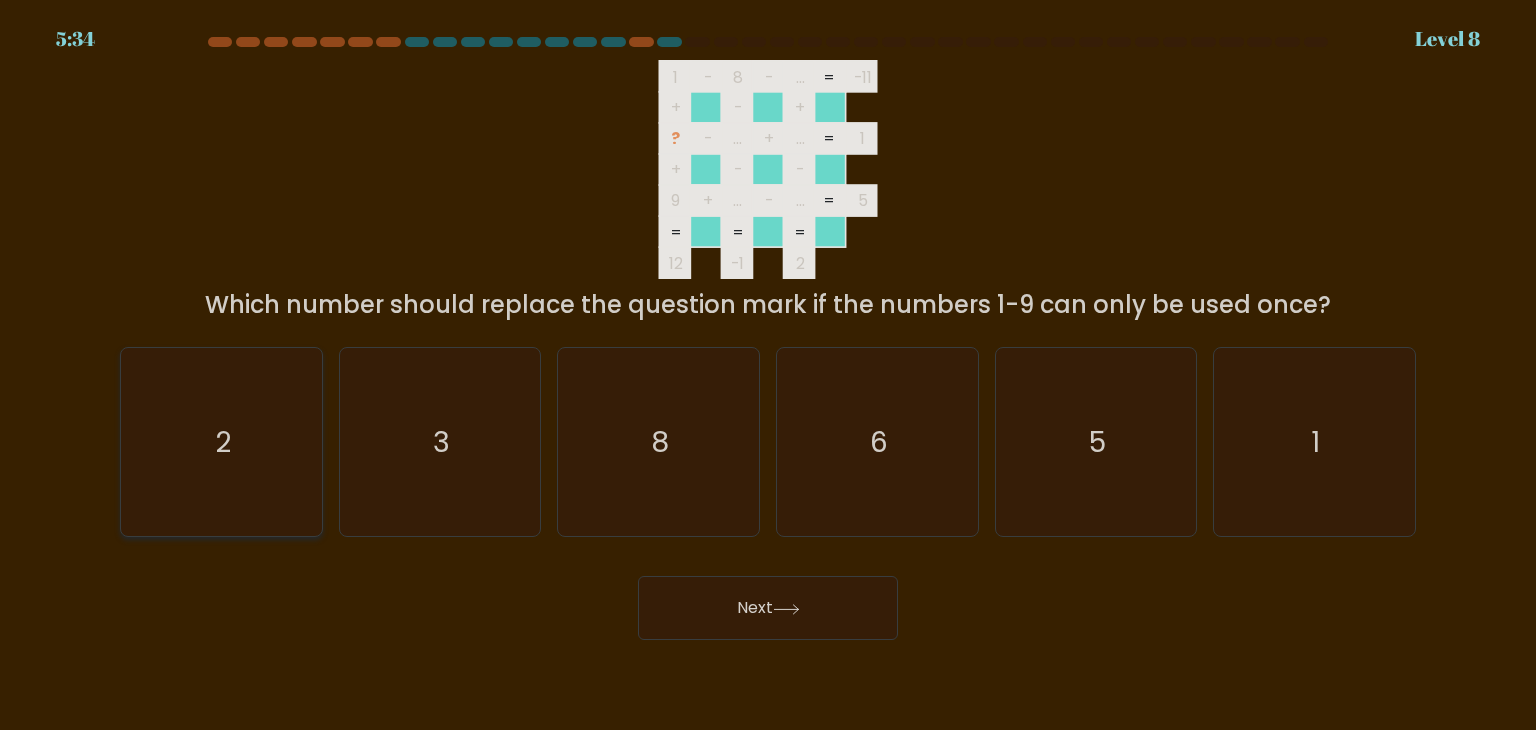 click on "2" 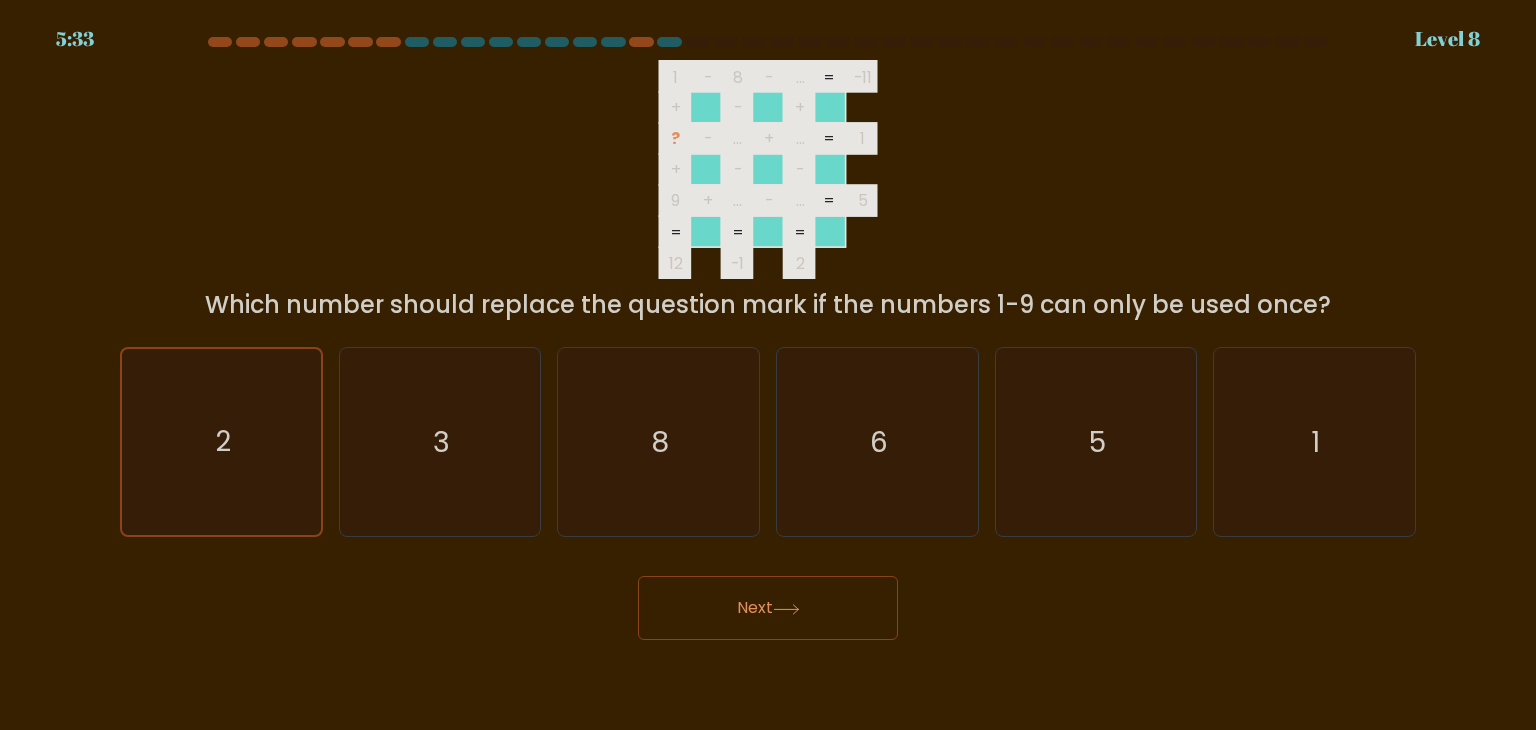 click on "Next" at bounding box center (768, 608) 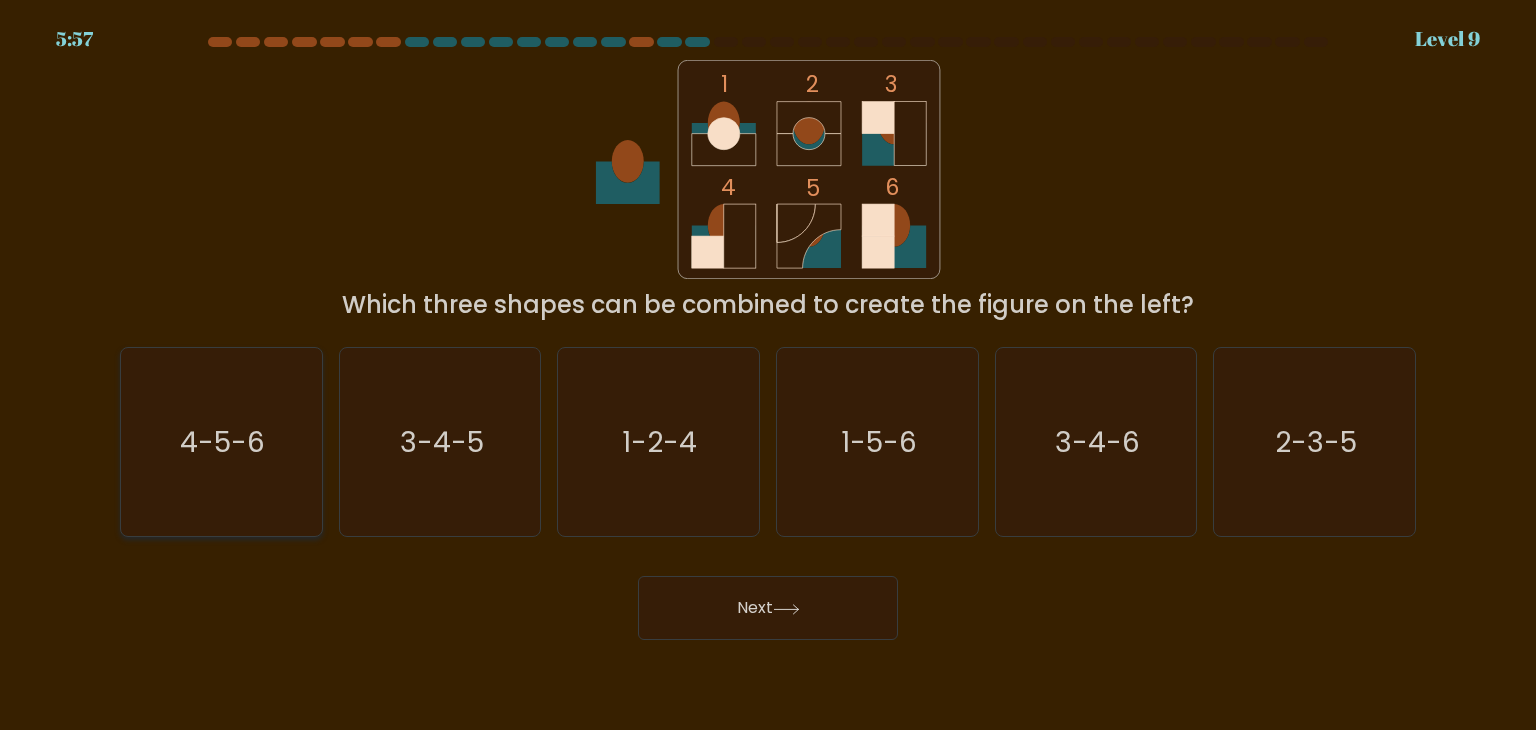 click on "4-5-6" 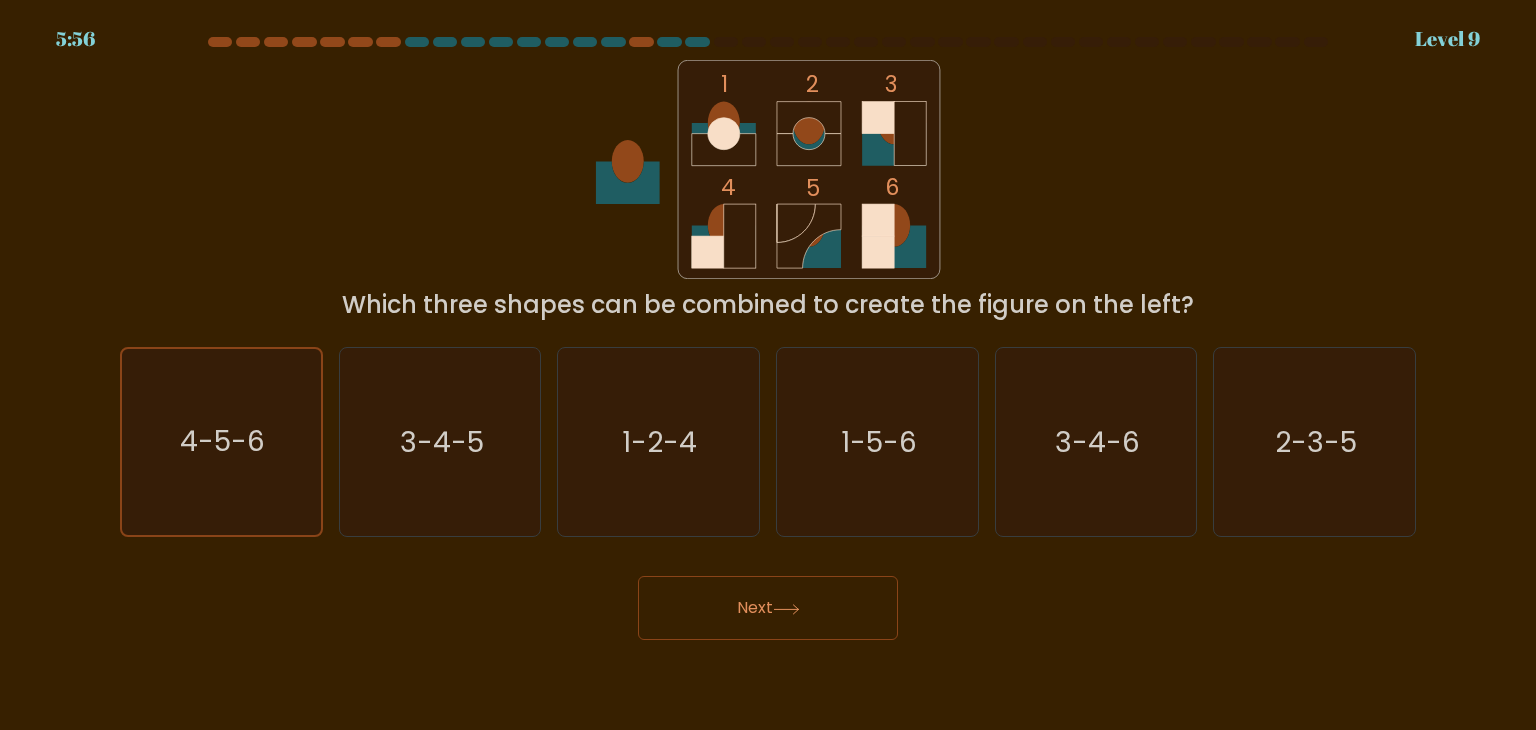 click on "Next" at bounding box center [768, 608] 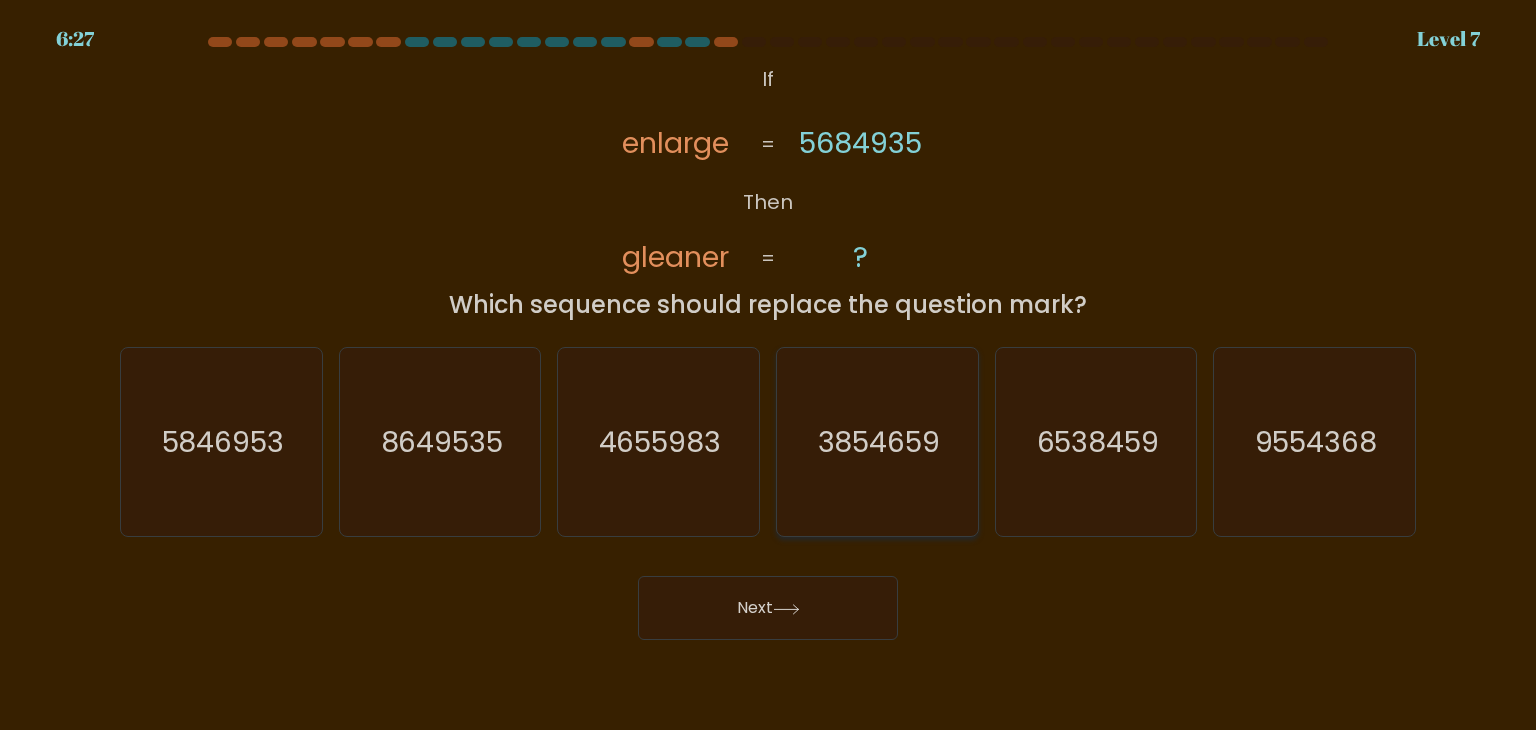 click on "3854659" 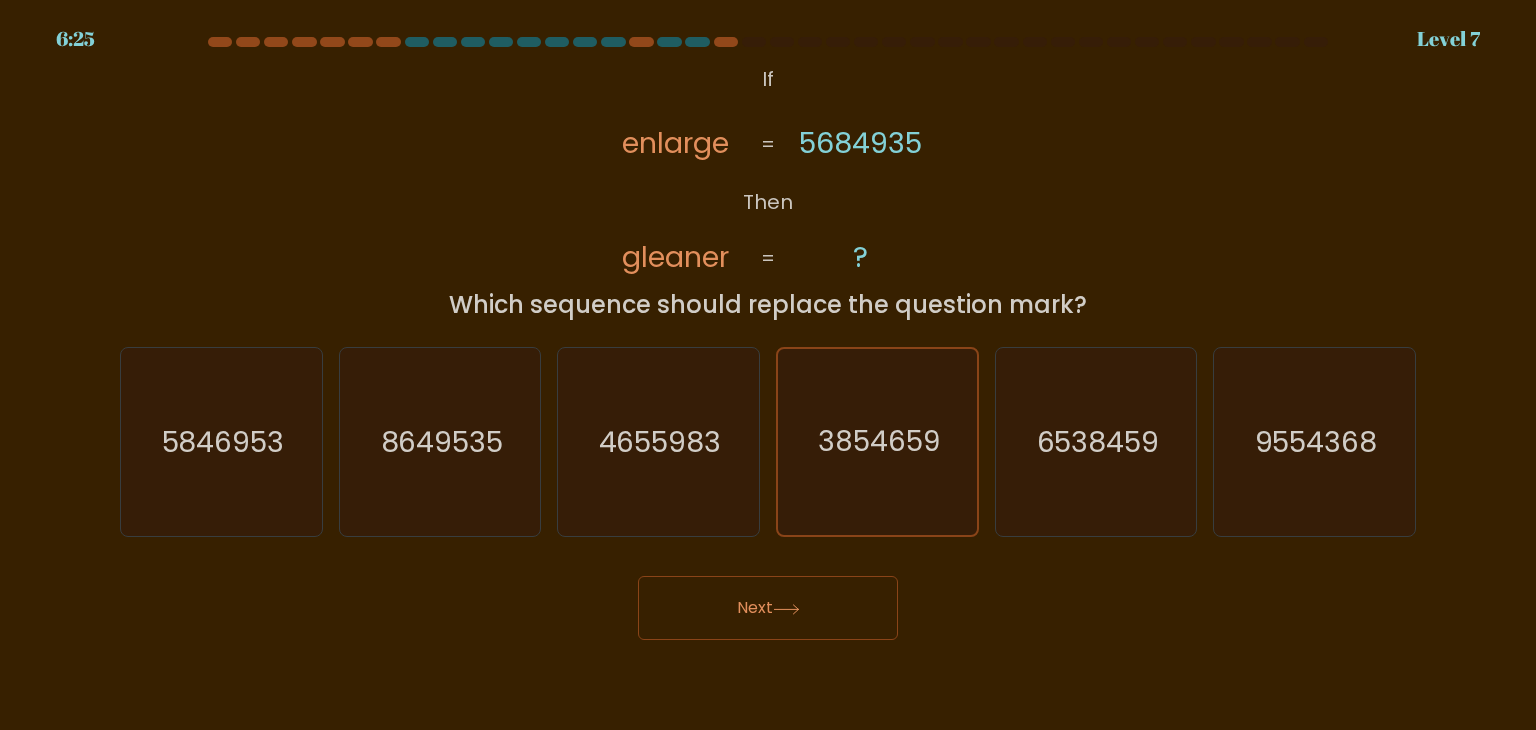 click on "Next" at bounding box center (768, 608) 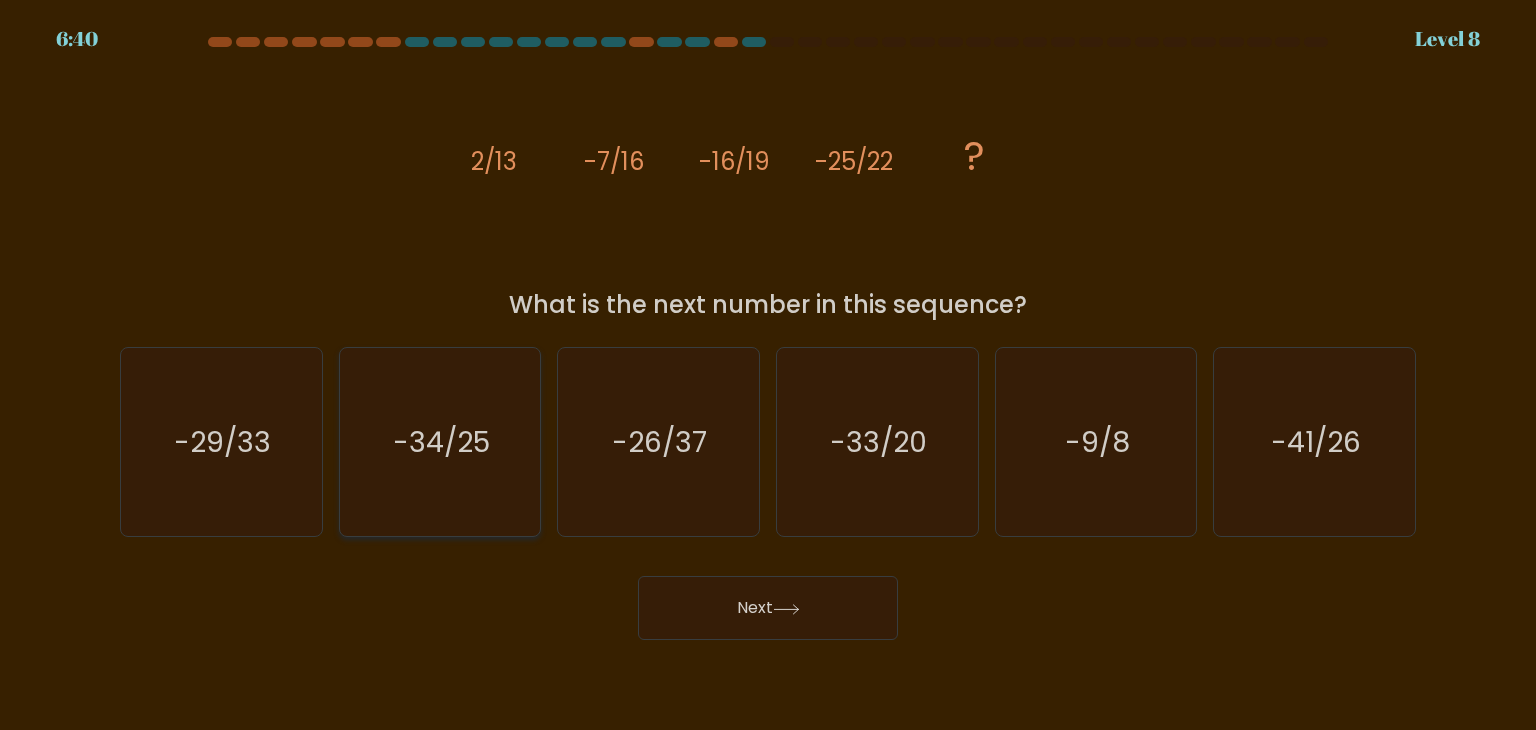 click on "-34/25" 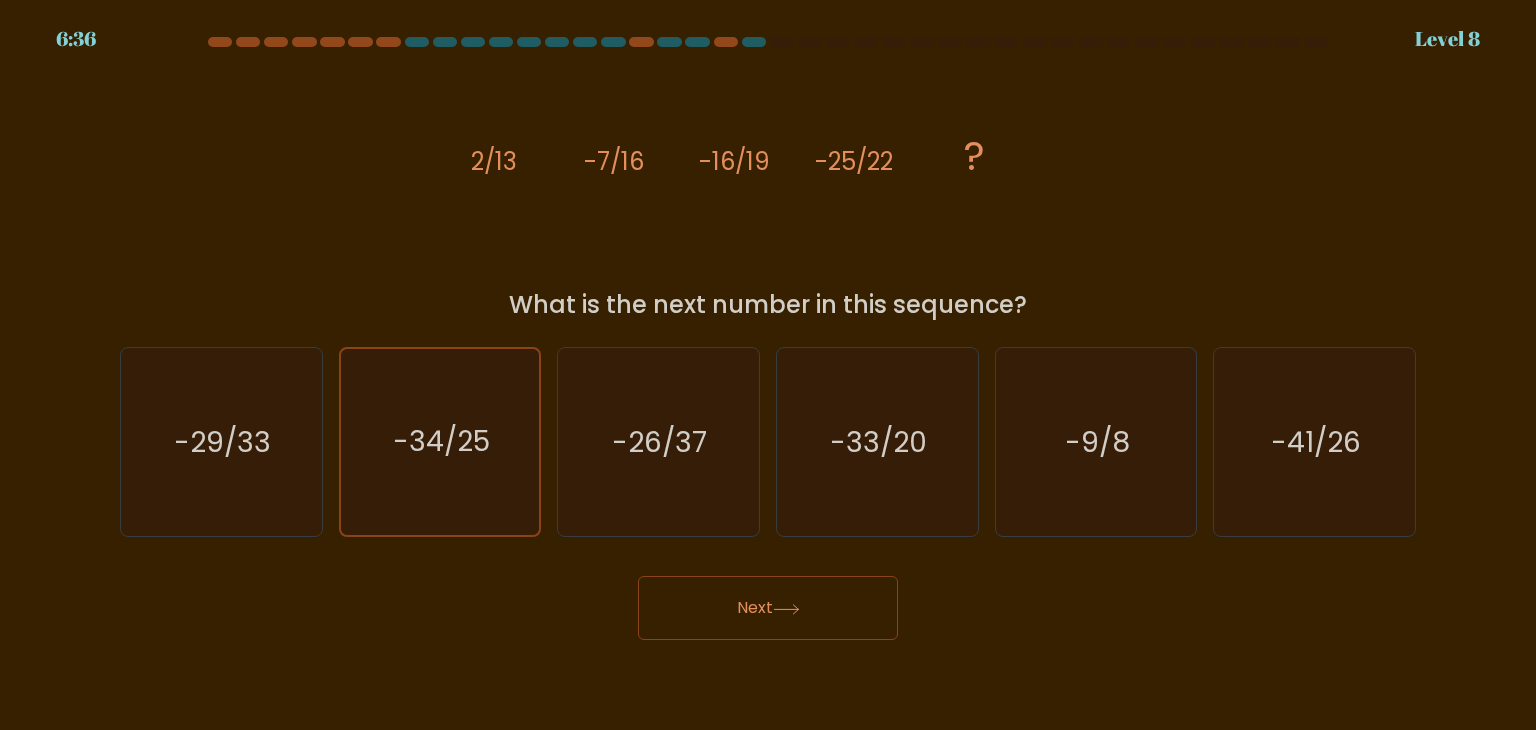 click on "Next" at bounding box center (768, 608) 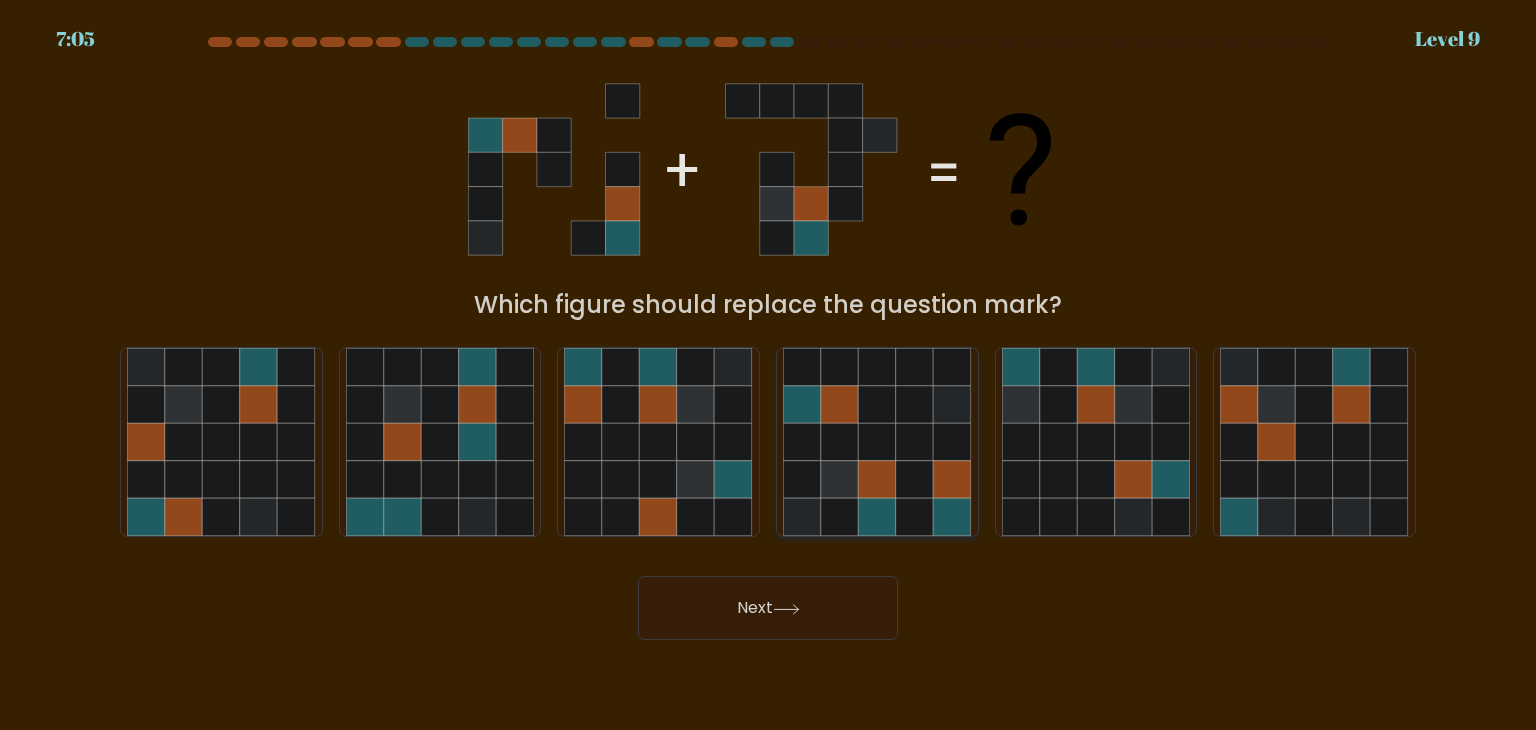 click 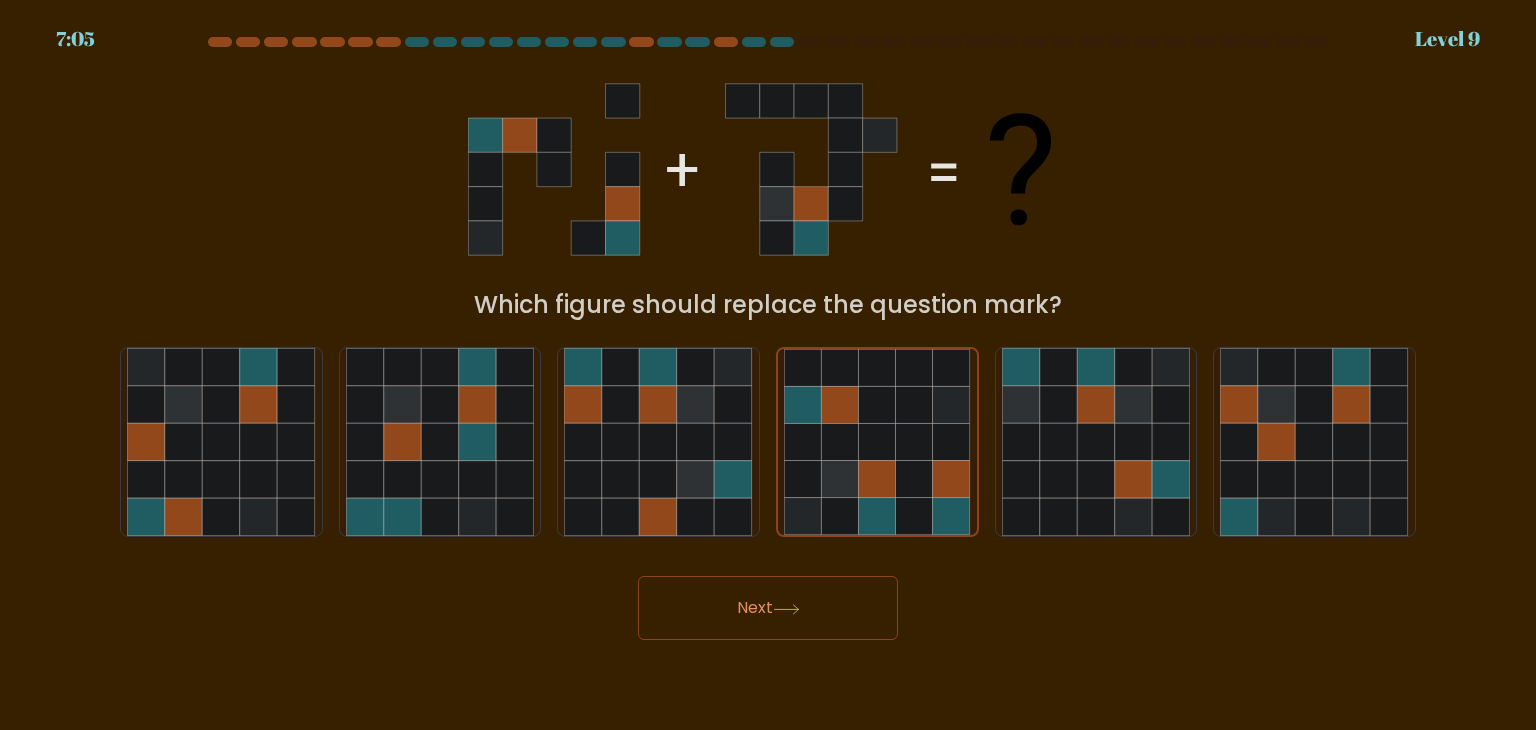click on "Next" at bounding box center [768, 608] 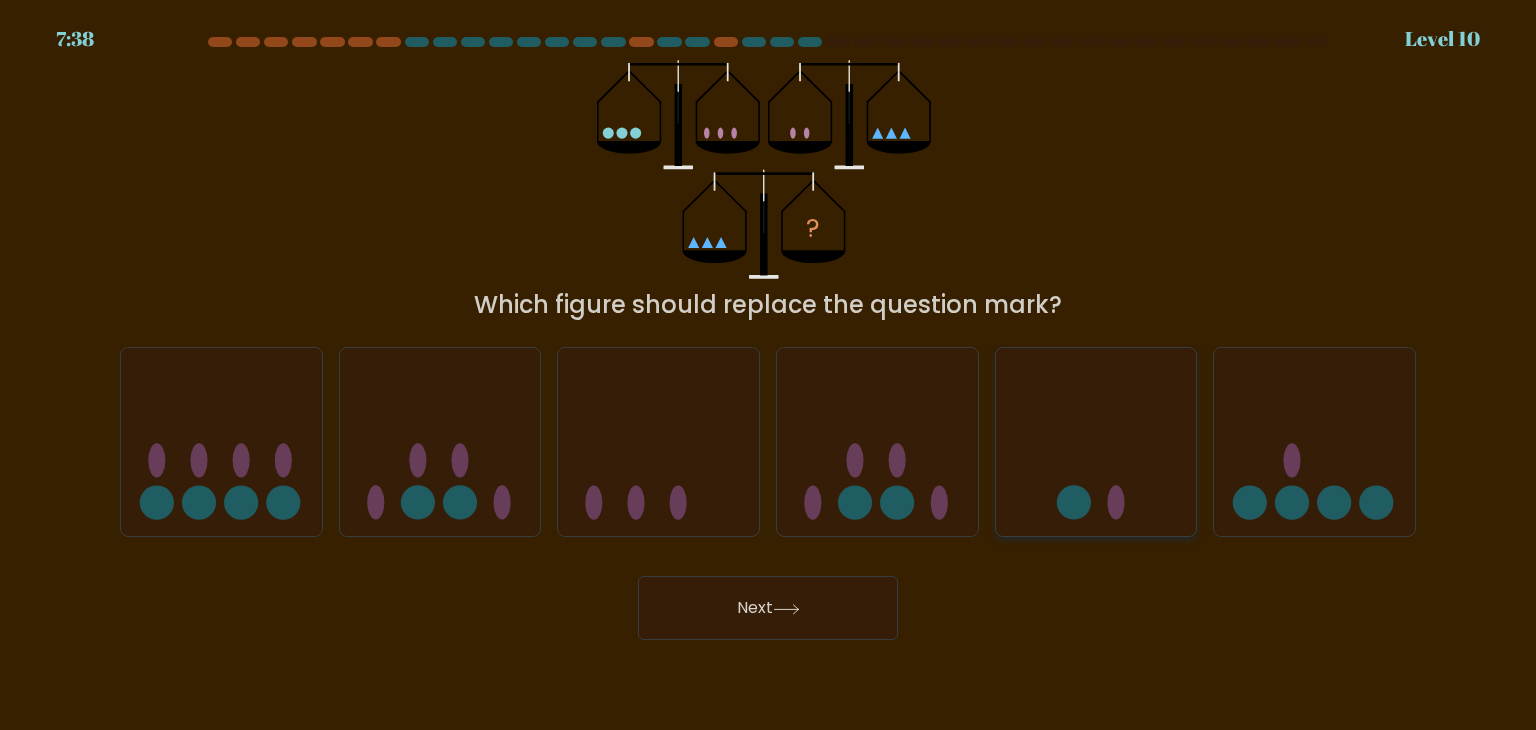 click 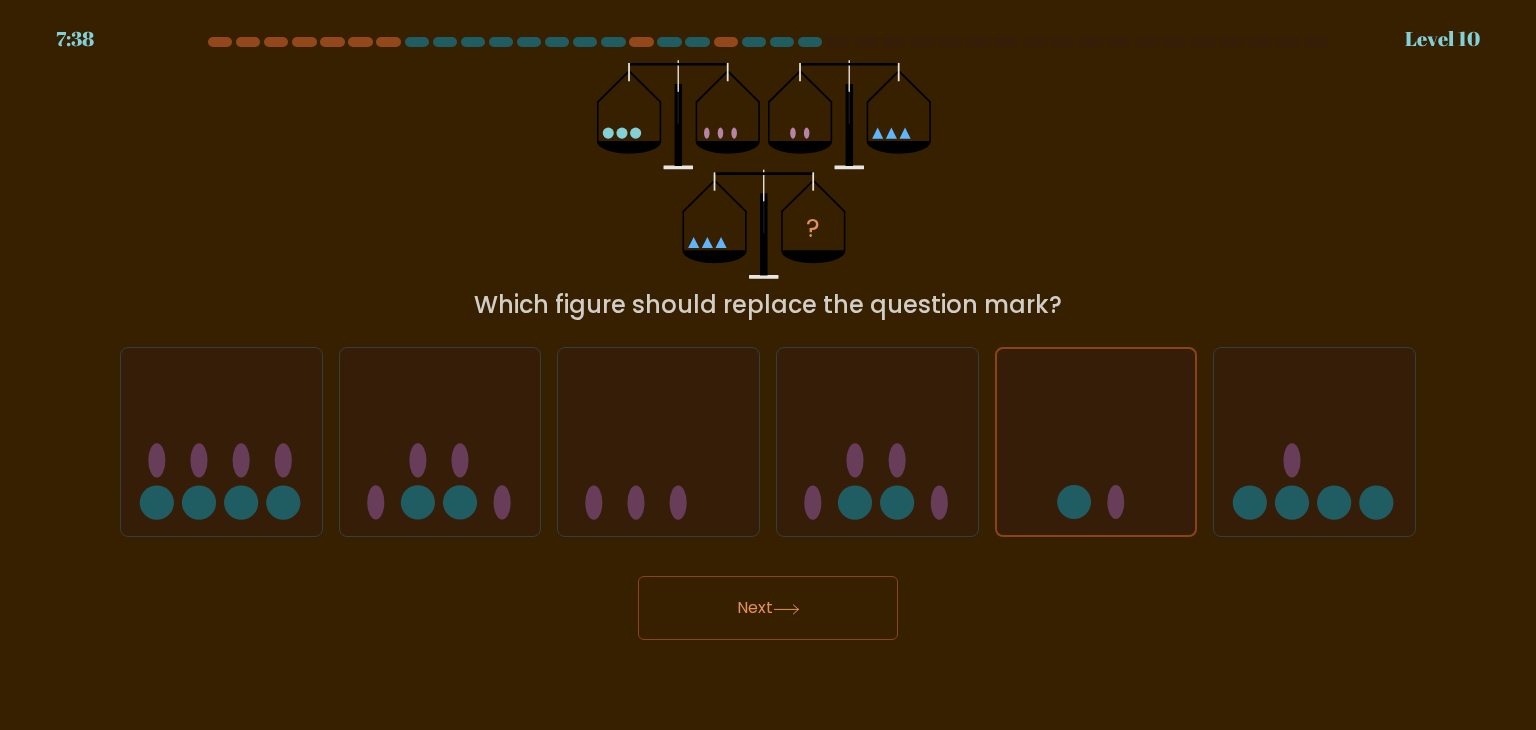 click on "Next" at bounding box center (768, 608) 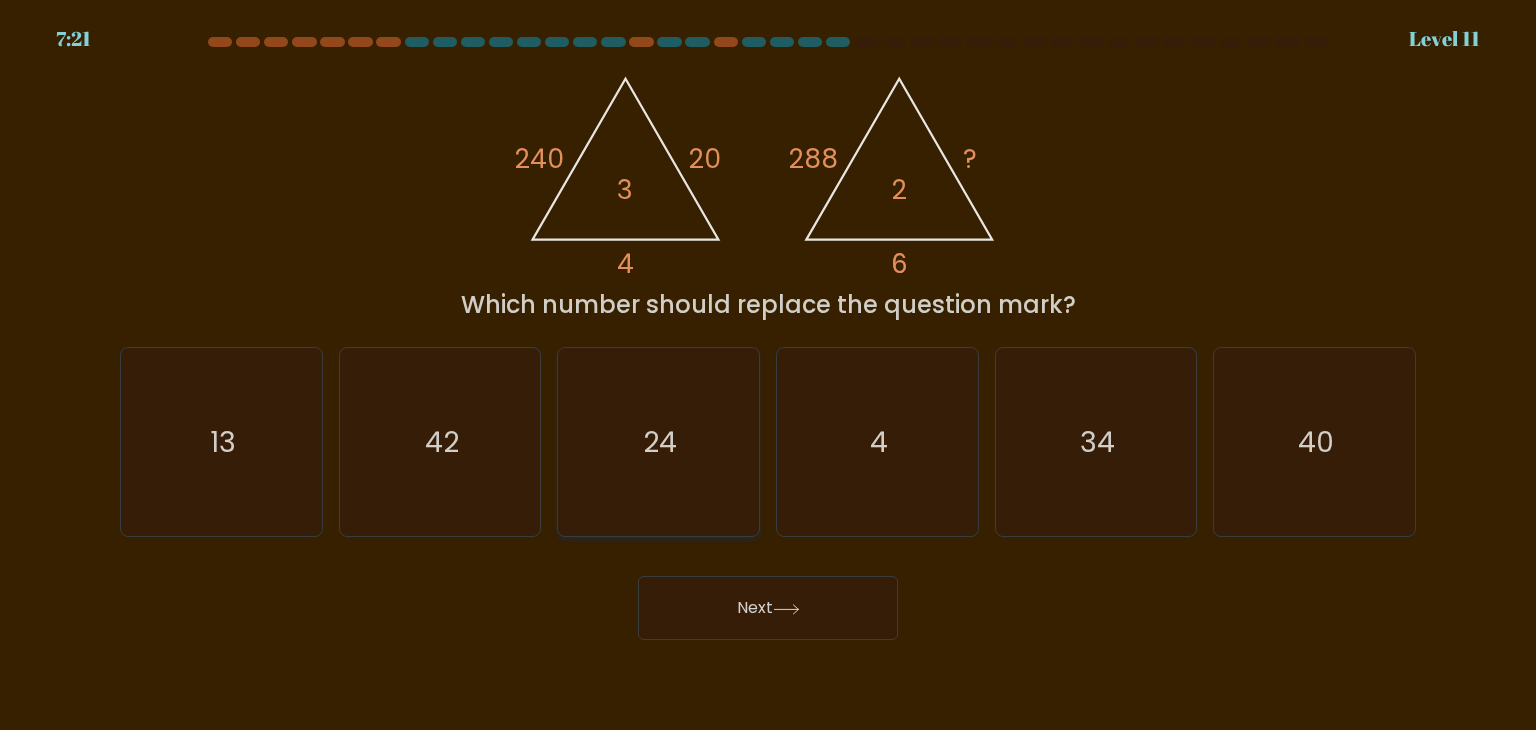 click on "24" 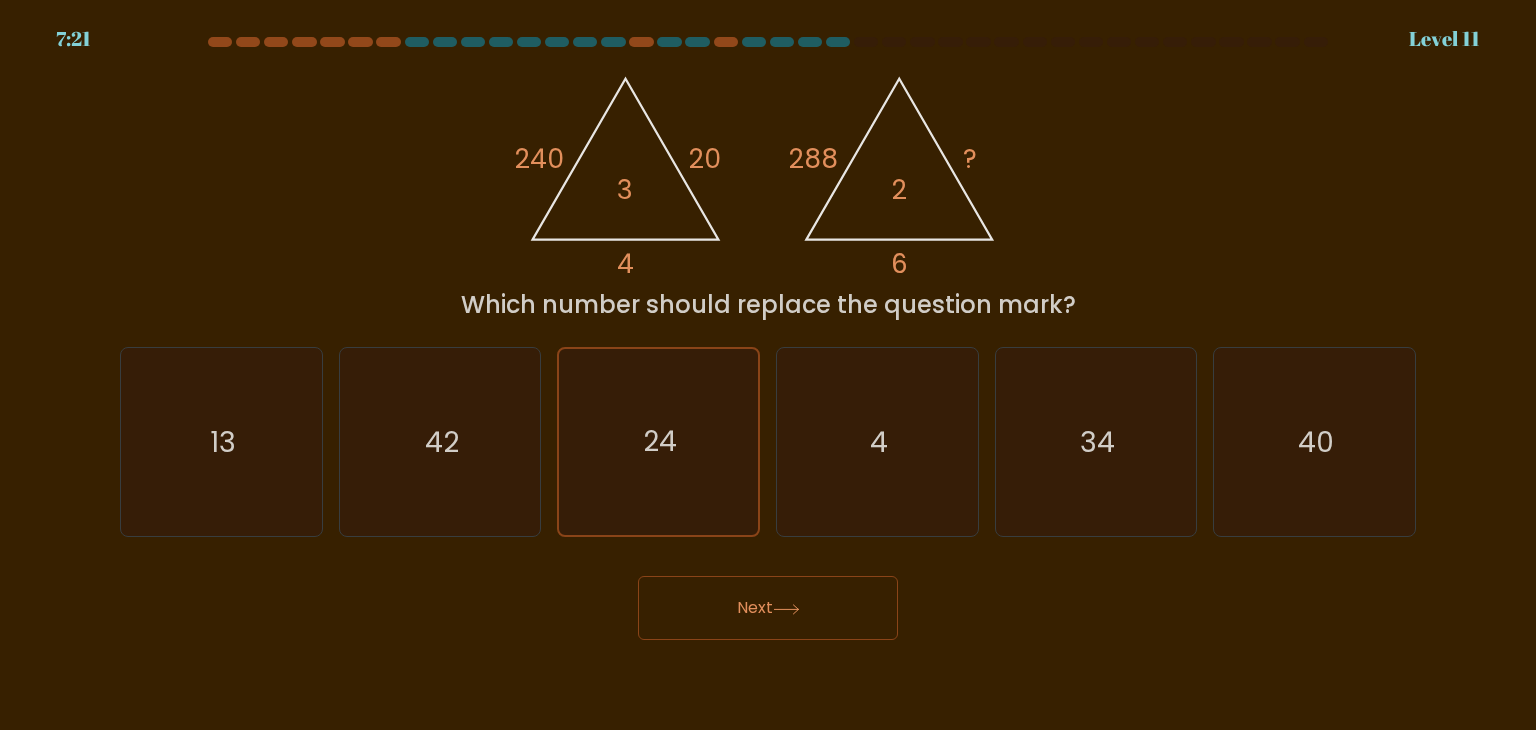click on "Next" at bounding box center [768, 608] 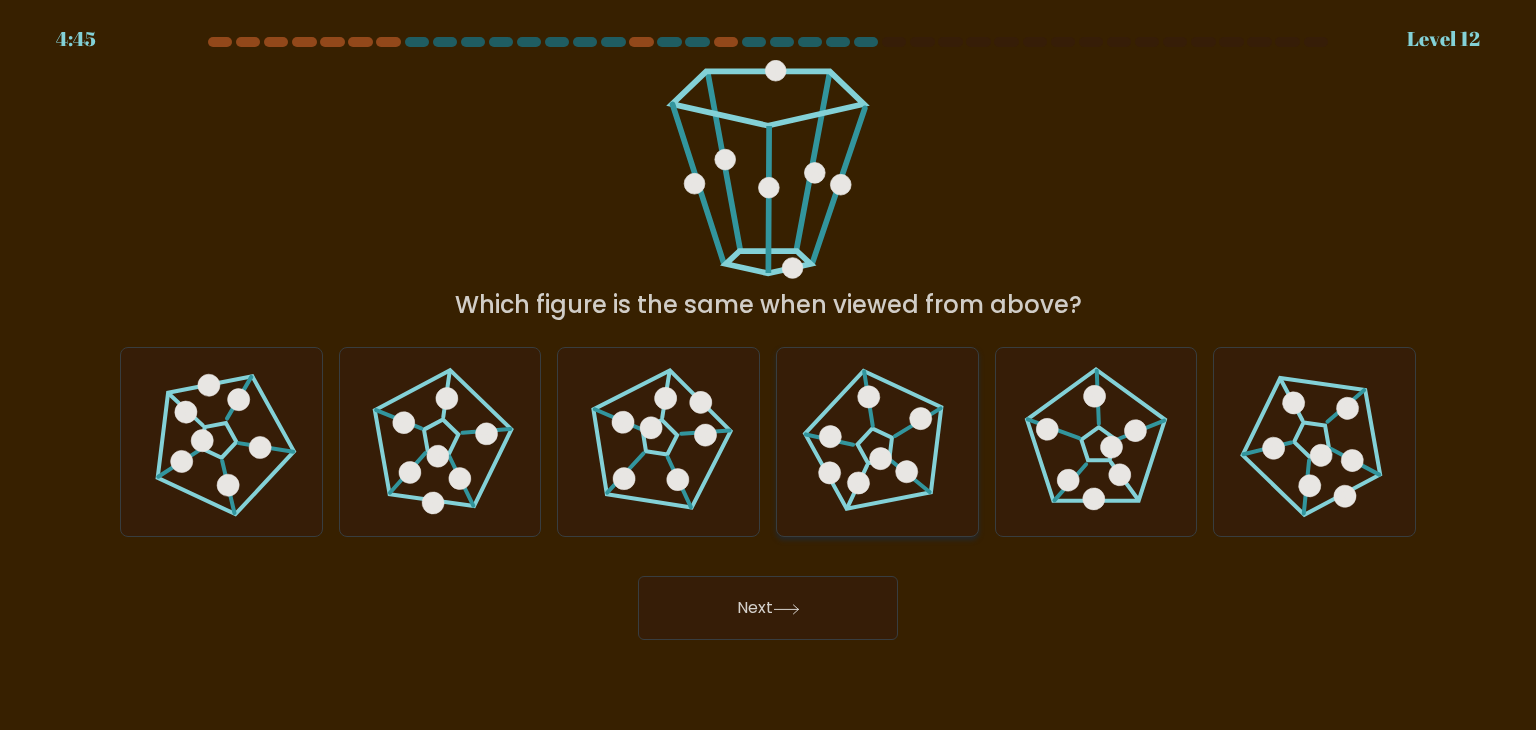 click 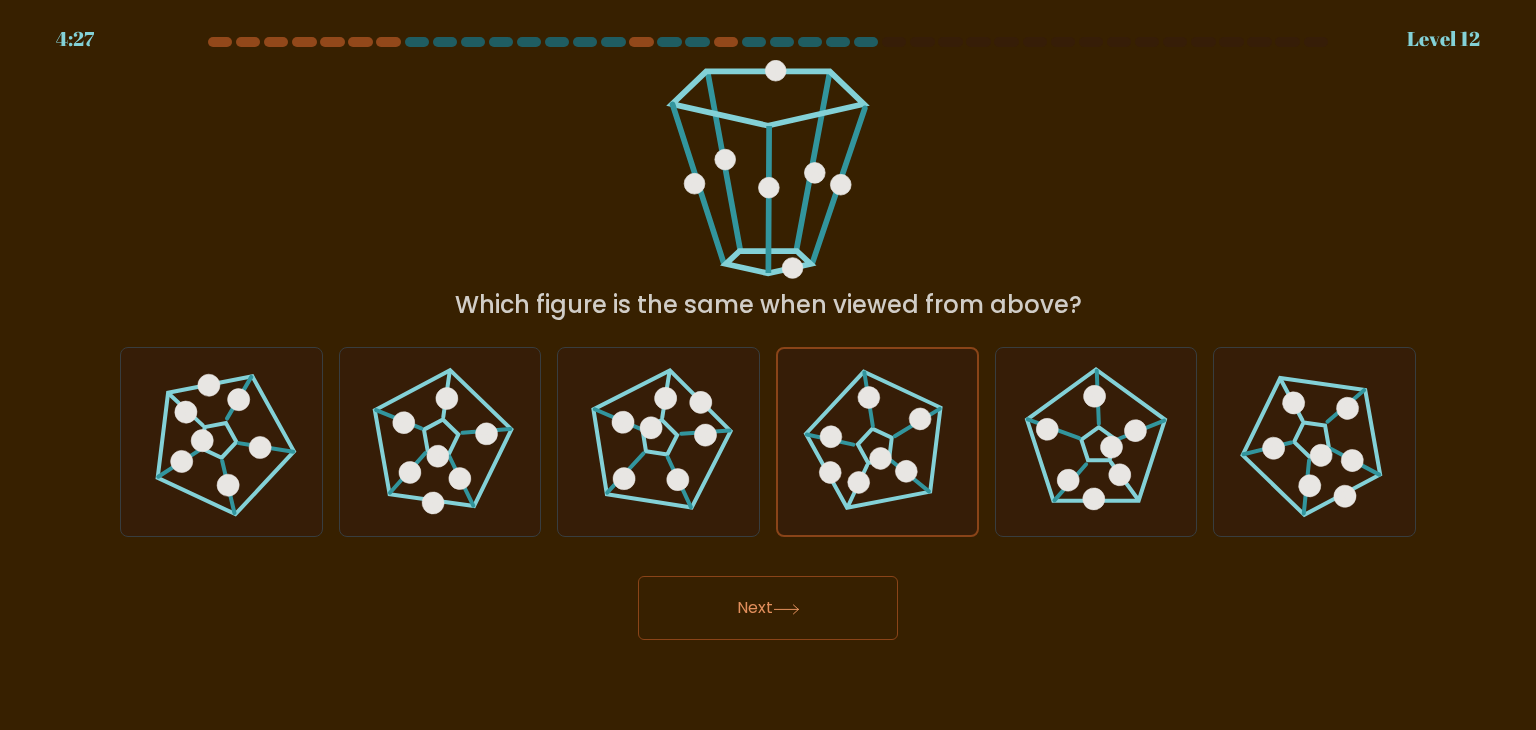 click on "Next" at bounding box center (768, 608) 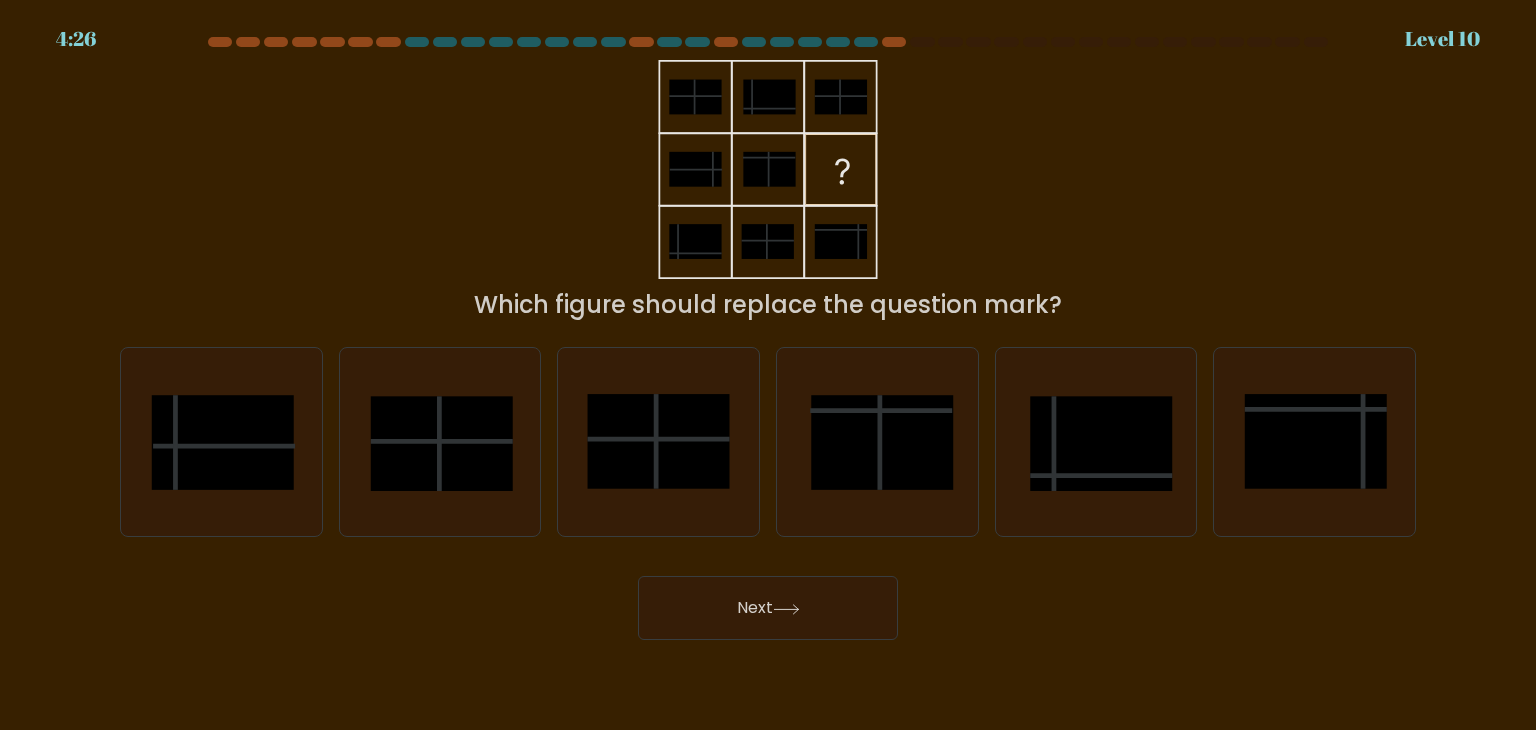 drag, startPoint x: 713, startPoint y: 629, endPoint x: 1069, endPoint y: 306, distance: 480.6922 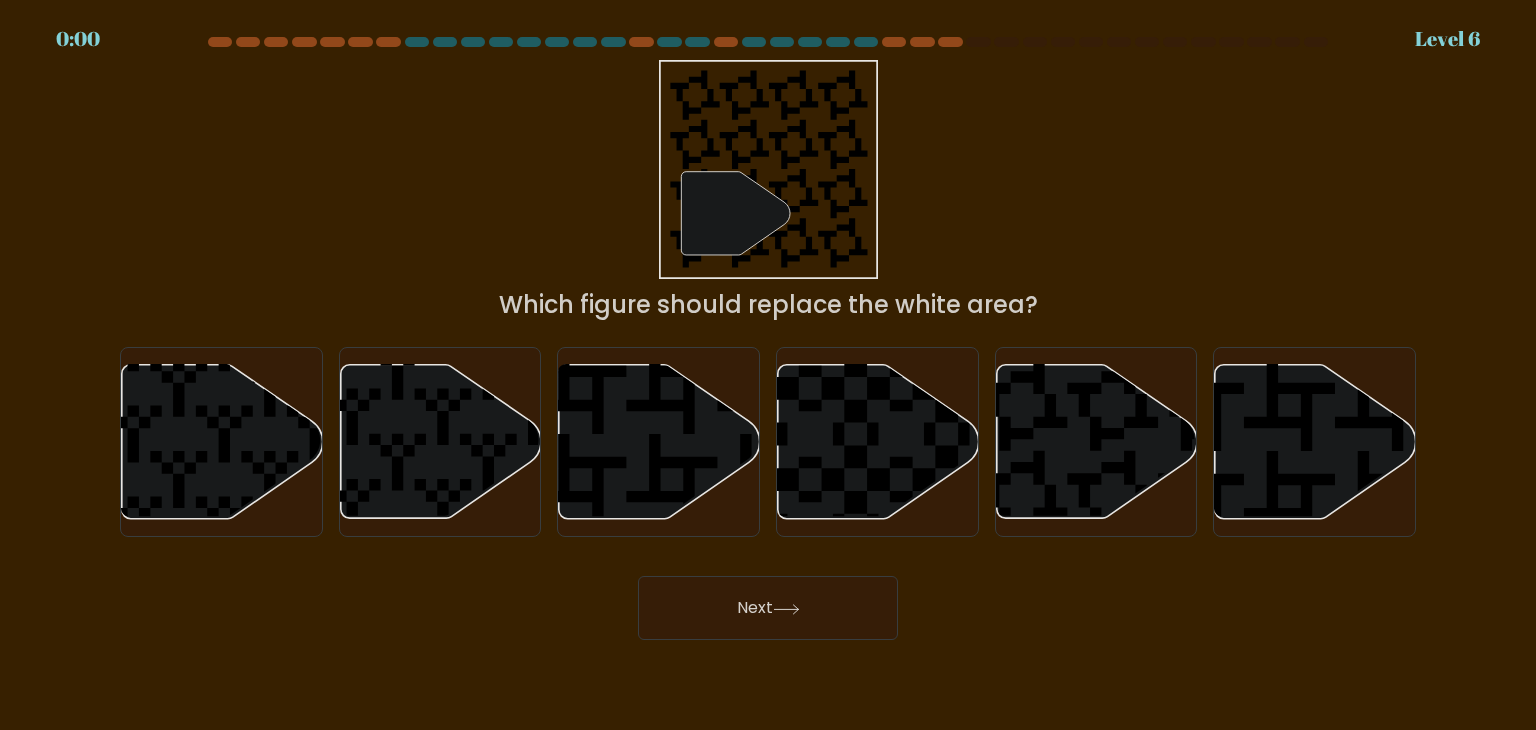 scroll, scrollTop: 0, scrollLeft: 0, axis: both 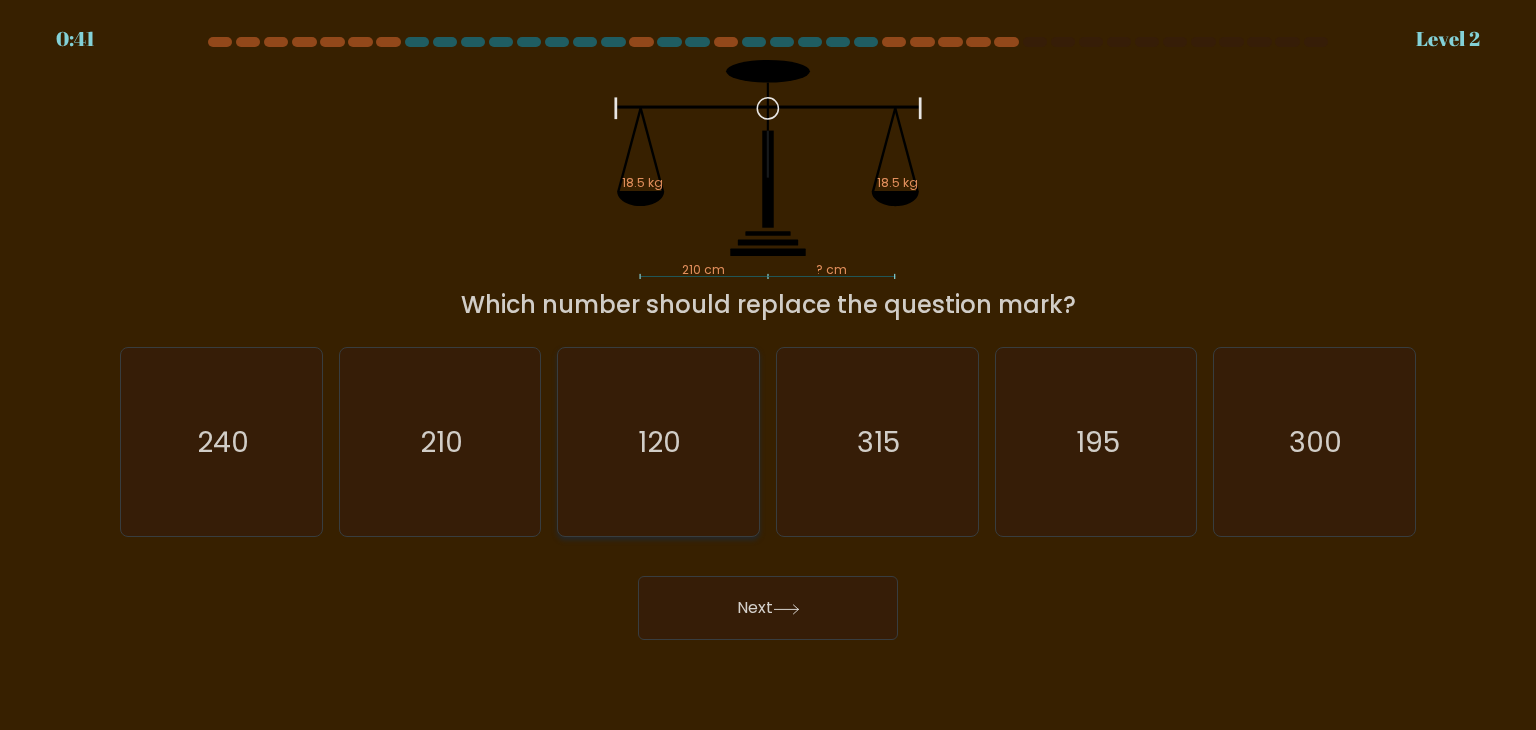click on "120" 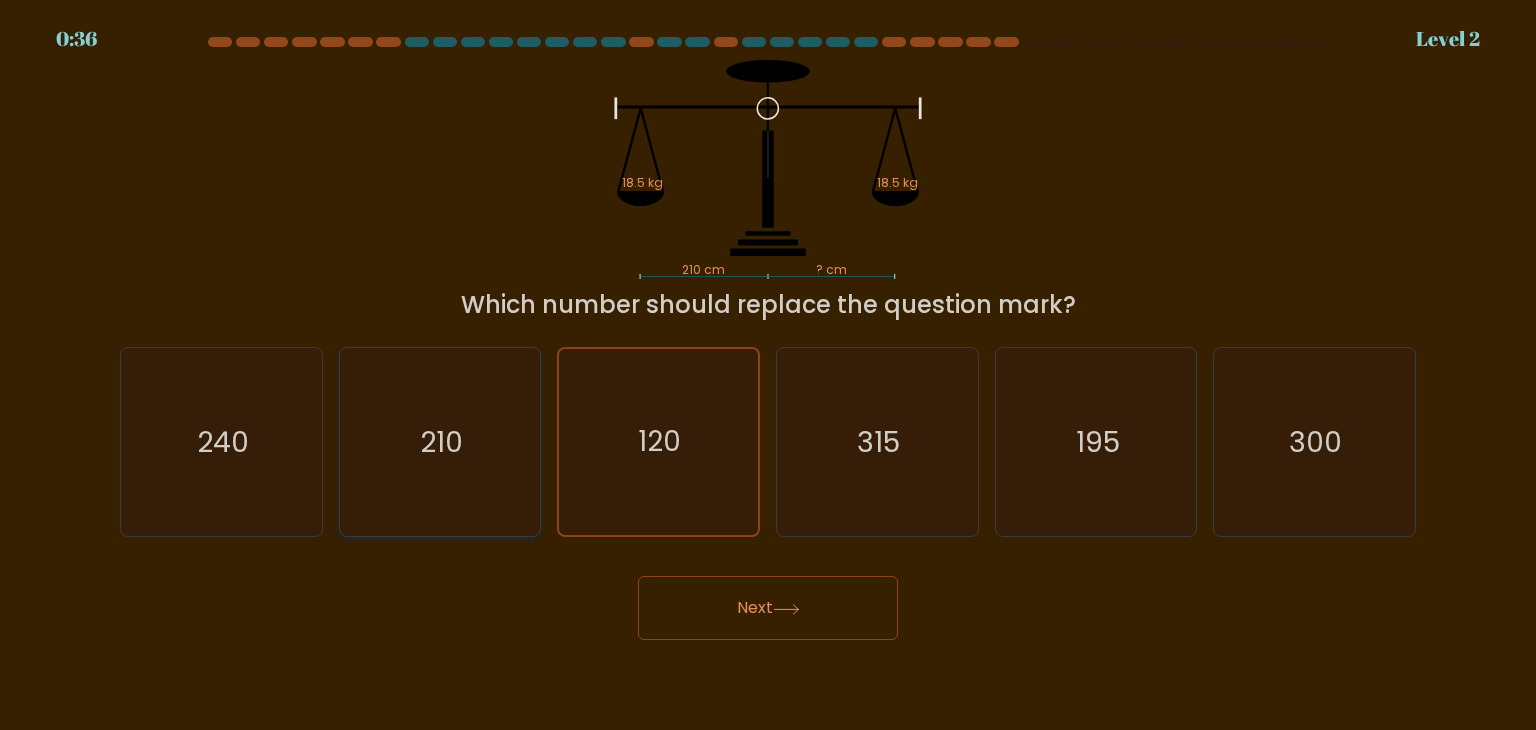 click on "210" 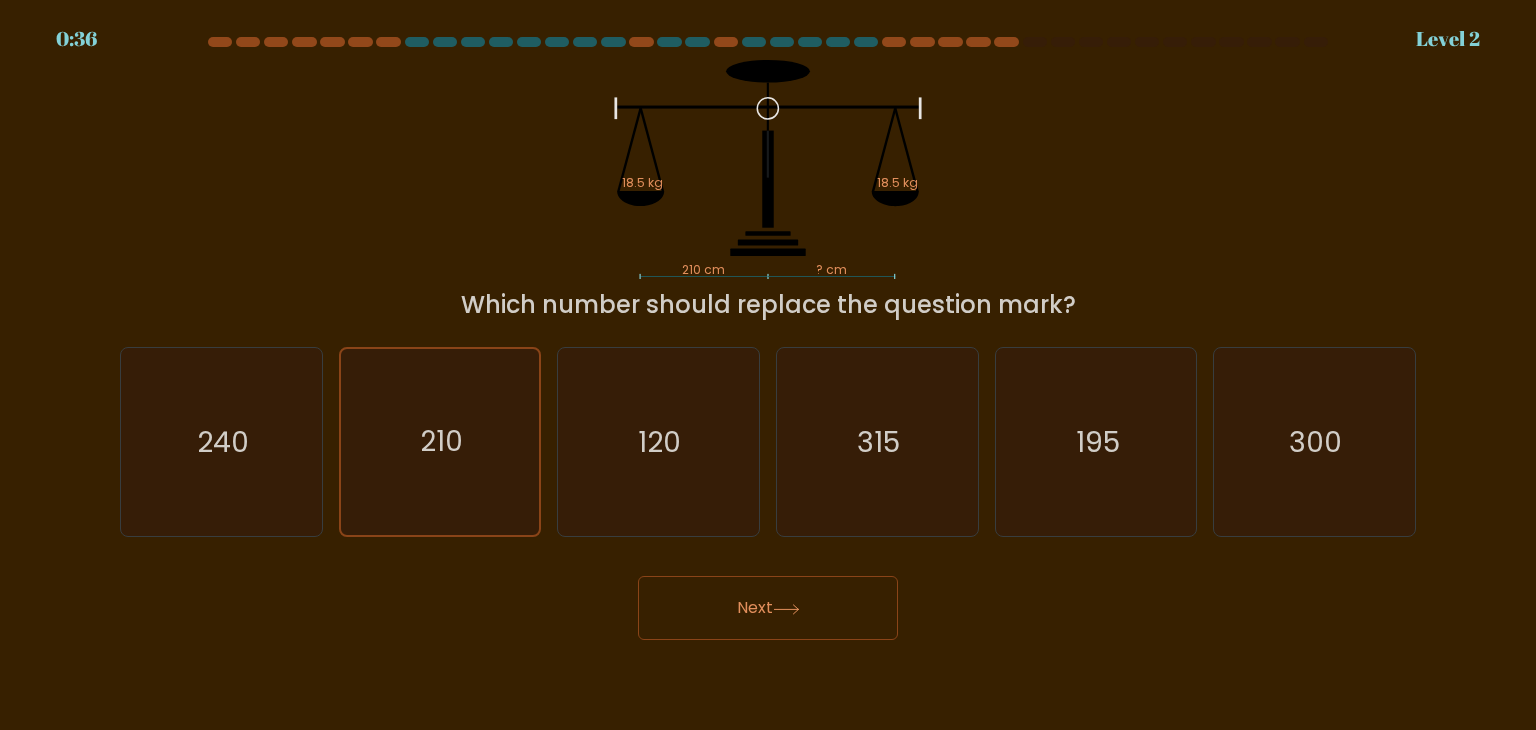 click on "Next" at bounding box center (768, 608) 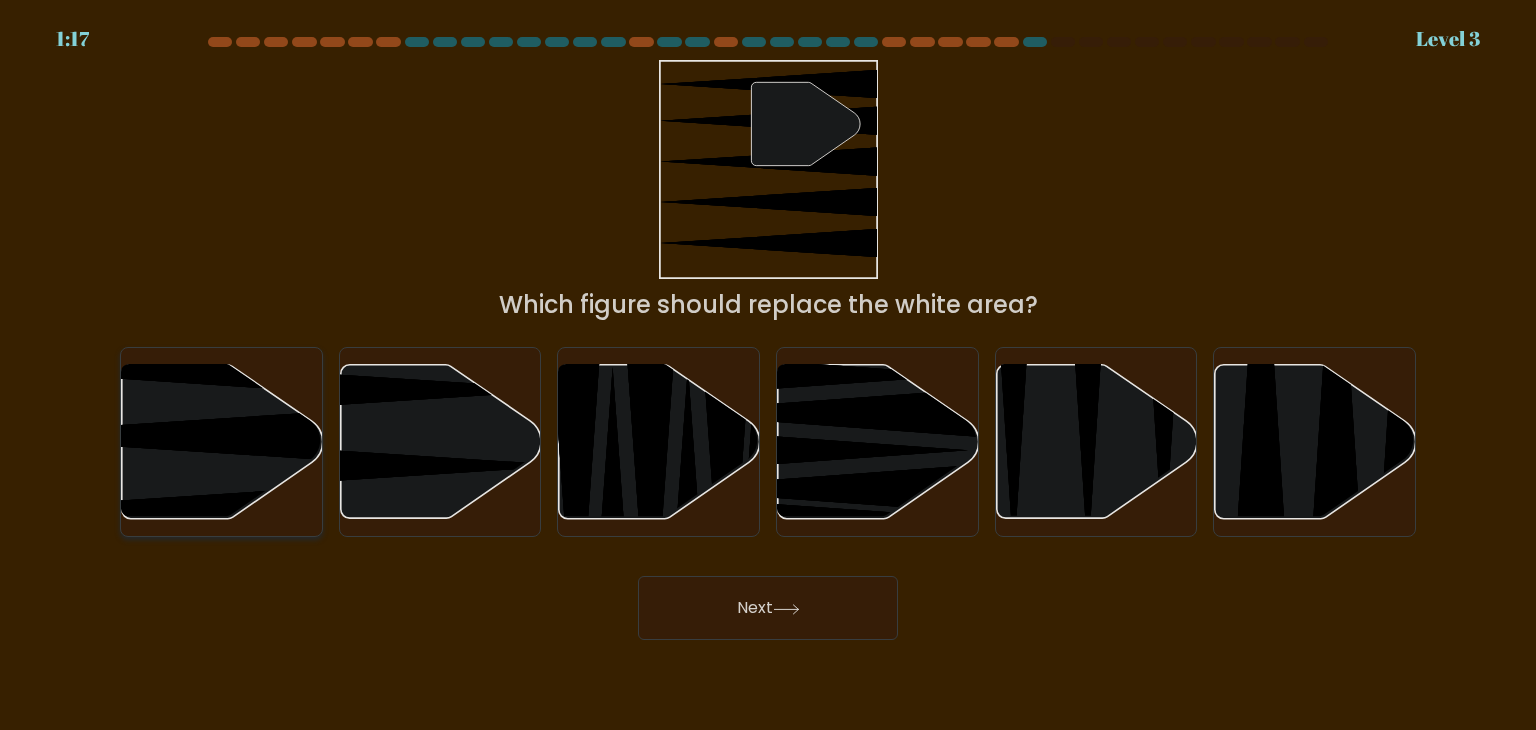 click 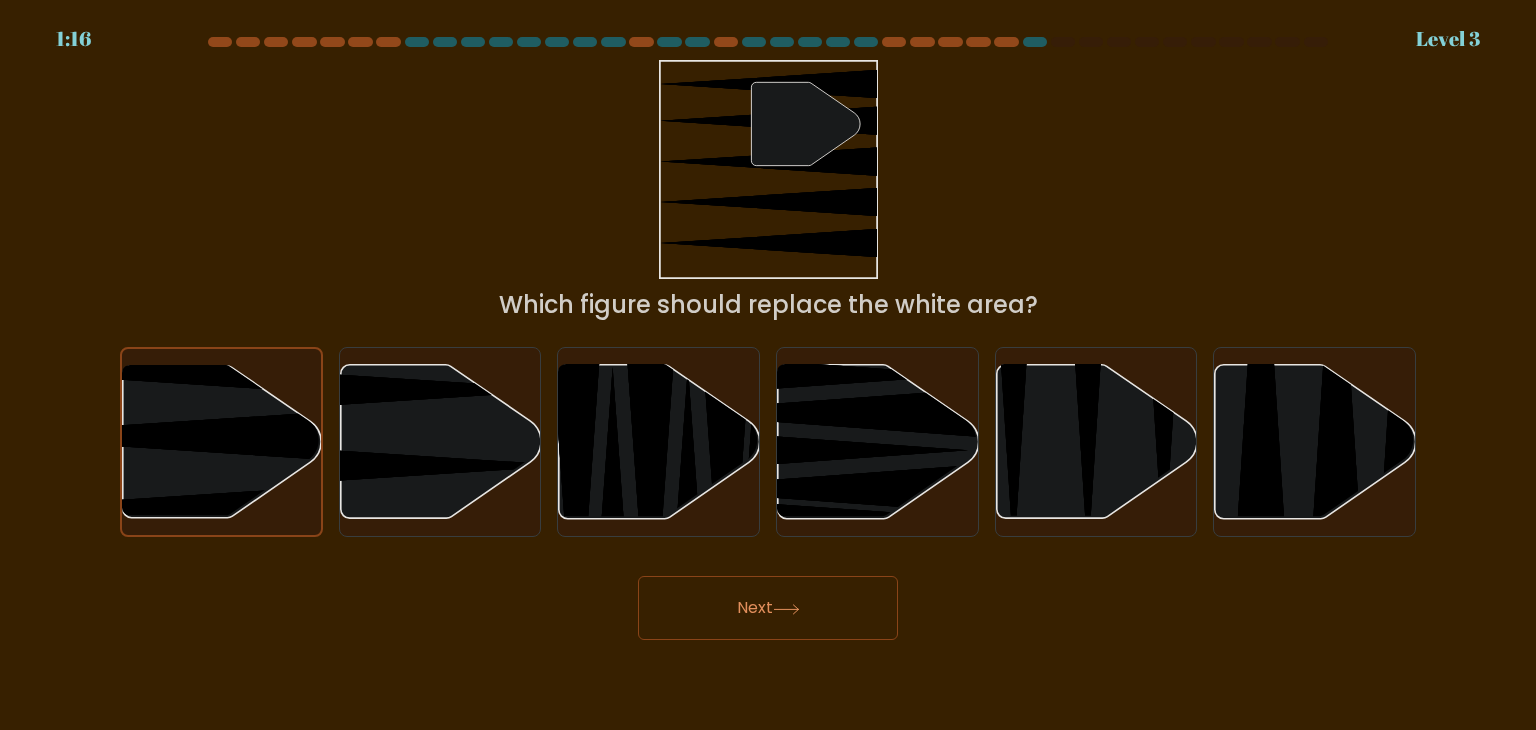 click on "Next" at bounding box center (768, 600) 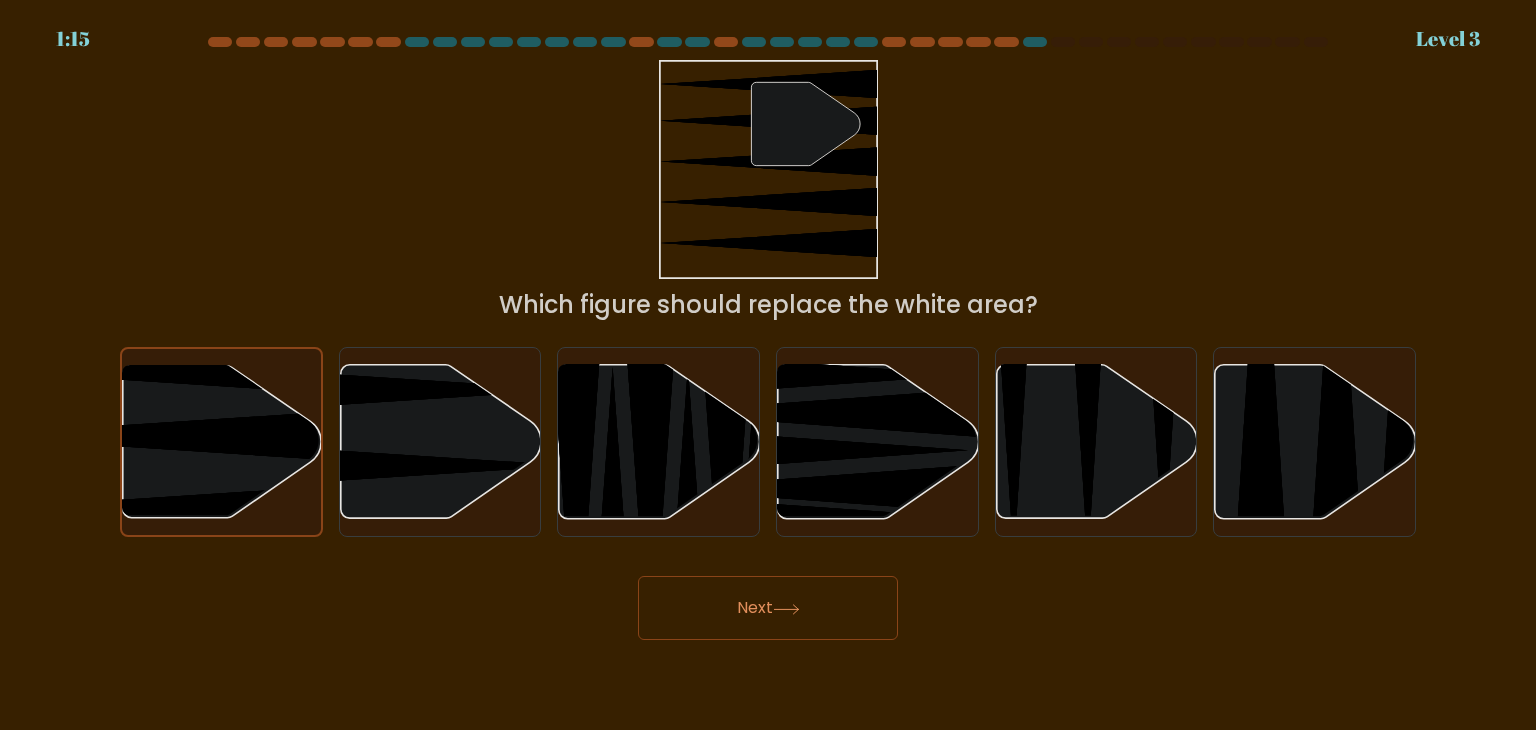 click on "Next" at bounding box center [768, 608] 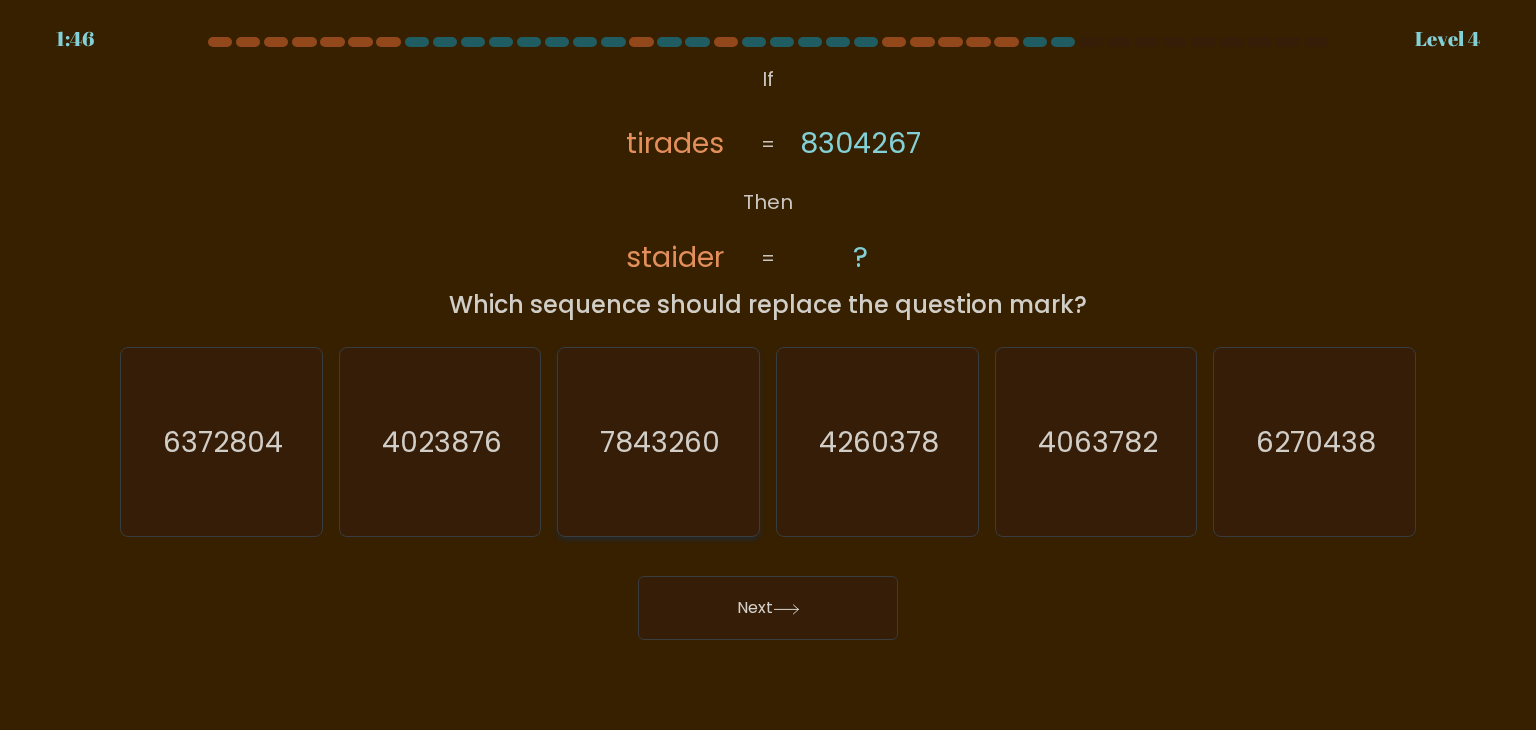 click on "7843260" 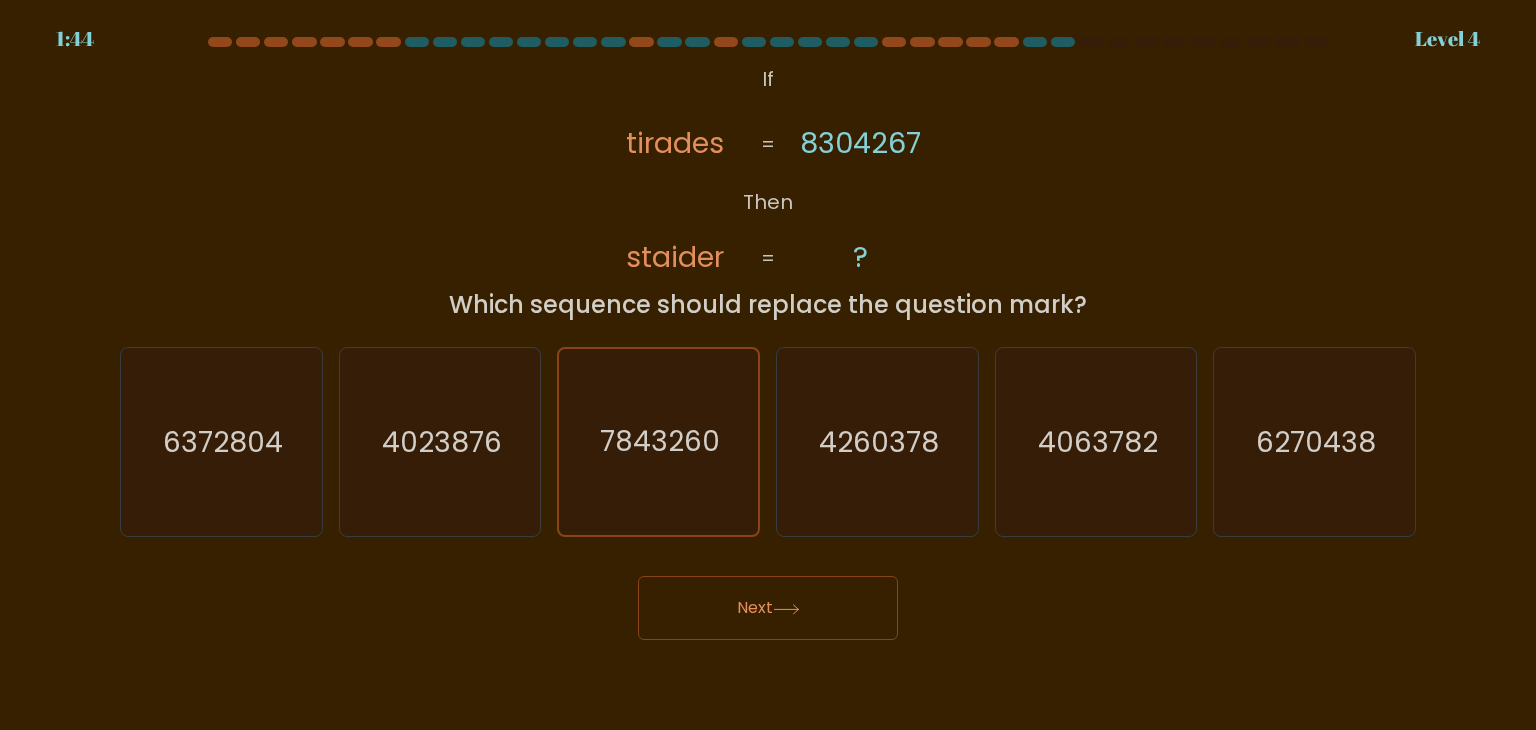 click 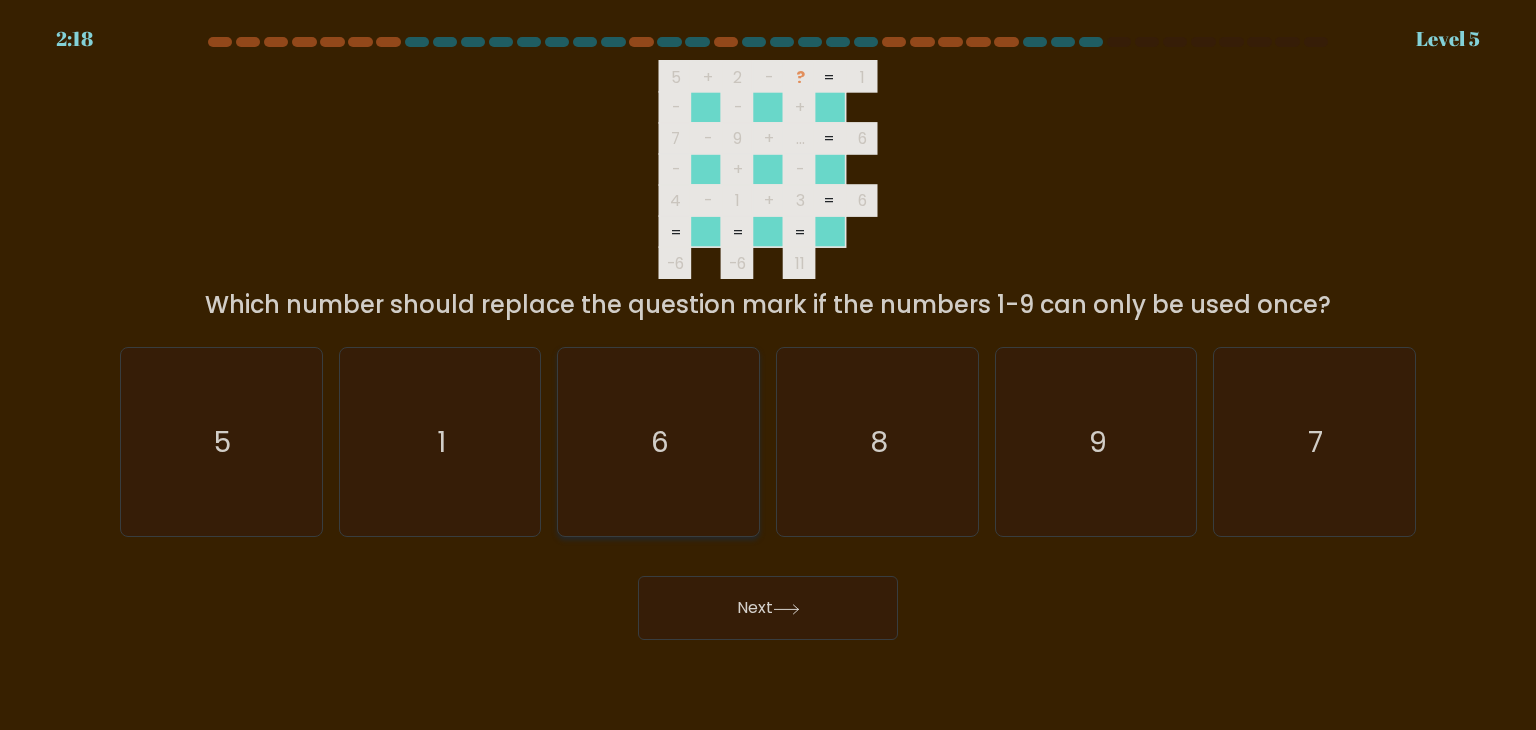 click on "6" 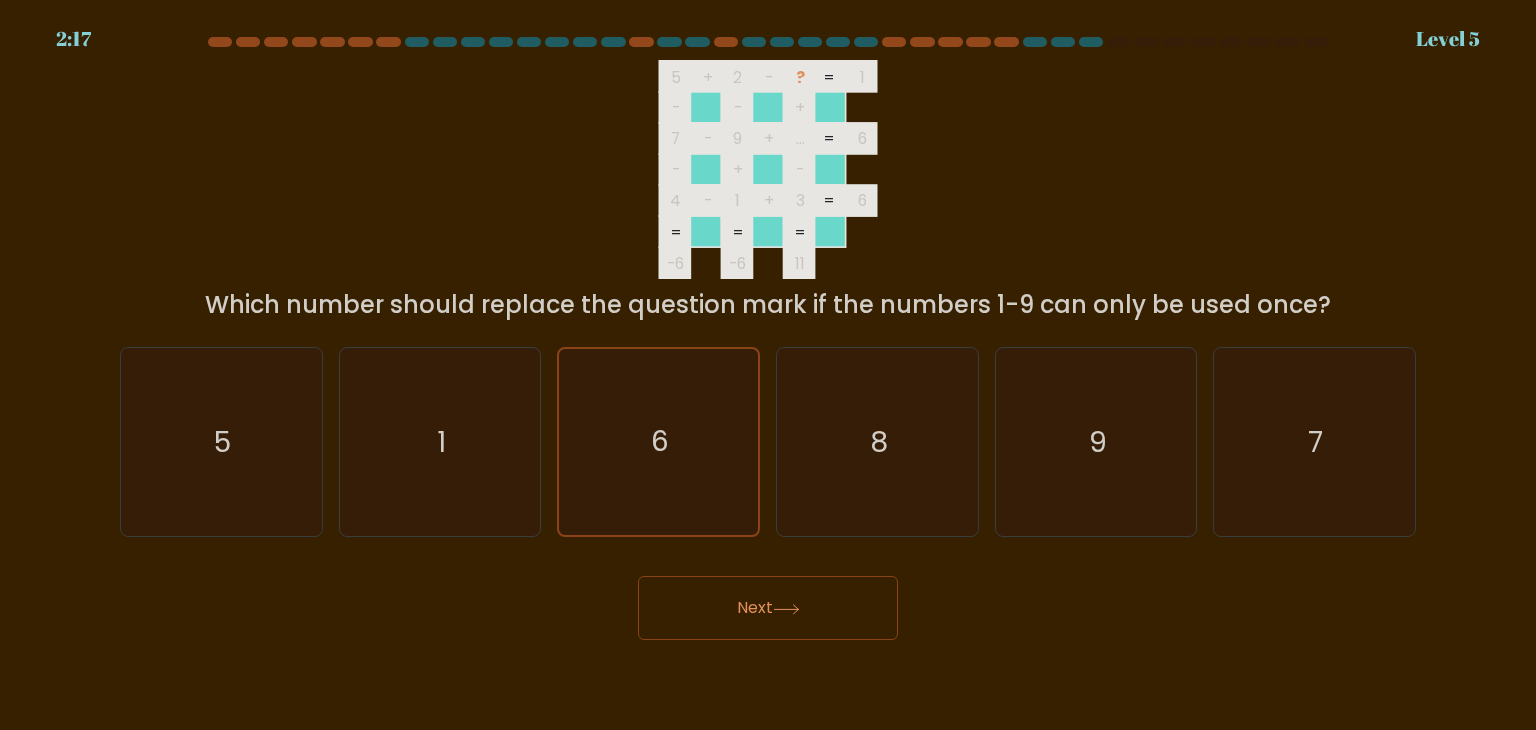 click on "Next" at bounding box center [768, 608] 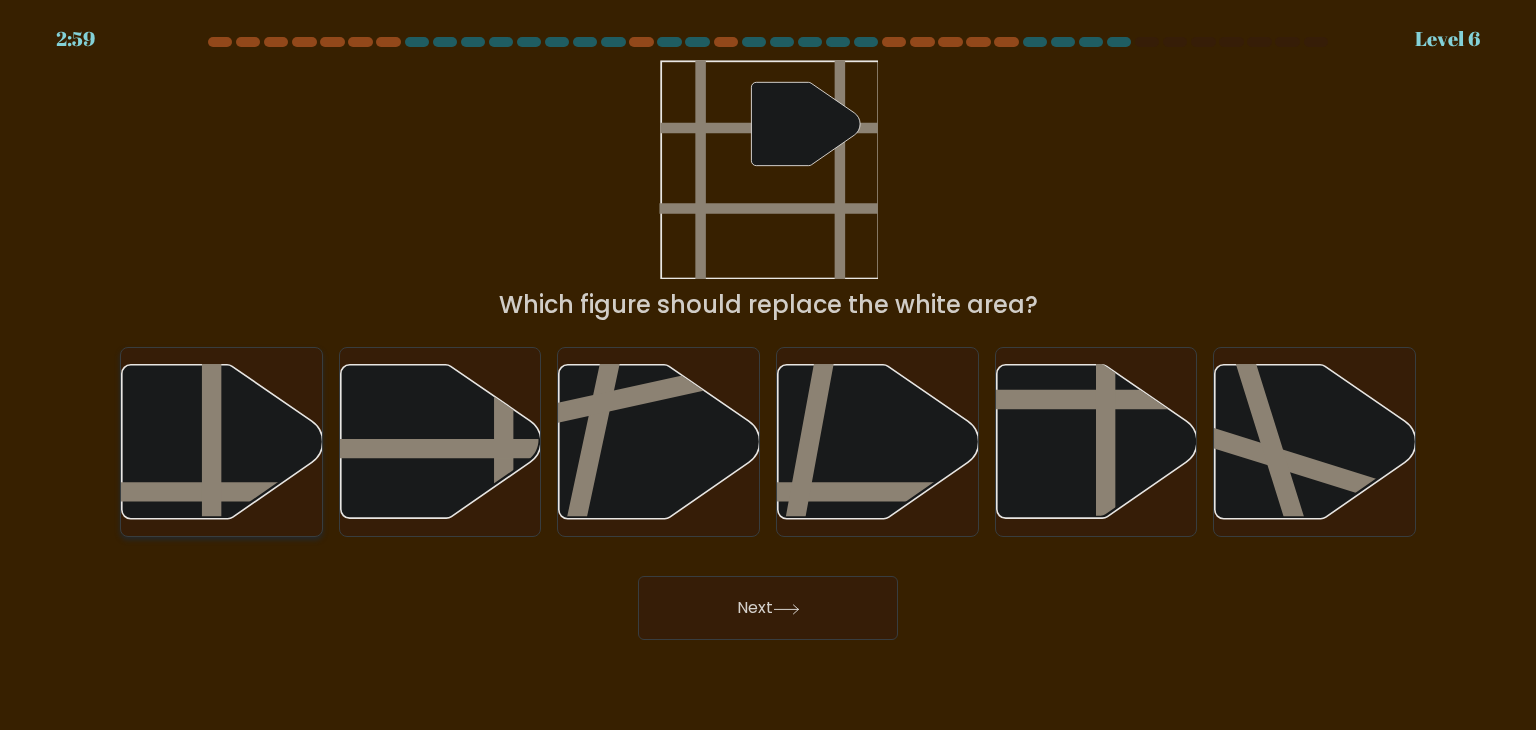 click 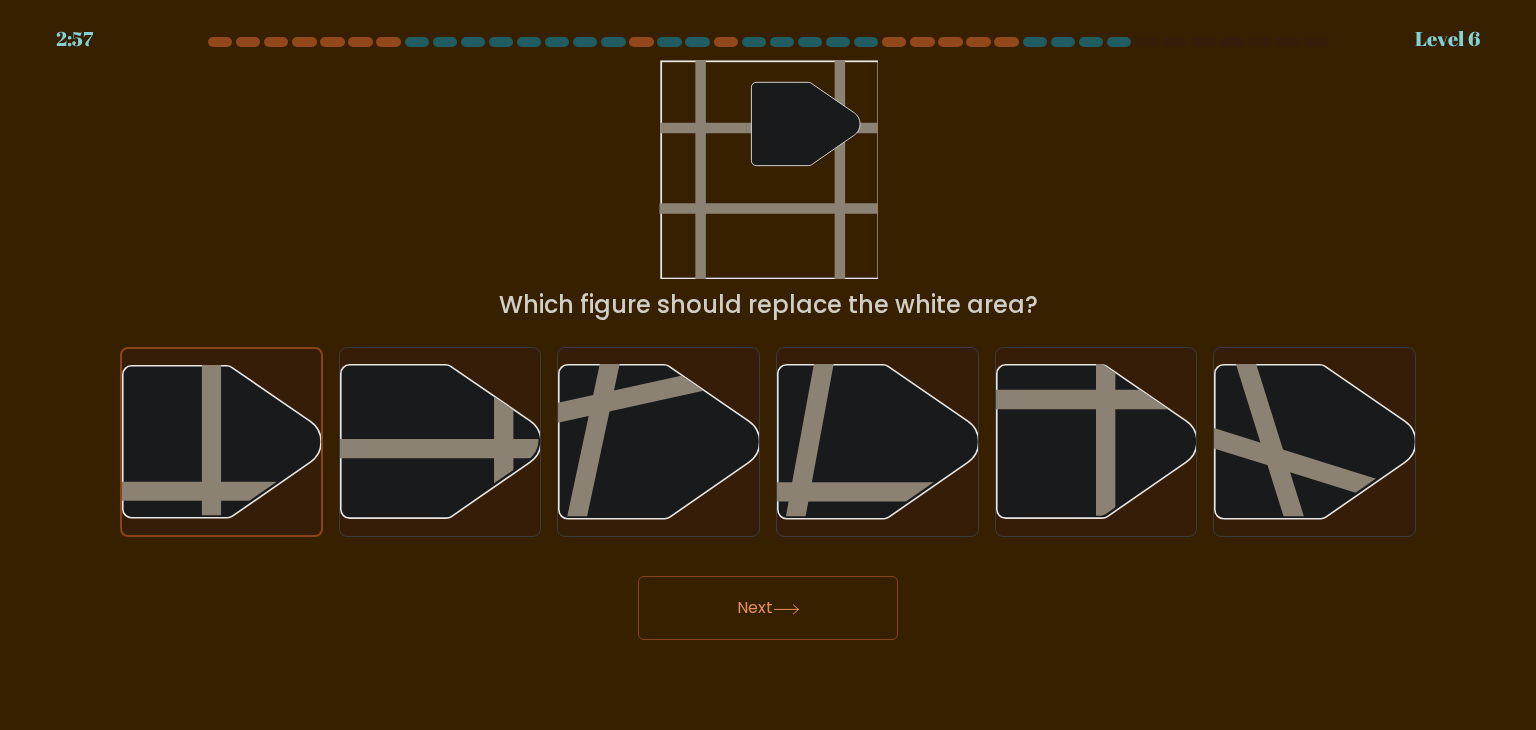 click on "Next" at bounding box center [768, 608] 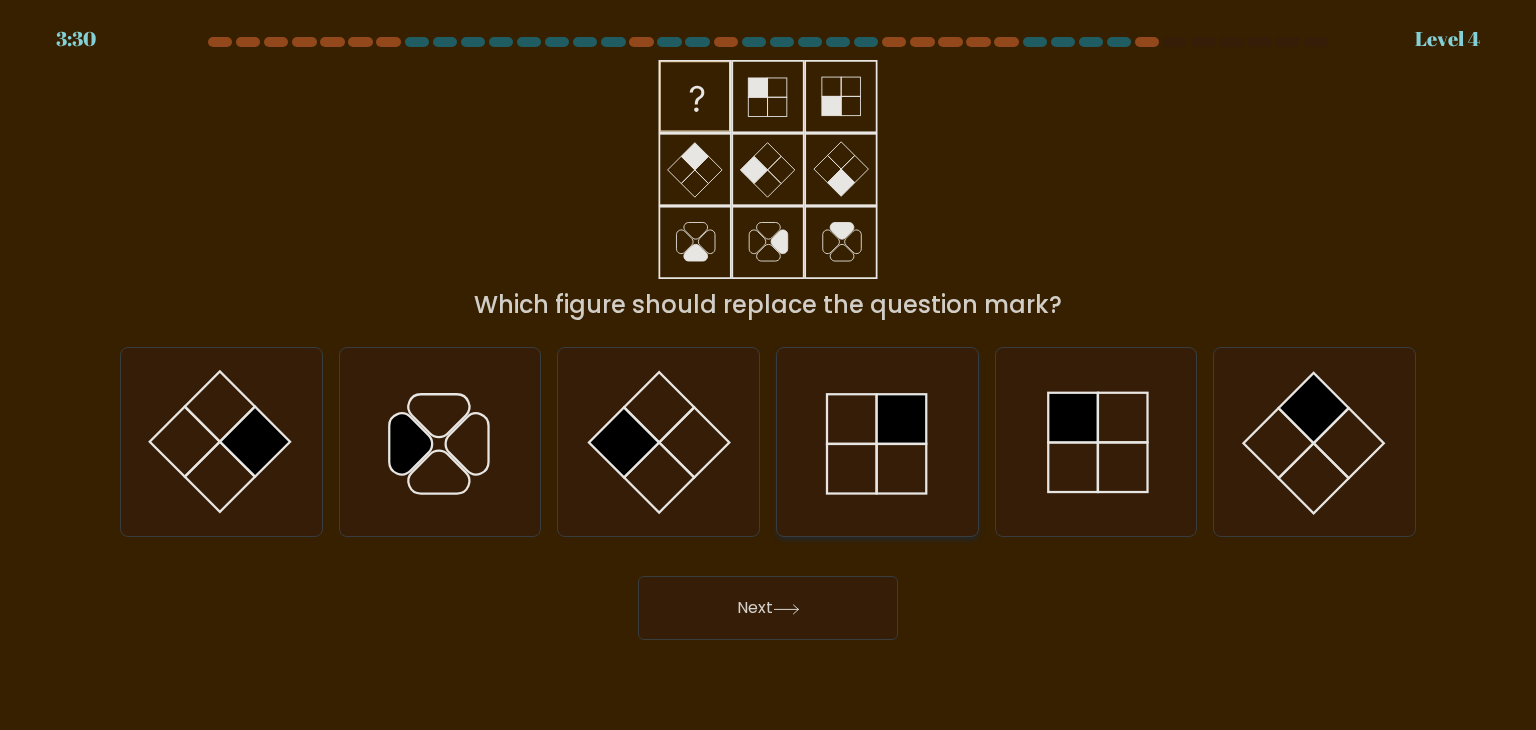 click 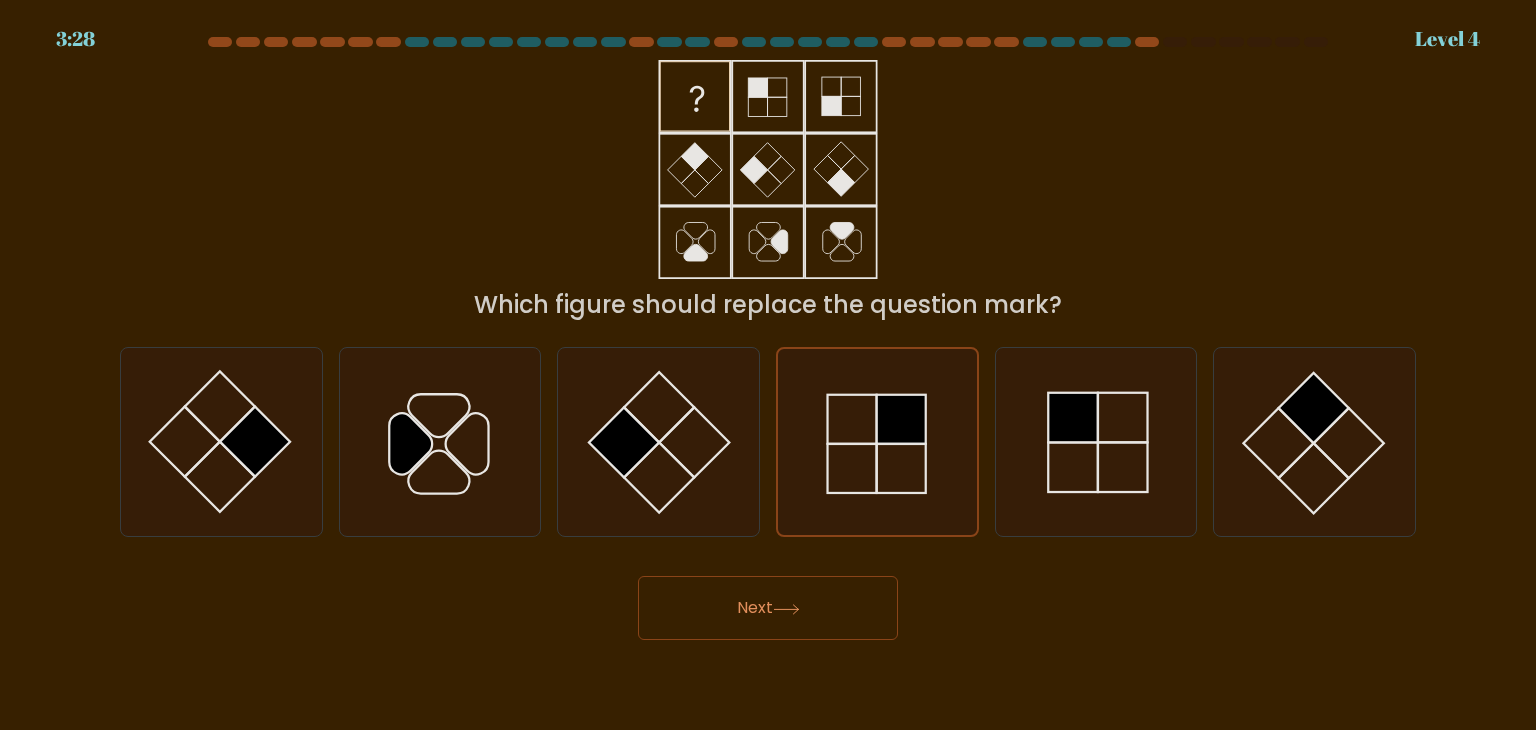 click on "Next" at bounding box center (768, 608) 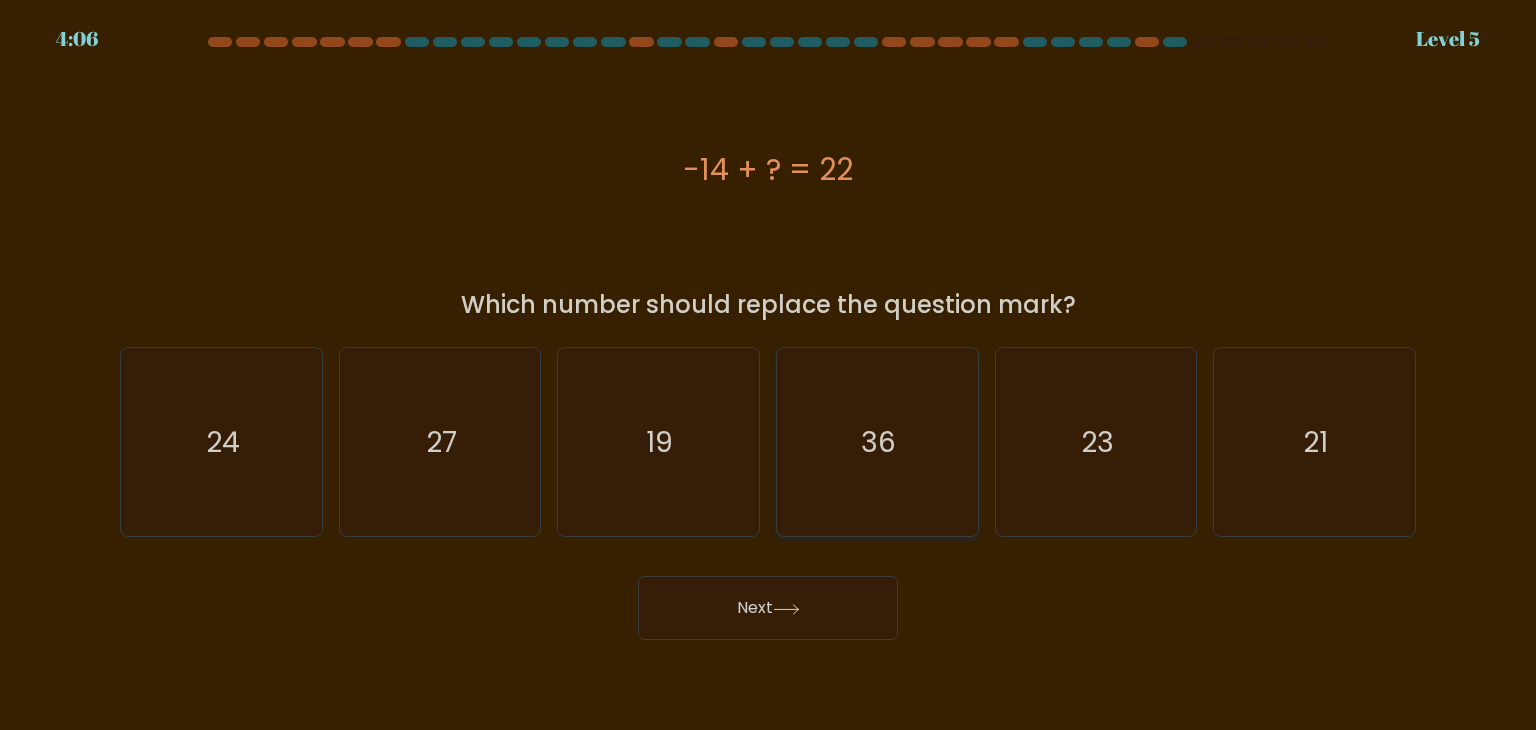 click on "36" 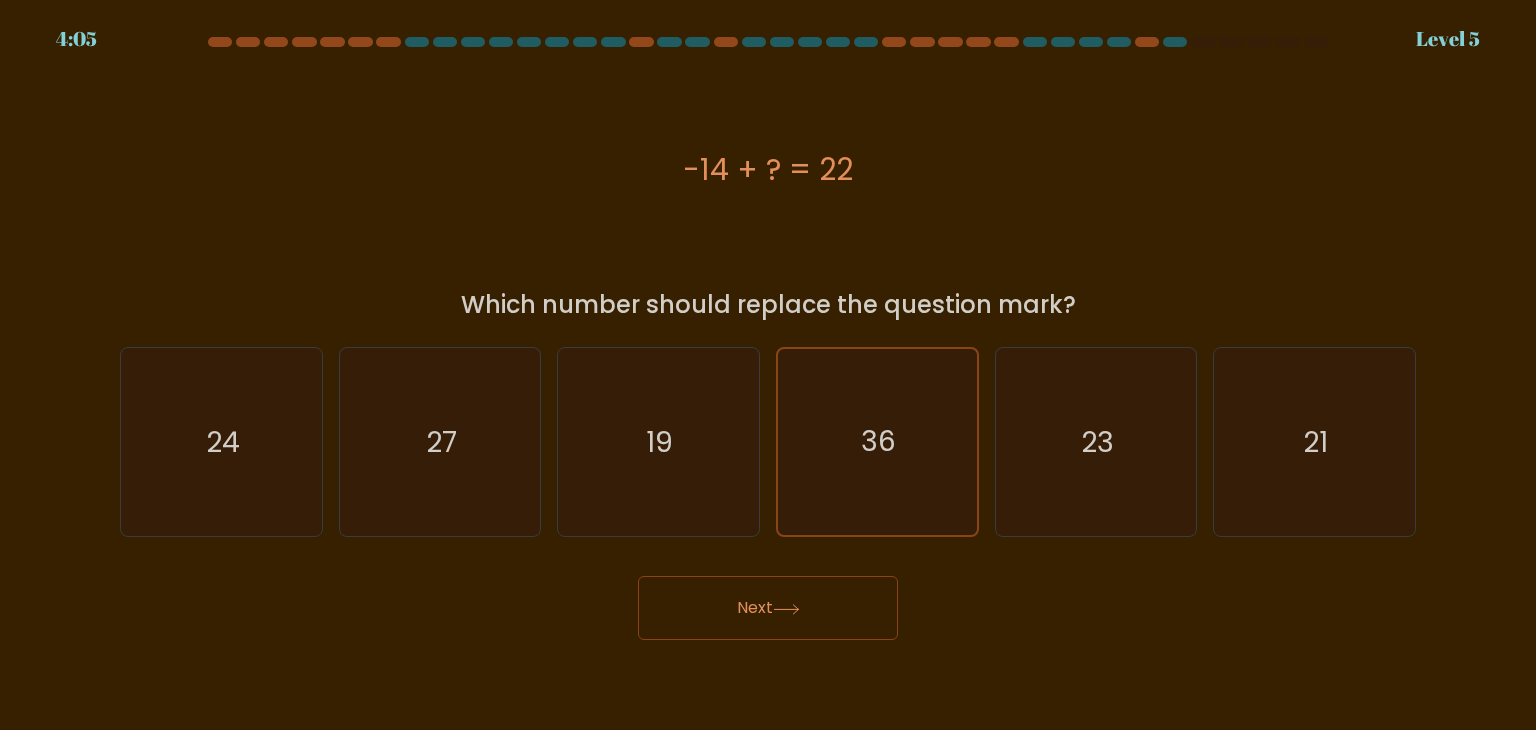 click on "Next" at bounding box center (768, 608) 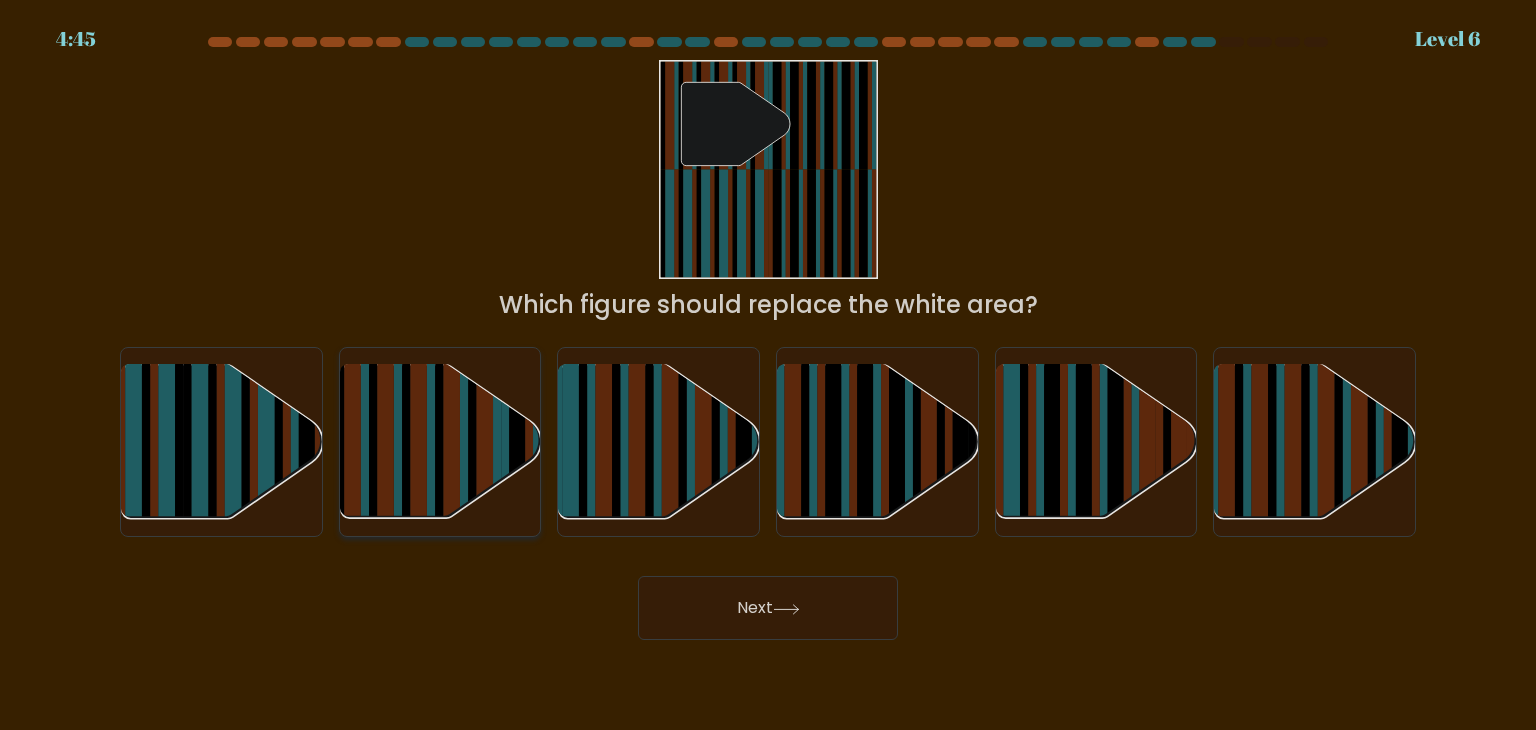 click 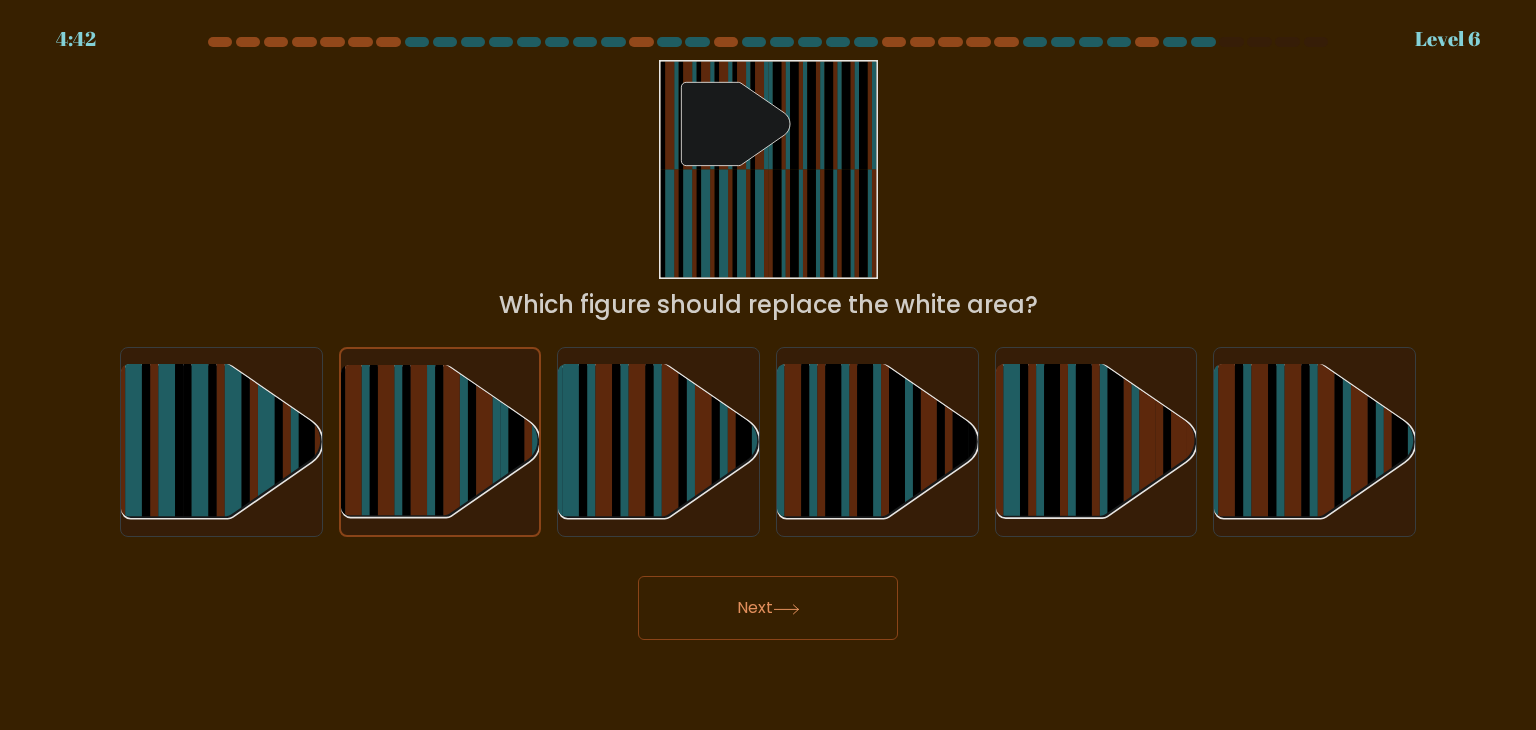 click on "Next" at bounding box center [768, 608] 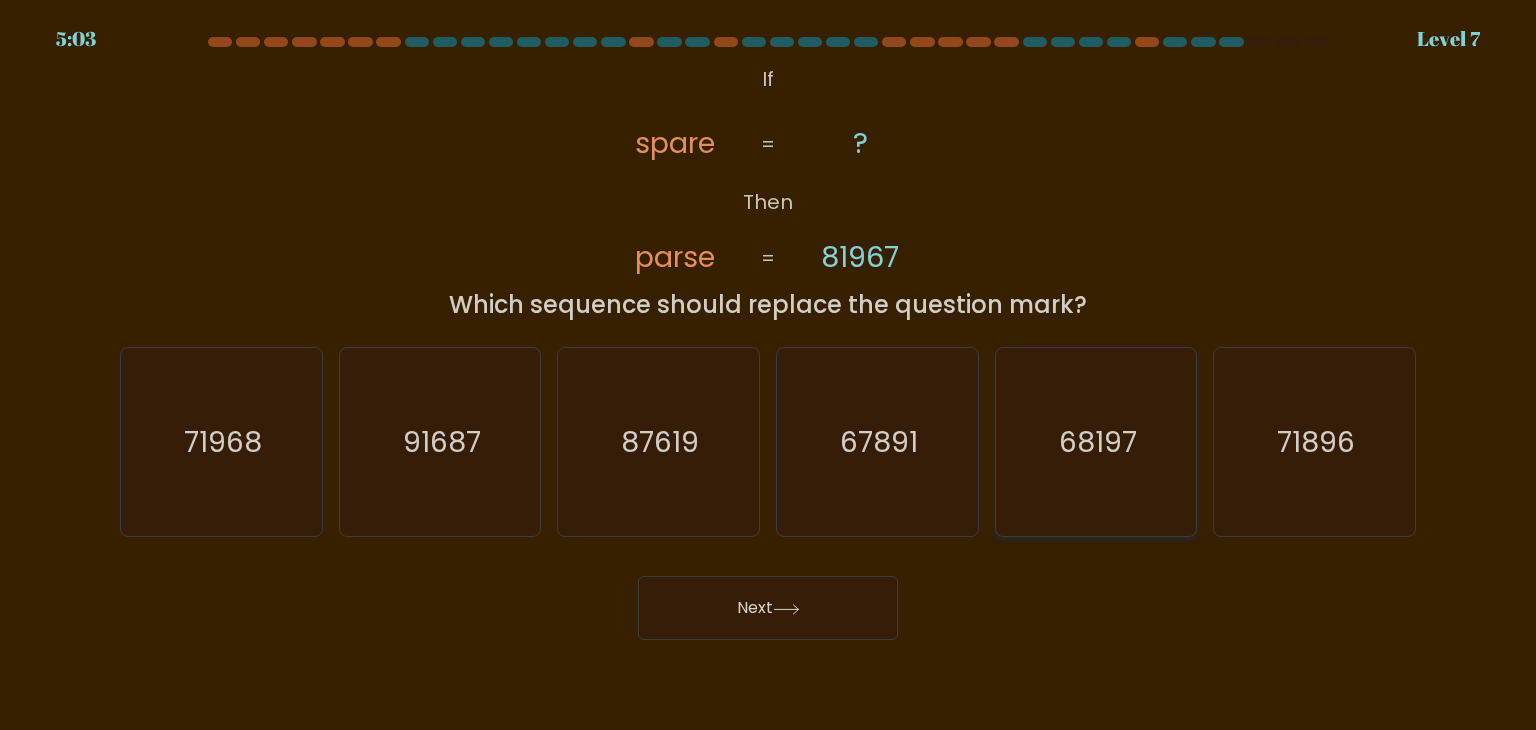 click on "68197" 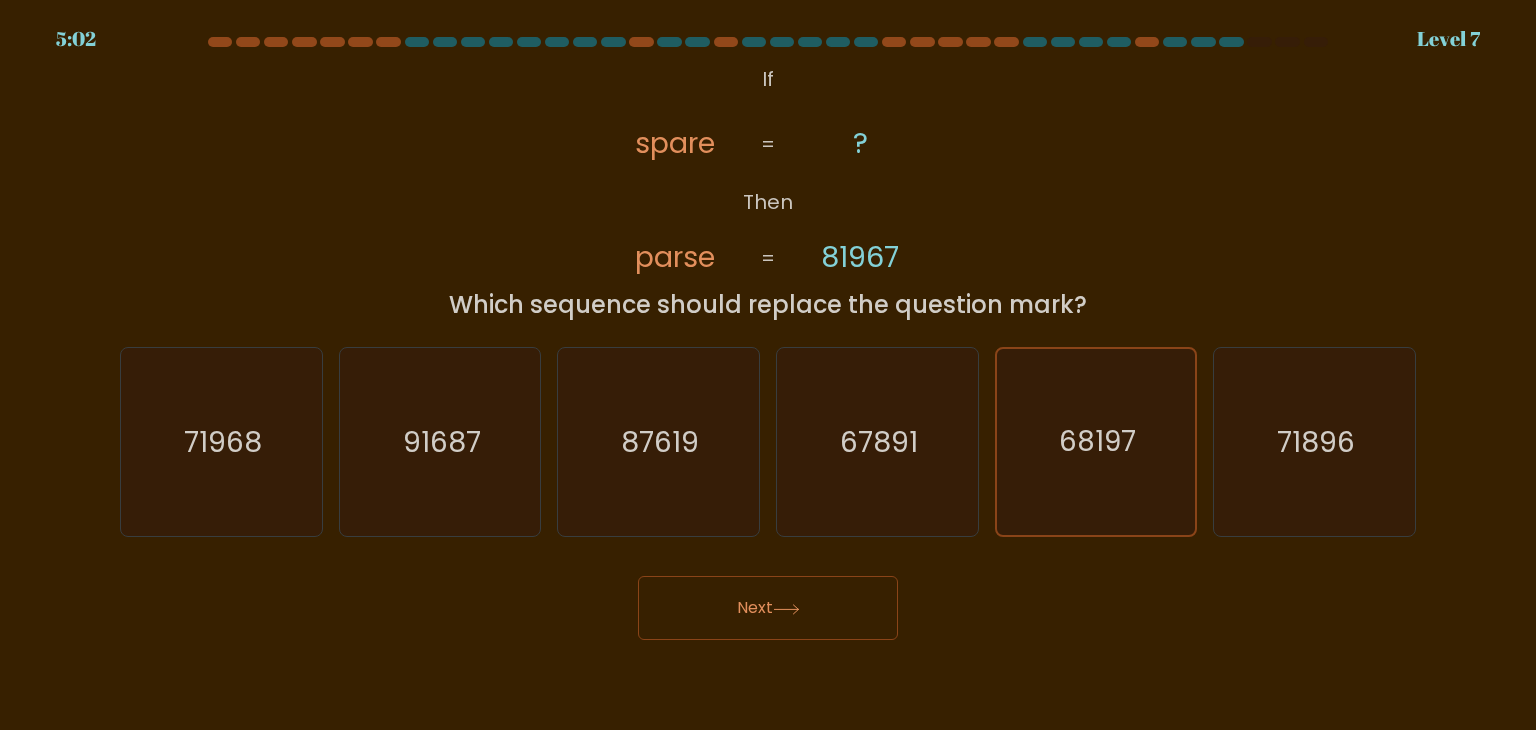 click on "Next" at bounding box center [768, 608] 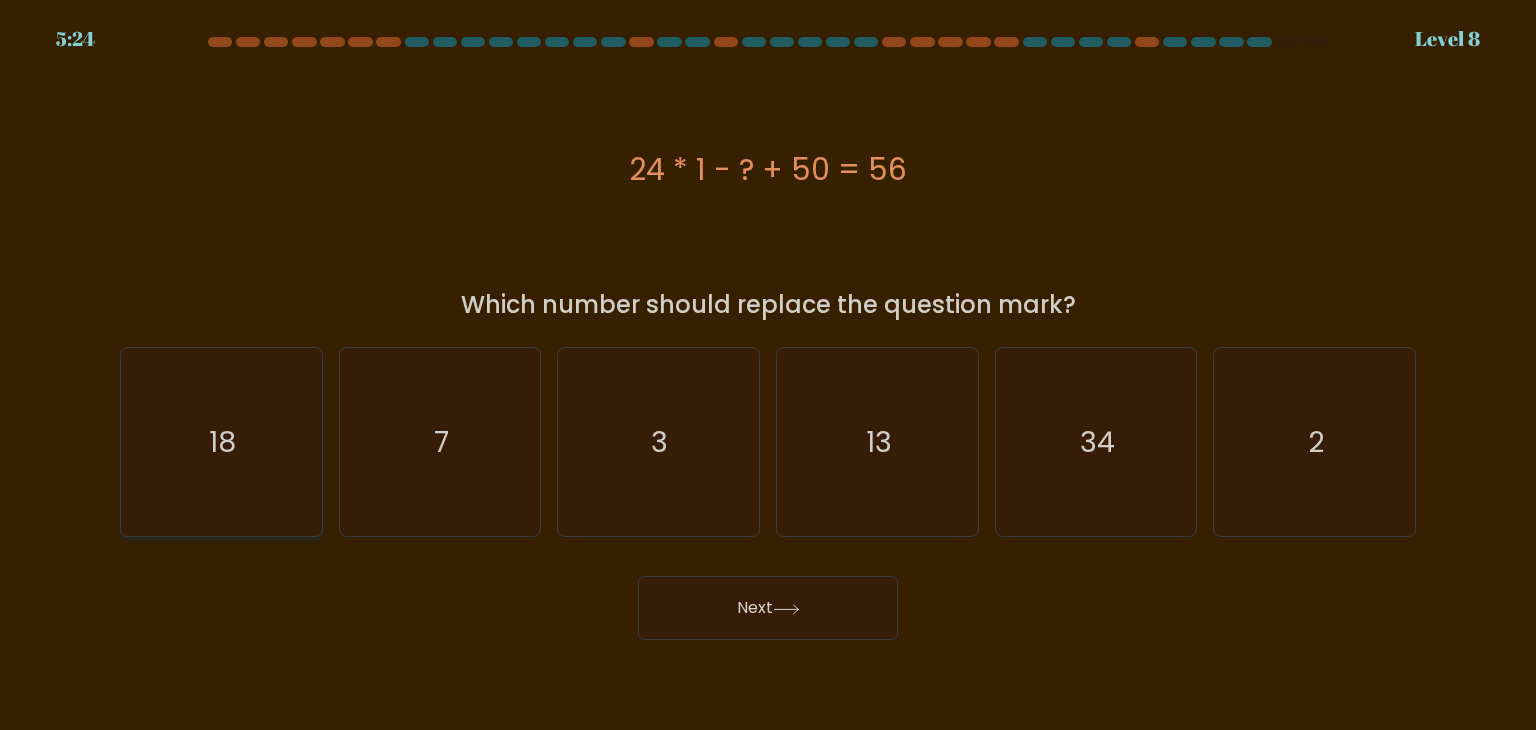 click on "18" 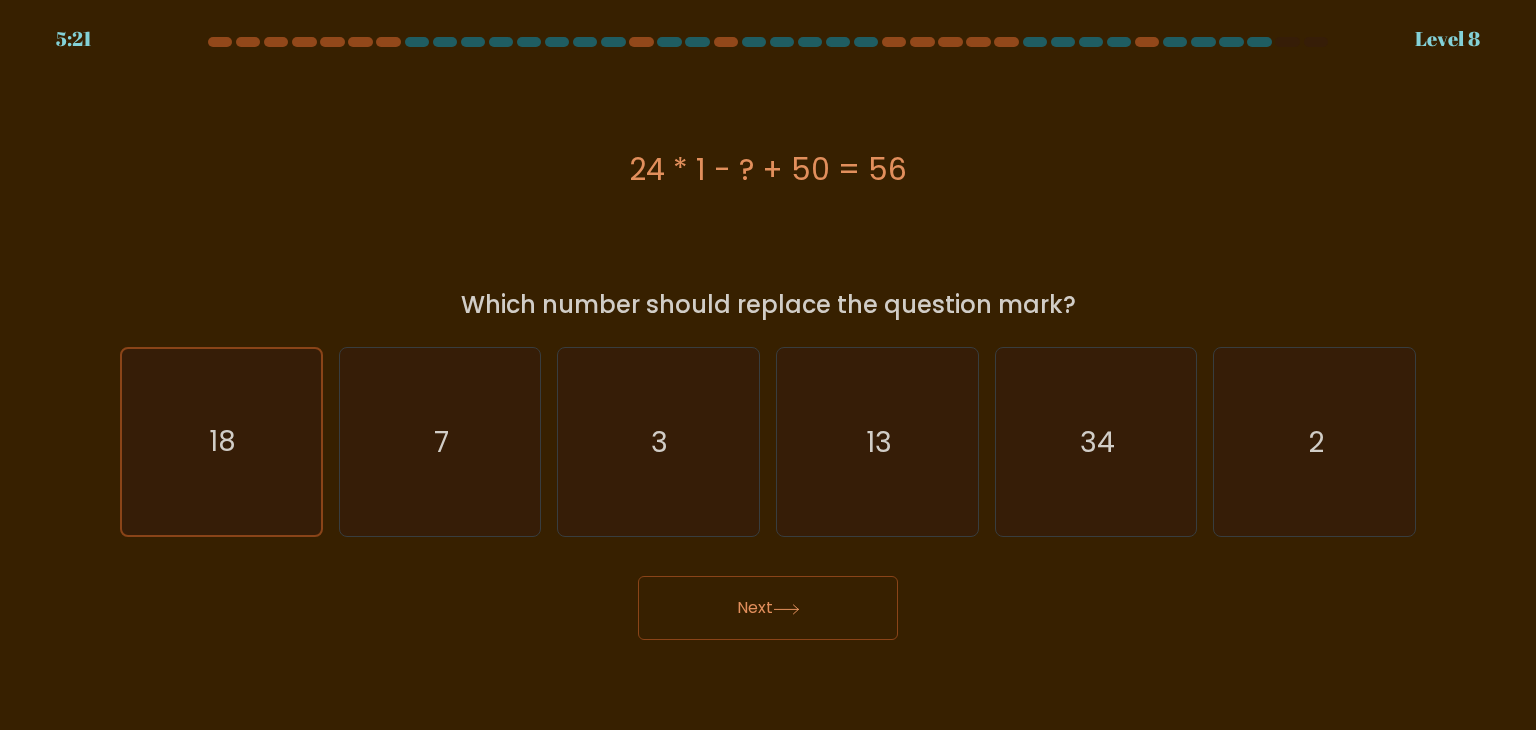 click on "Next" at bounding box center (768, 608) 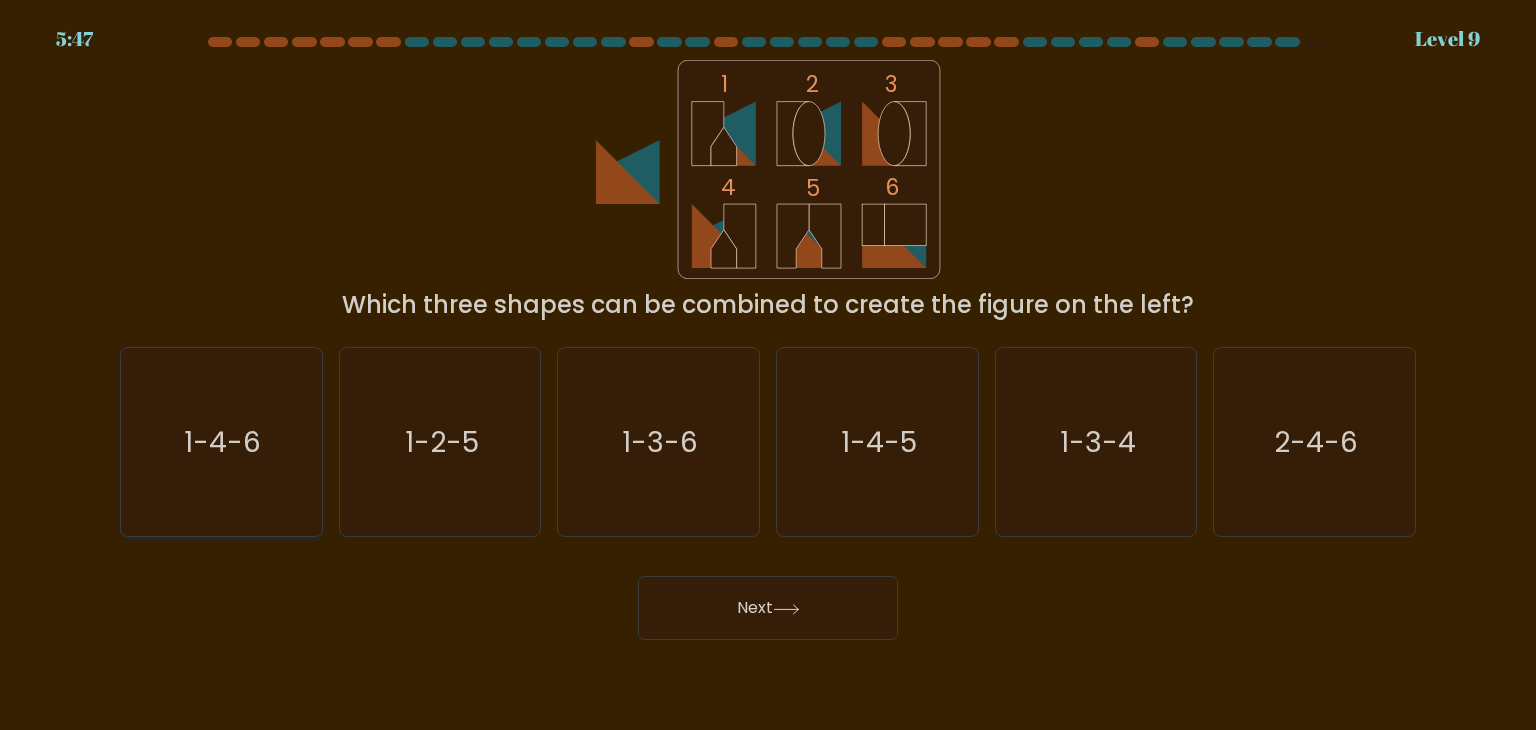 click on "1-4-6" 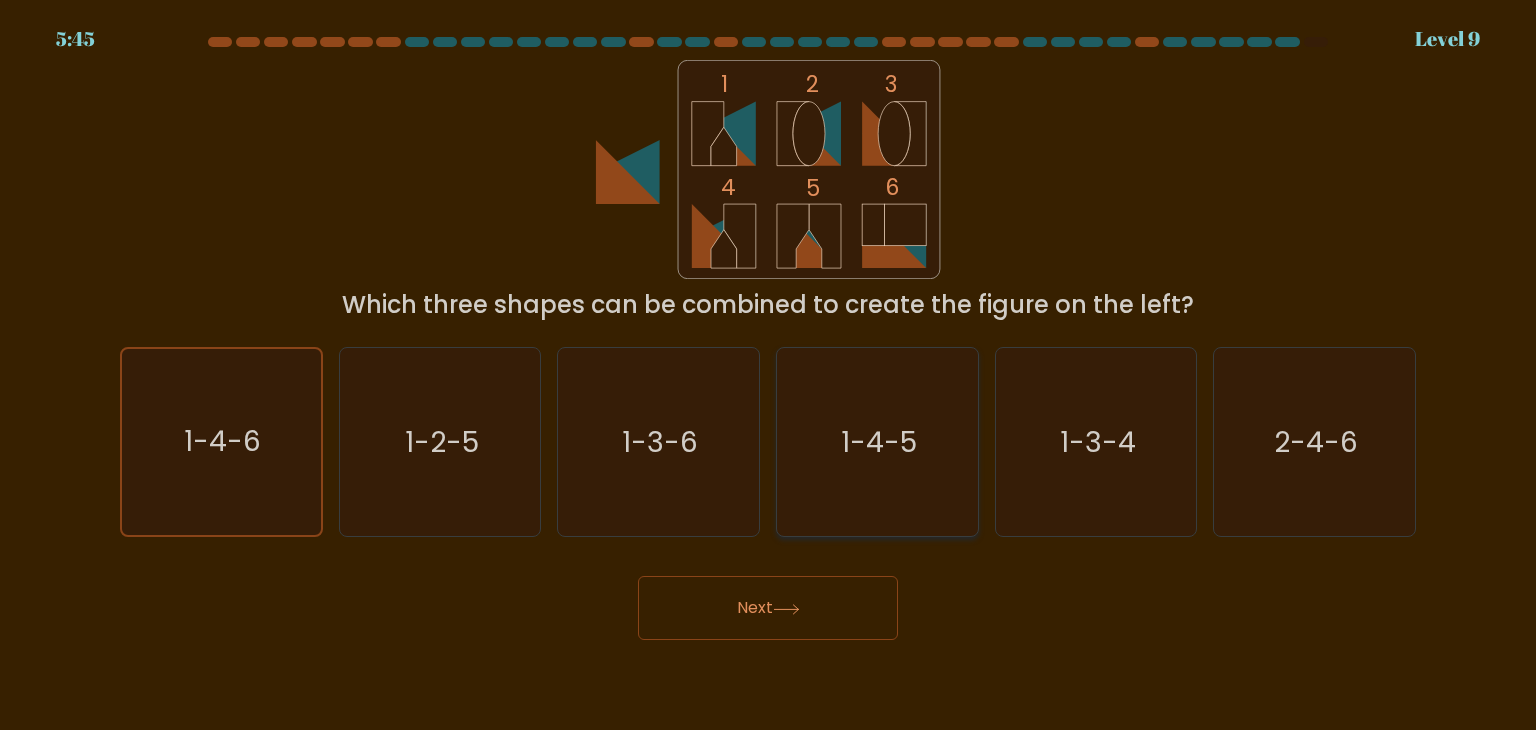 drag, startPoint x: 868, startPoint y: 480, endPoint x: 820, endPoint y: 536, distance: 73.756355 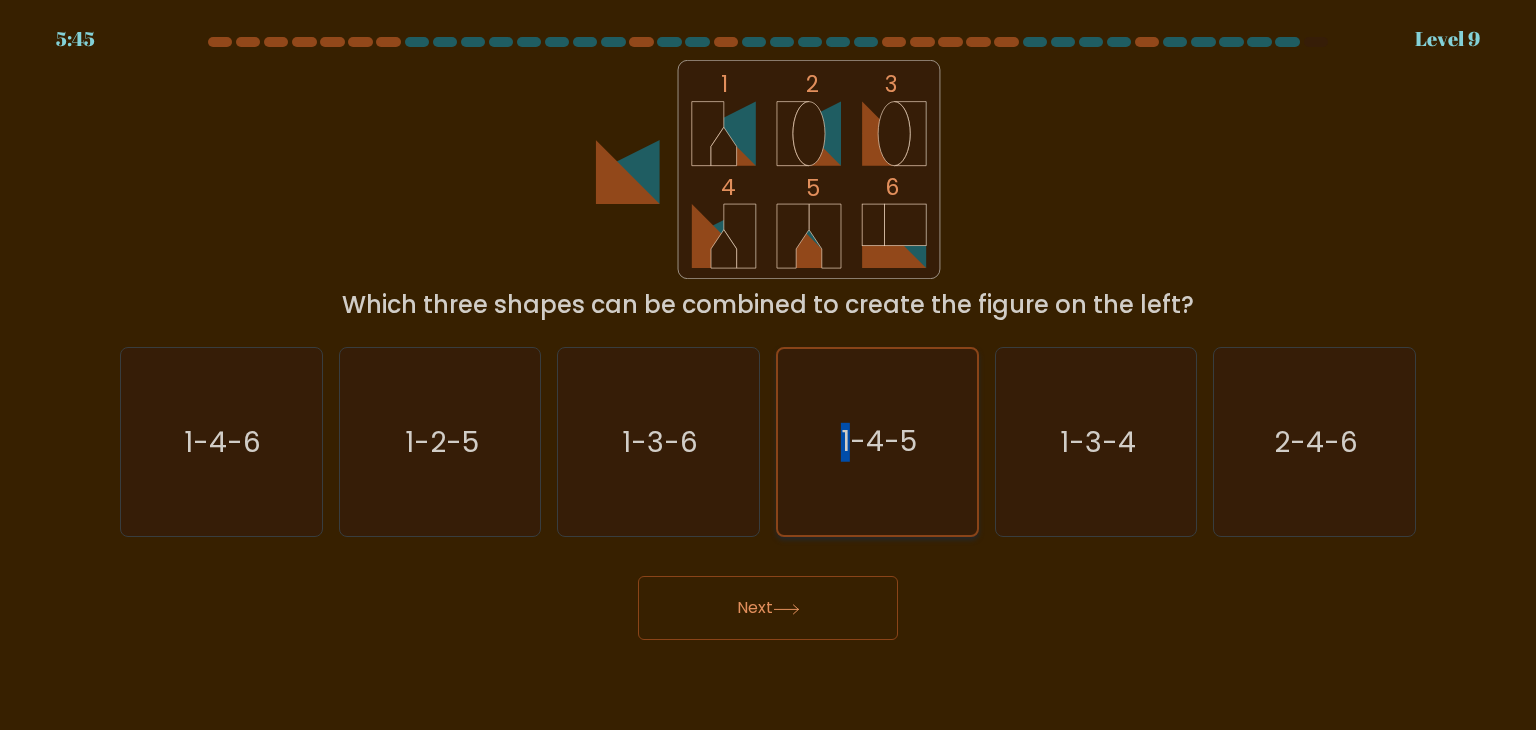 click on "1-4-5" at bounding box center [877, 442] 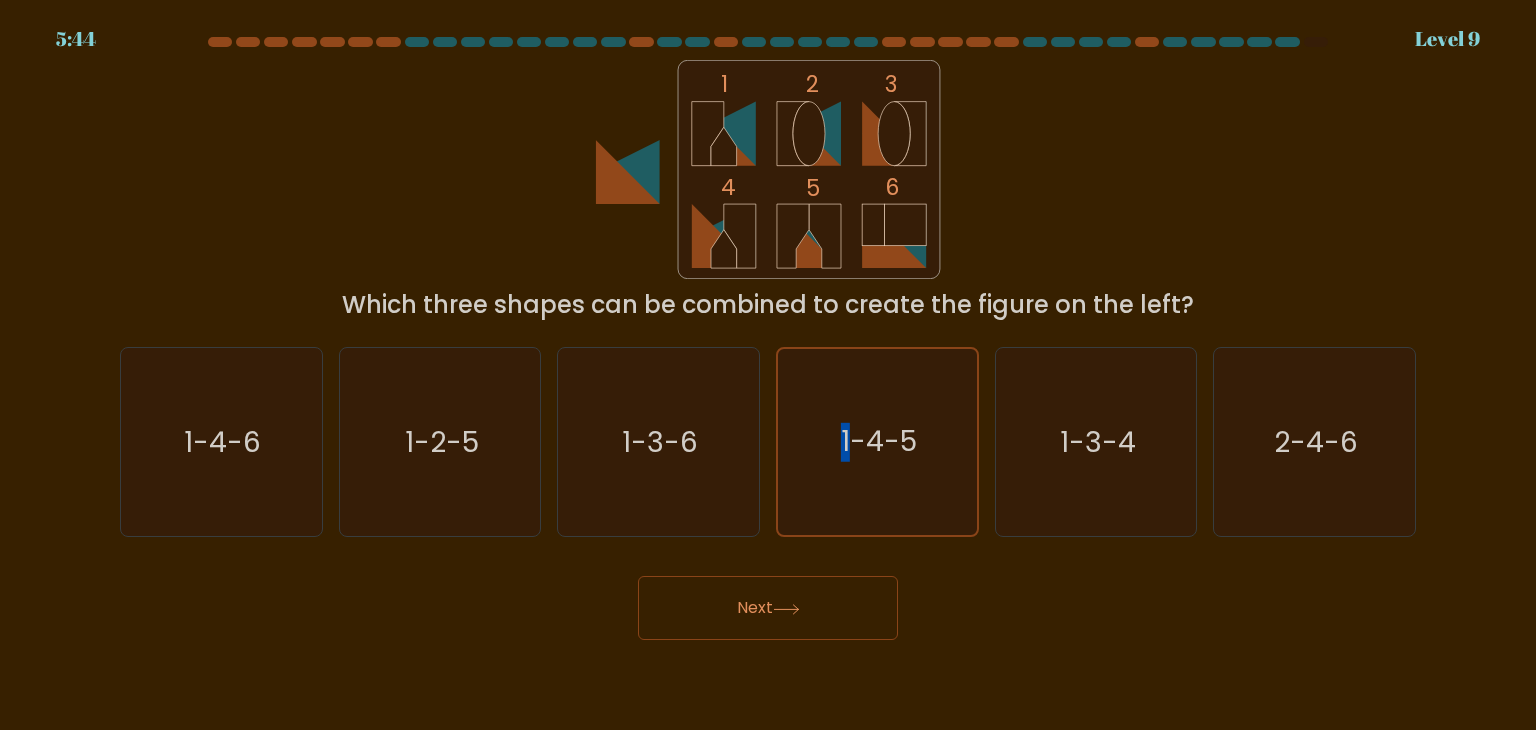 click on "Next" at bounding box center (768, 608) 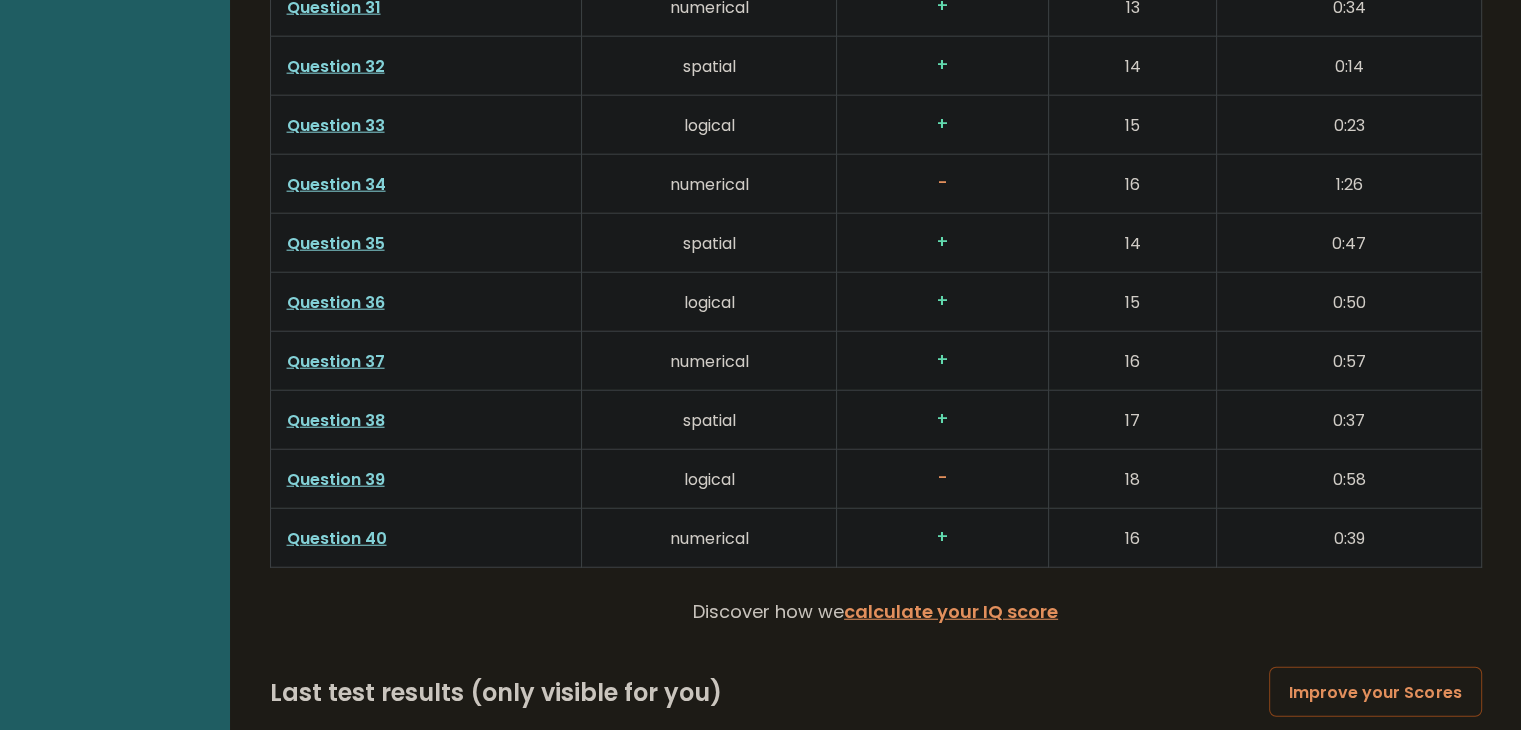 scroll, scrollTop: 5444, scrollLeft: 0, axis: vertical 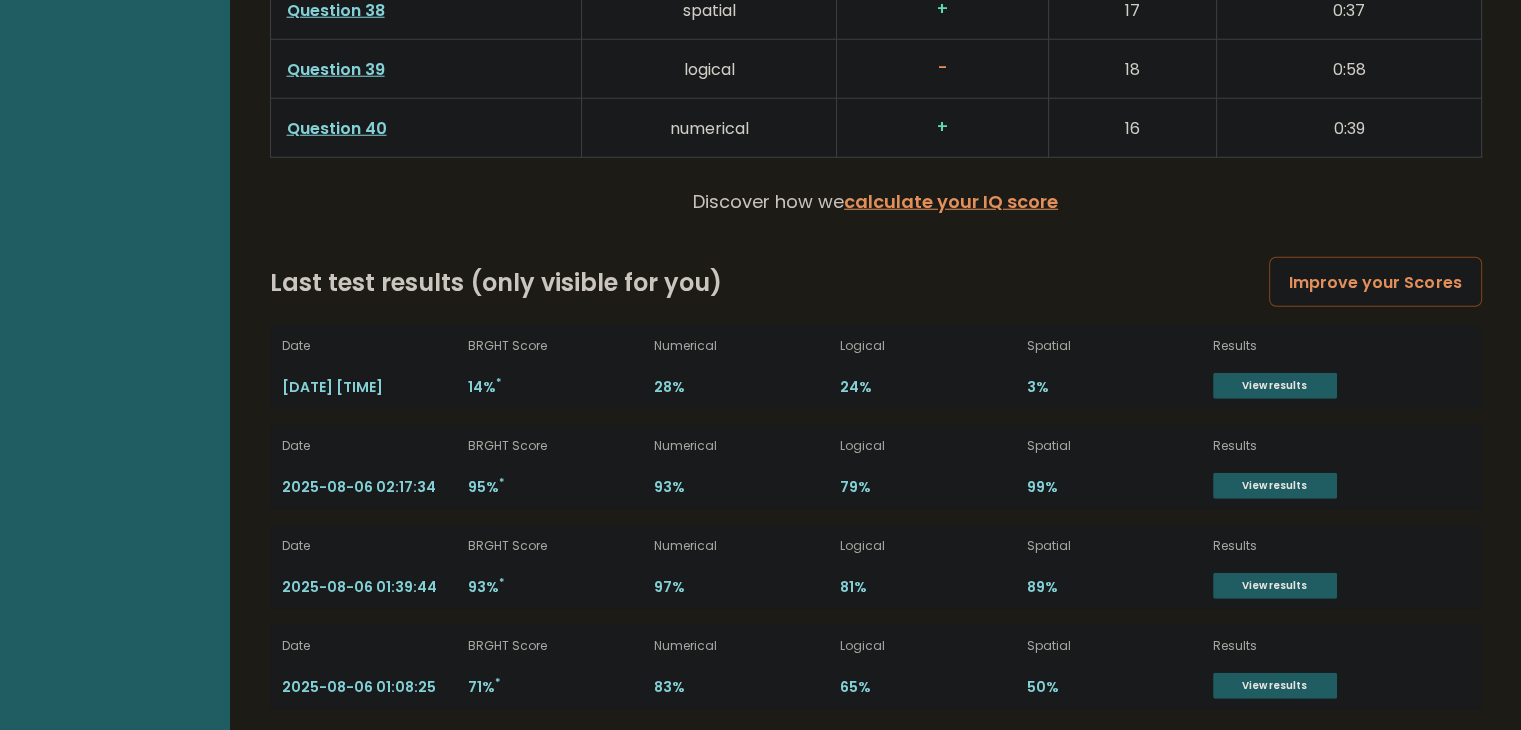click on "Improve your Scores" at bounding box center (1375, 282) 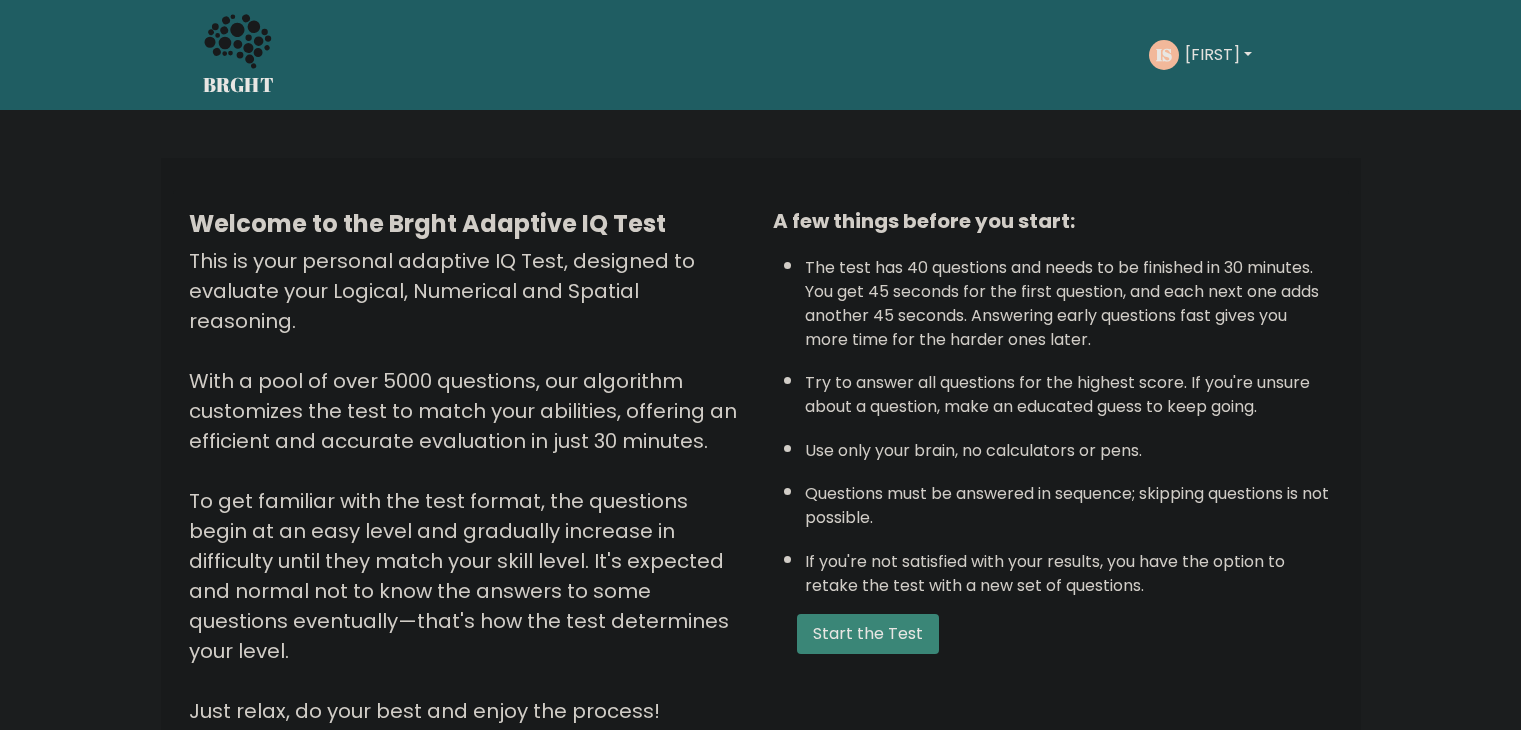 scroll, scrollTop: 0, scrollLeft: 0, axis: both 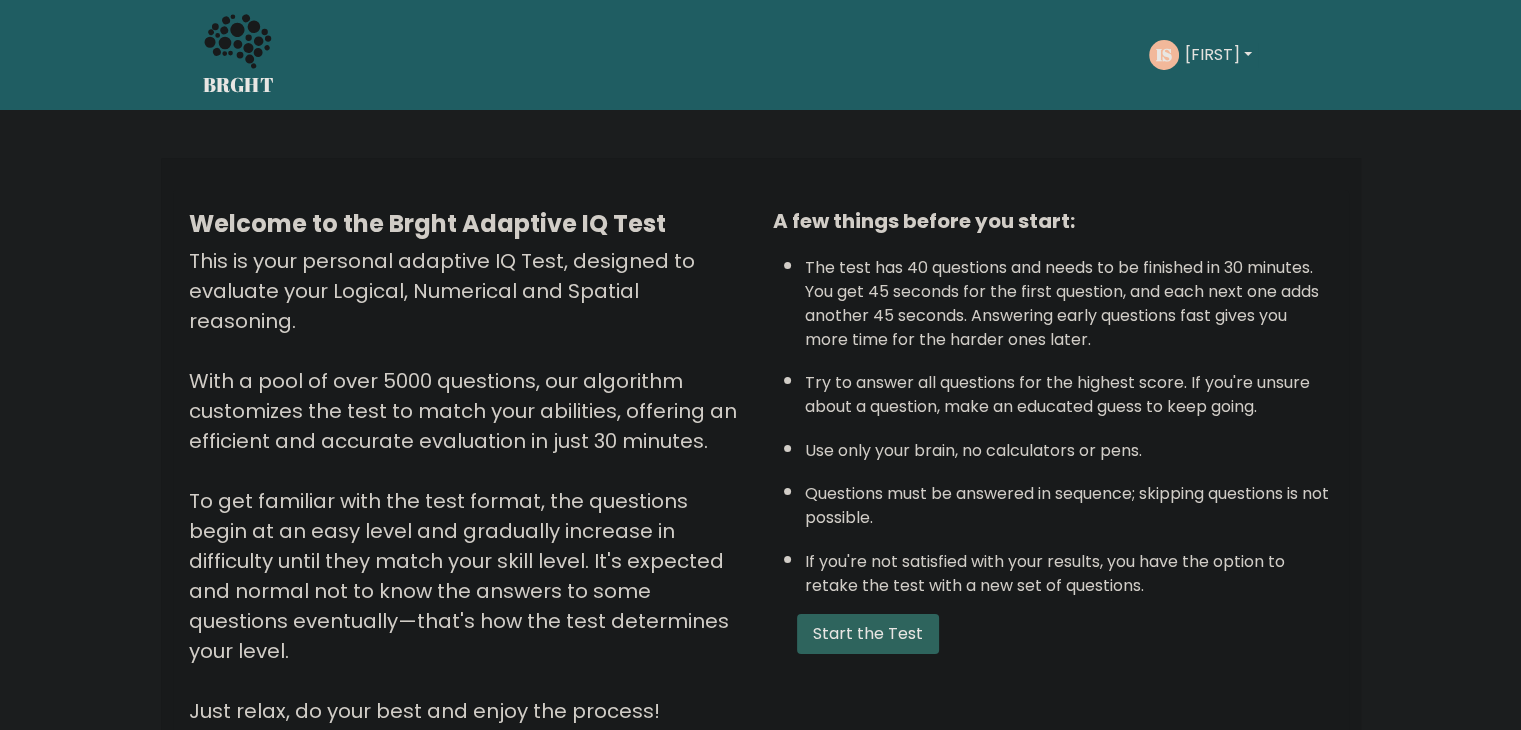 click on "Start the Test" at bounding box center [868, 634] 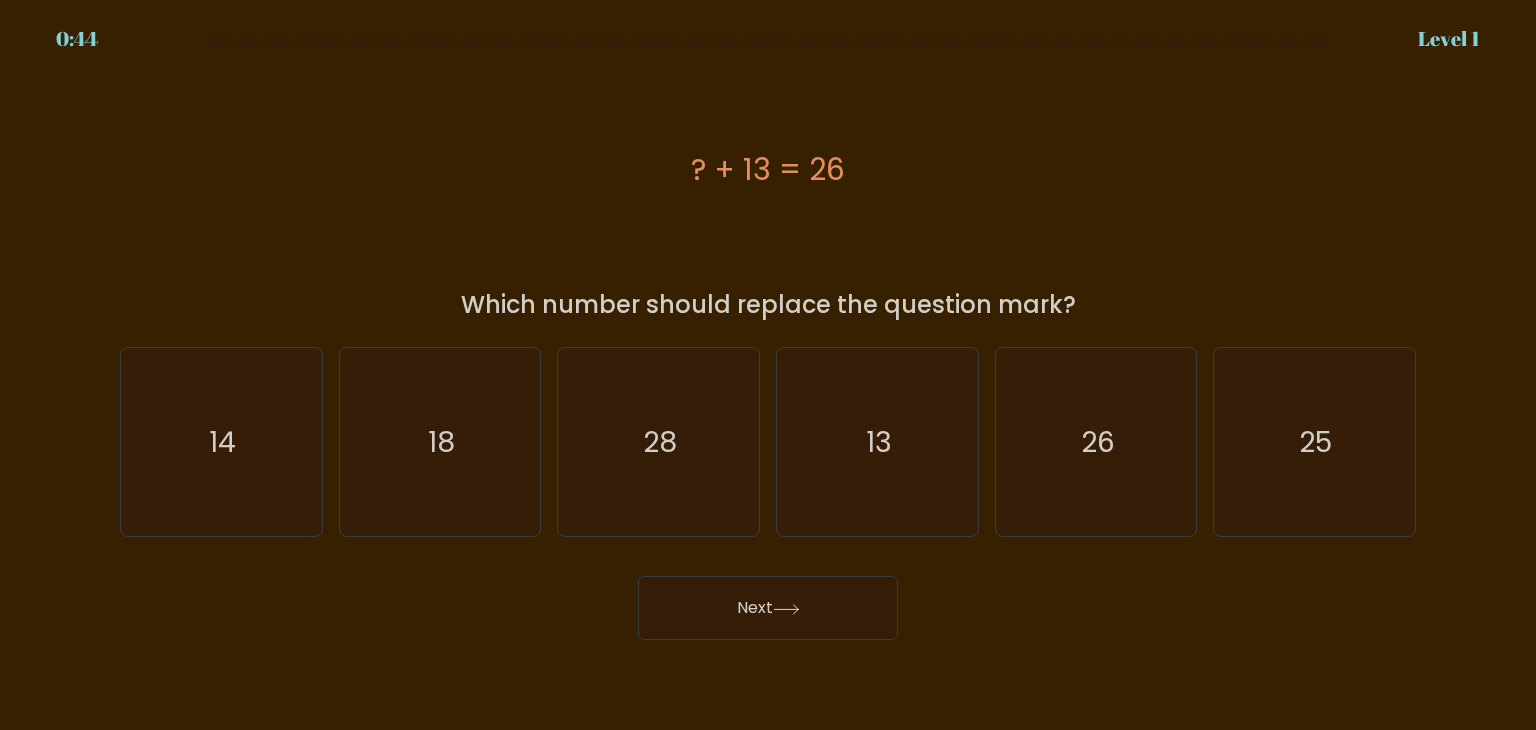 scroll, scrollTop: 0, scrollLeft: 0, axis: both 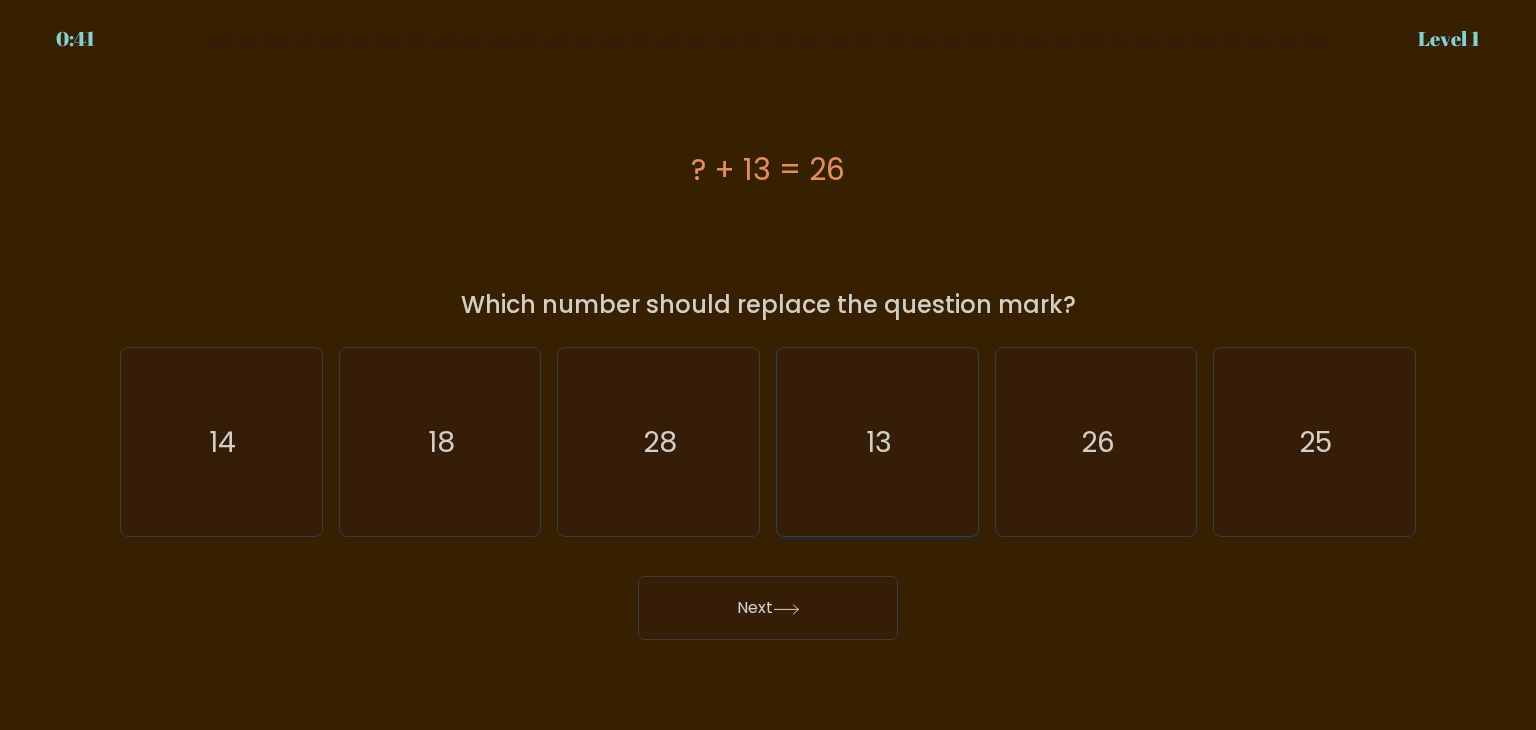 click on "13" 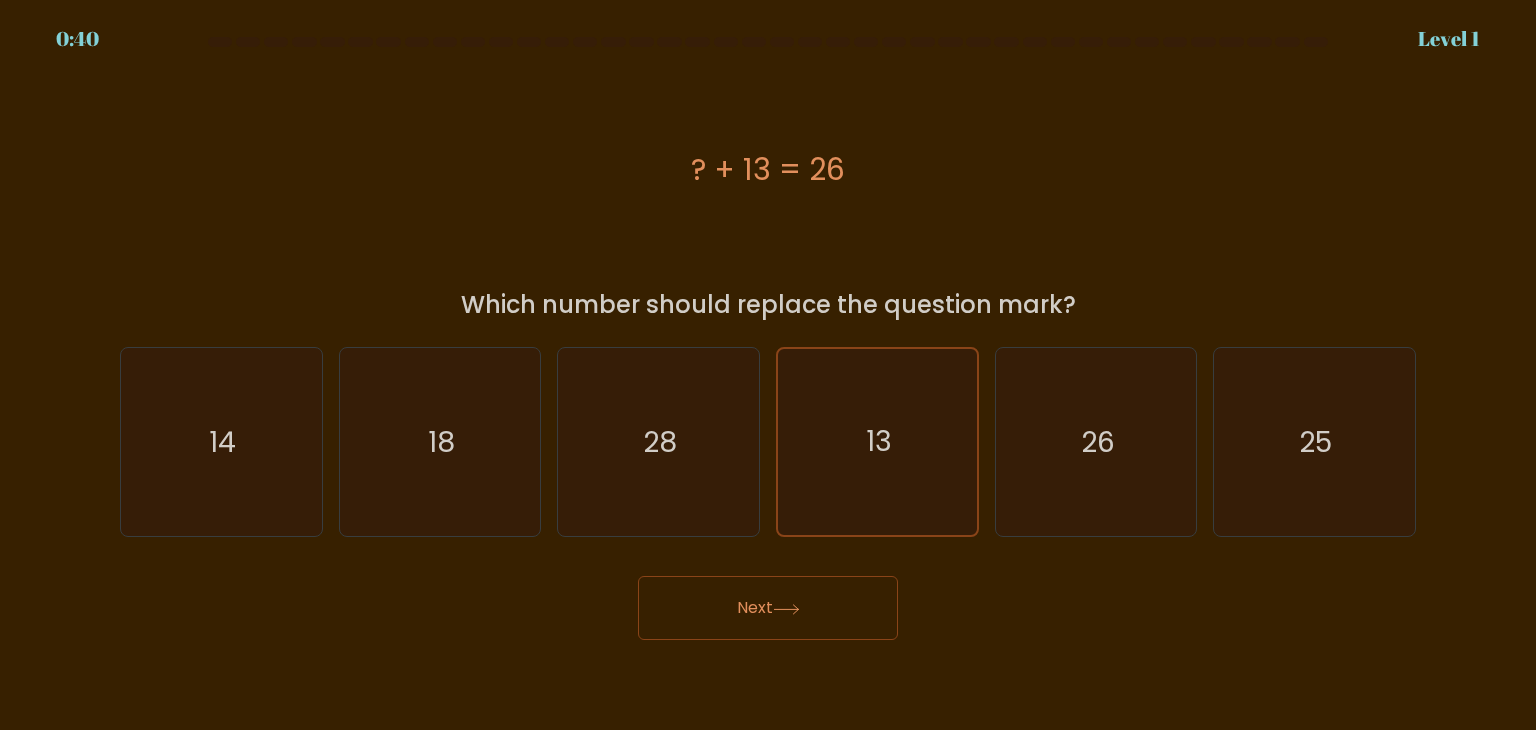 click on "Next" at bounding box center (768, 608) 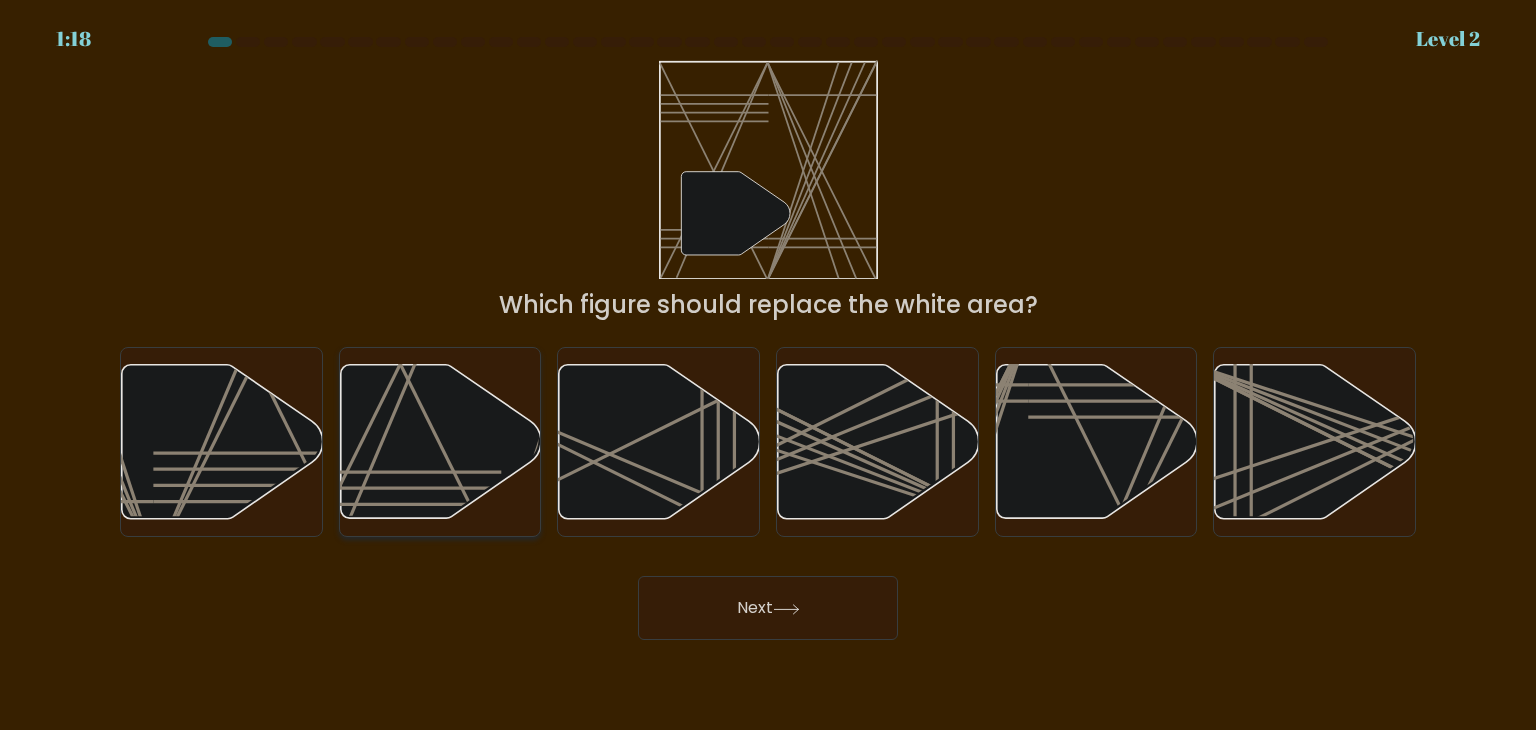 click 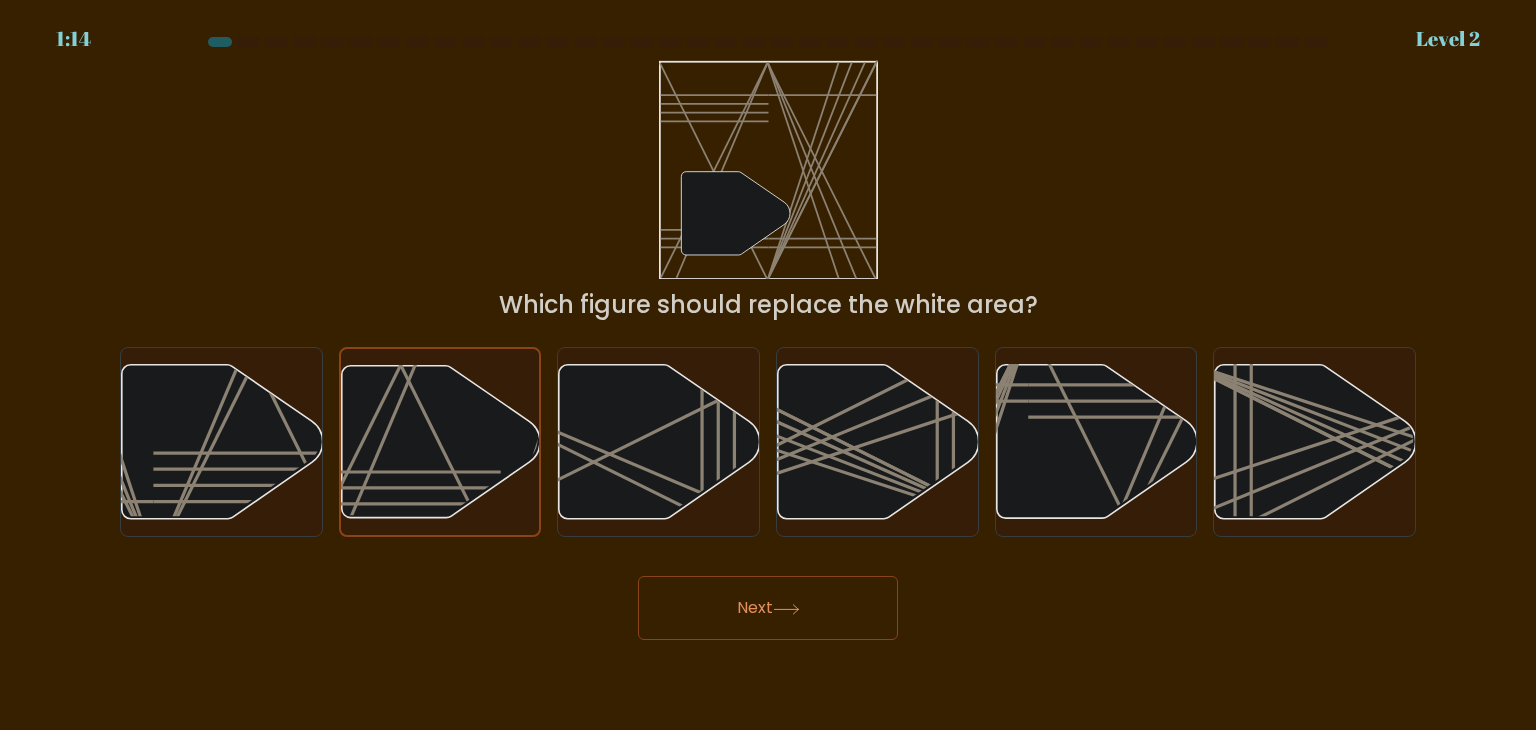 click on "Next" at bounding box center (768, 608) 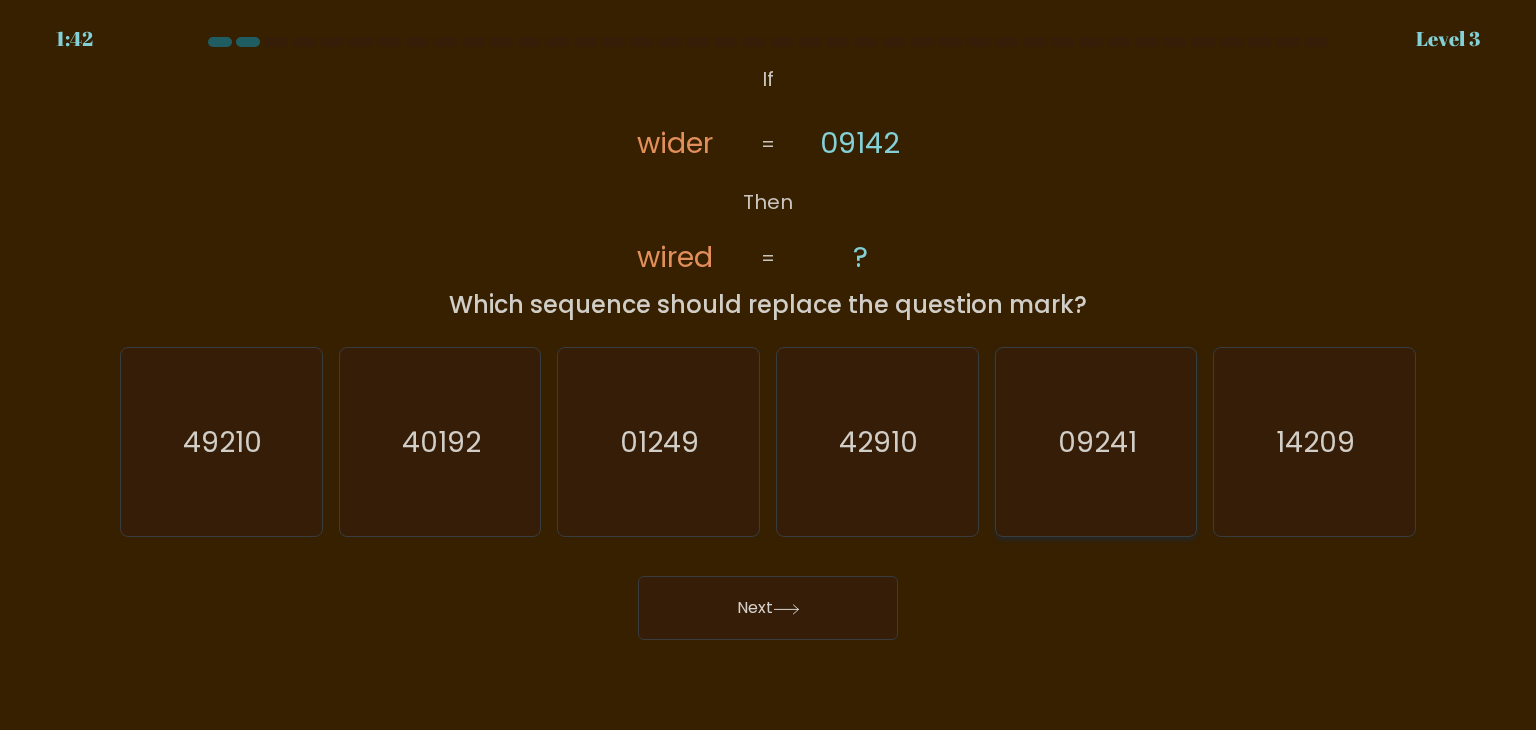 click on "09241" 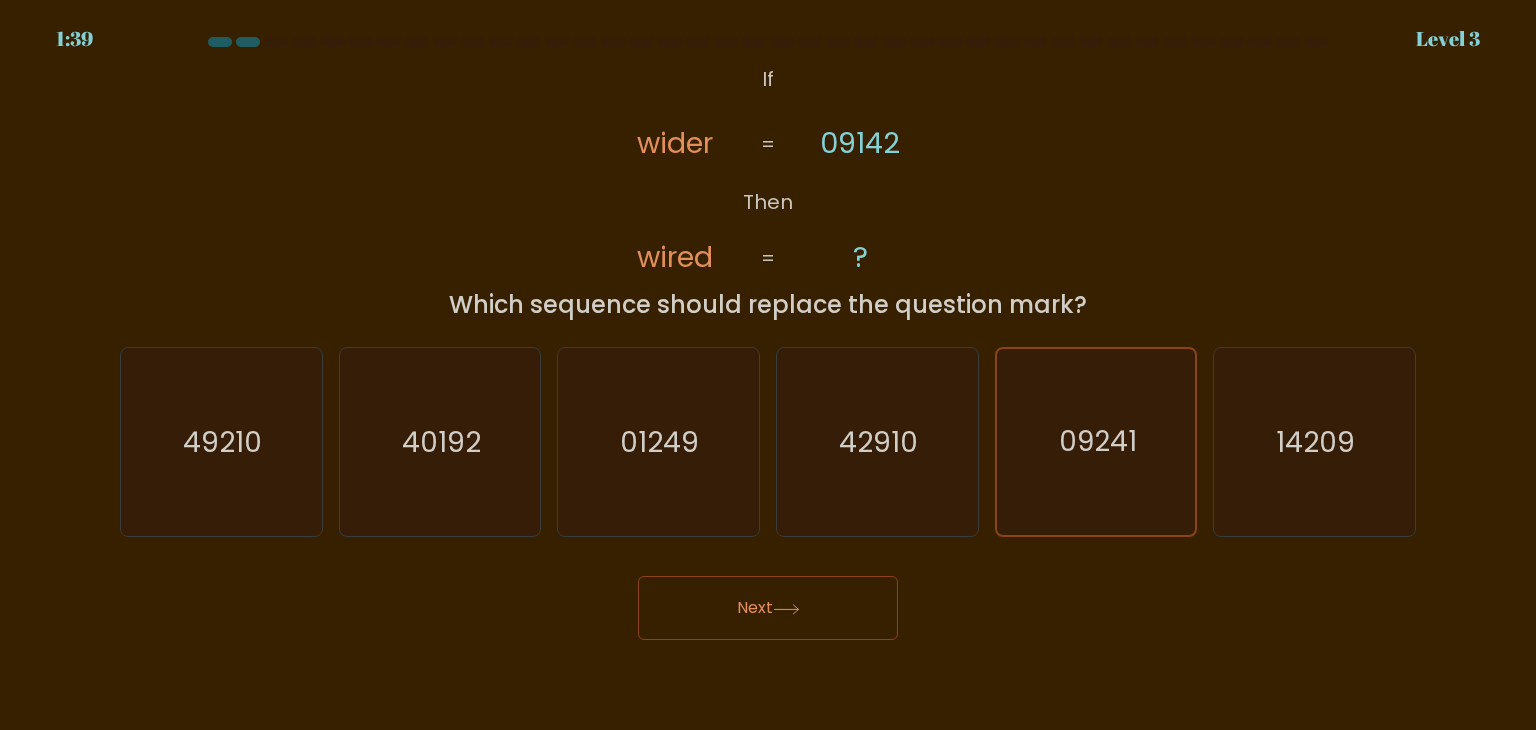 click on "Next" at bounding box center (768, 608) 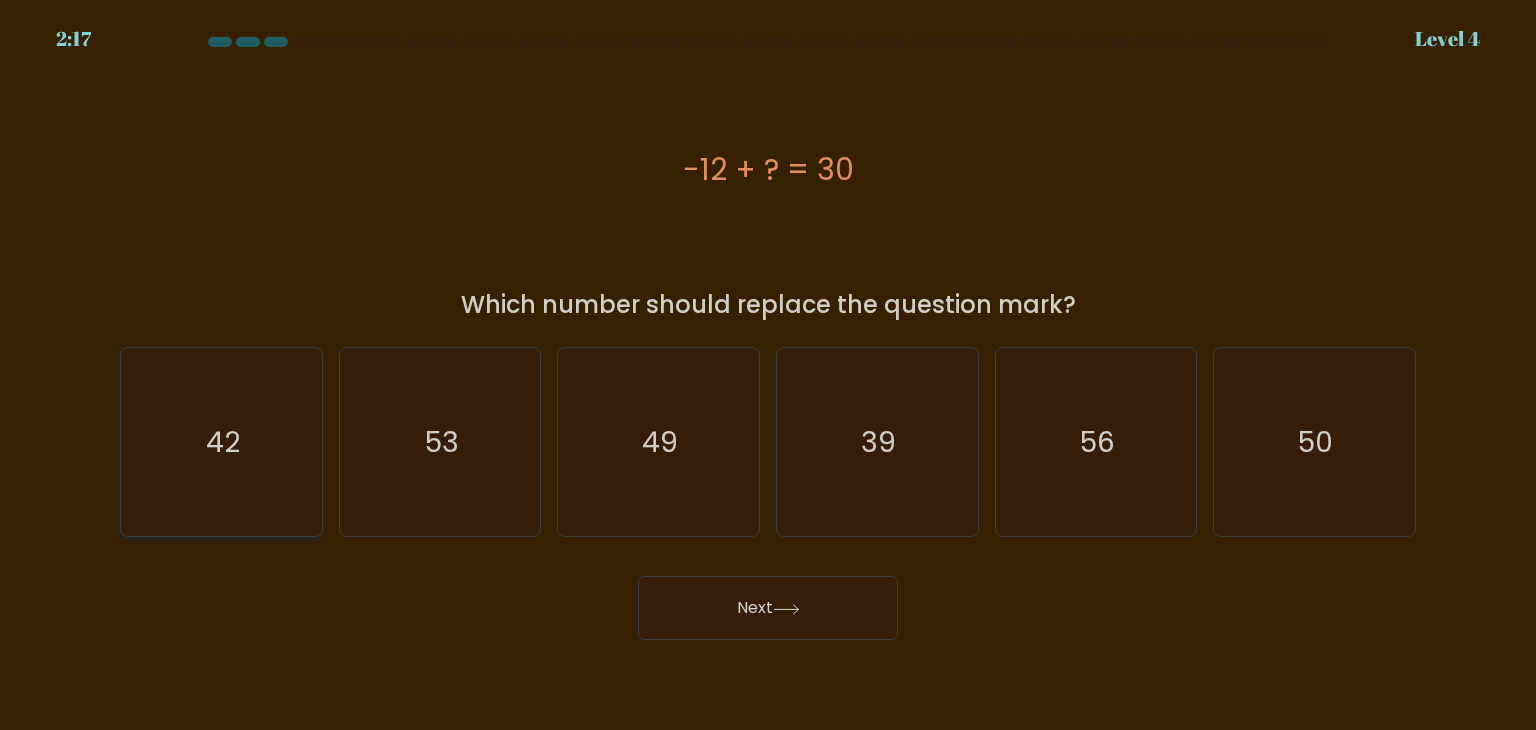 click on "42" 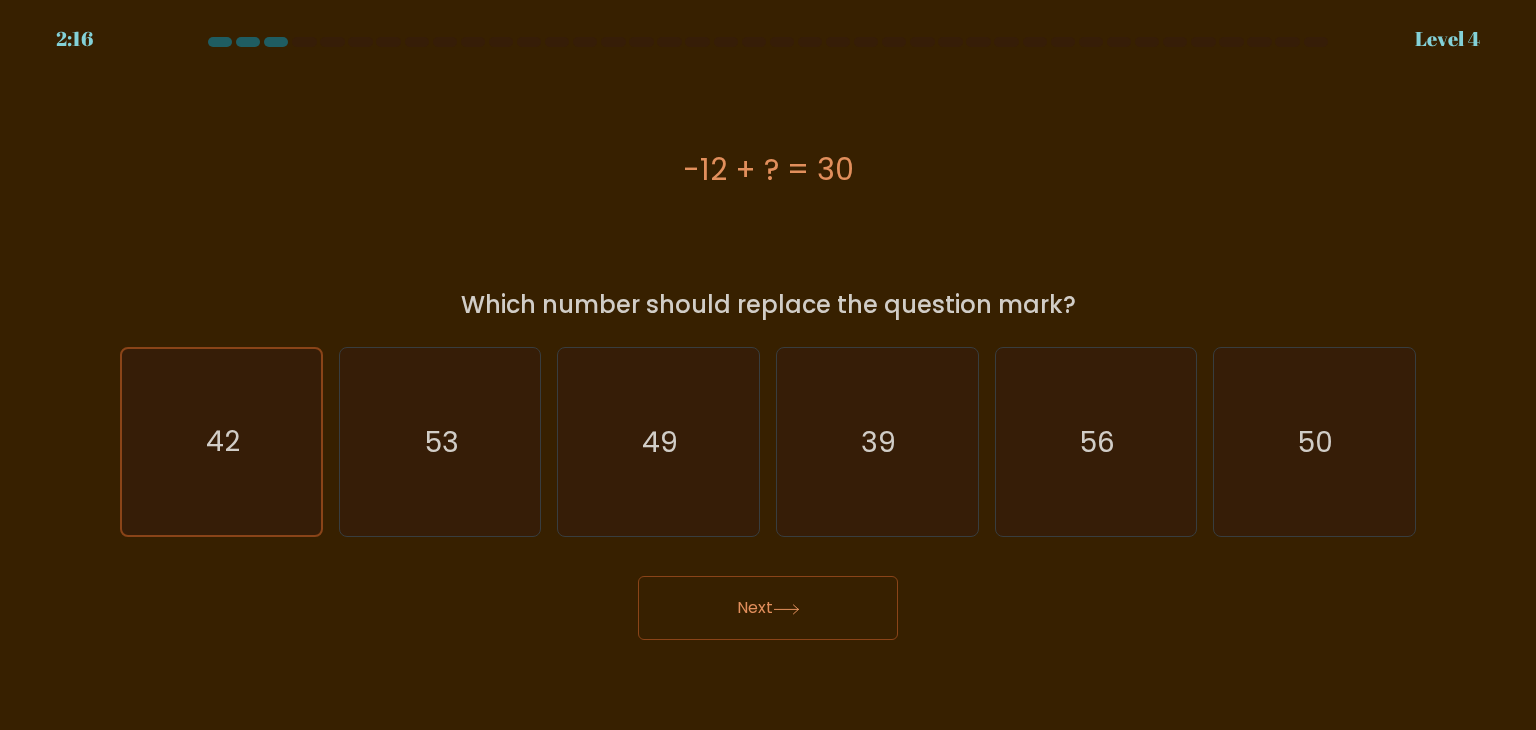 click on "Next" at bounding box center (768, 608) 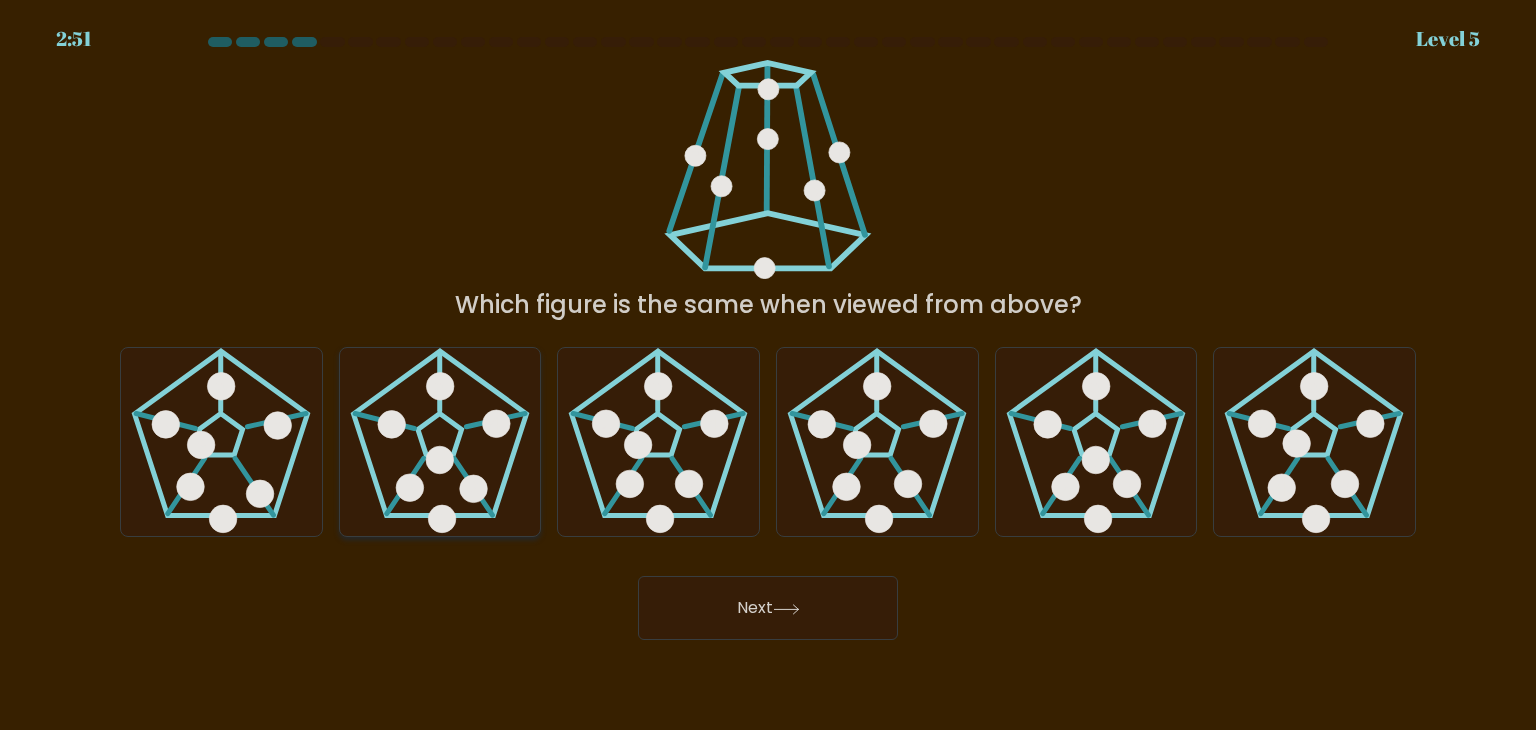 click 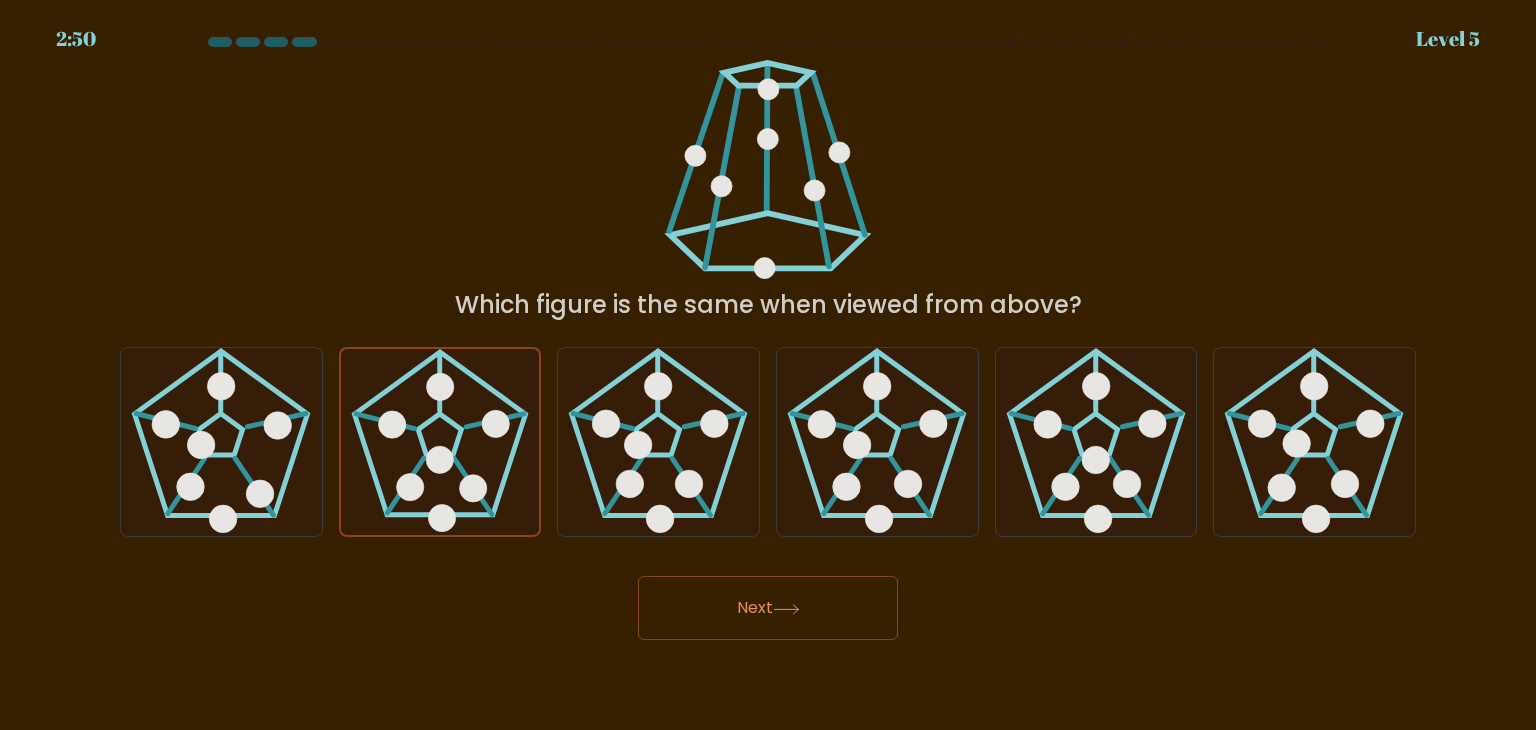 click on "Next" at bounding box center [768, 608] 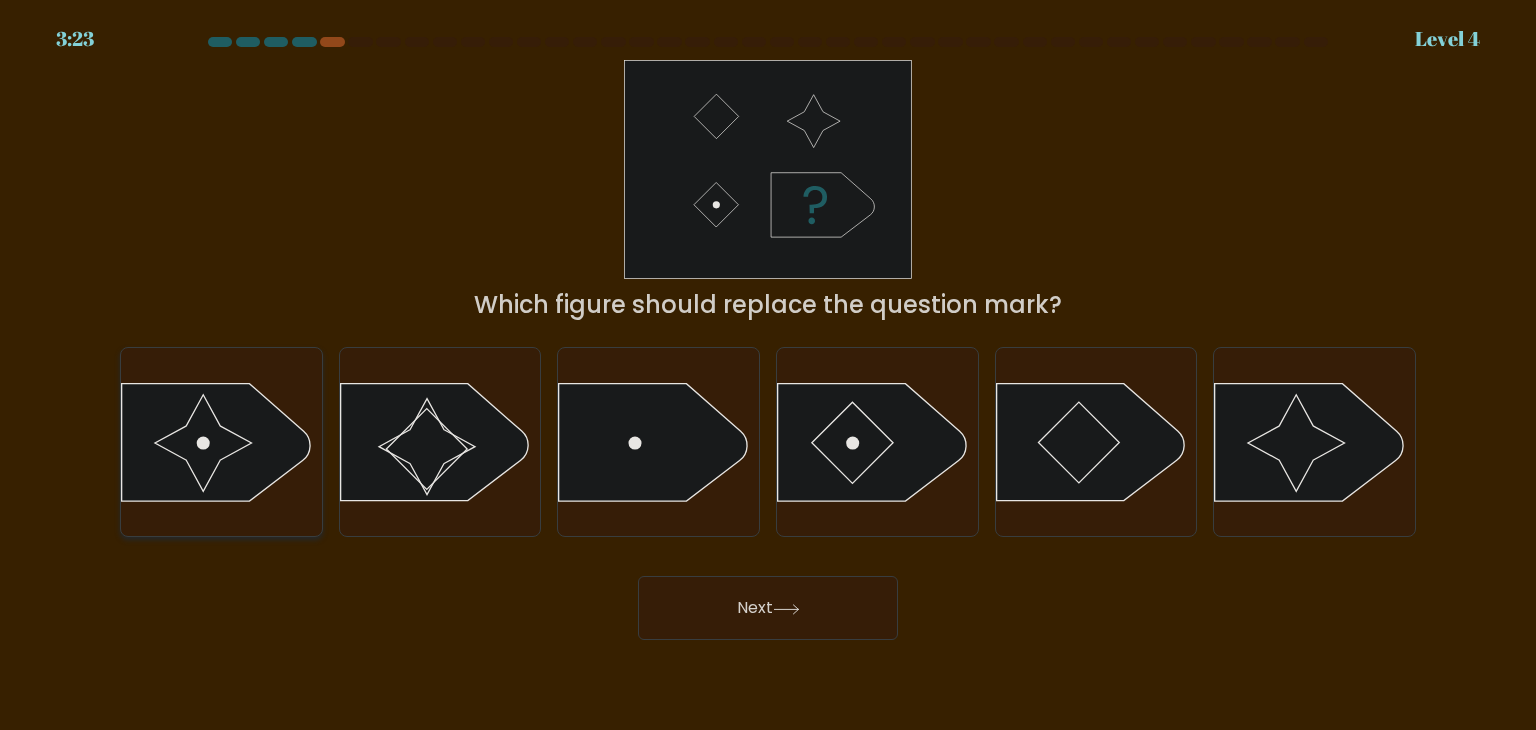 click 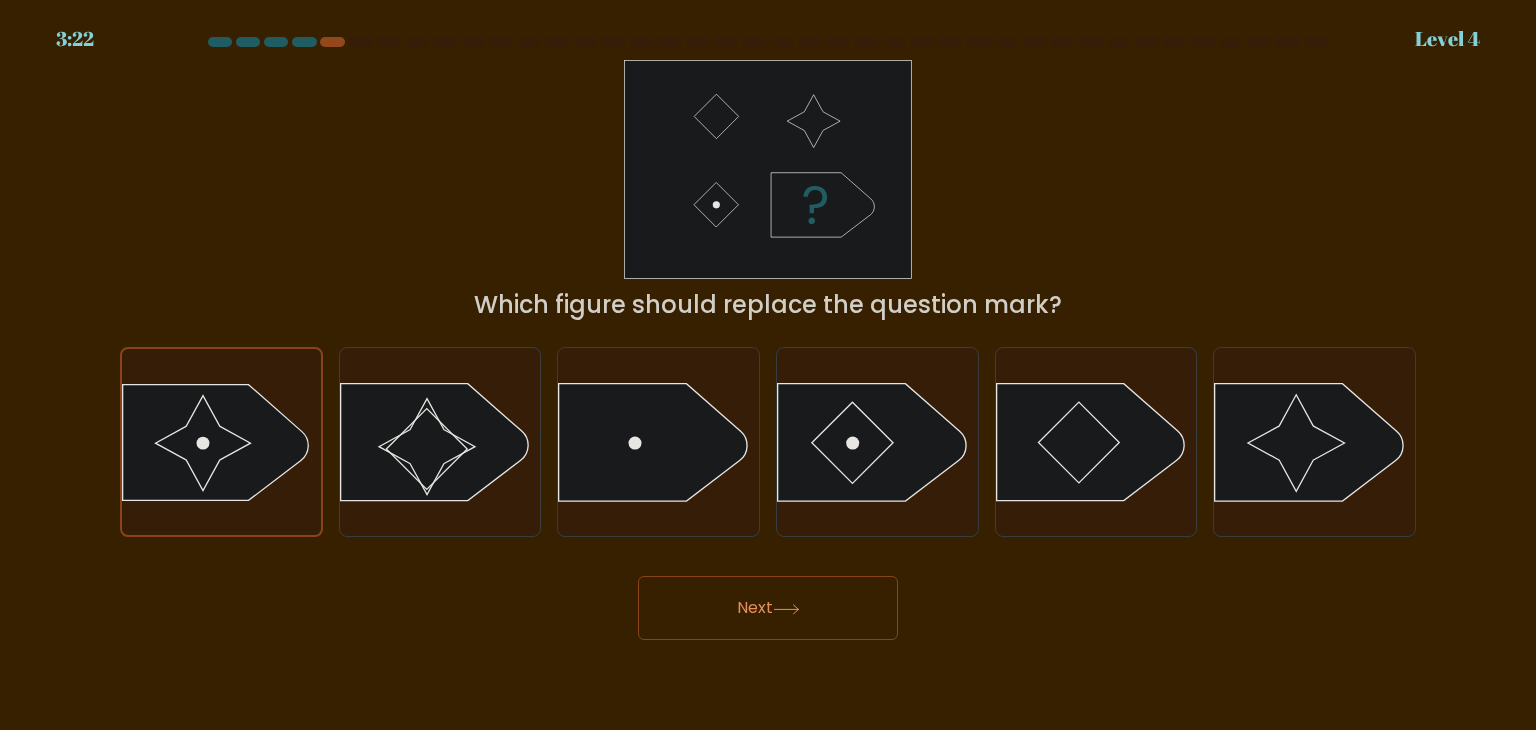 click on "Next" at bounding box center (768, 608) 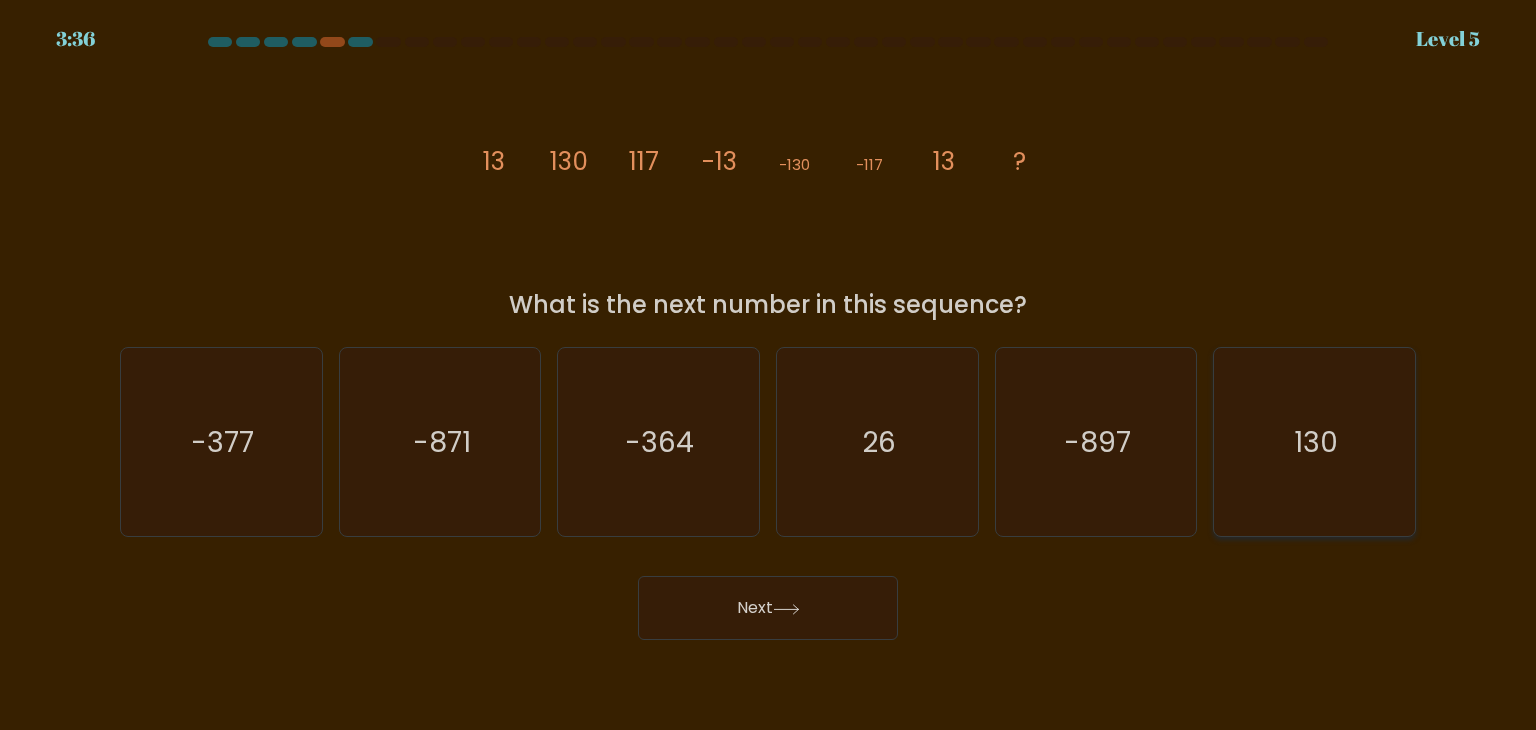 click on "130" 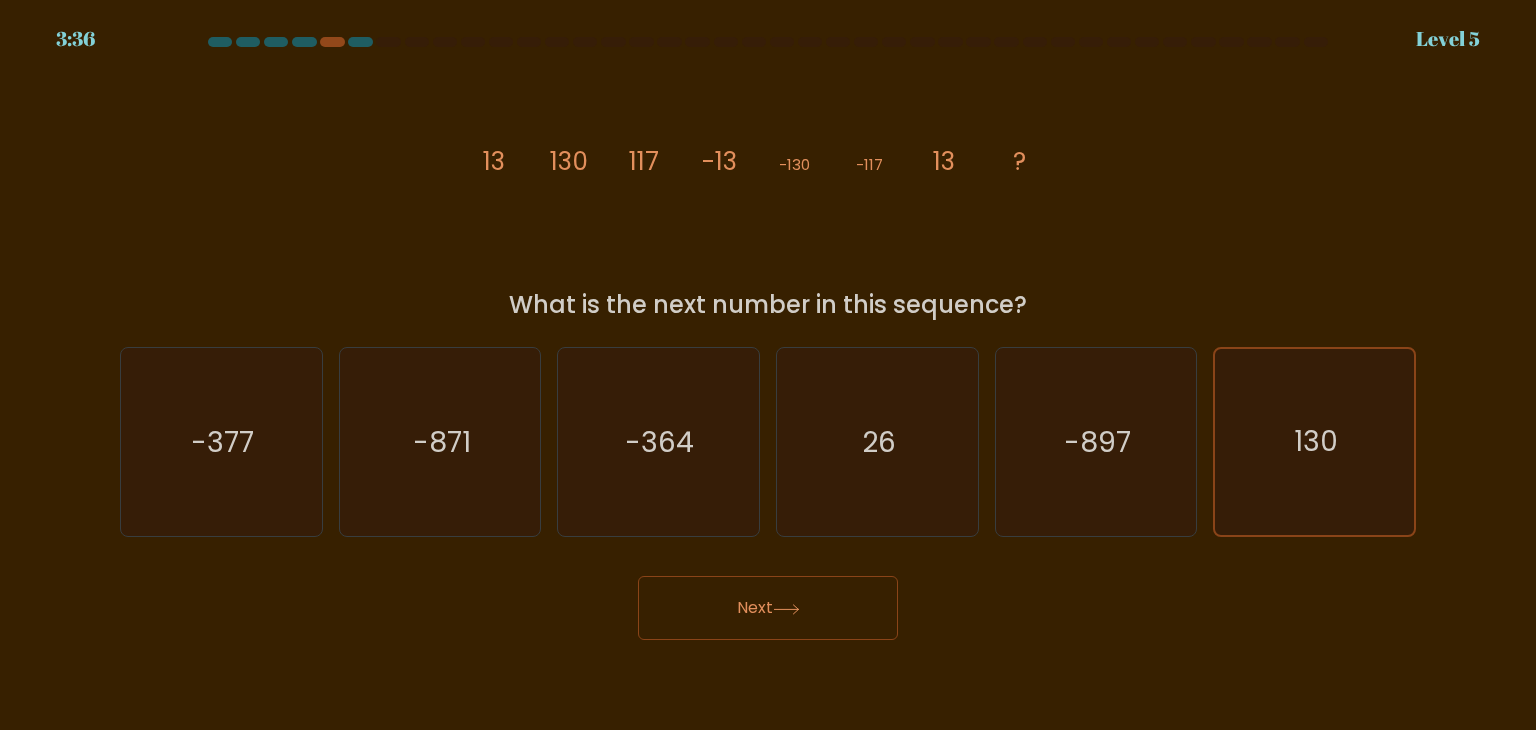 click on "Next" at bounding box center [768, 608] 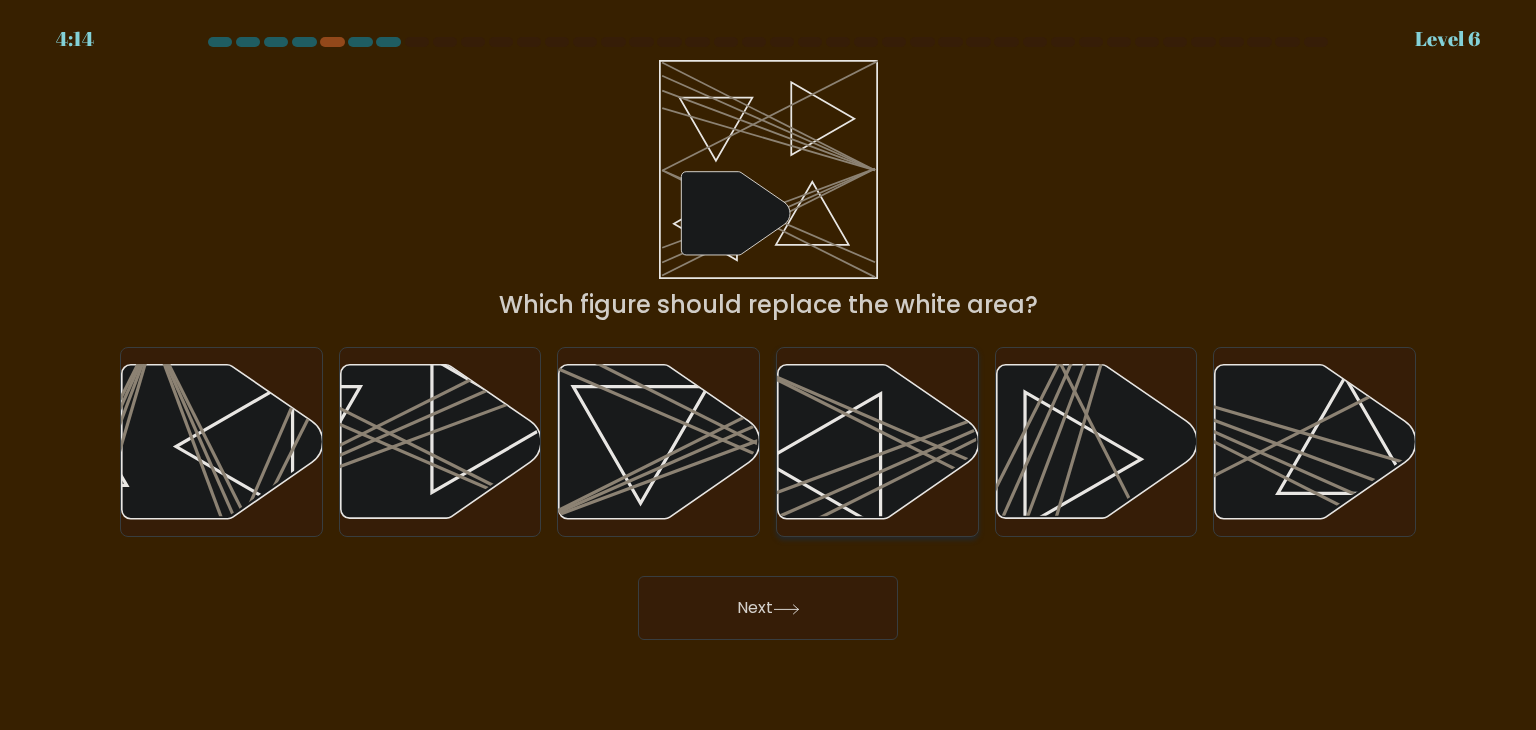 click 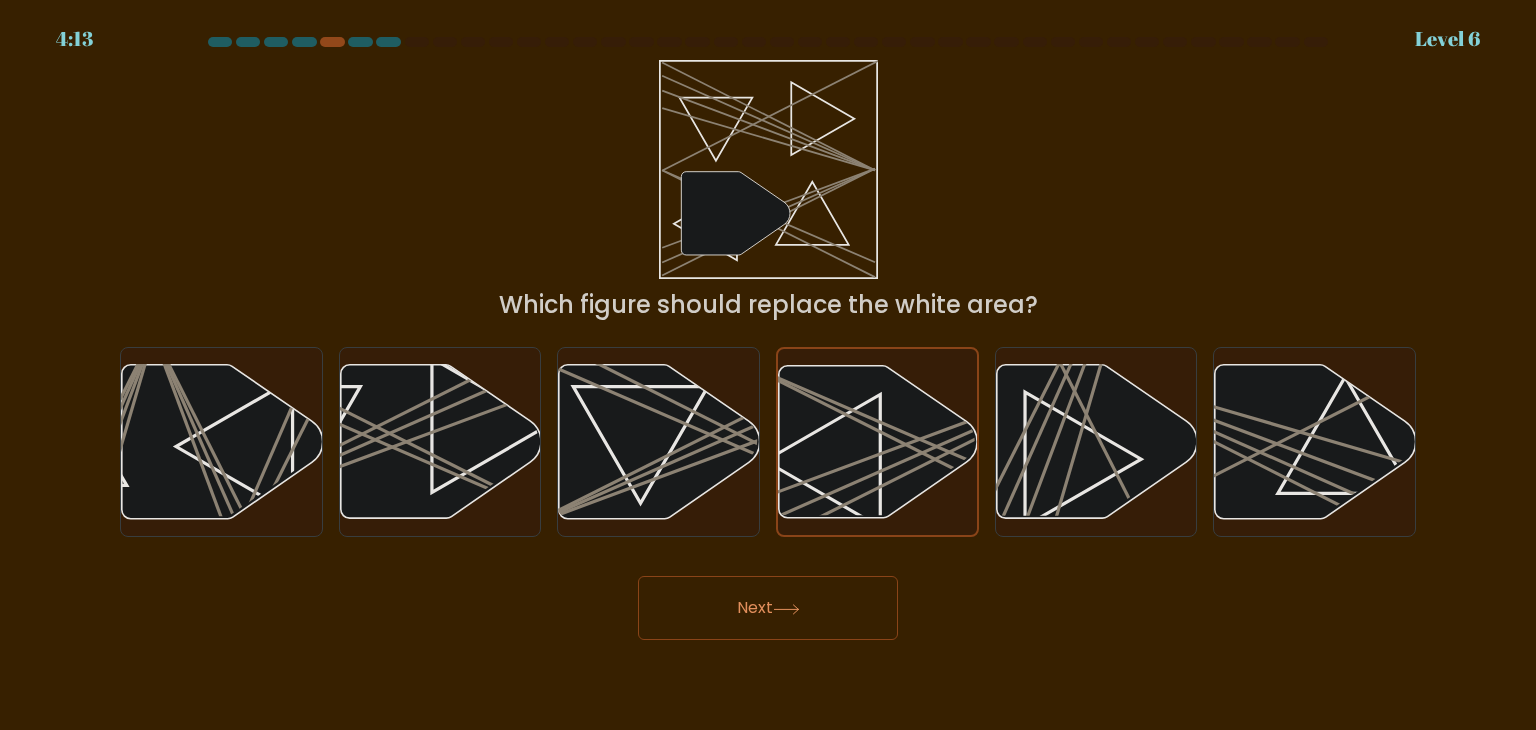 click on "Next" at bounding box center (768, 608) 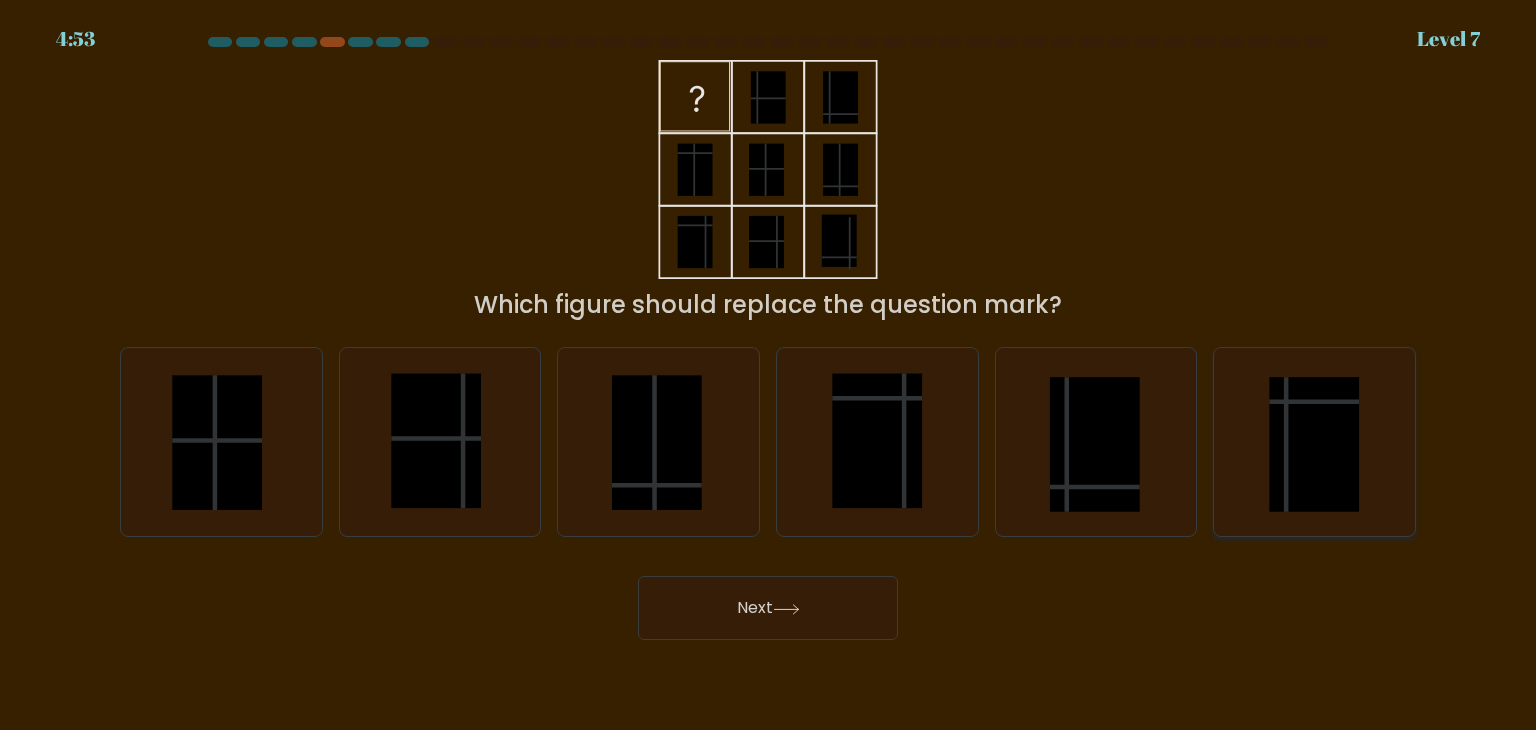click 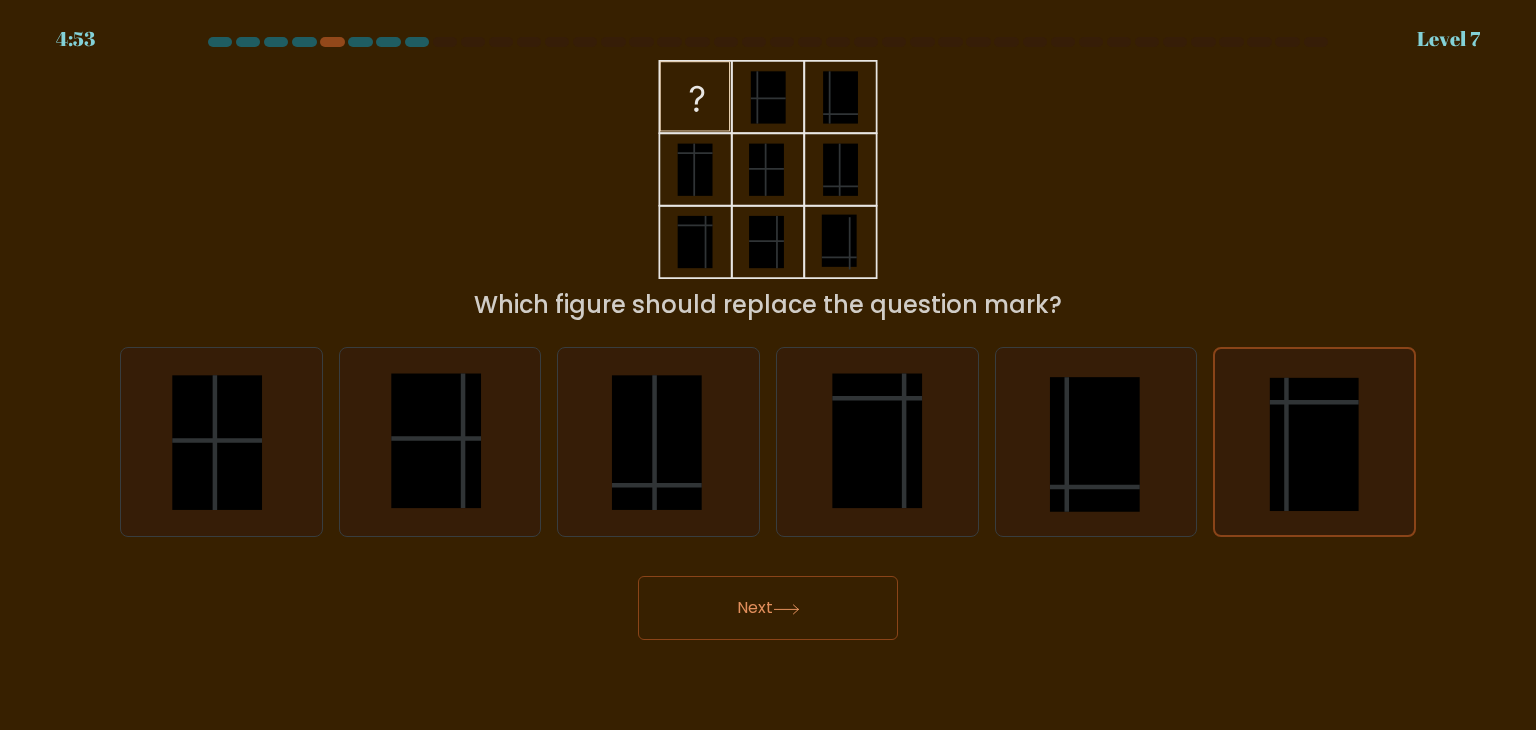 click on "Next" at bounding box center [768, 608] 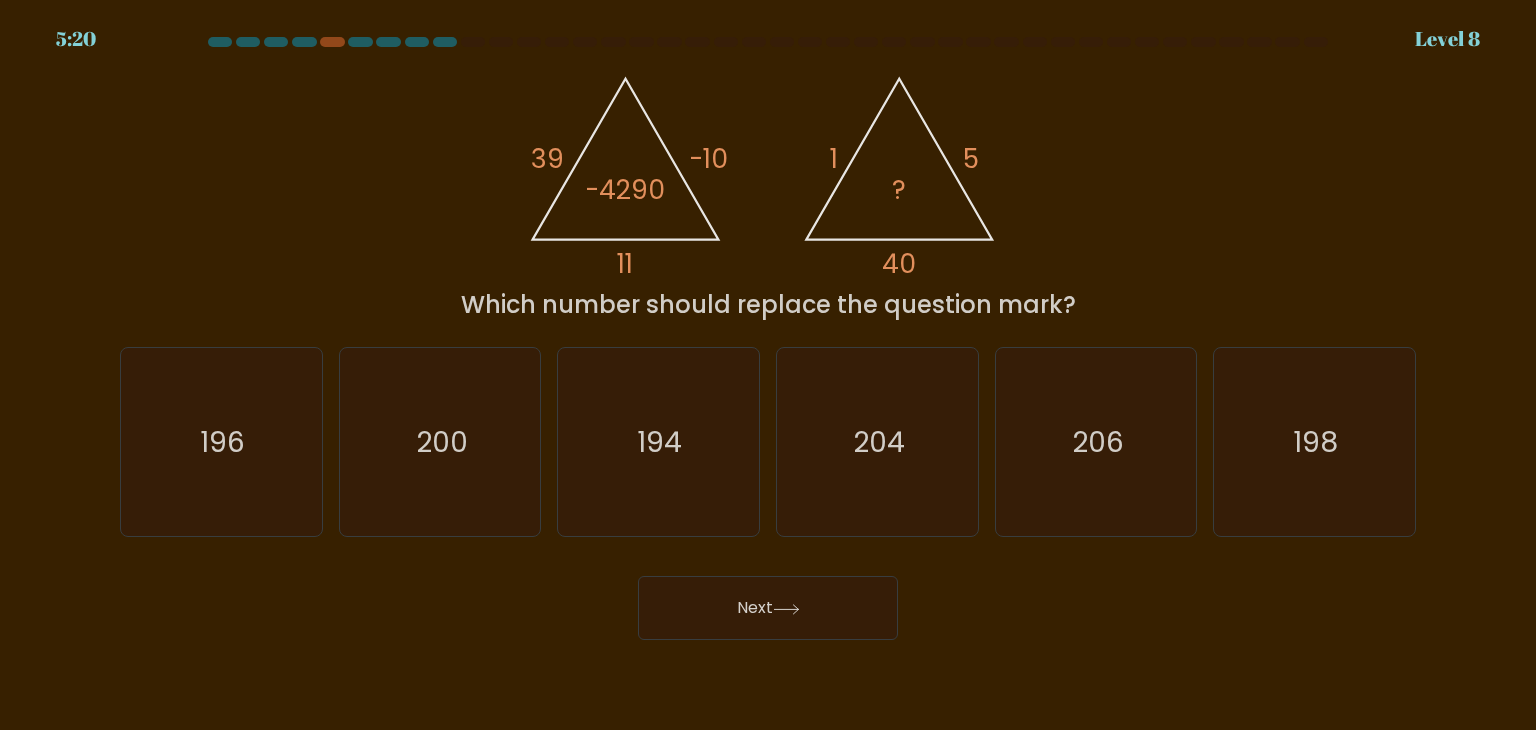 type 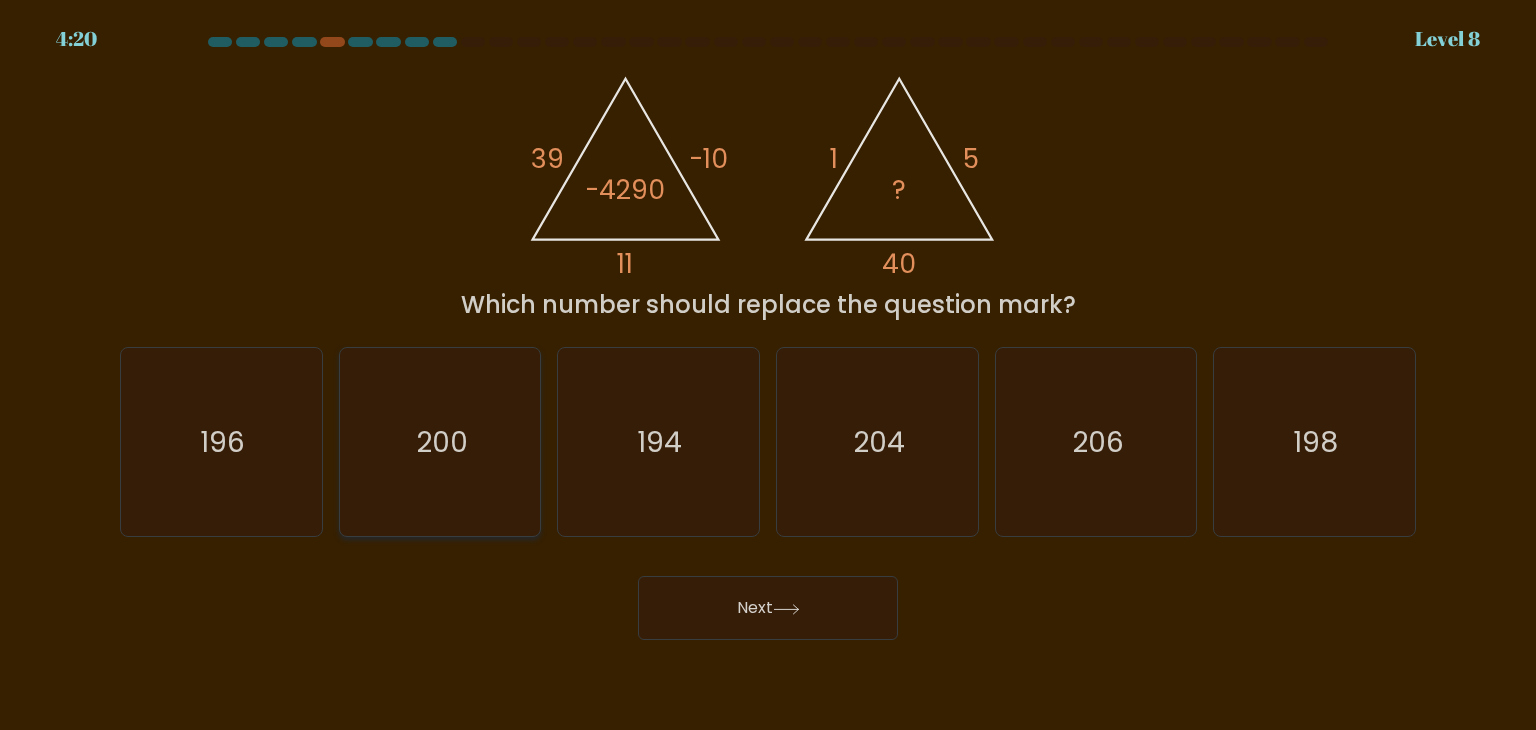 click on "200" 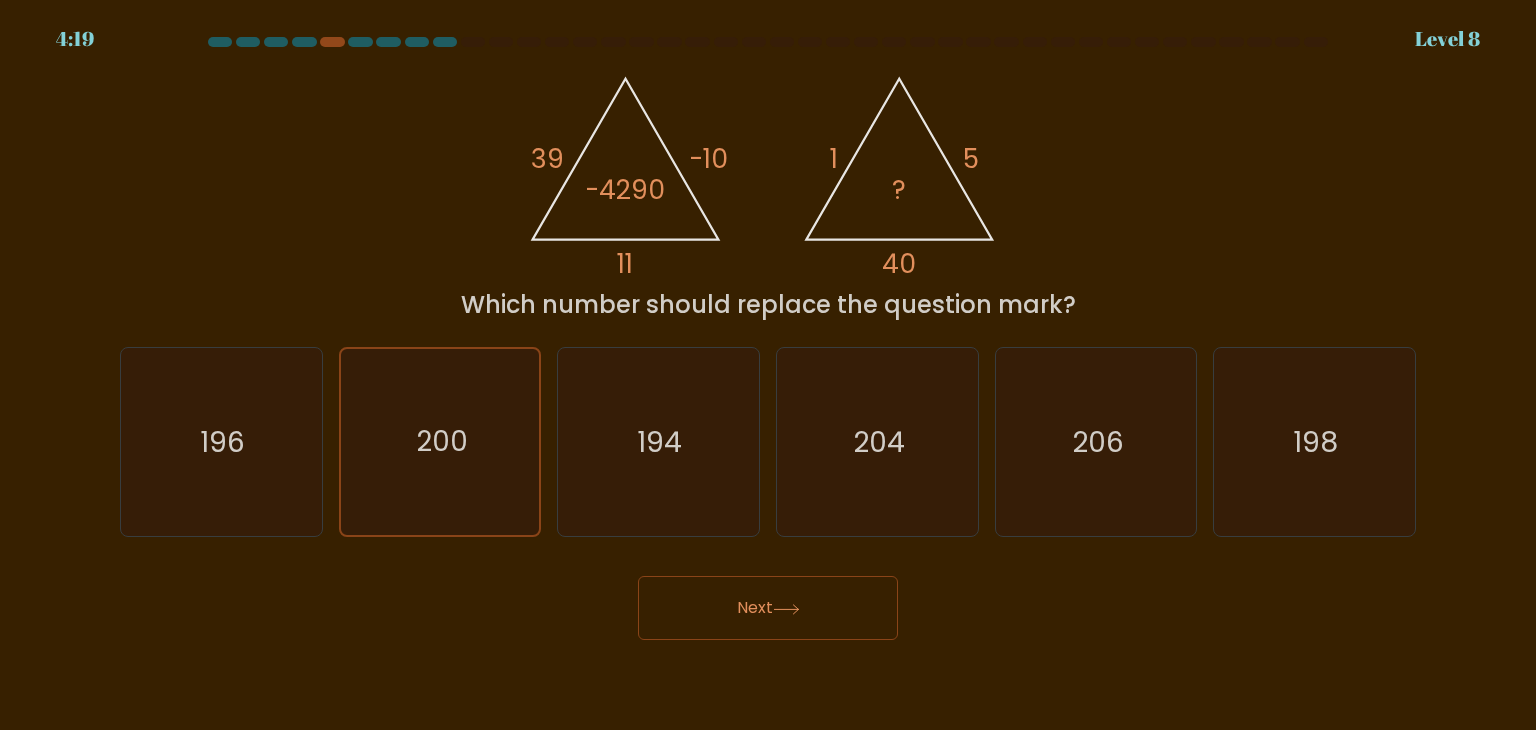 click on "Next" at bounding box center (768, 608) 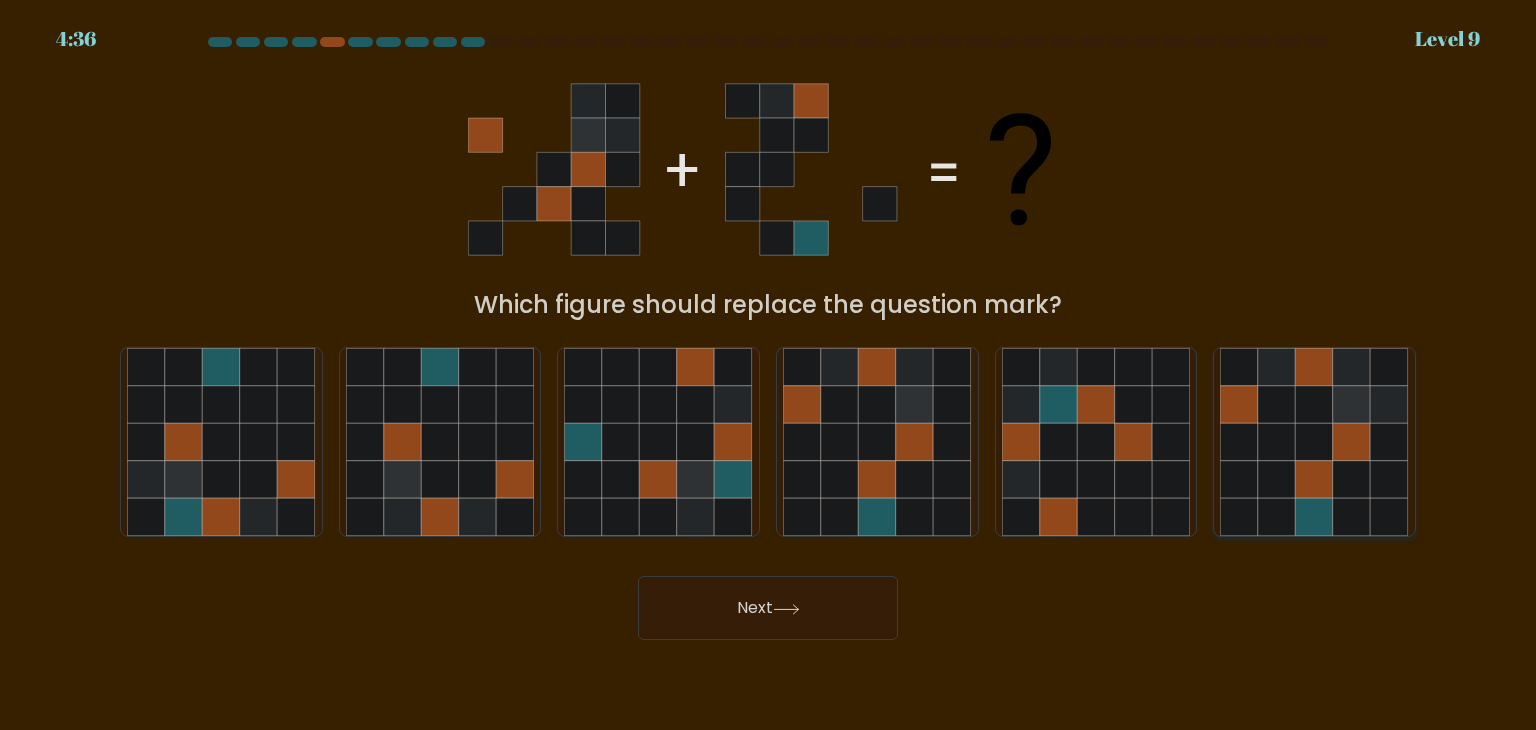 click 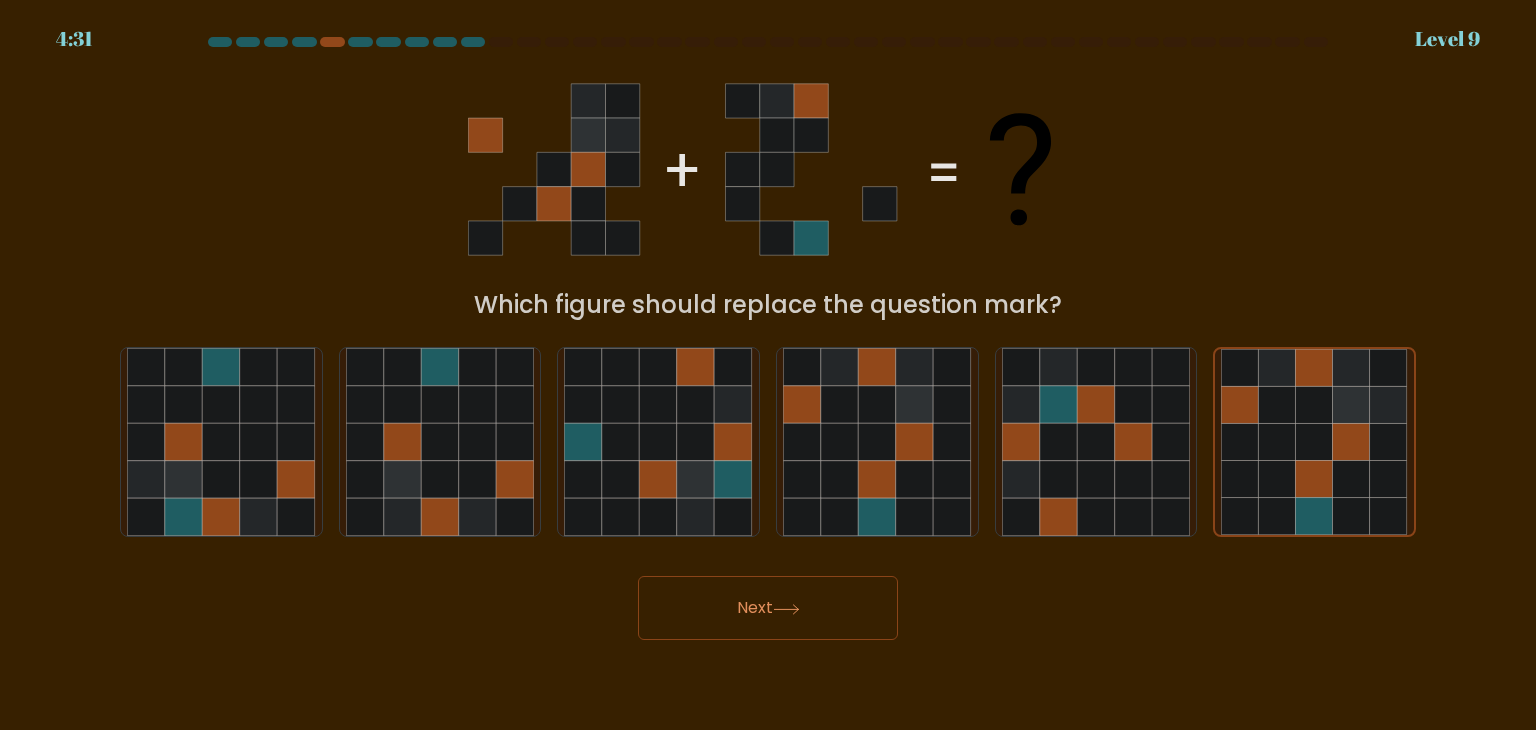 click on "Next" at bounding box center [768, 608] 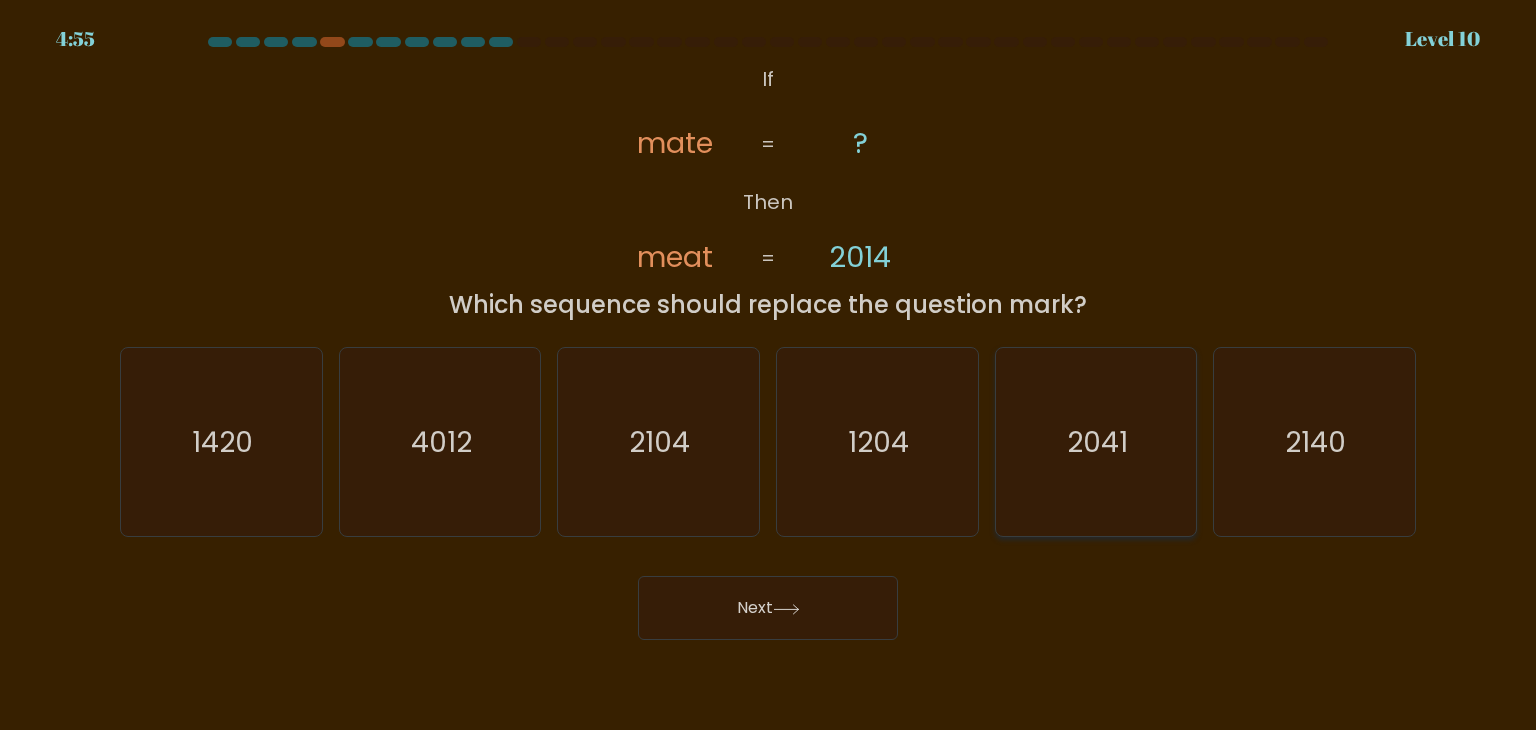 click on "2041" 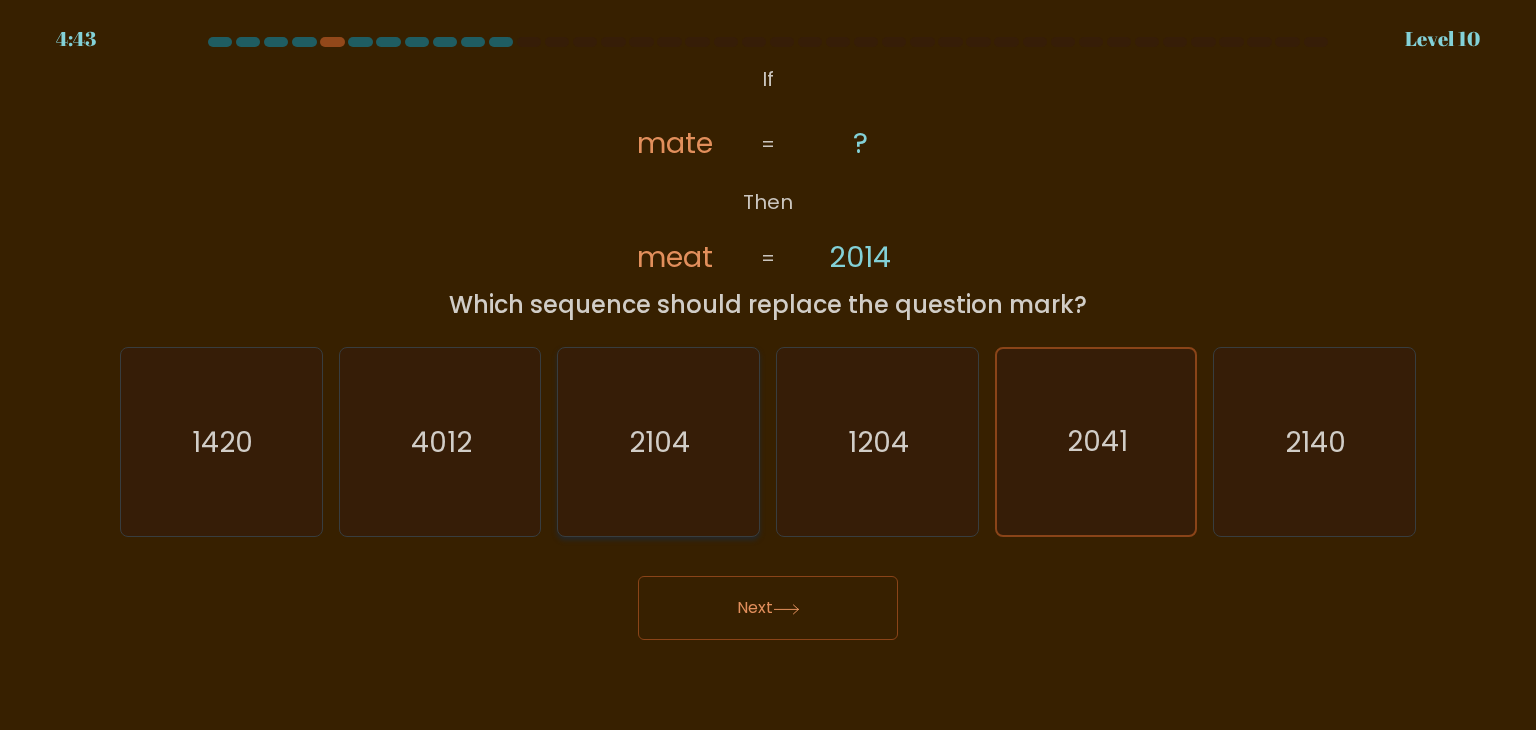 click on "2104" 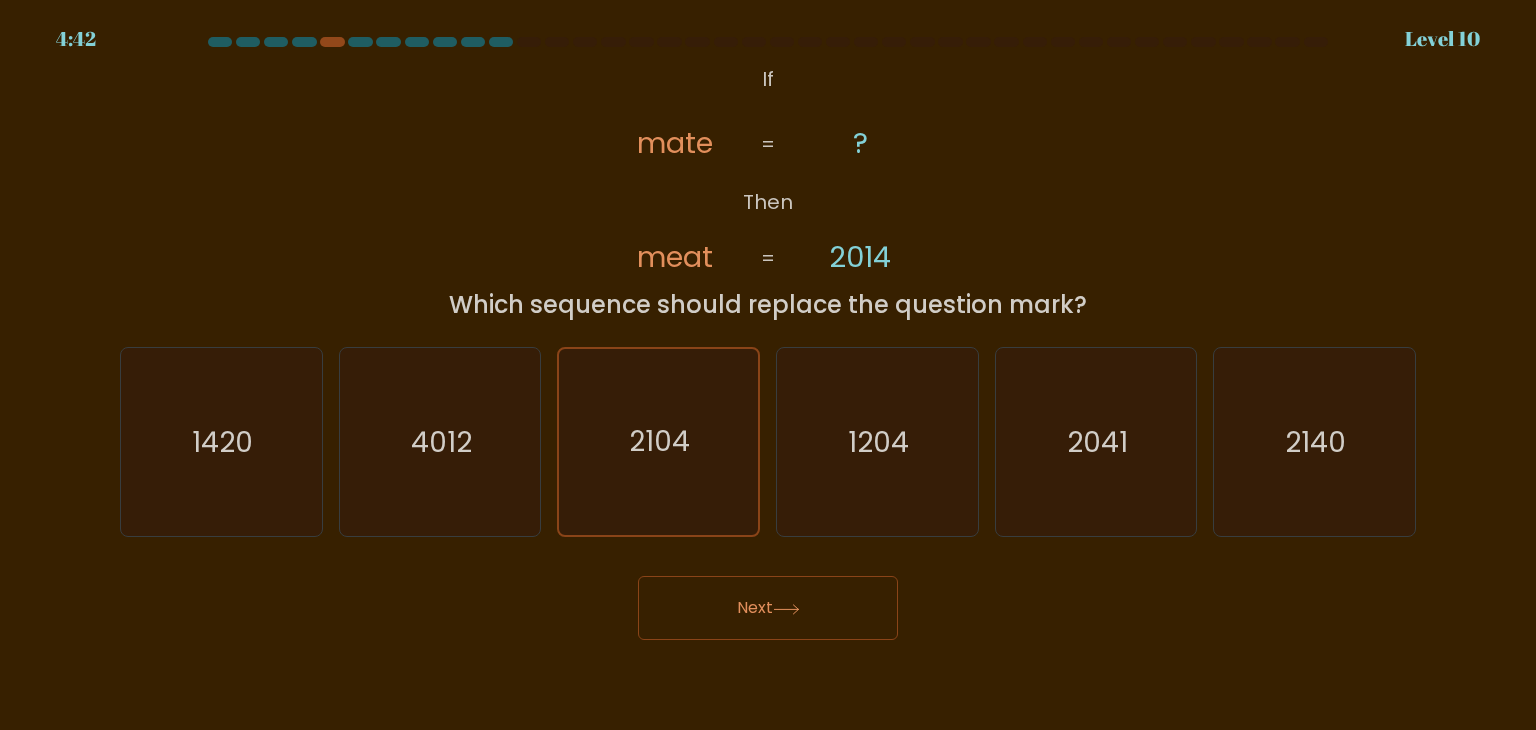 click on "4:42
Level 10
?" at bounding box center [768, 365] 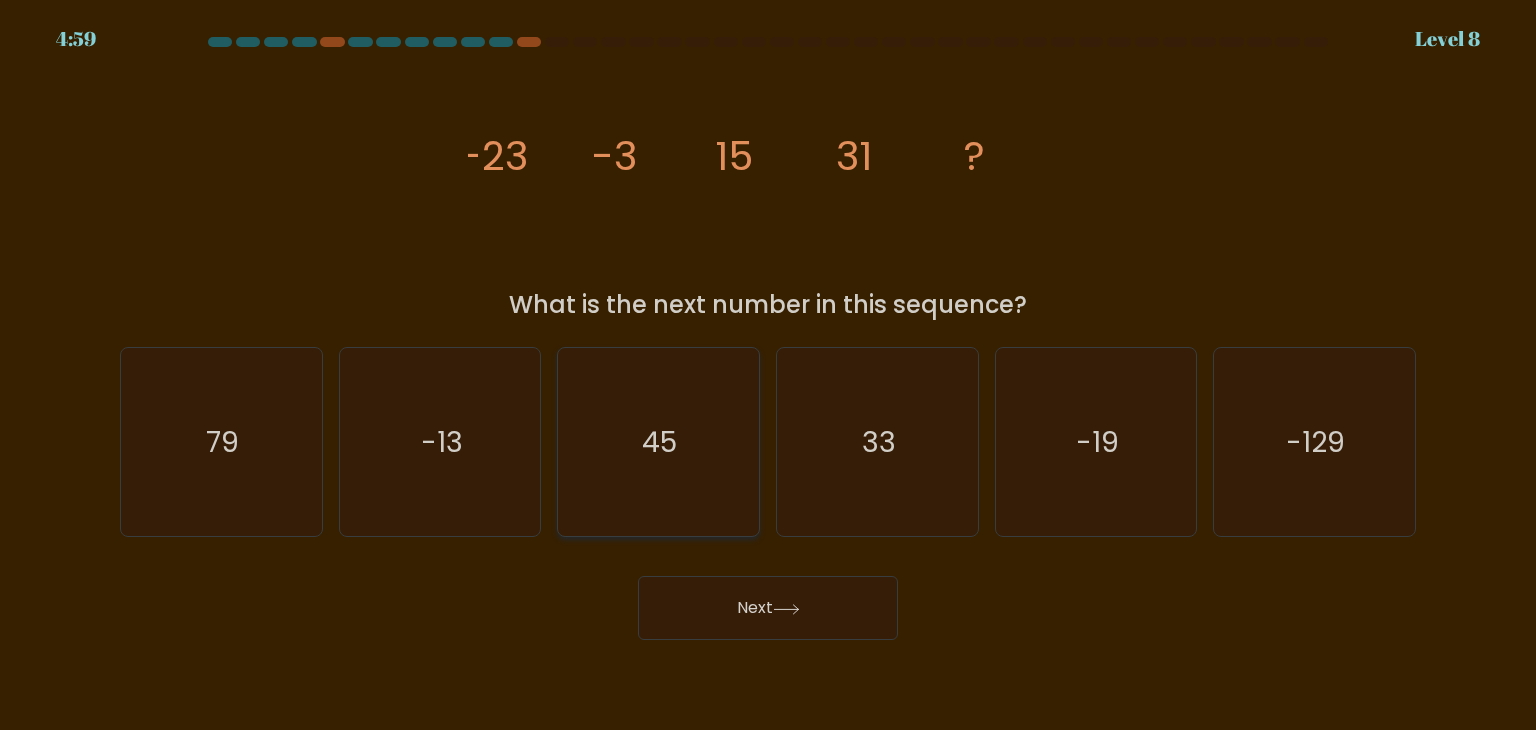click on "45" 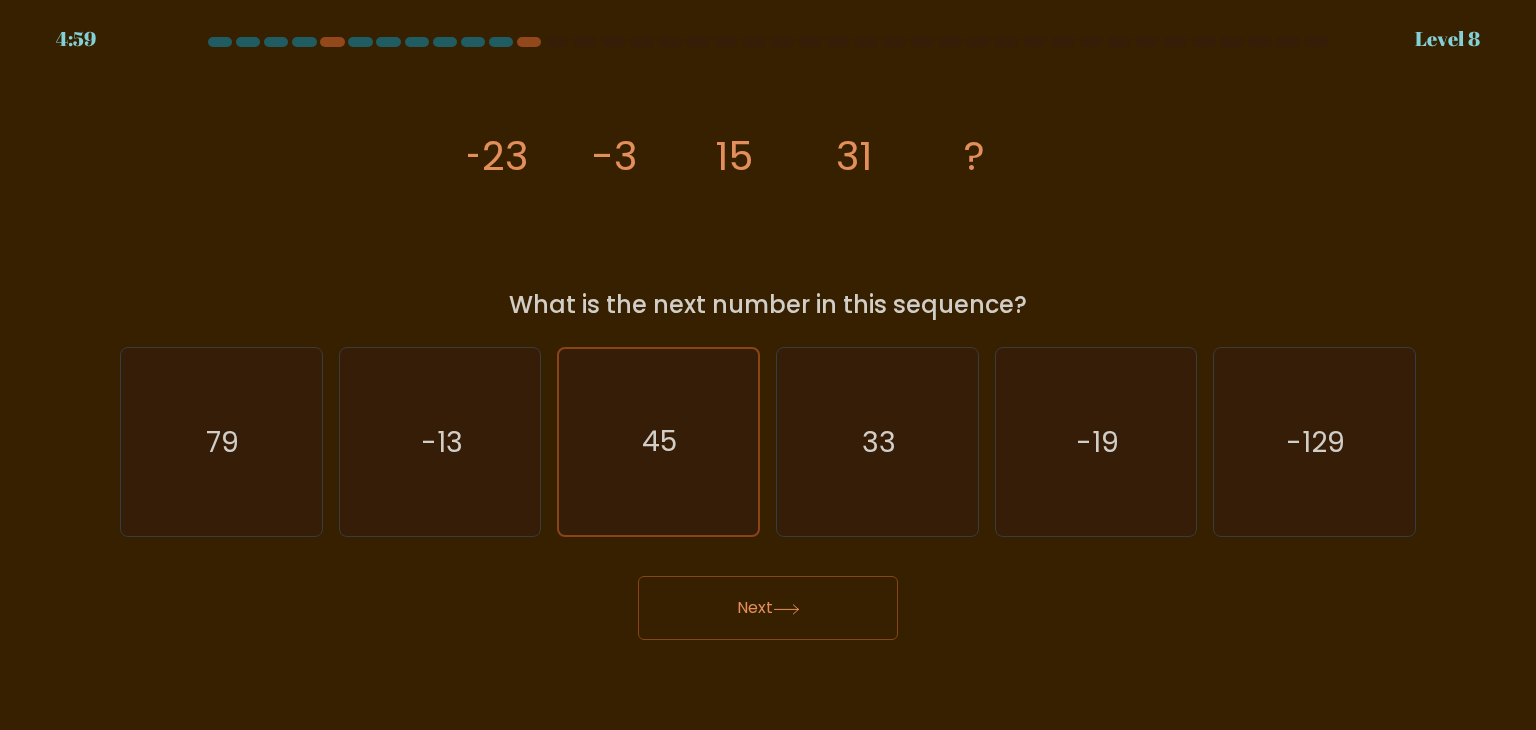click on "Next" at bounding box center (768, 608) 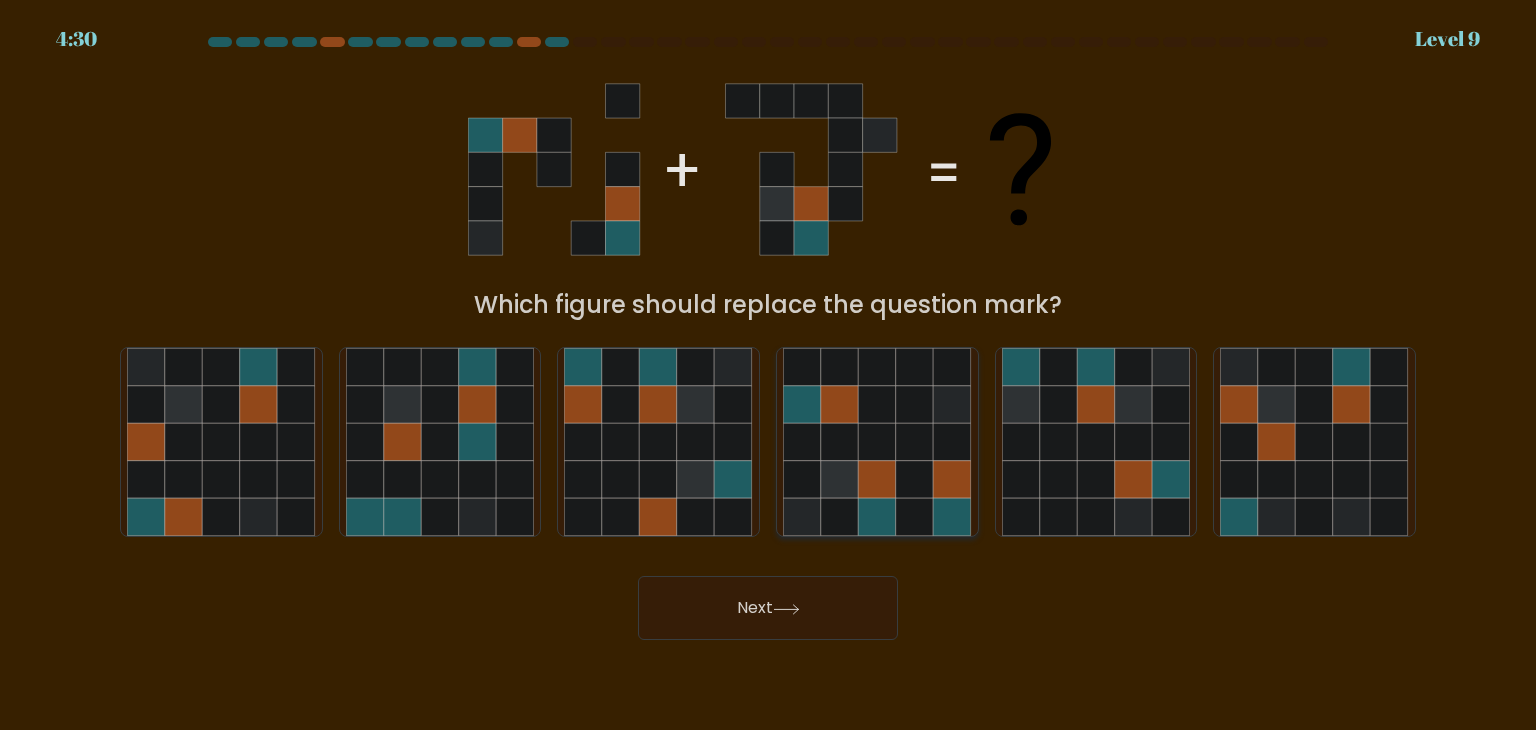 click 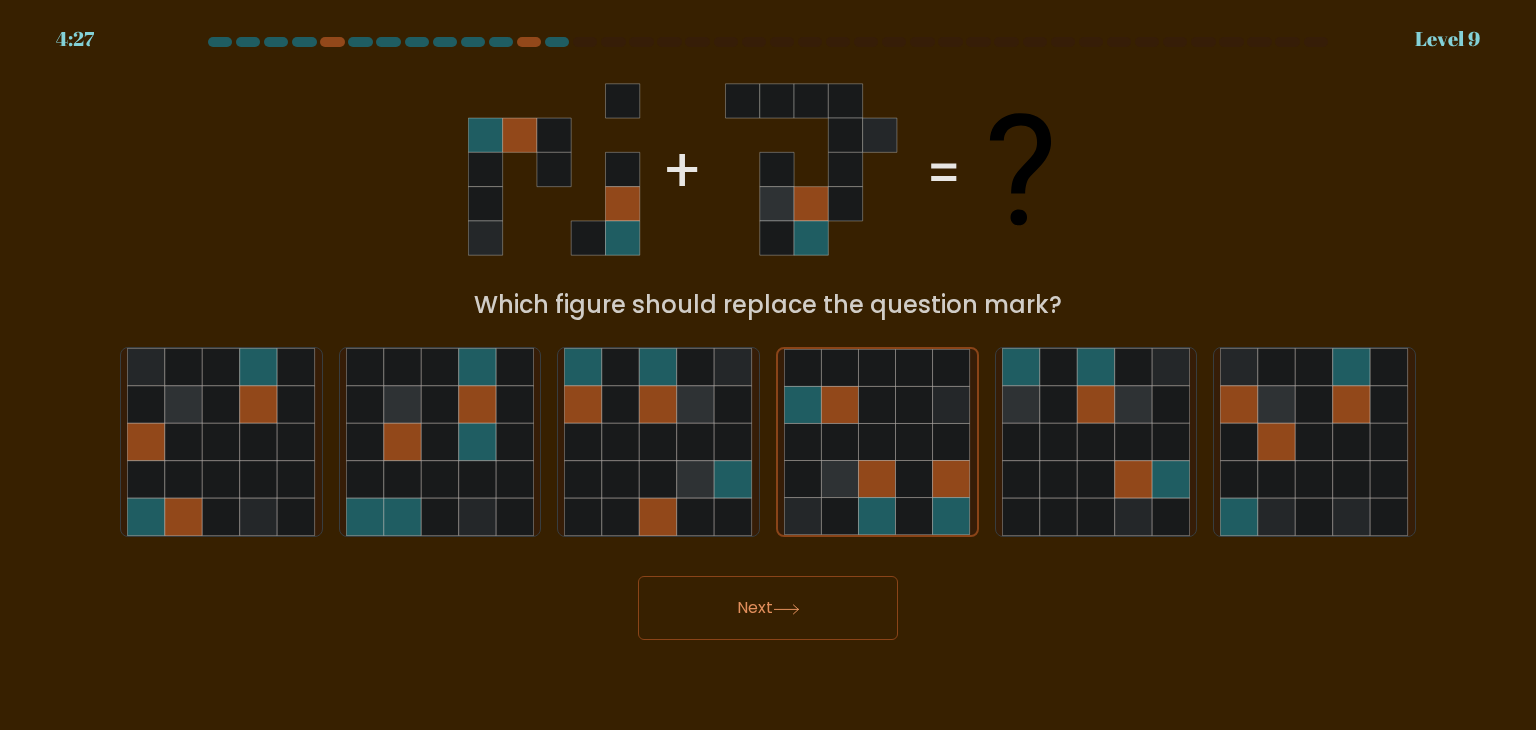 click 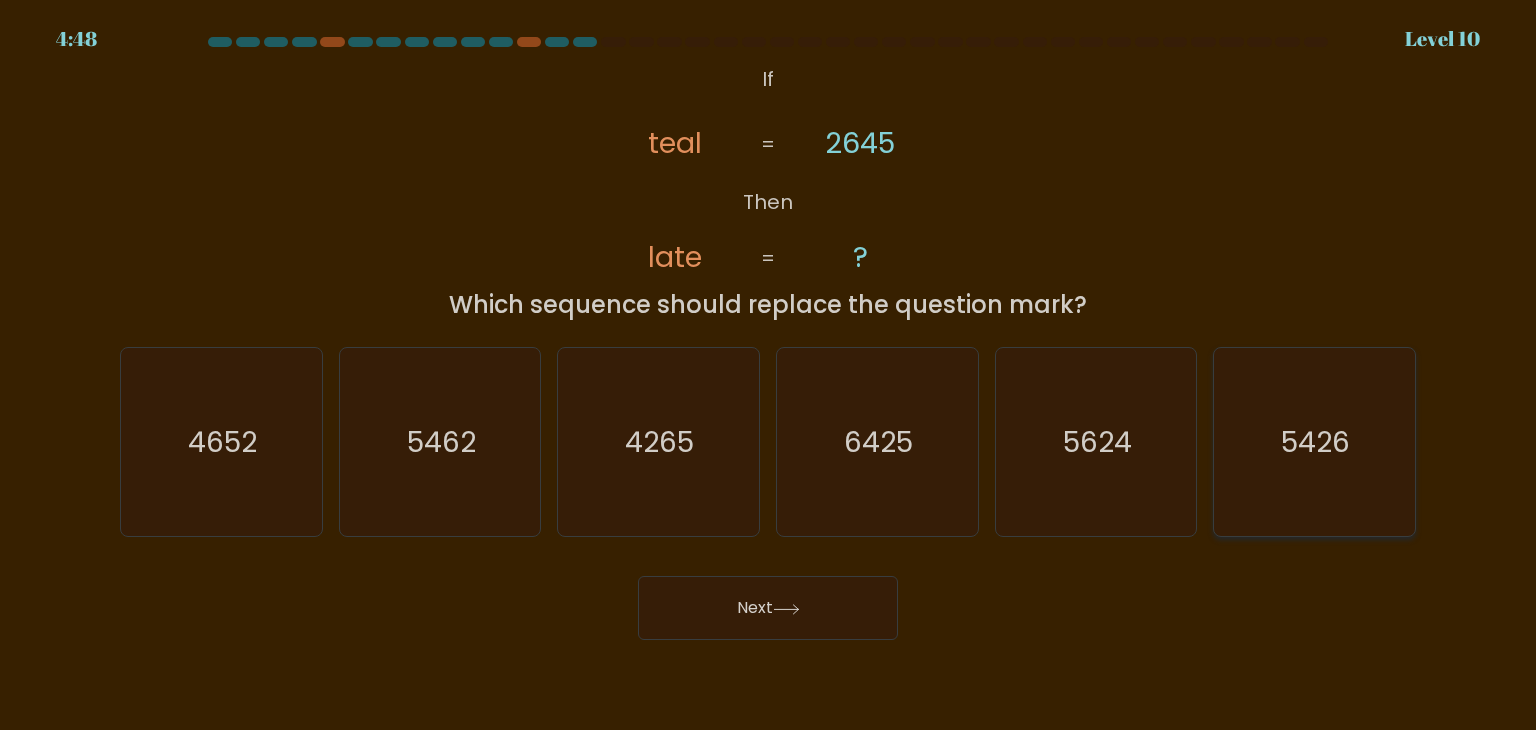 click on "5426" 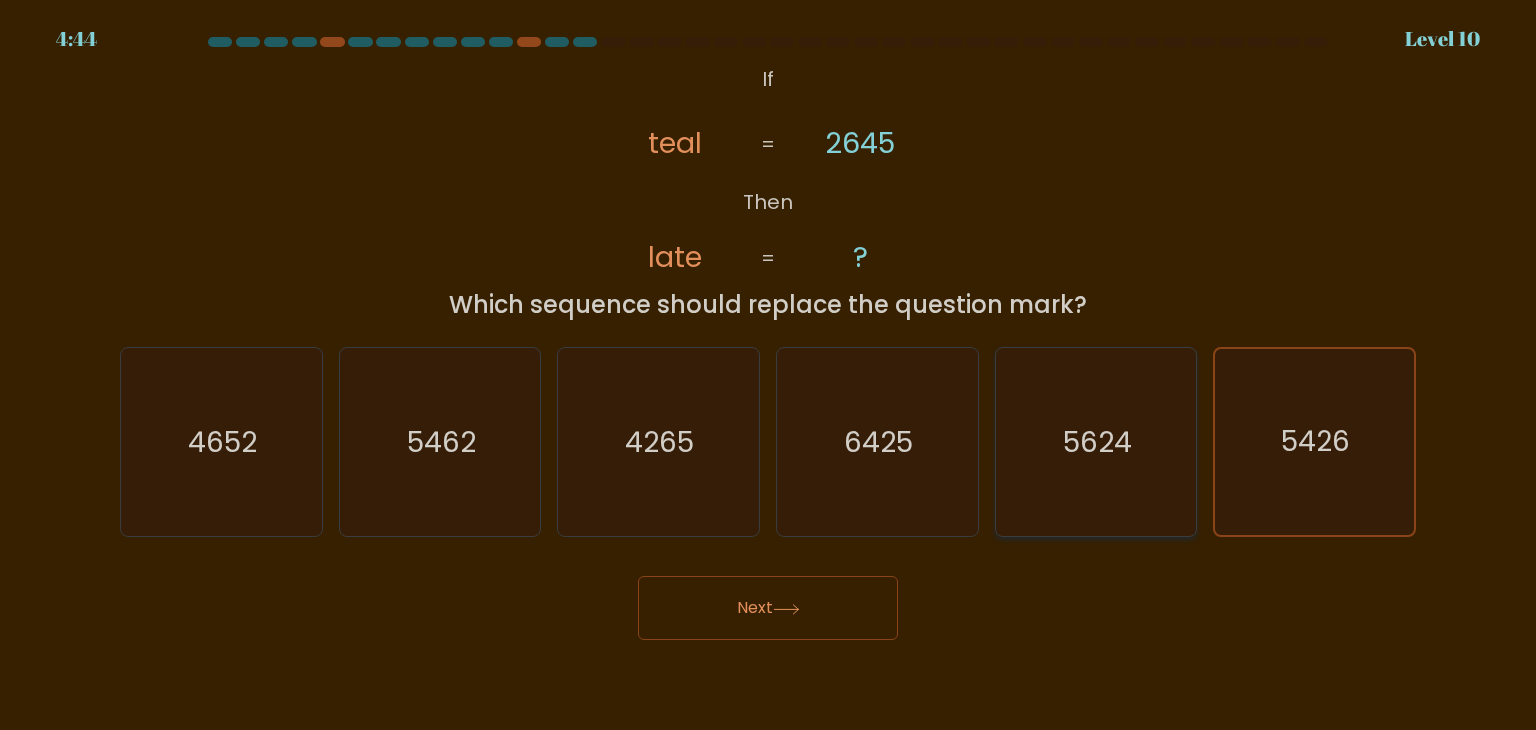 click on "5624" 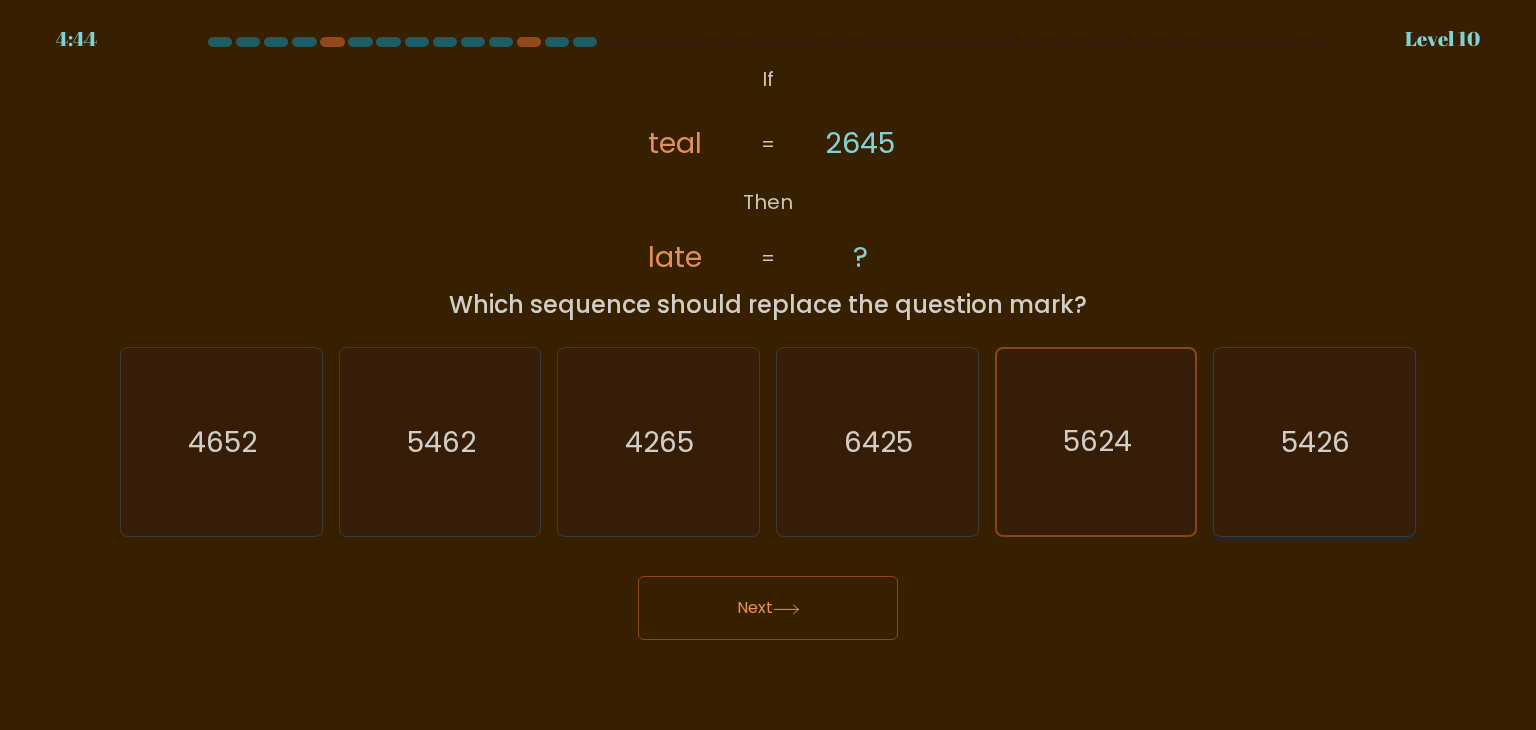 click on "5426" 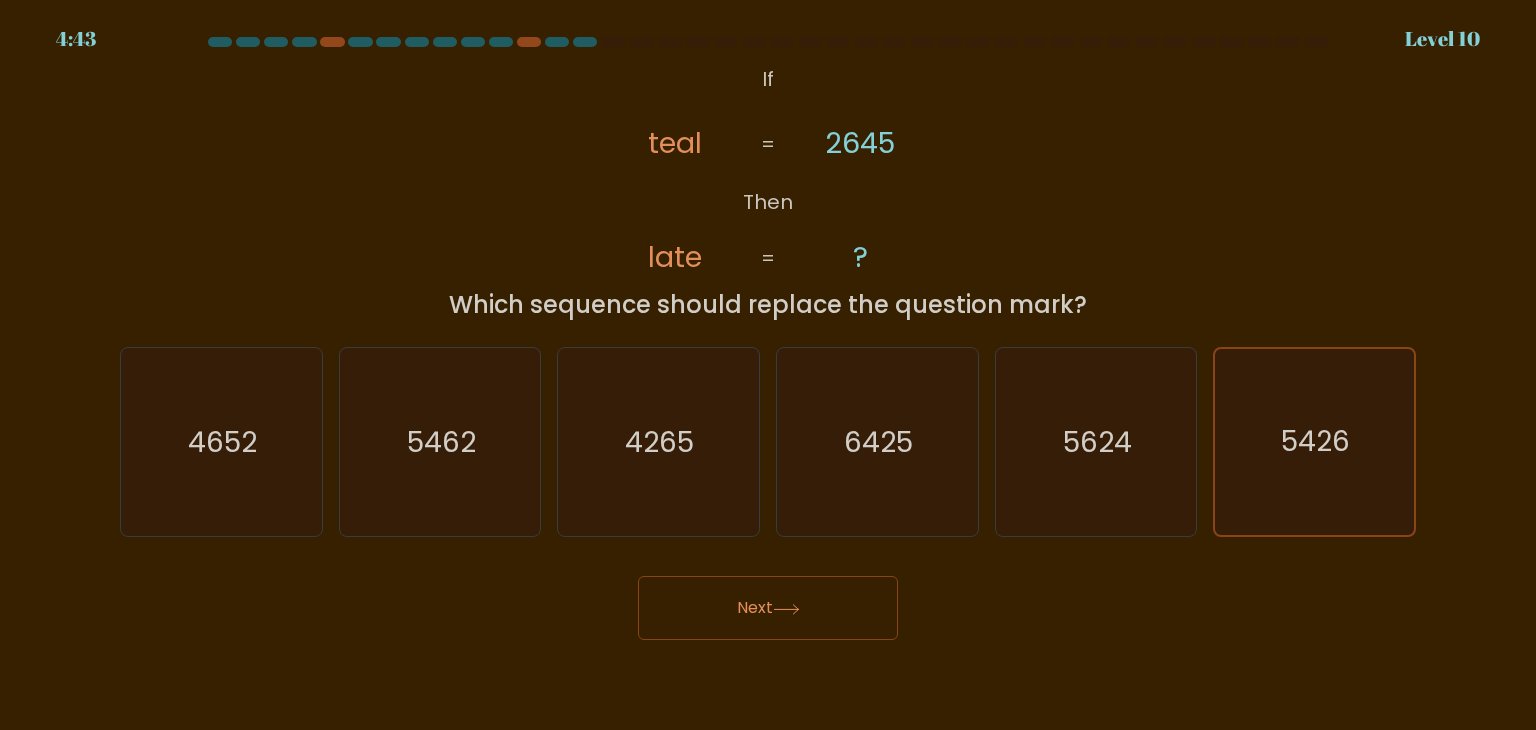 click on "Next" at bounding box center [768, 608] 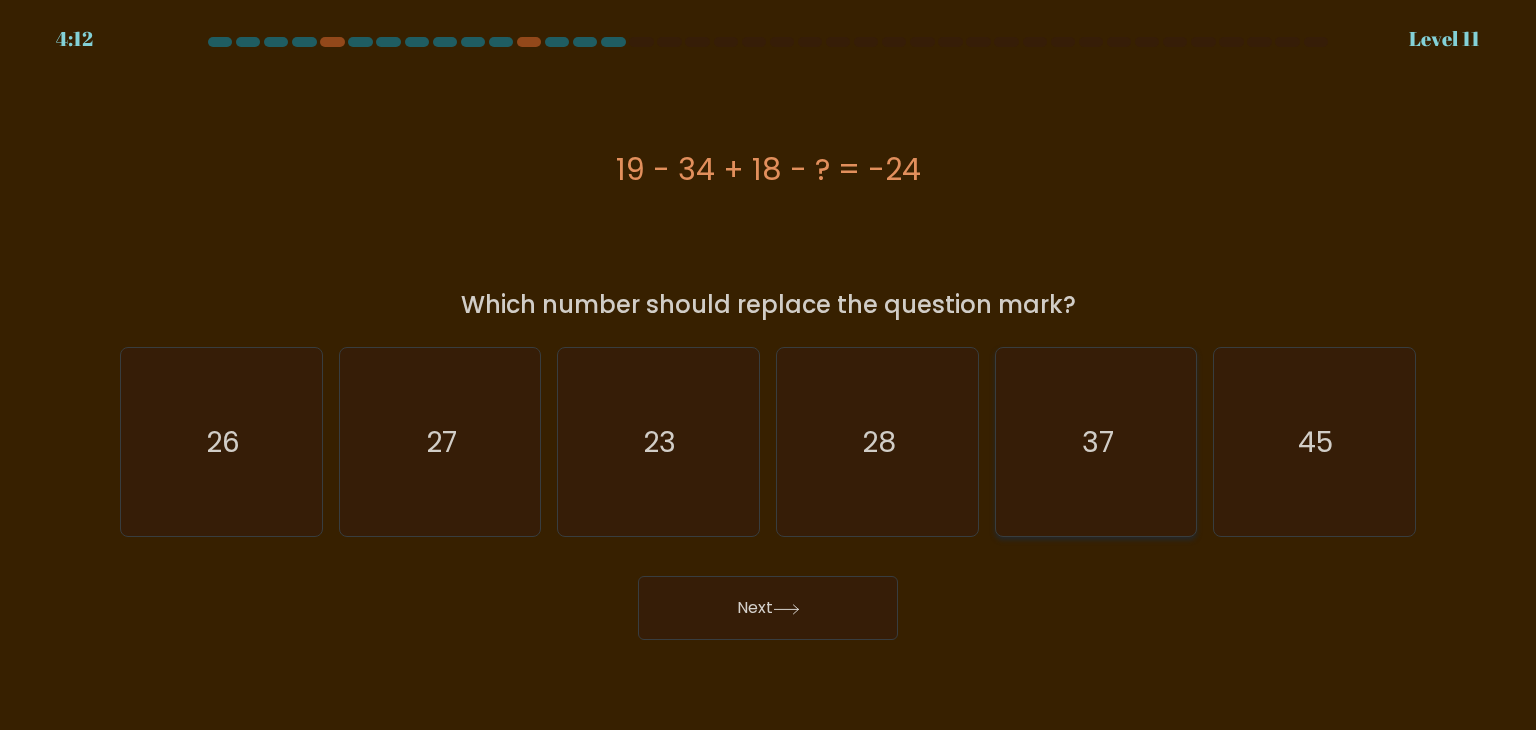 click on "37" 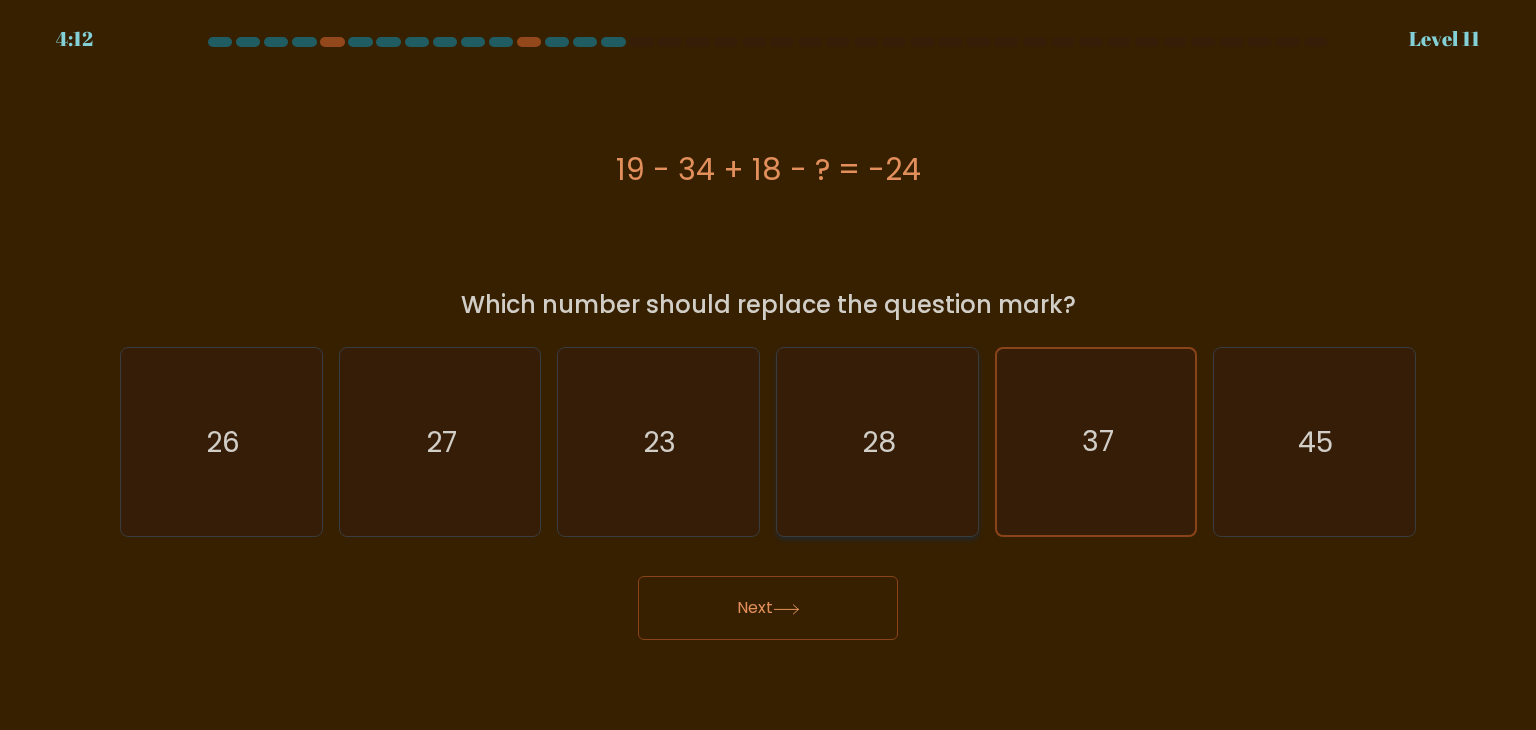 click on "28" 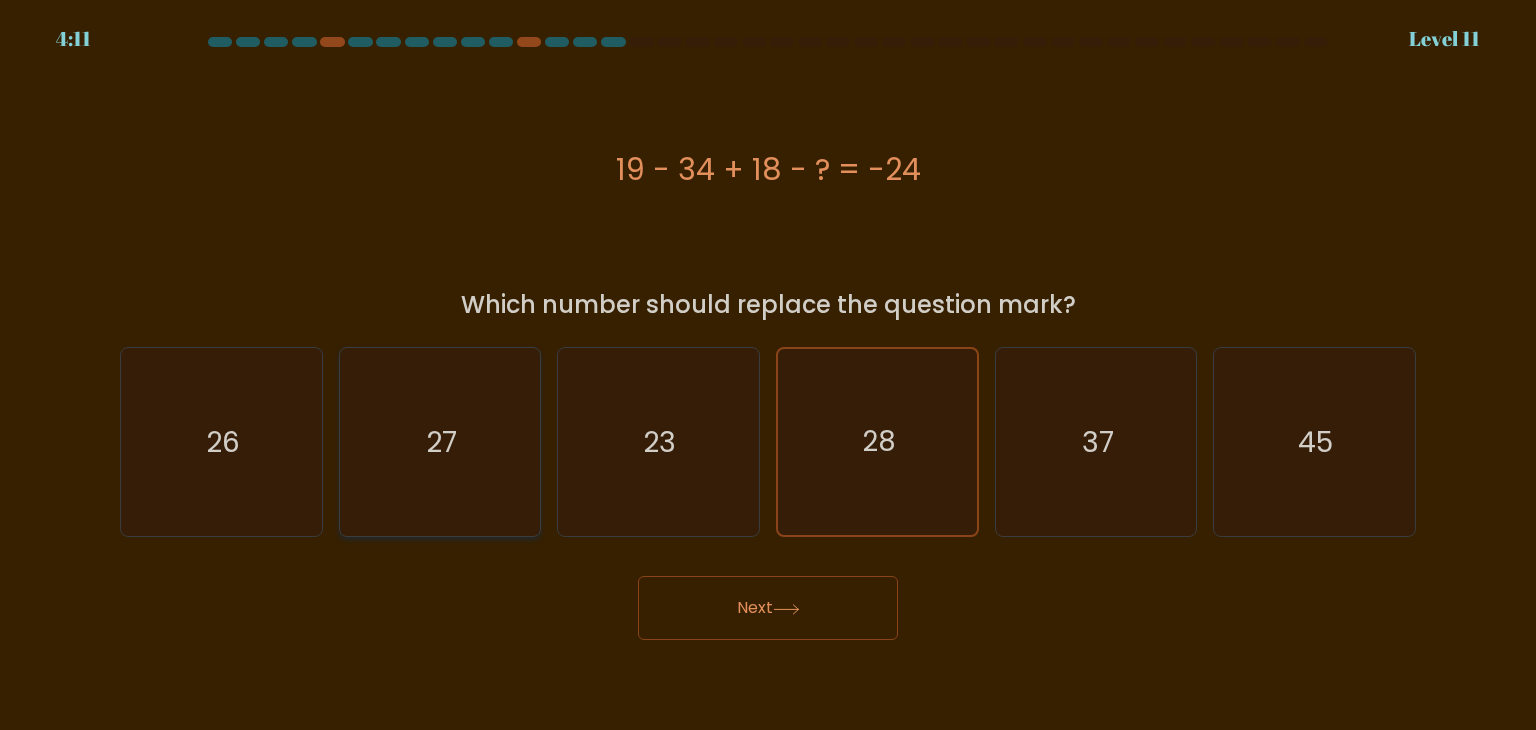 click on "27" 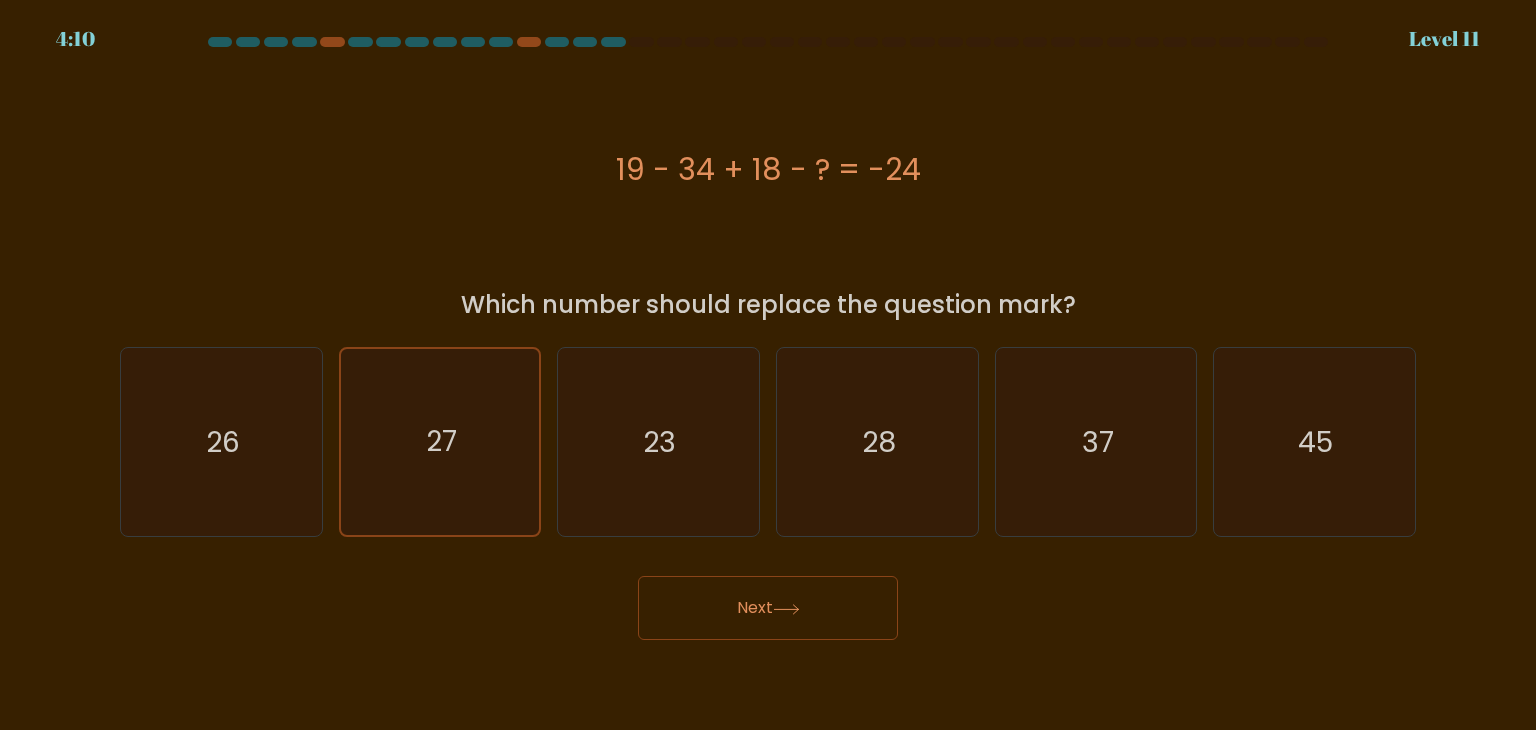 click on "Next" at bounding box center (768, 608) 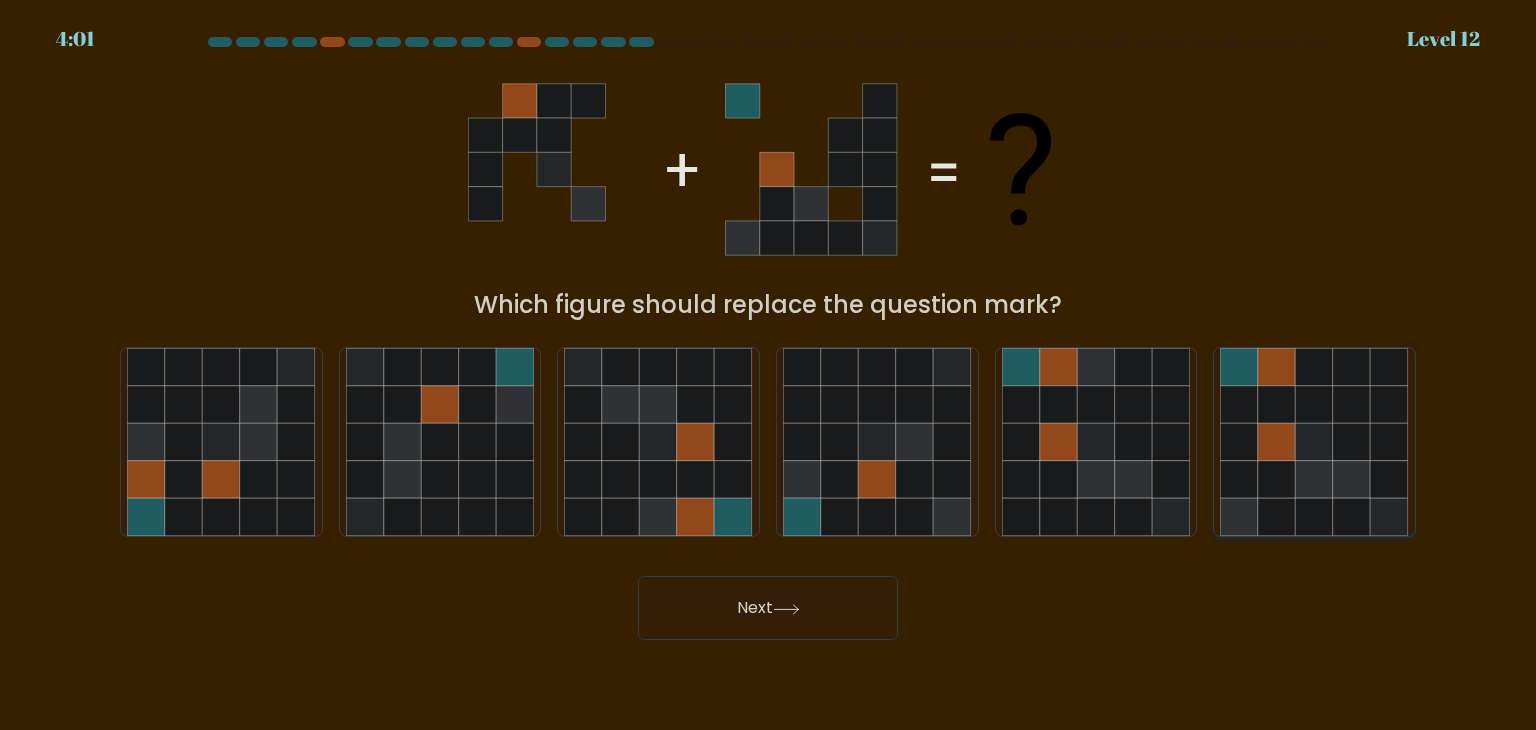 click 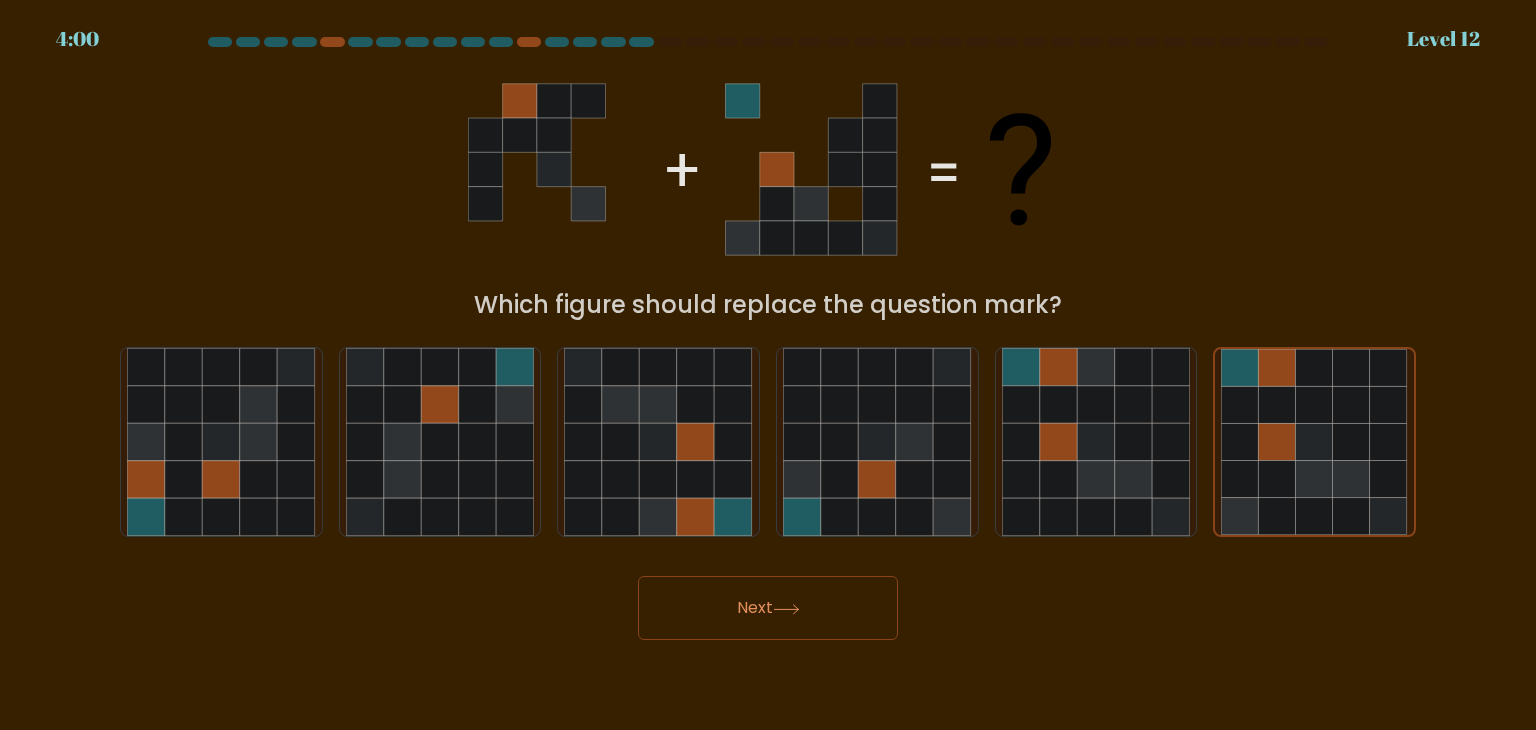 click on "Next" at bounding box center [768, 608] 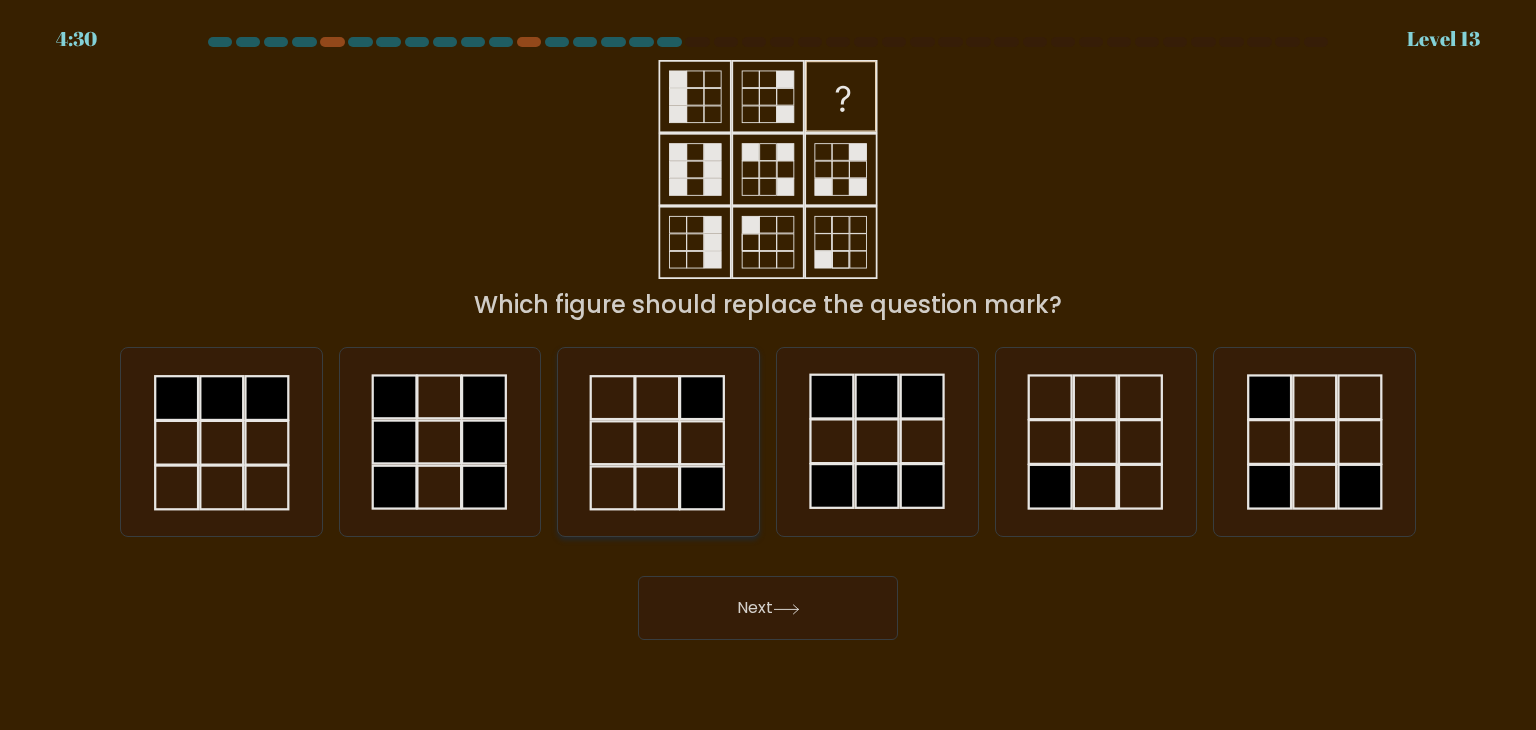 click 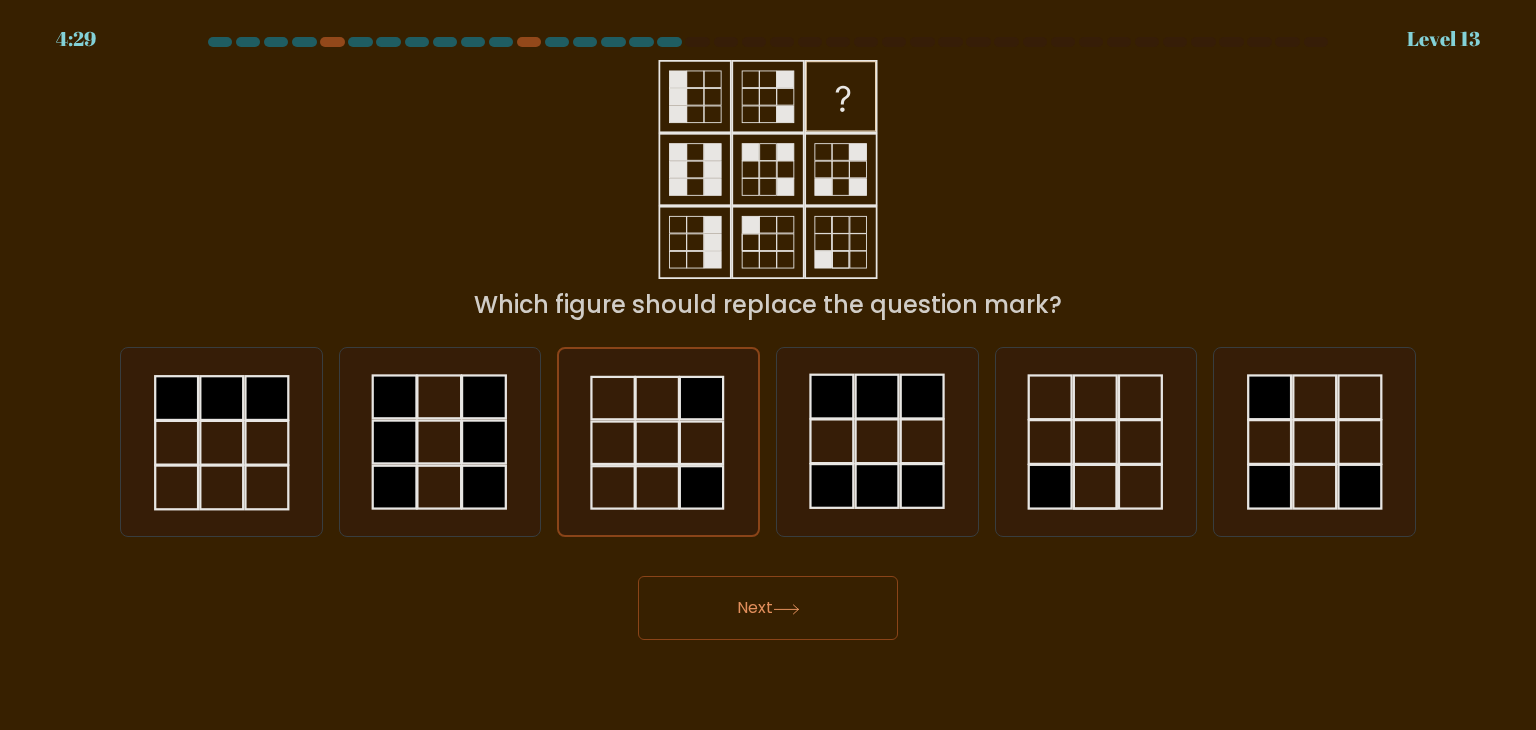 click on "Next" at bounding box center (768, 608) 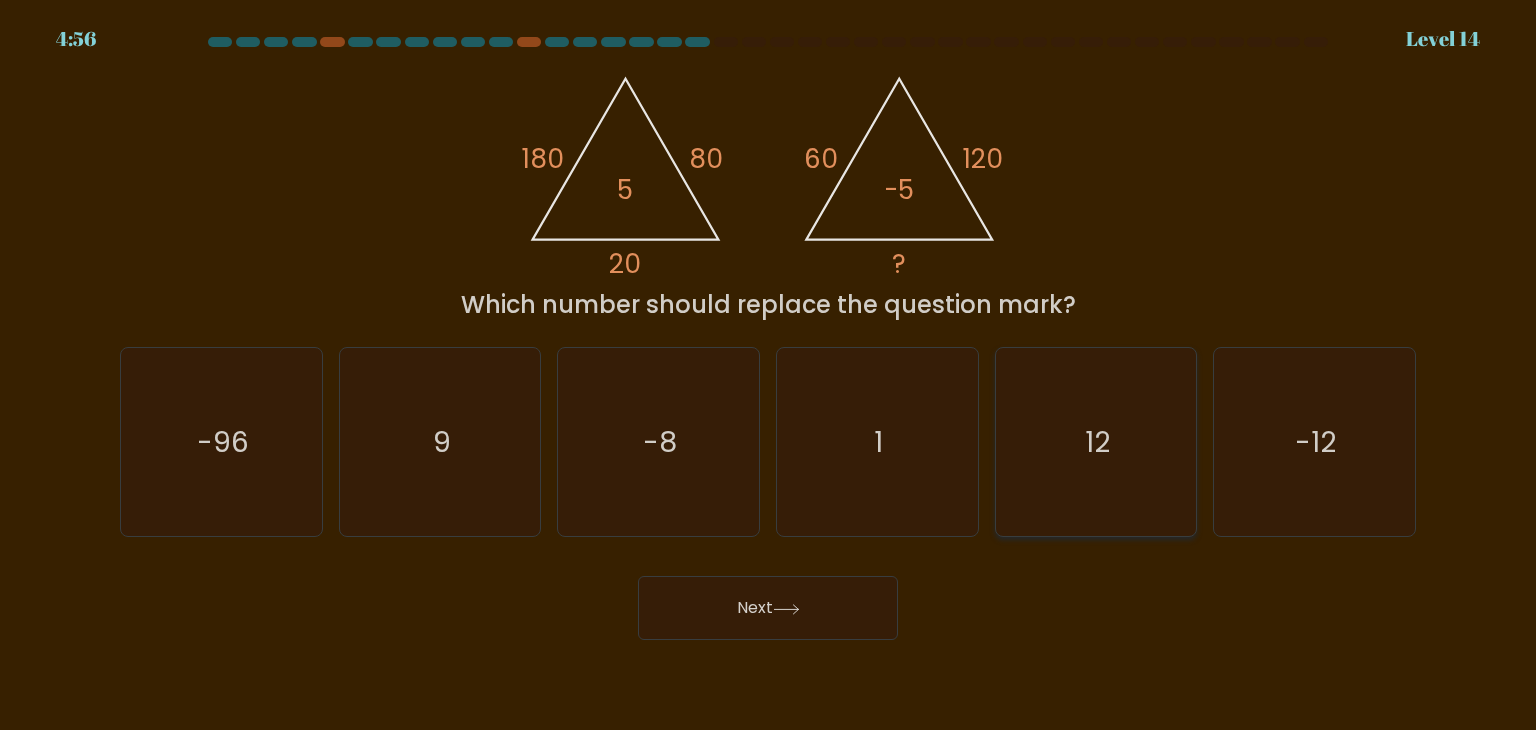 click on "12" 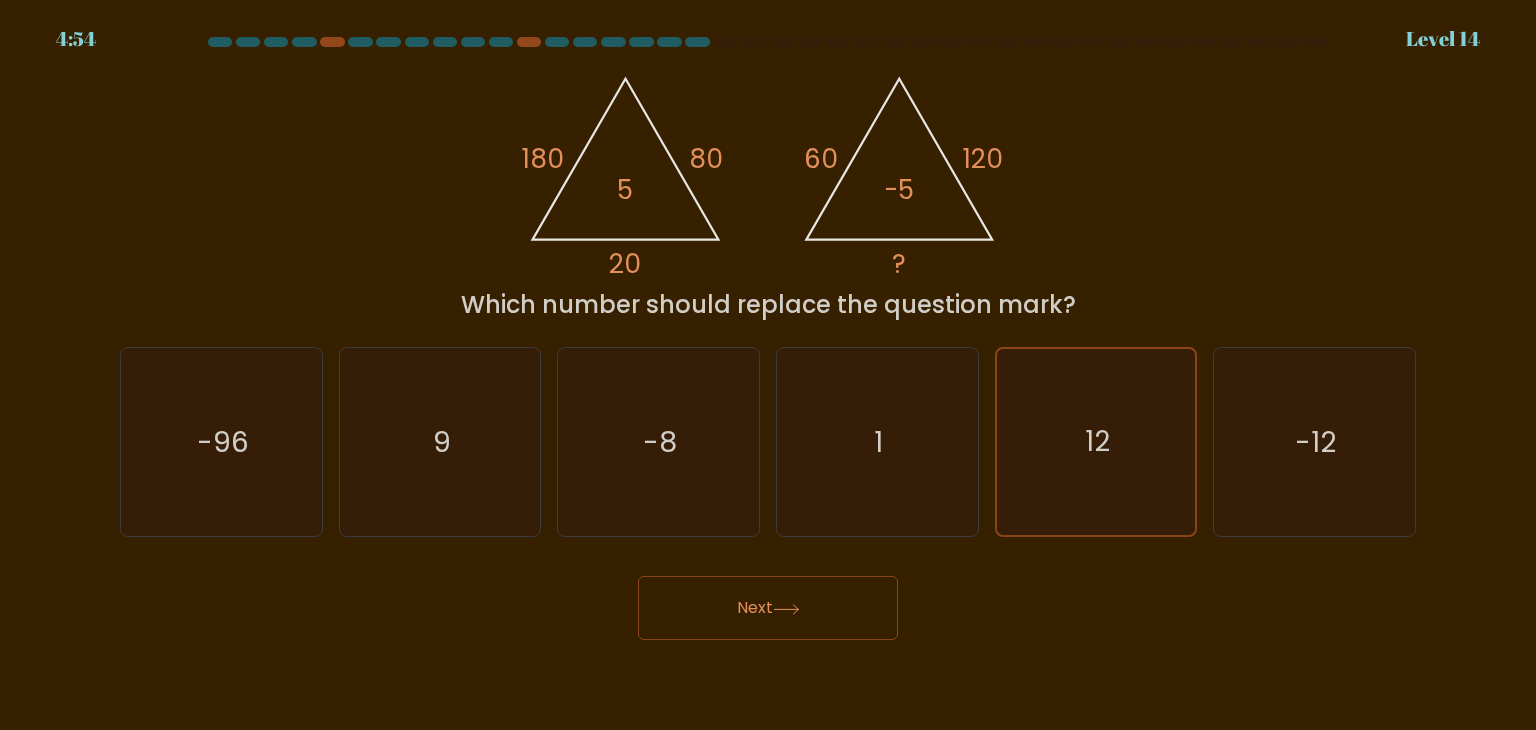 click on "Next" at bounding box center [768, 608] 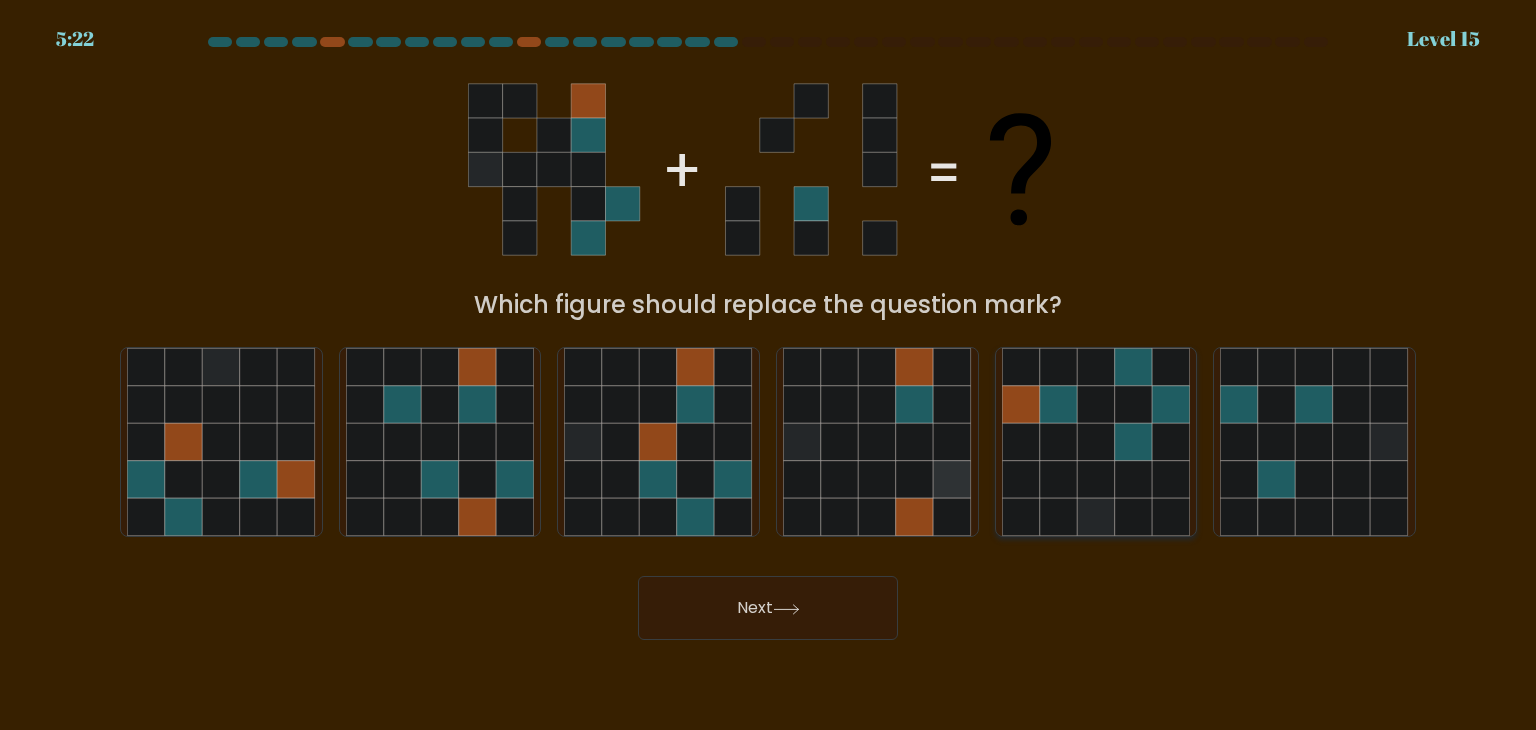 click 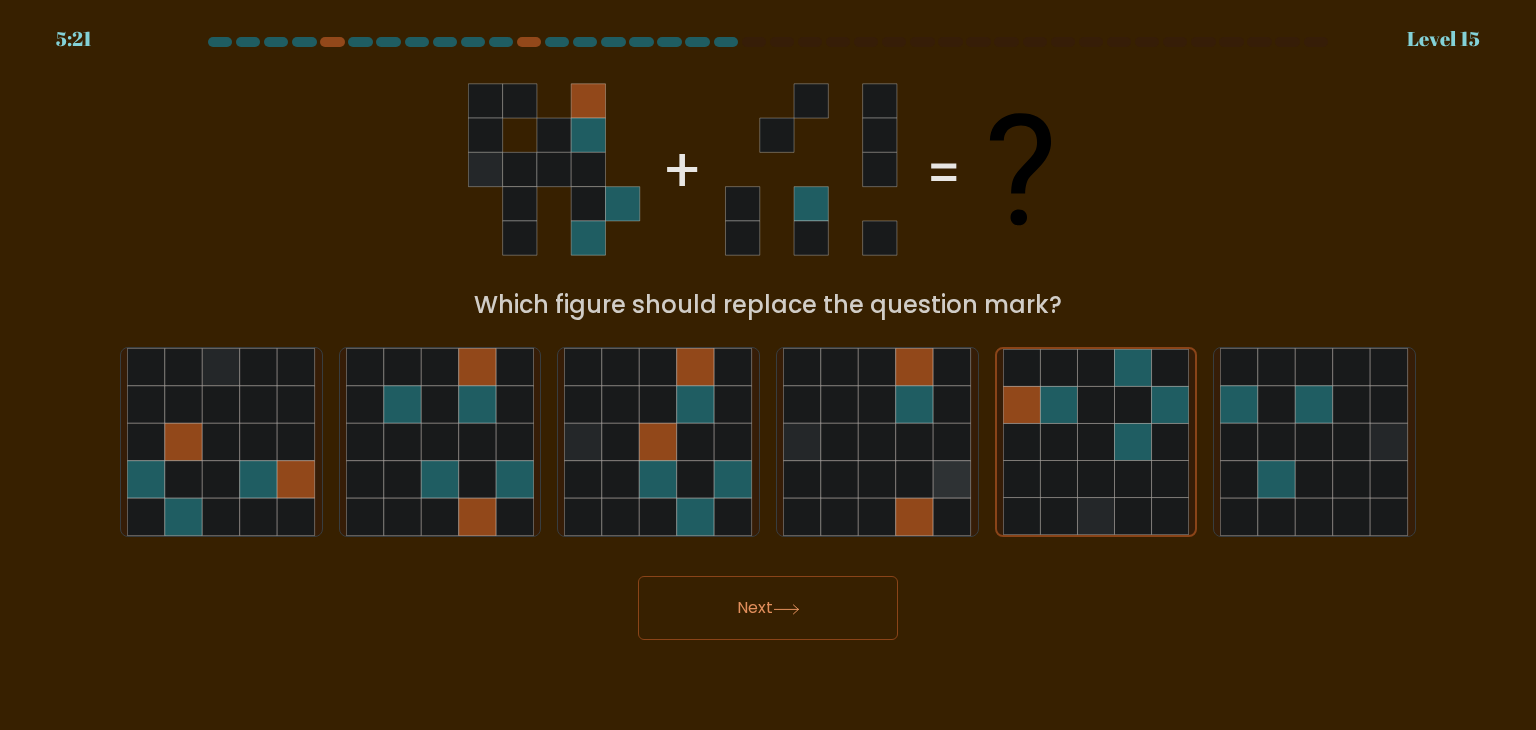 click on "Next" at bounding box center (768, 608) 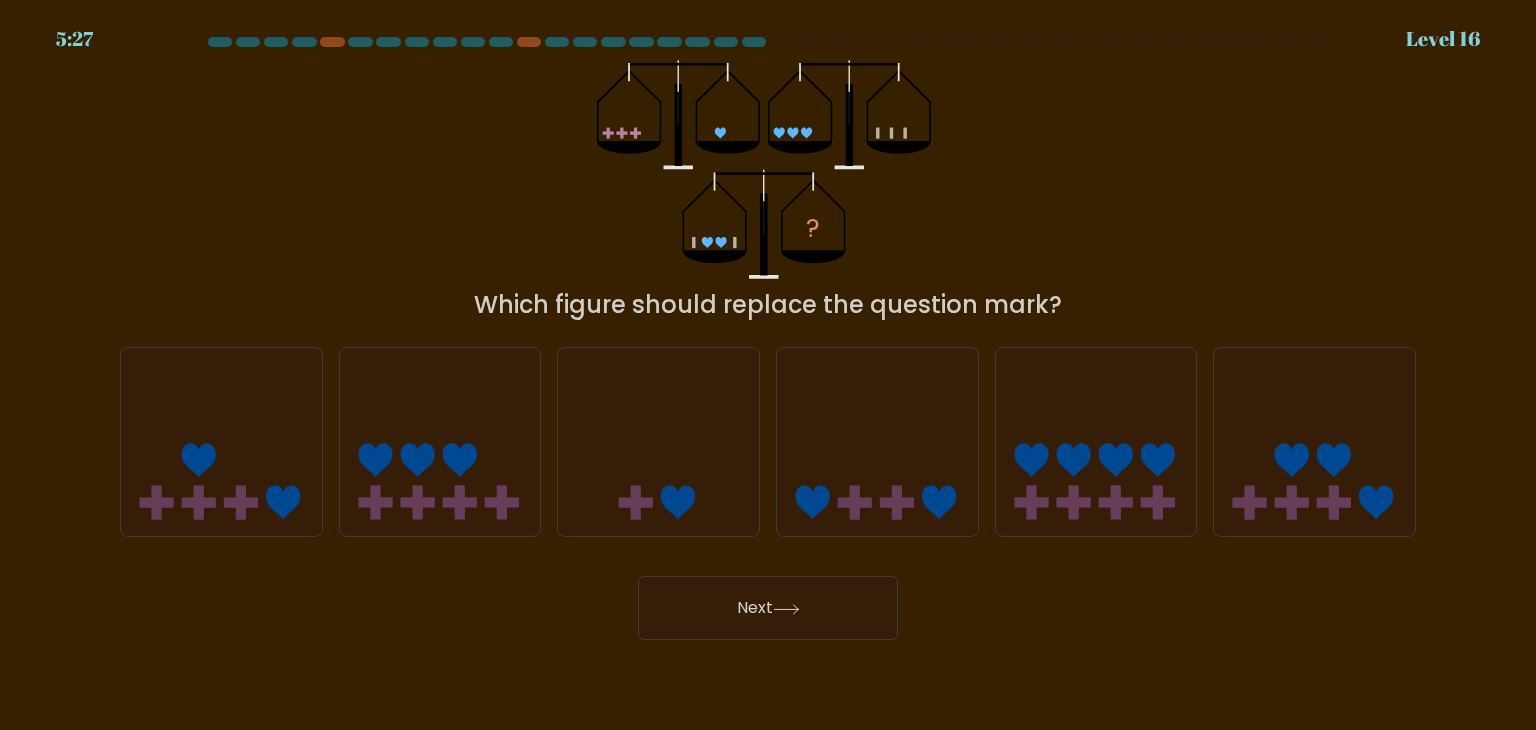 click on "Next" at bounding box center [768, 600] 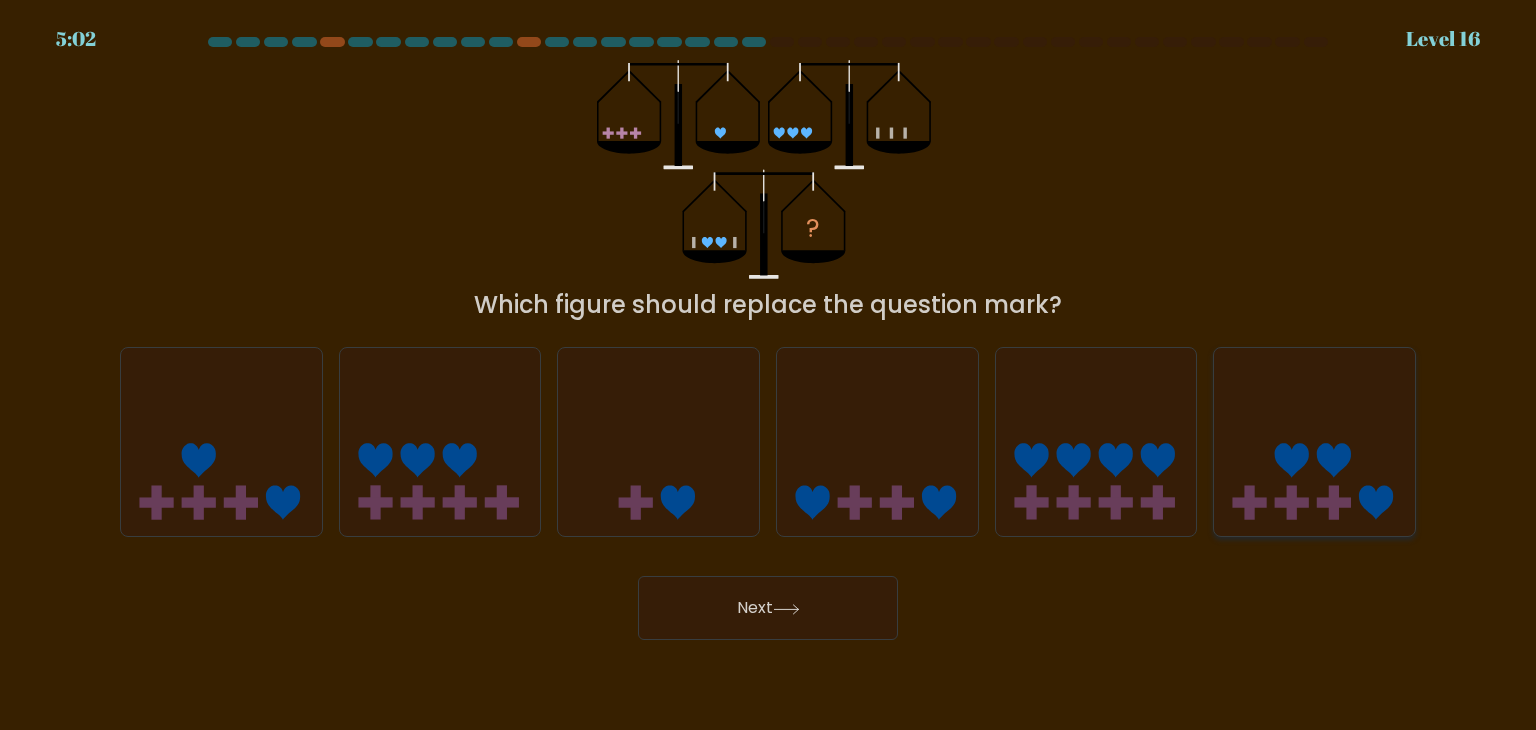 click 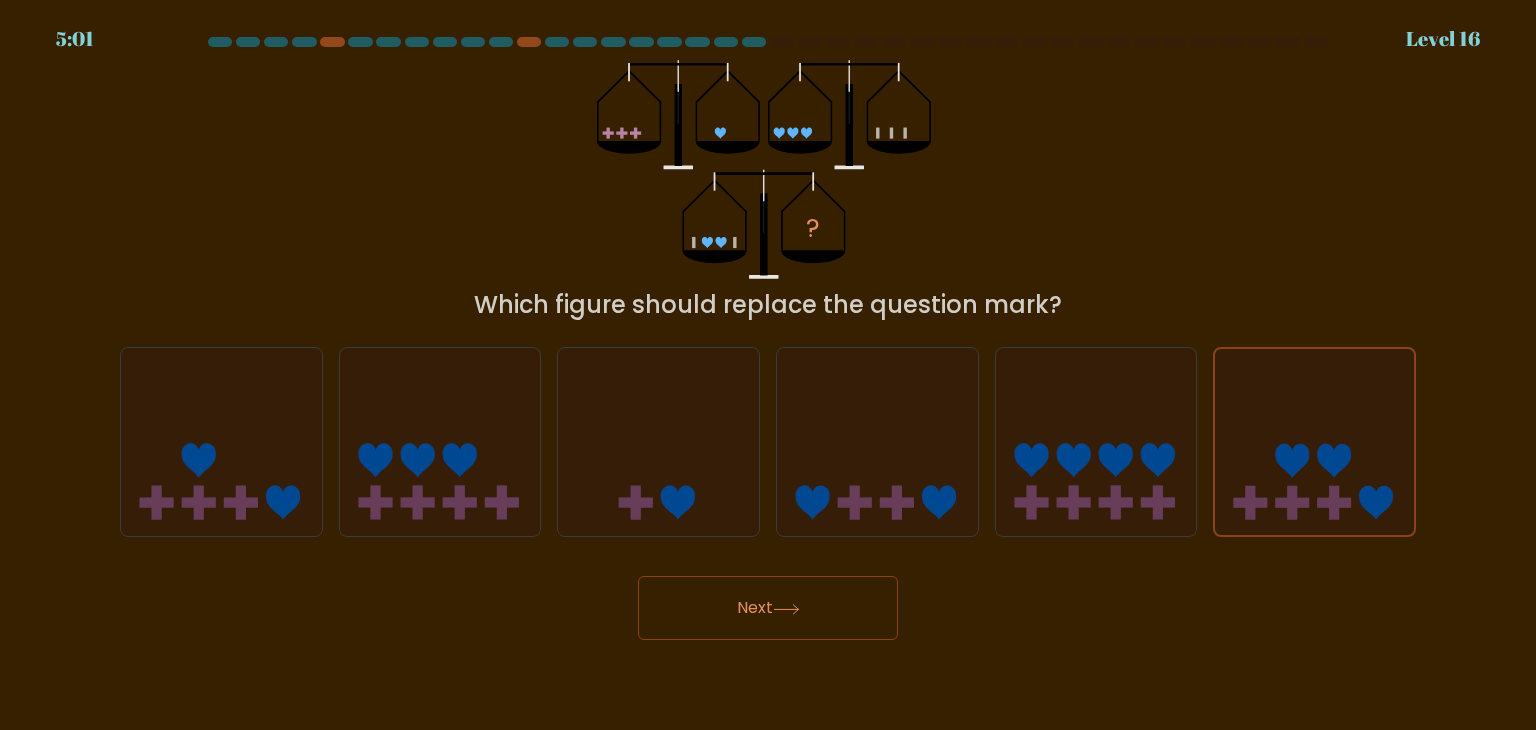 click on "Next" at bounding box center [768, 608] 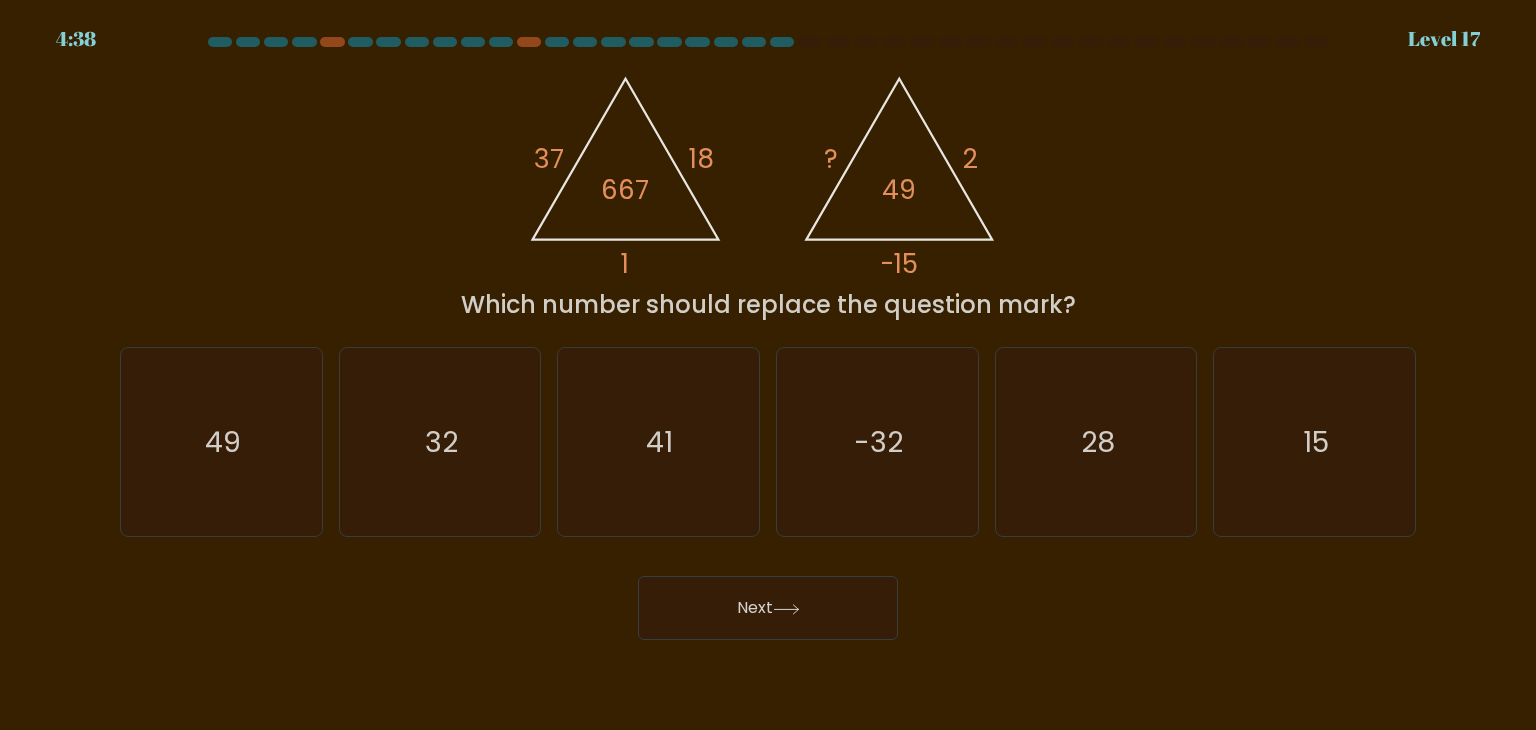 type 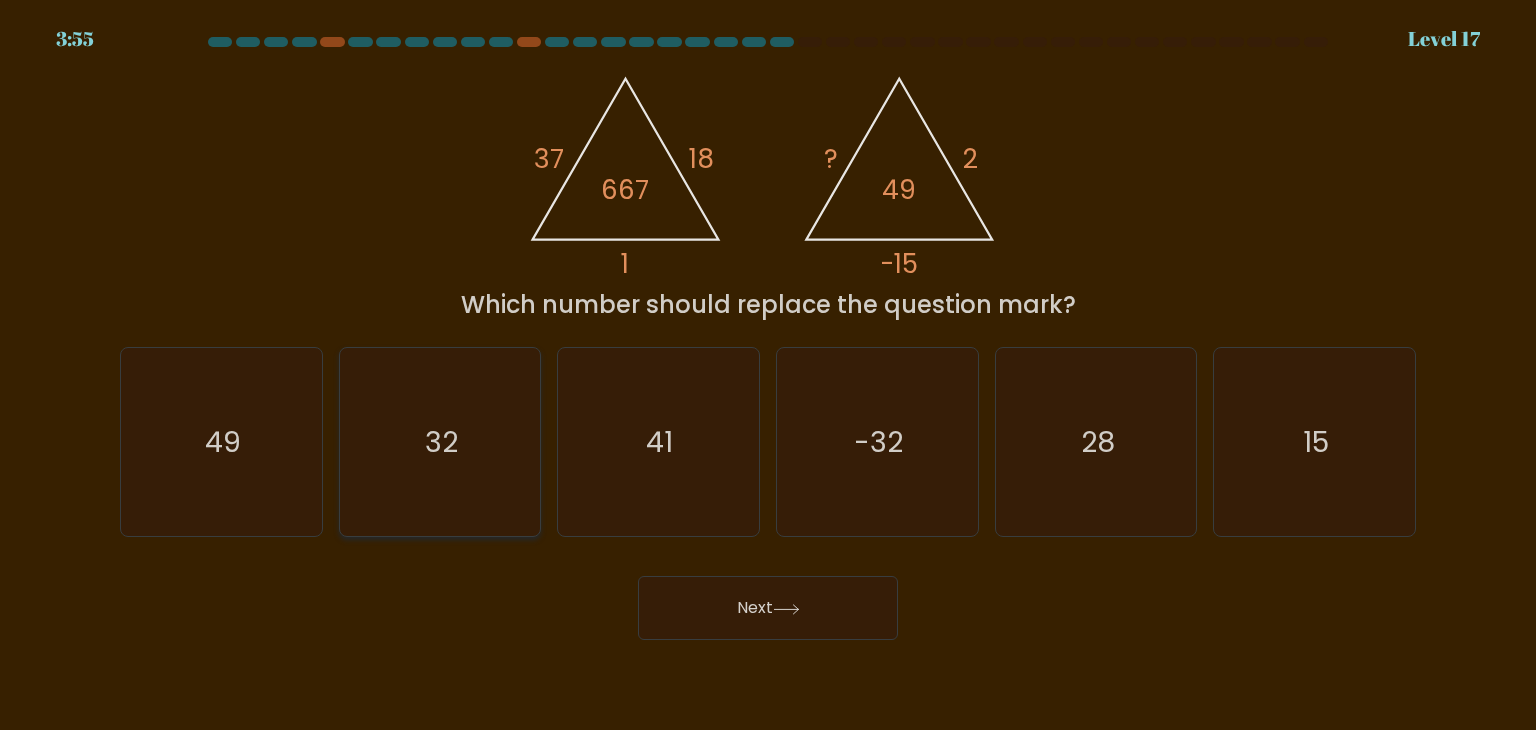 click on "32" at bounding box center [440, 442] 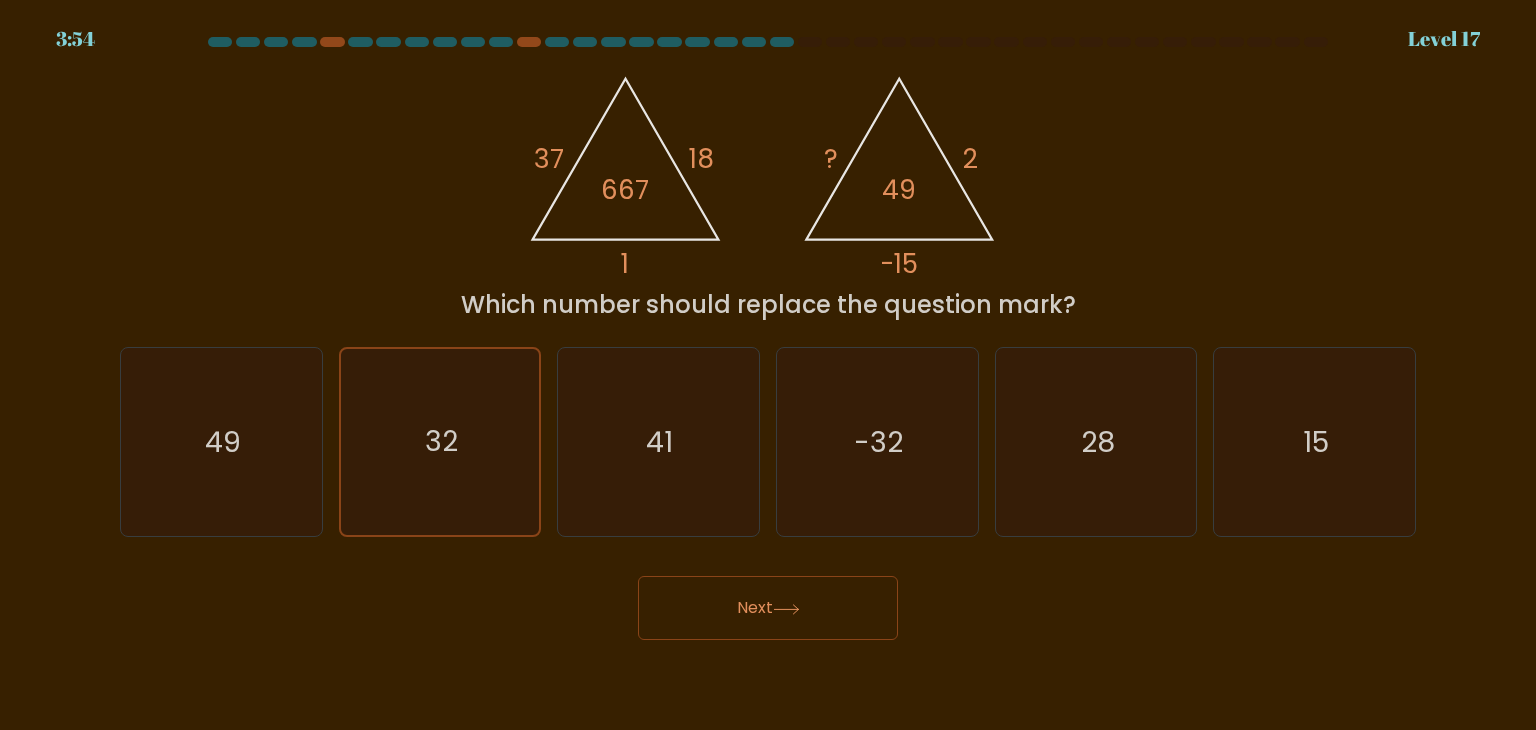click on "Next" at bounding box center (768, 608) 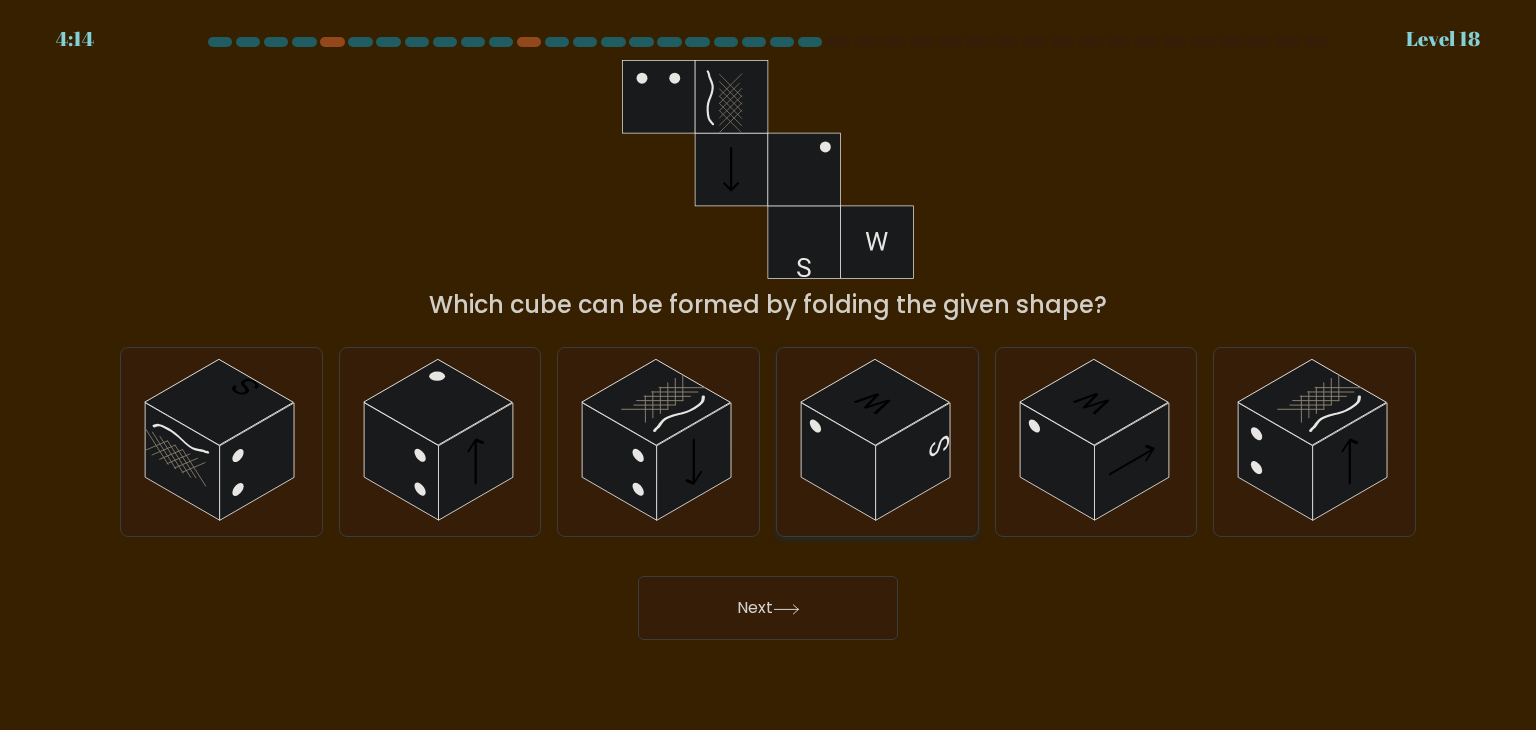 click 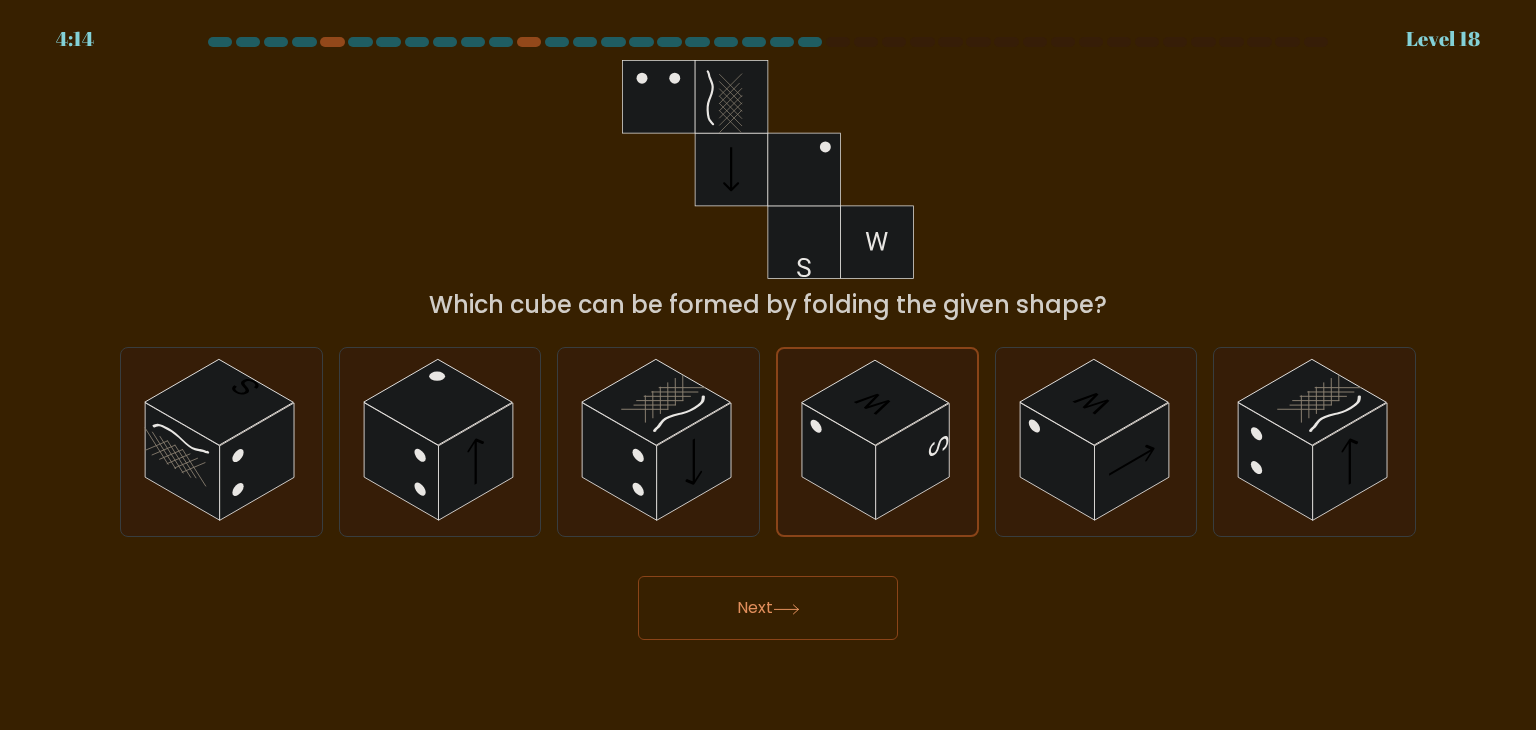 click on "Next" at bounding box center (768, 608) 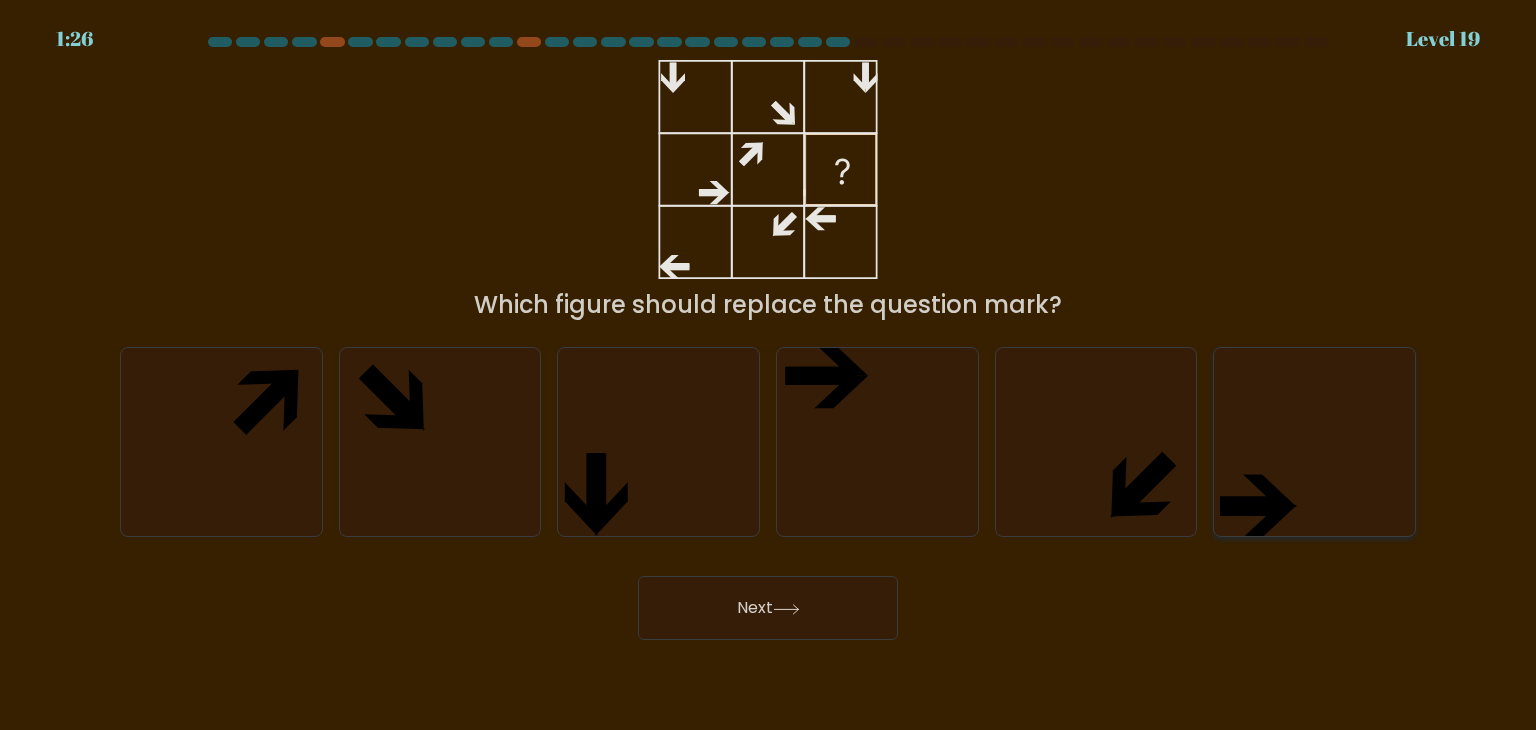 click 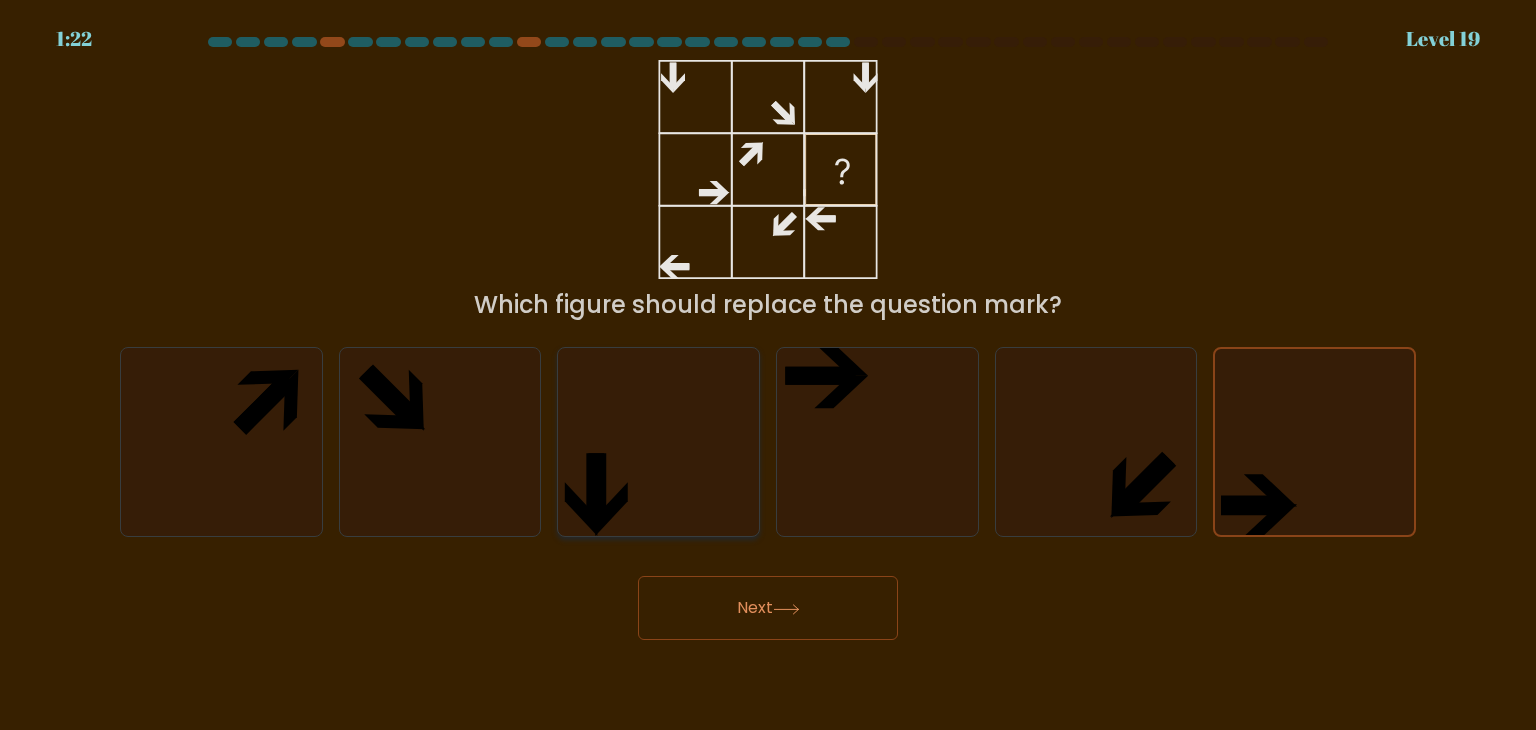 click 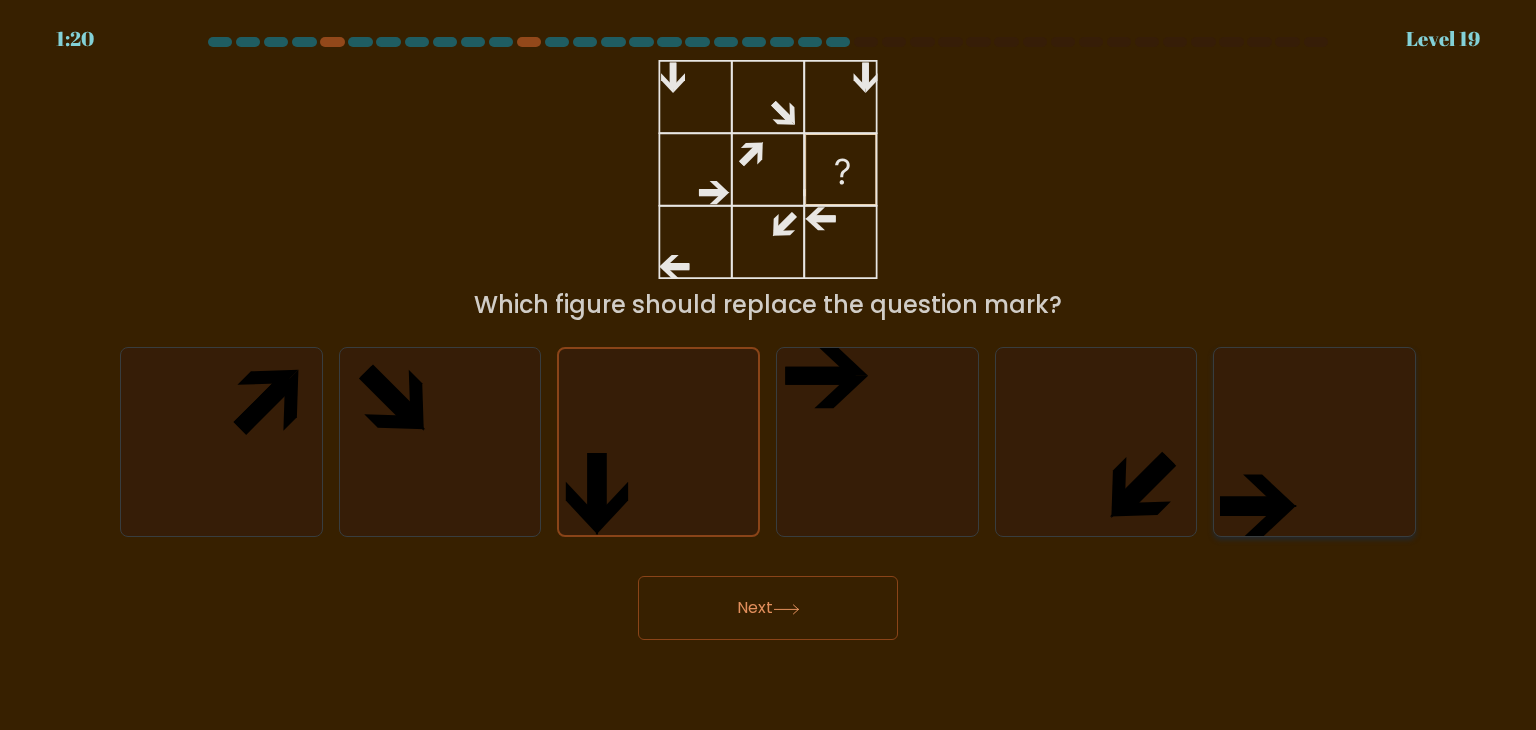 click 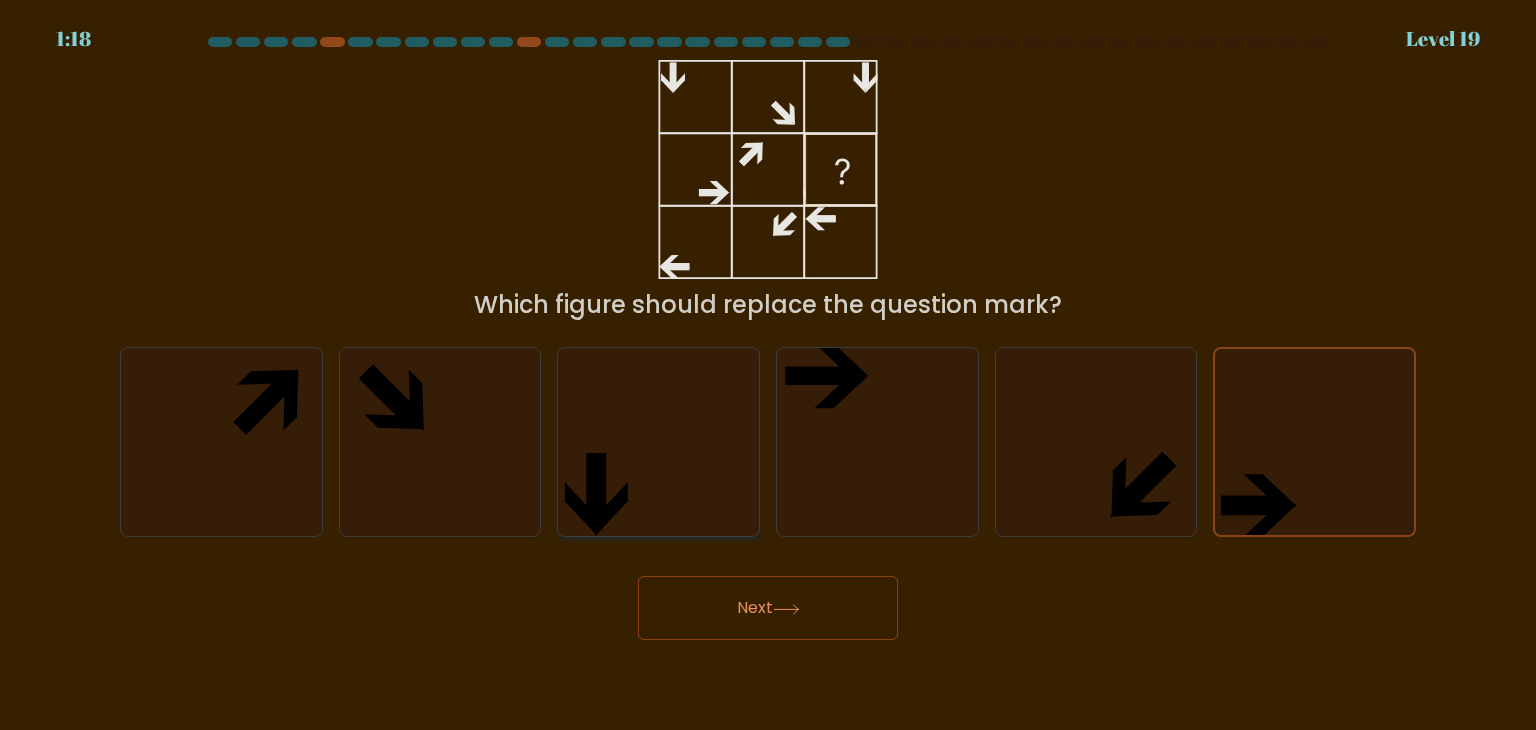 click 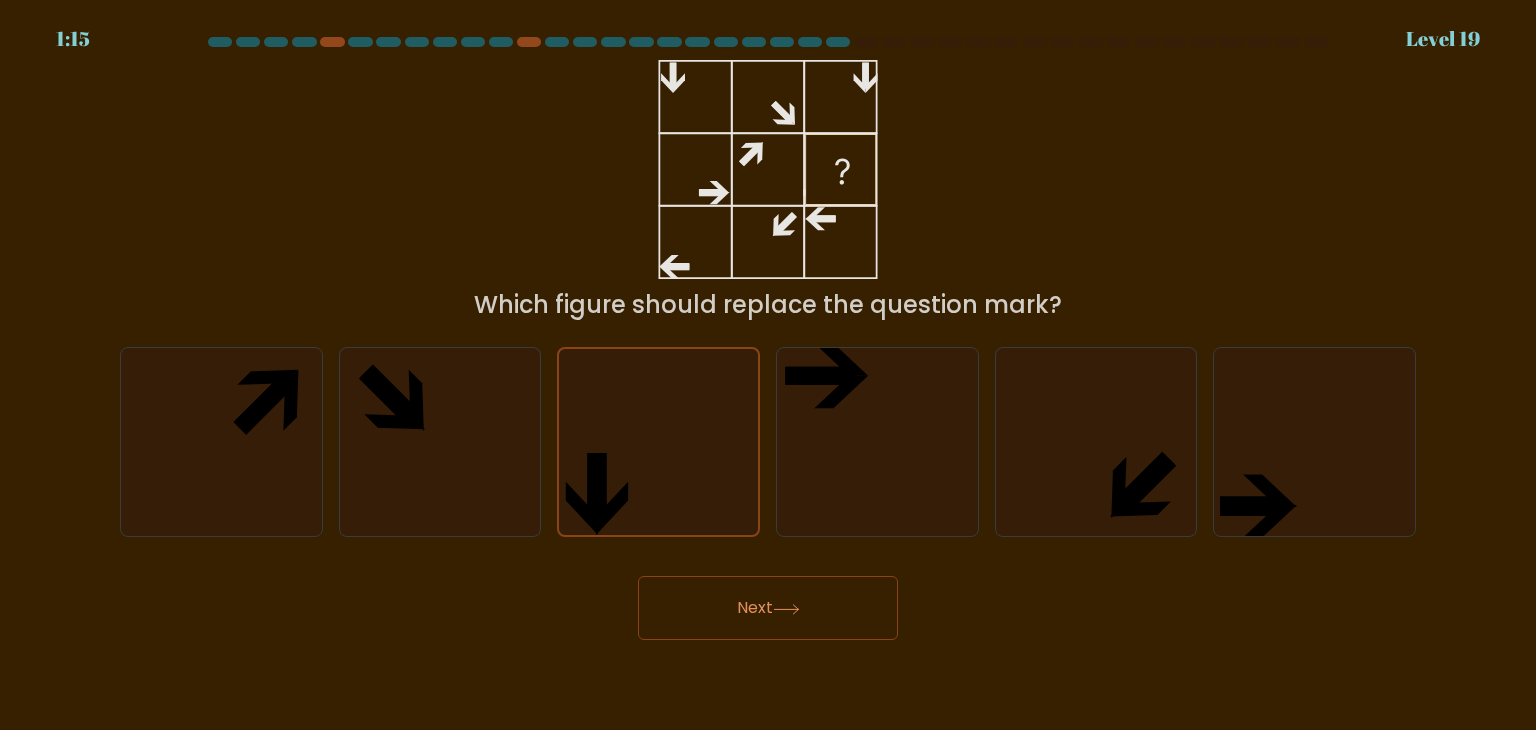click on "Next" at bounding box center (768, 608) 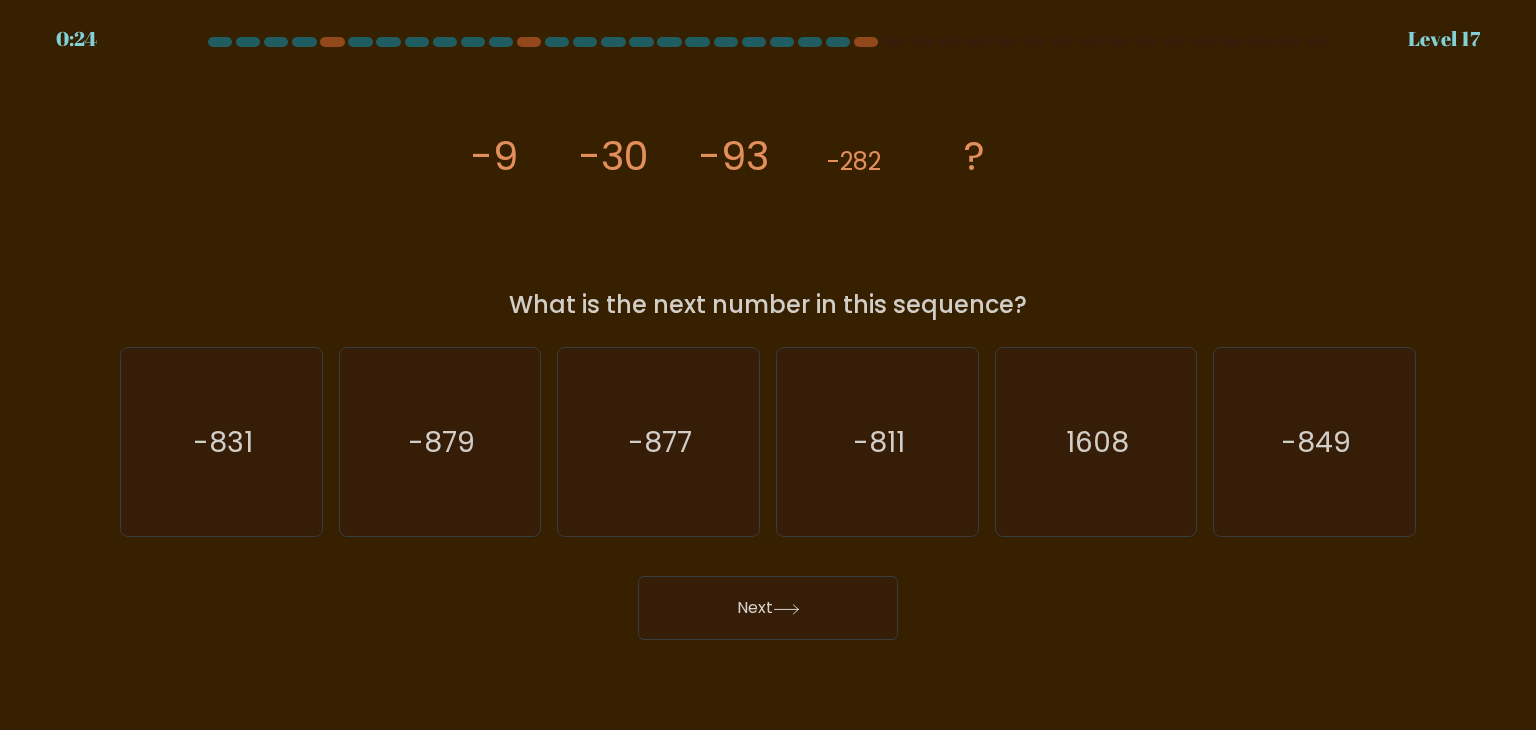 type 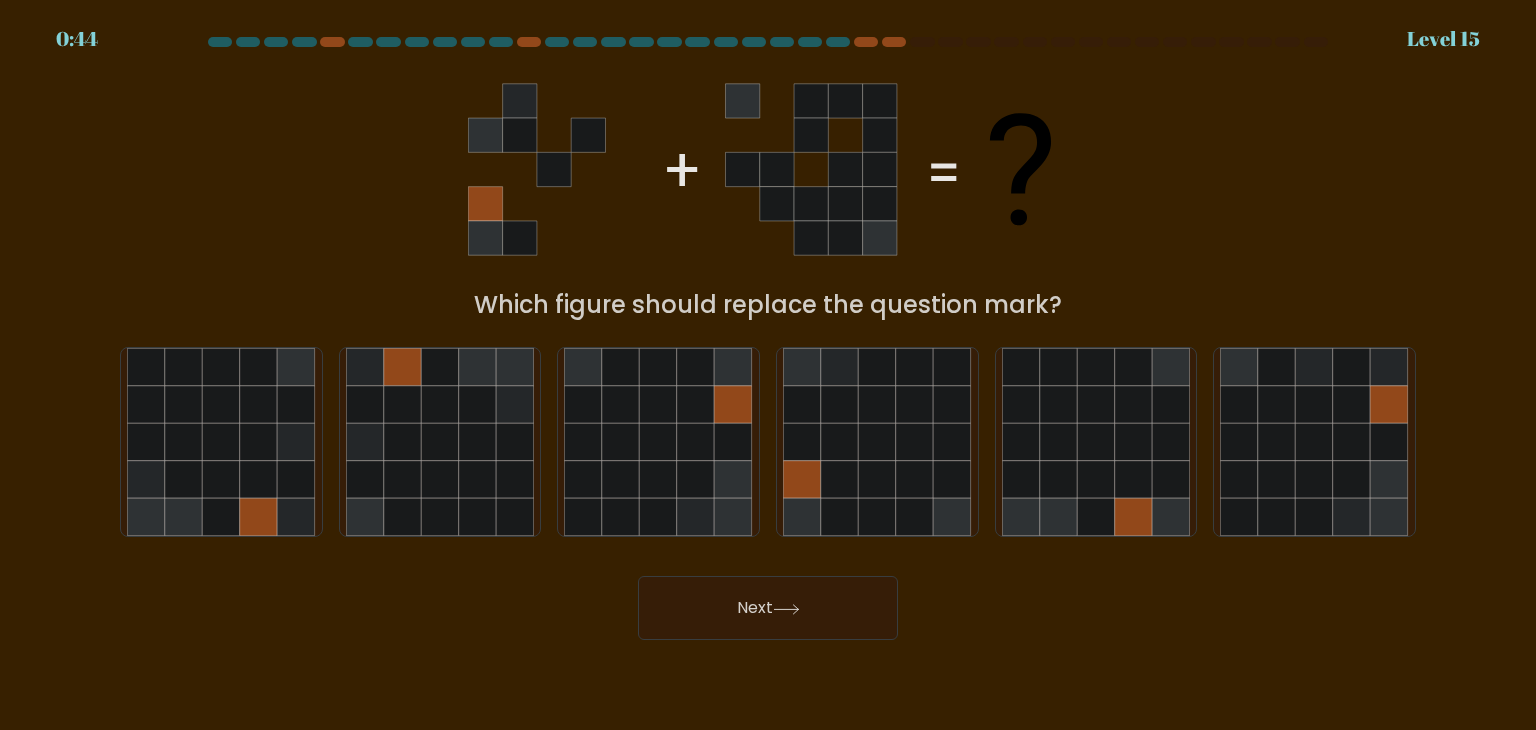 scroll, scrollTop: 0, scrollLeft: 0, axis: both 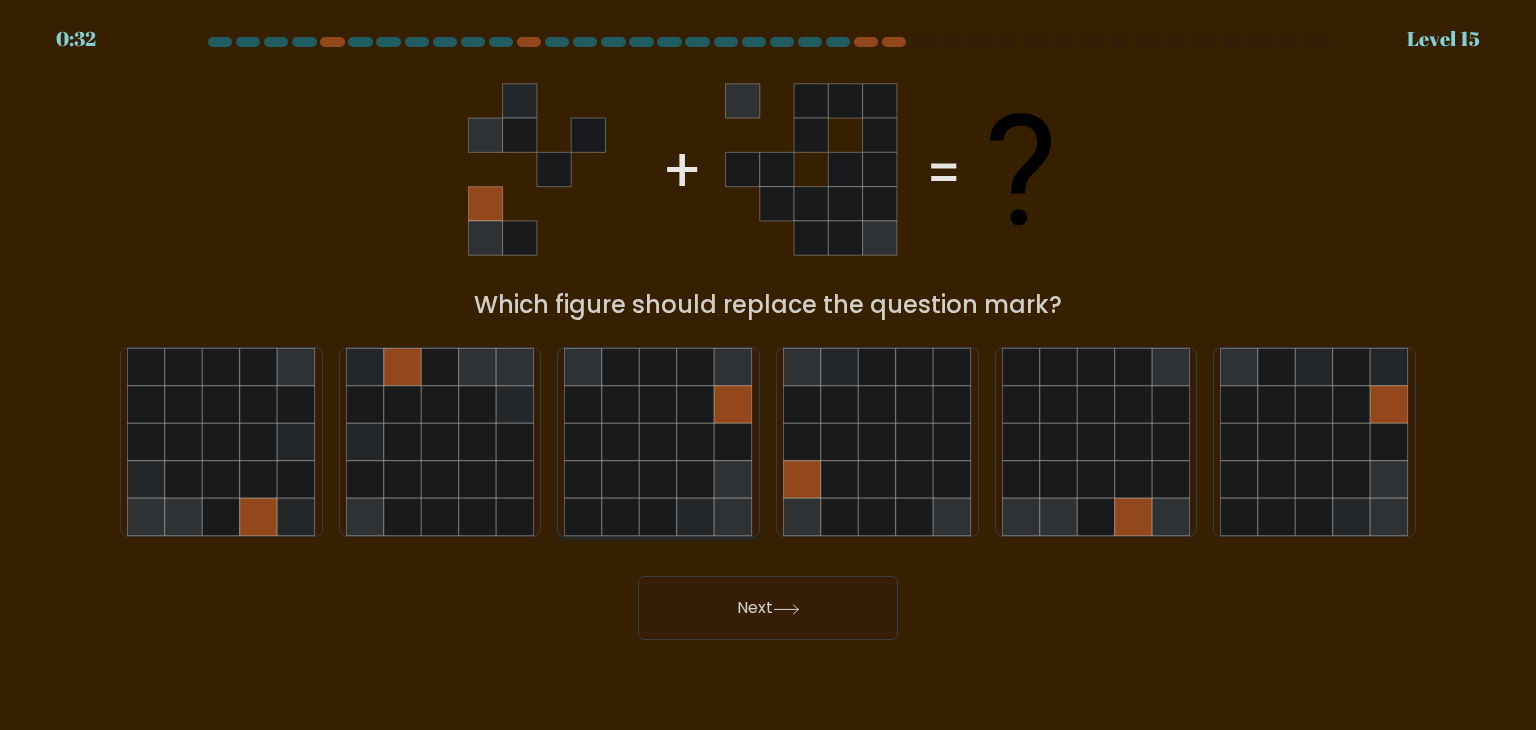 click 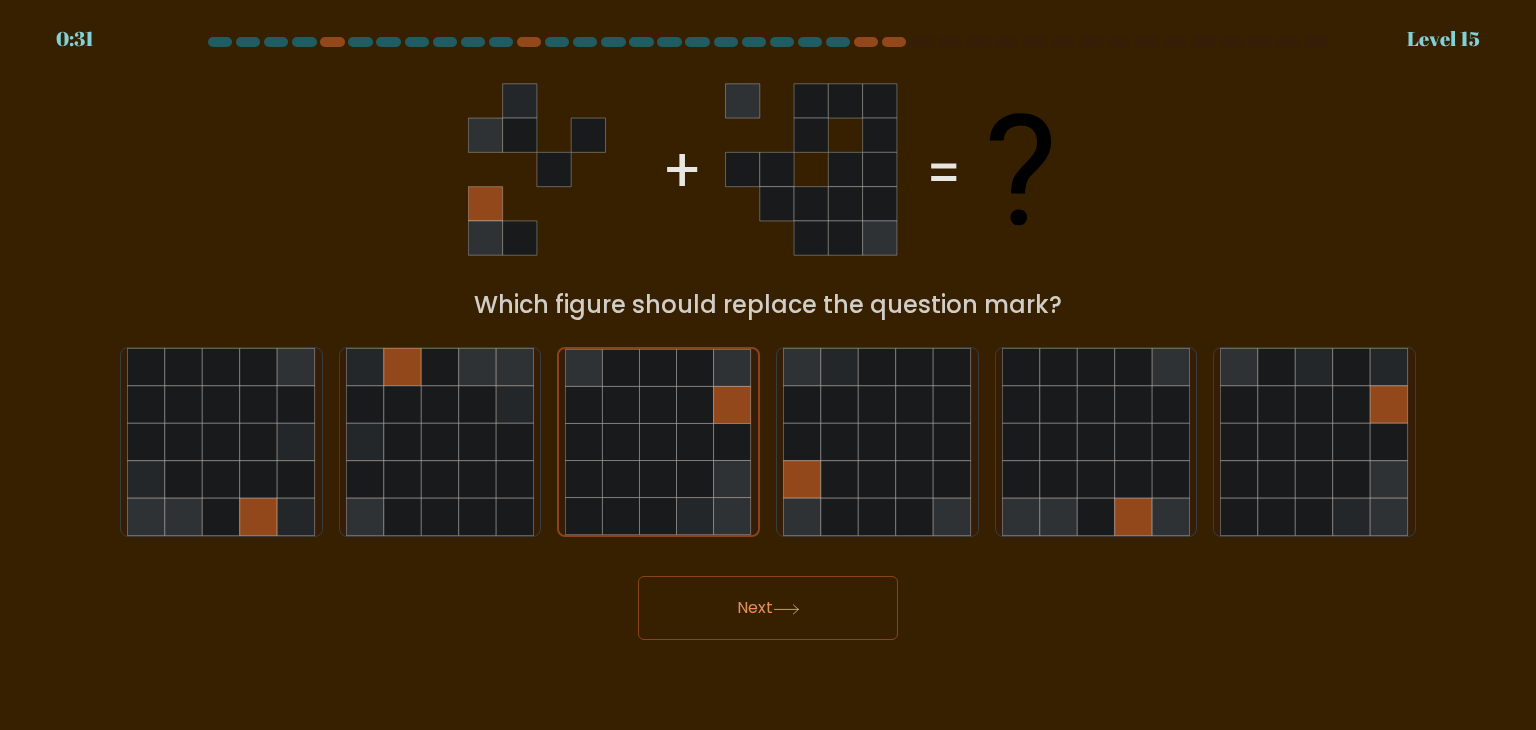 click on "Next" at bounding box center (768, 608) 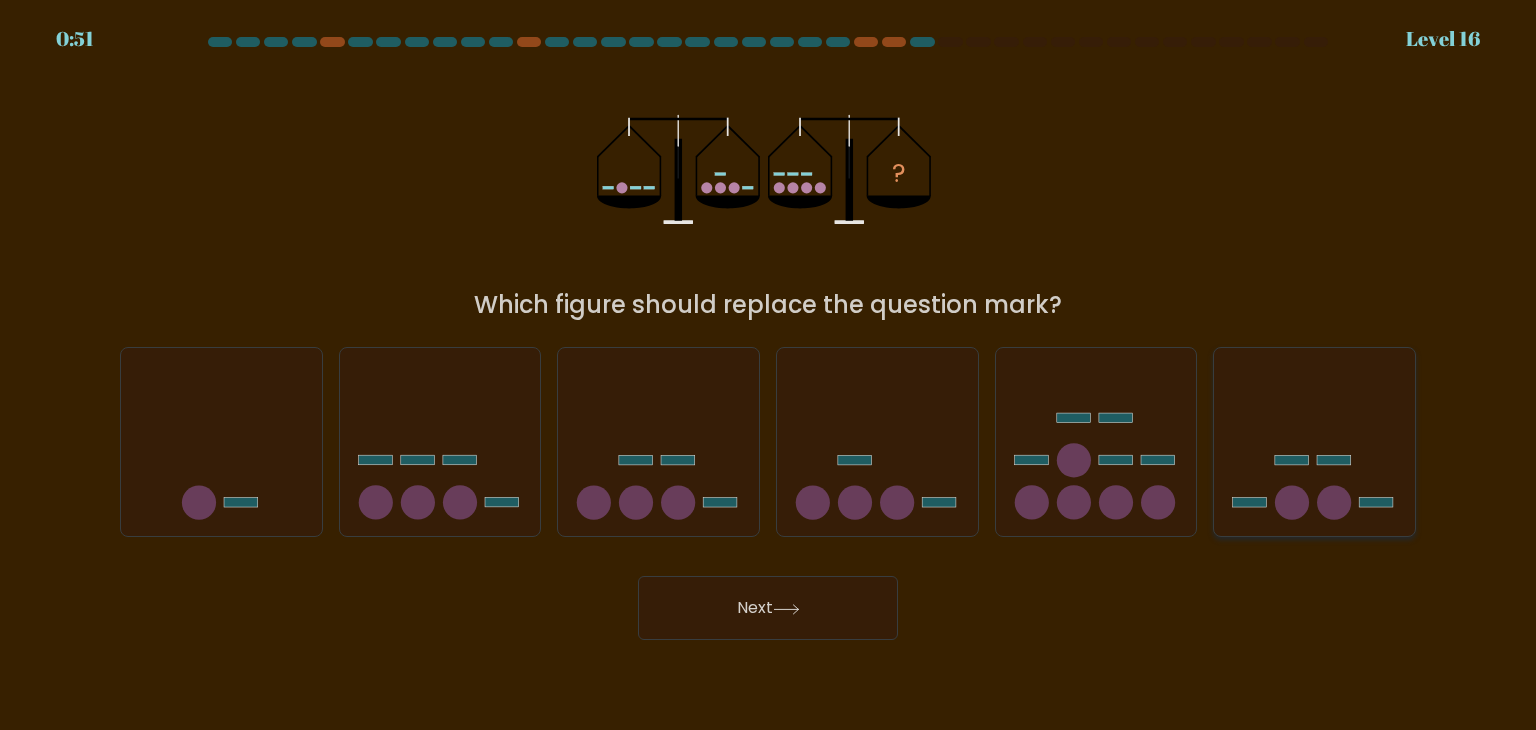 click 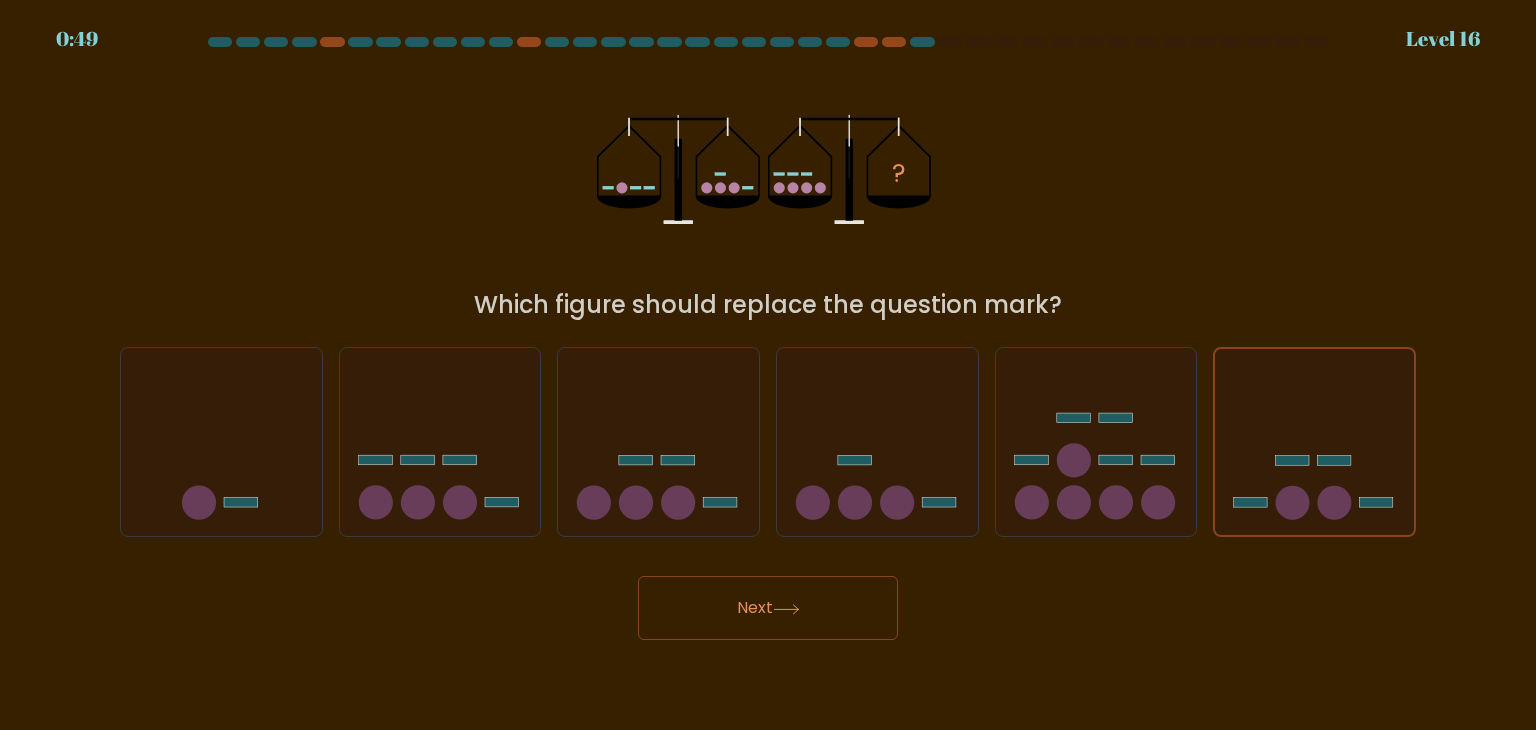 click on "Next" at bounding box center (768, 608) 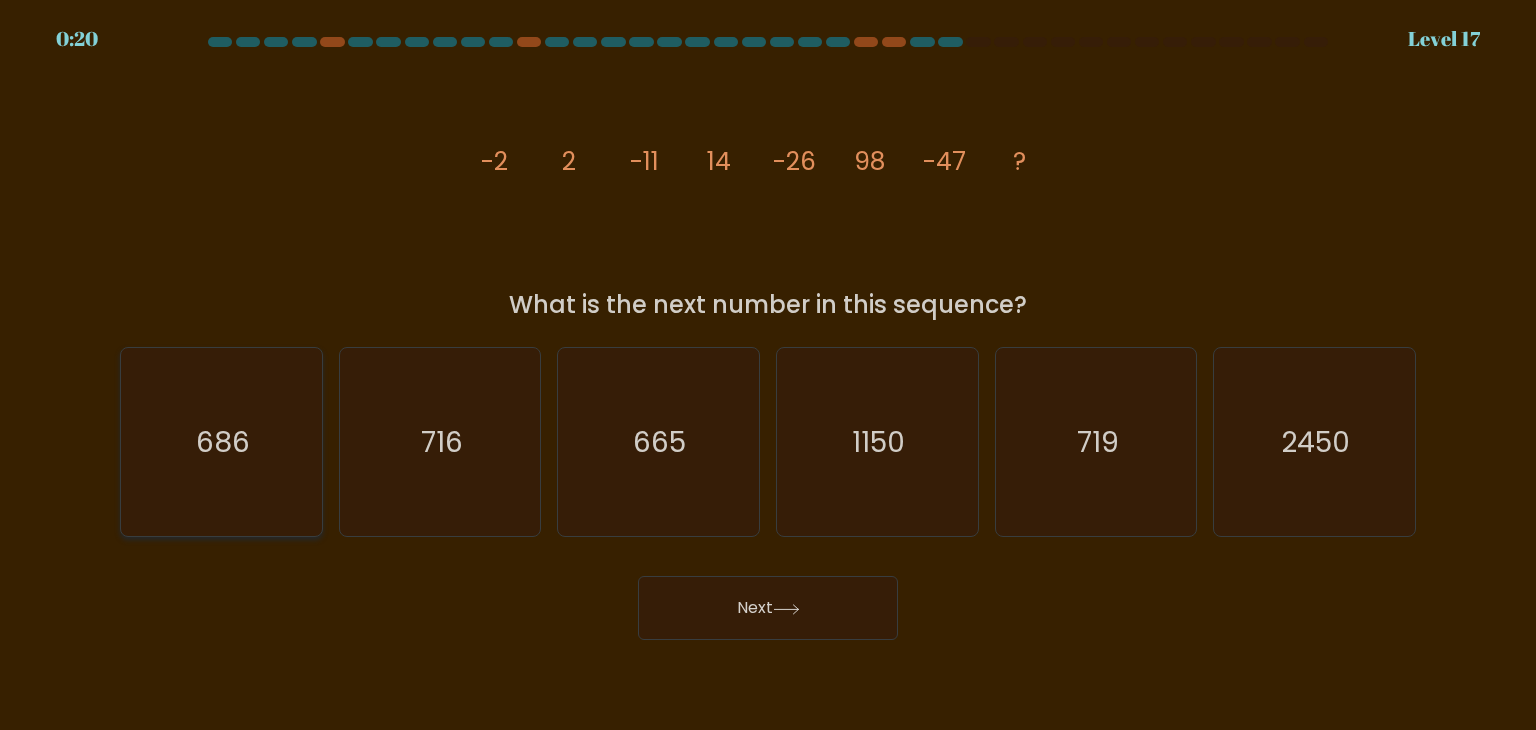 click on "686" 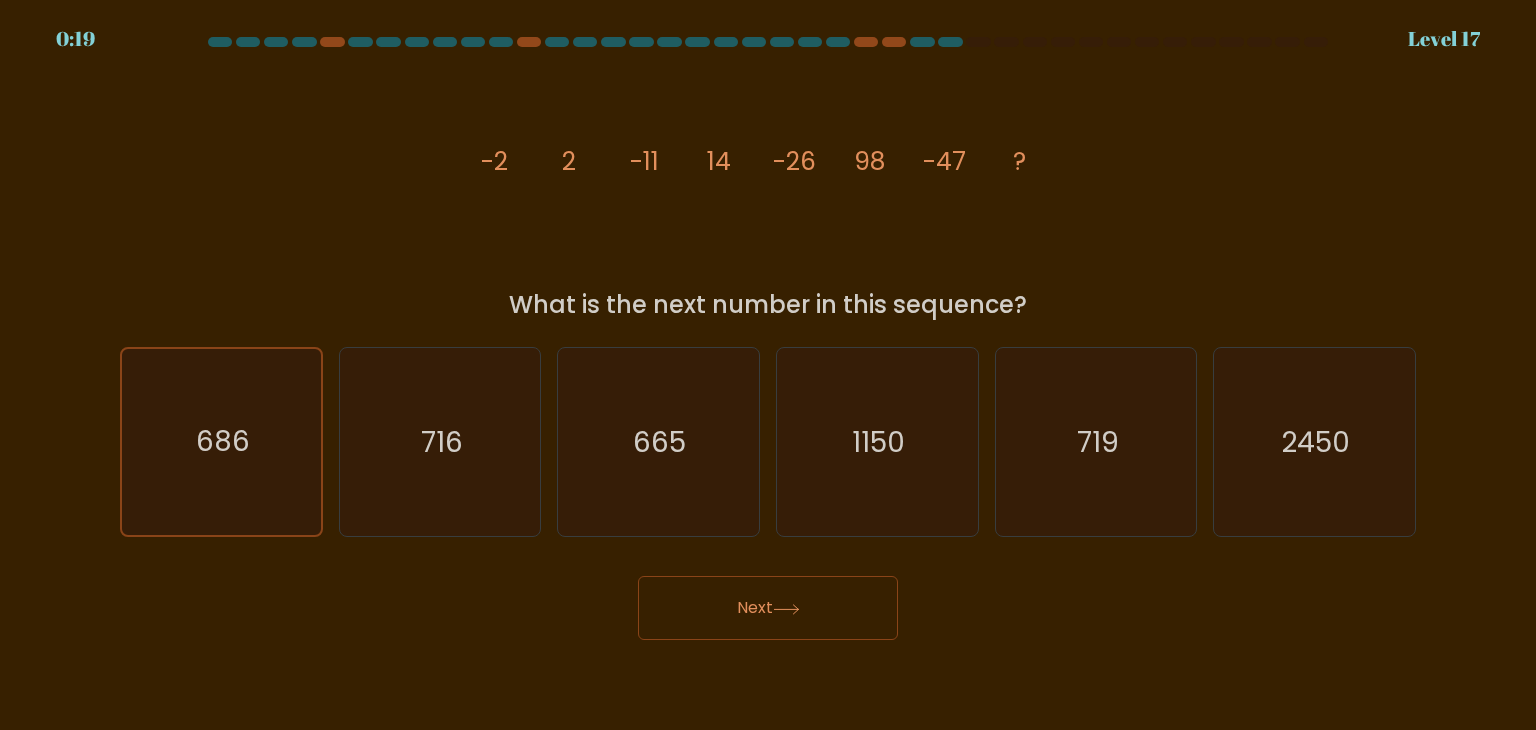 click on "Next" at bounding box center [768, 608] 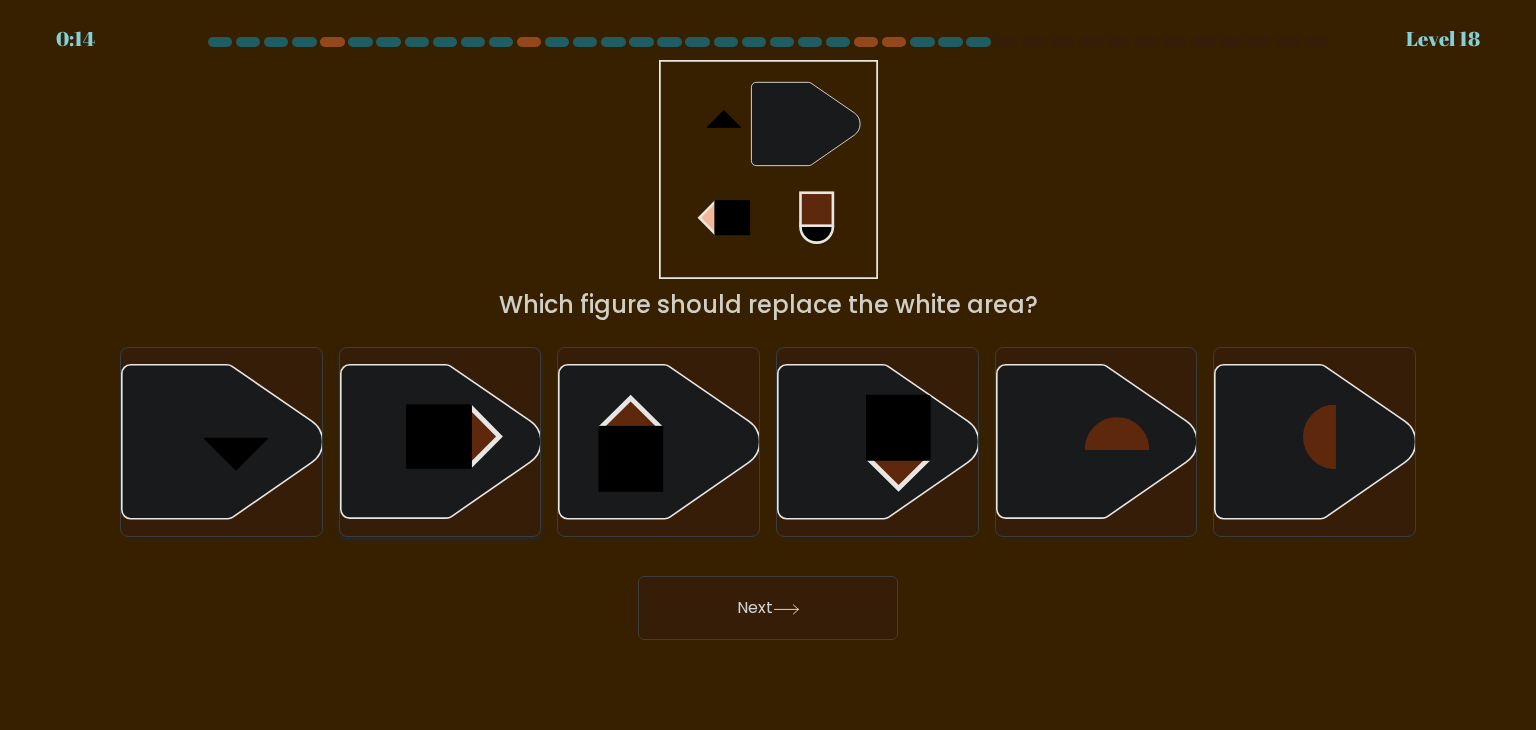click 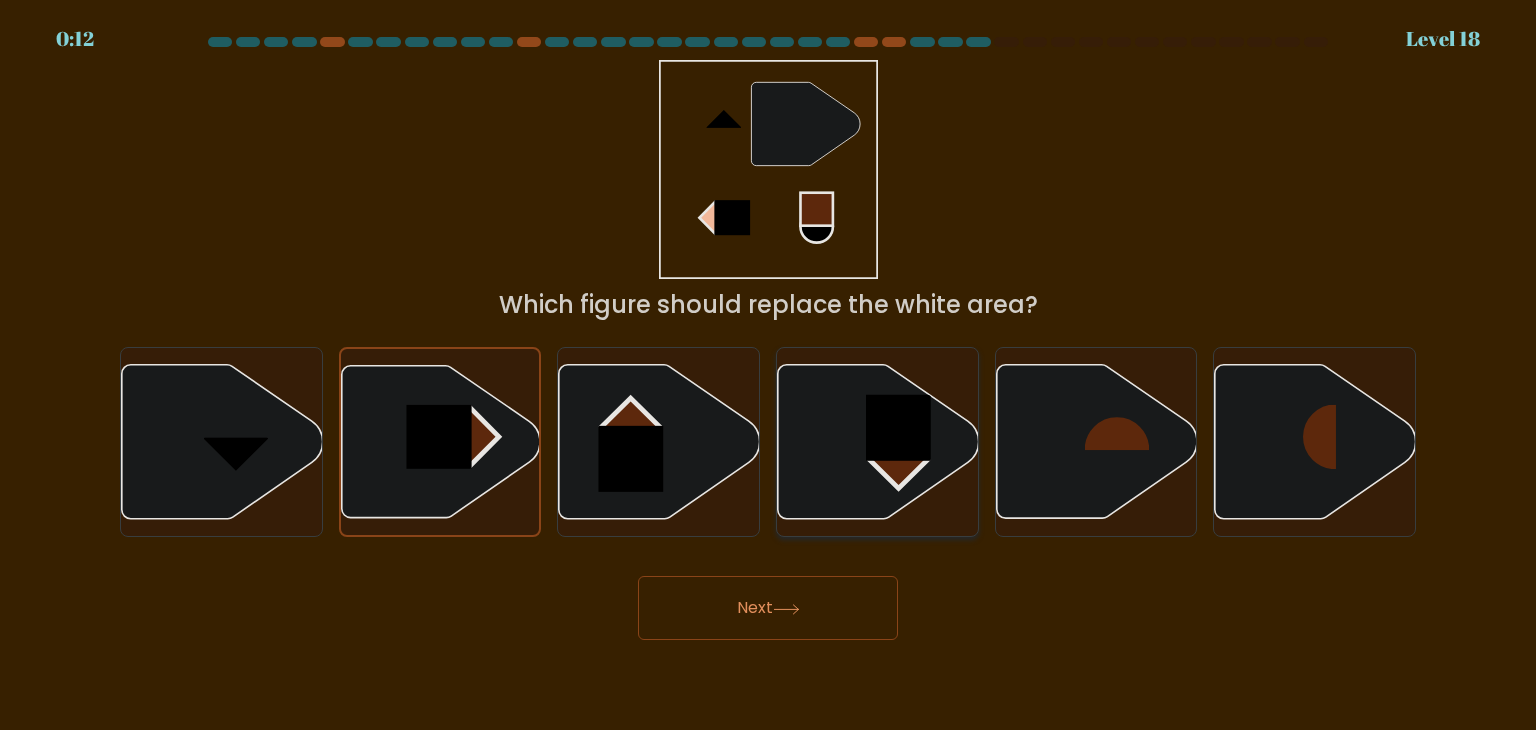 click 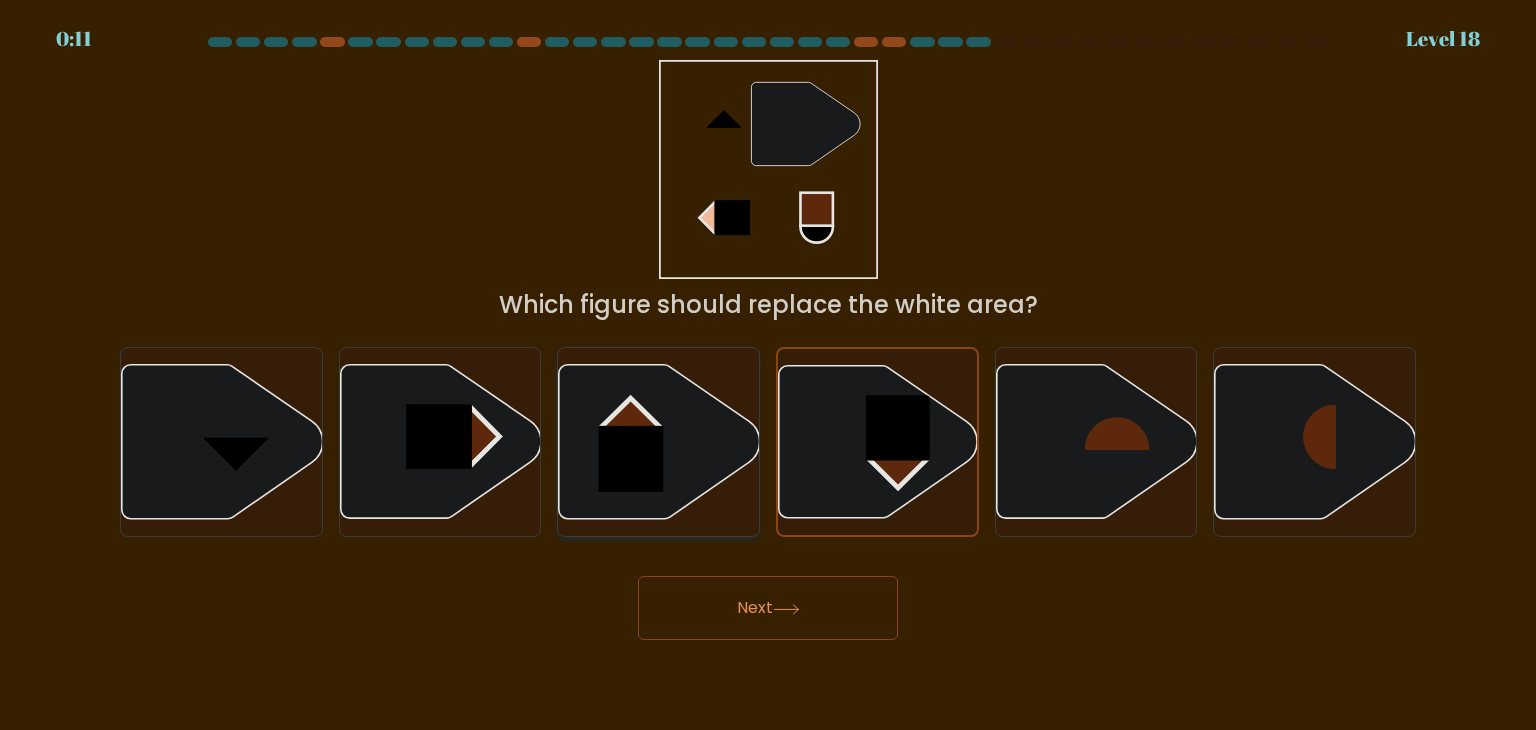 click 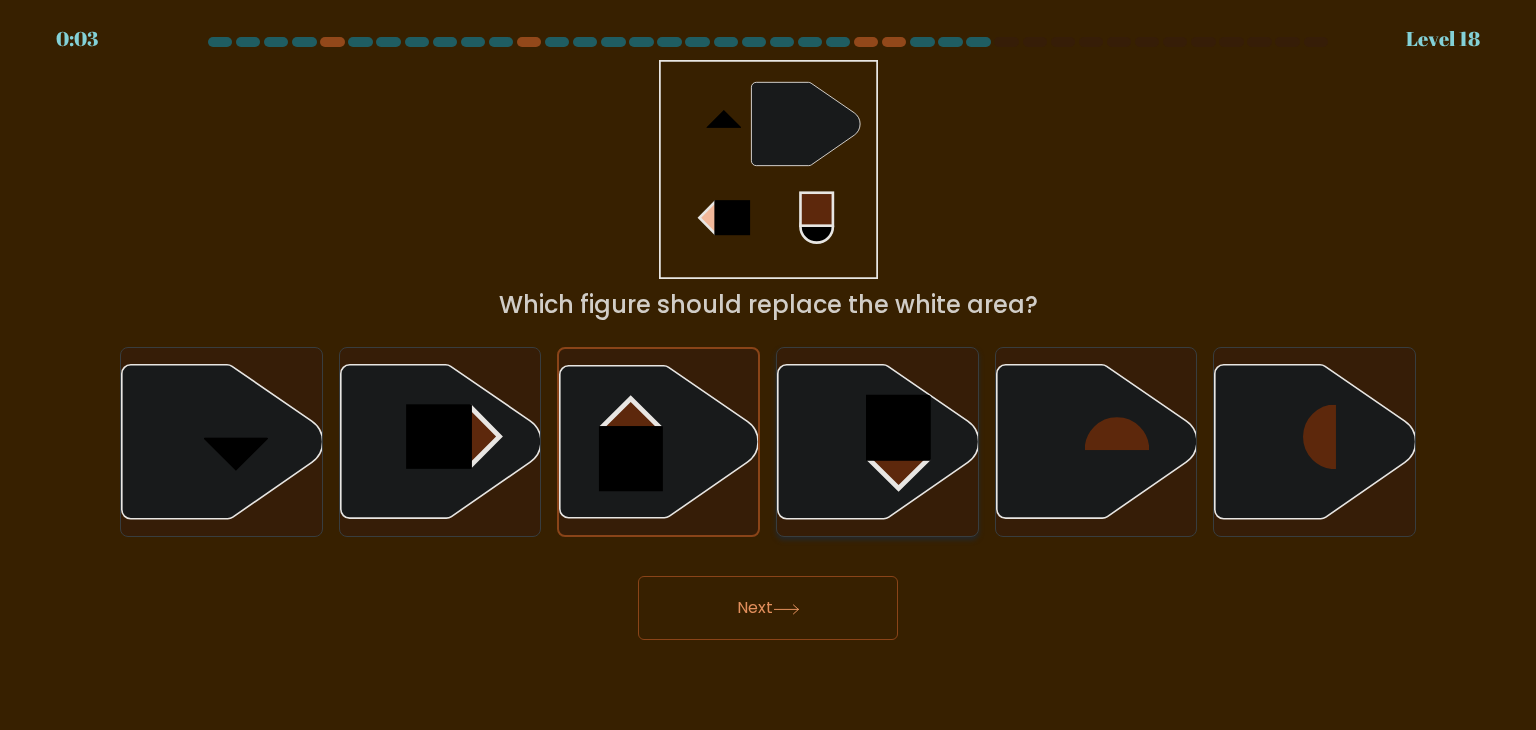 click 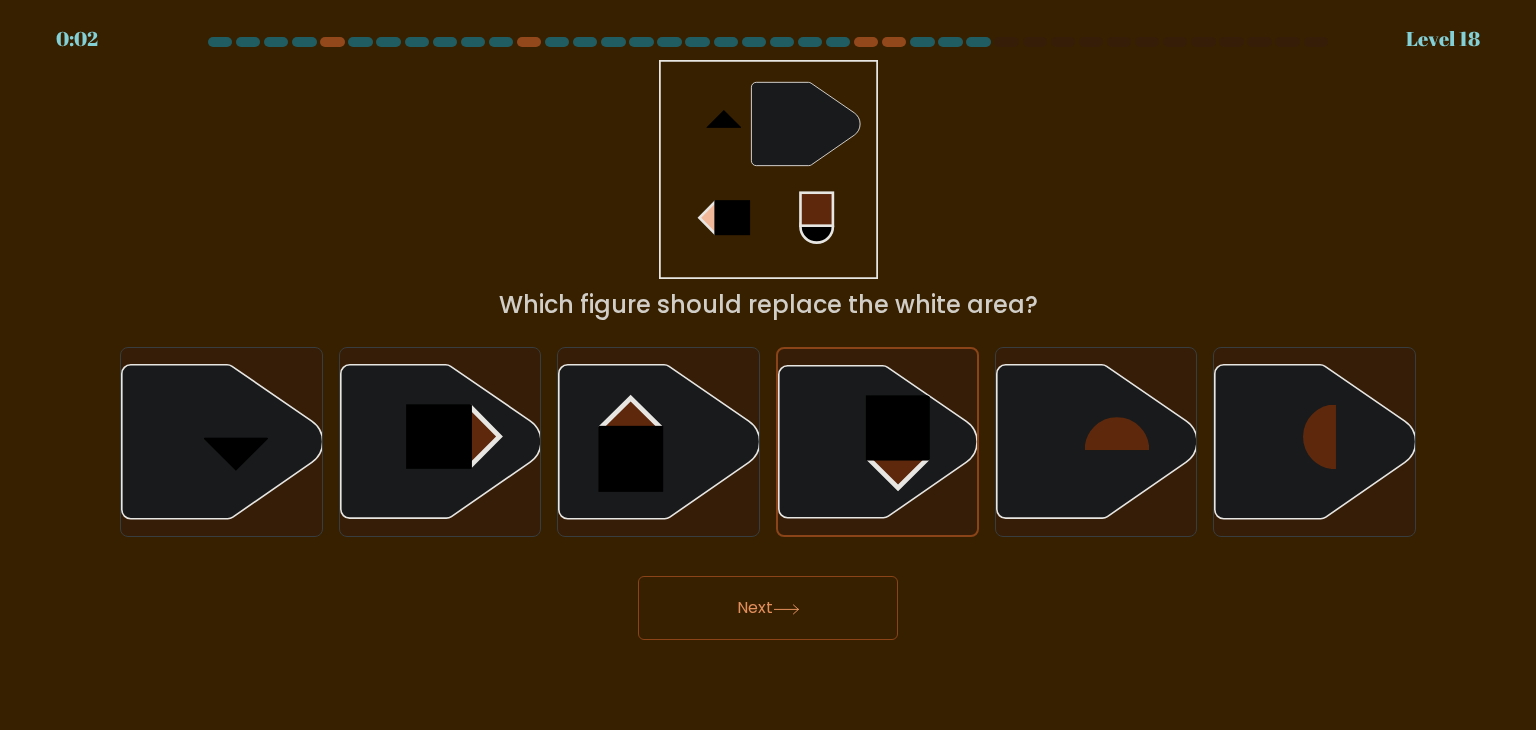 click 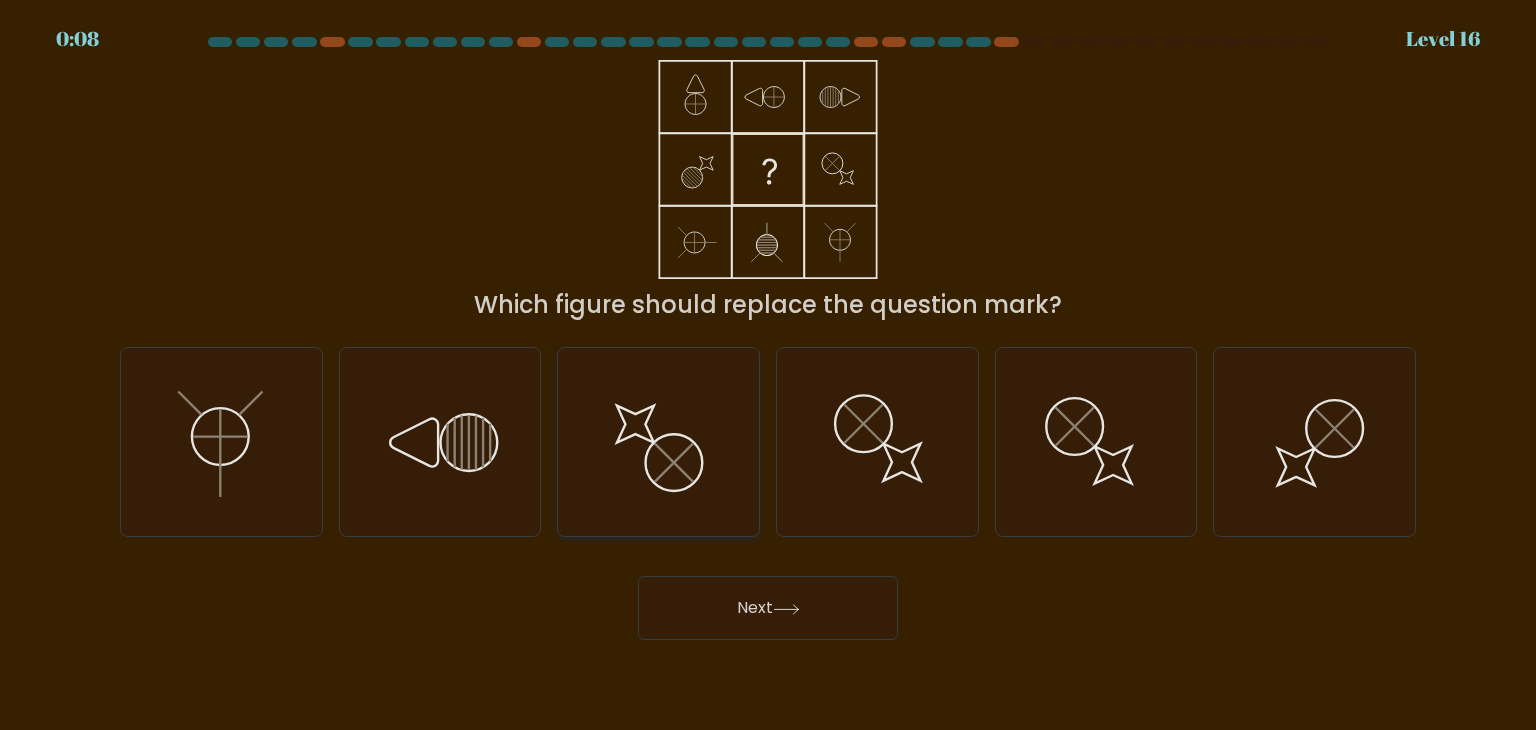 click 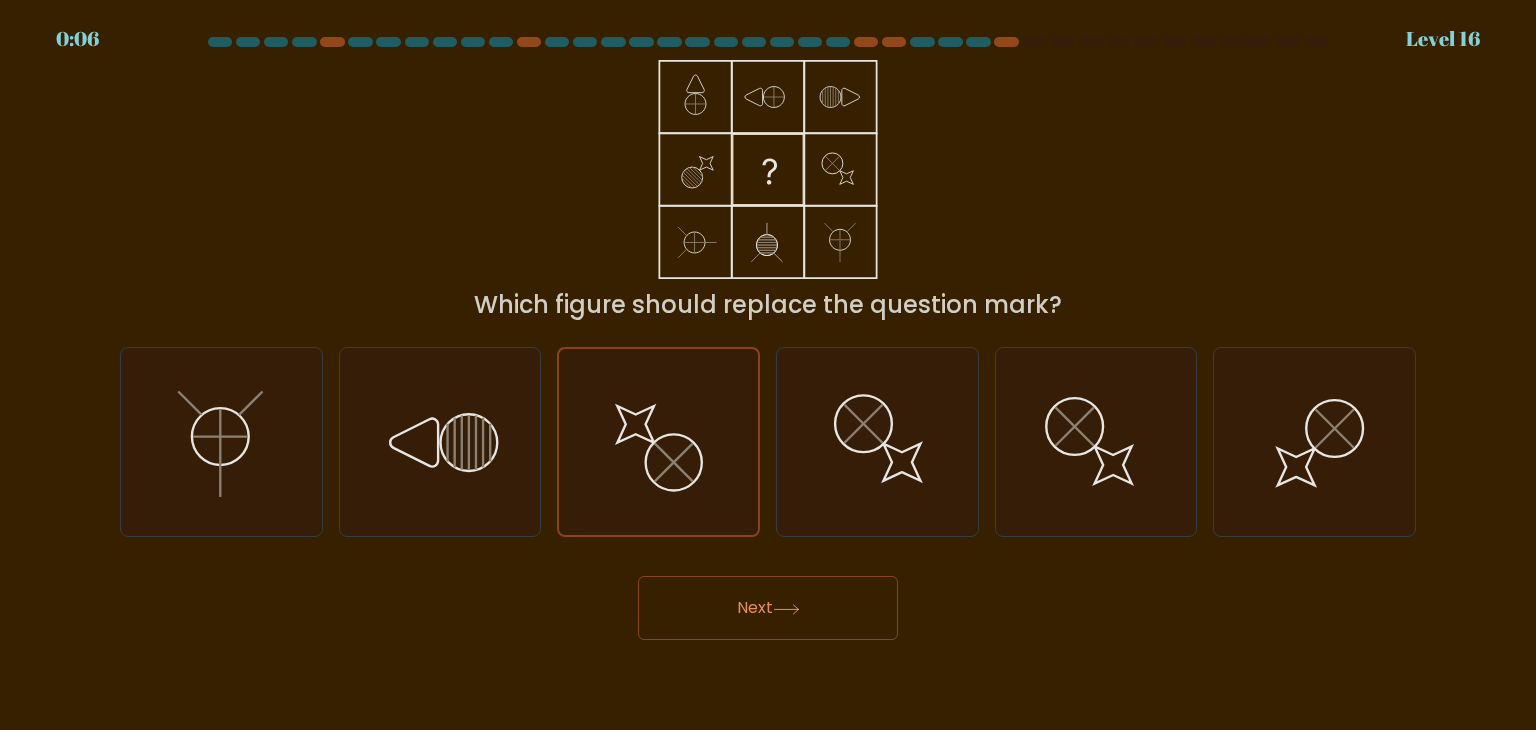 click on "Next" at bounding box center (768, 608) 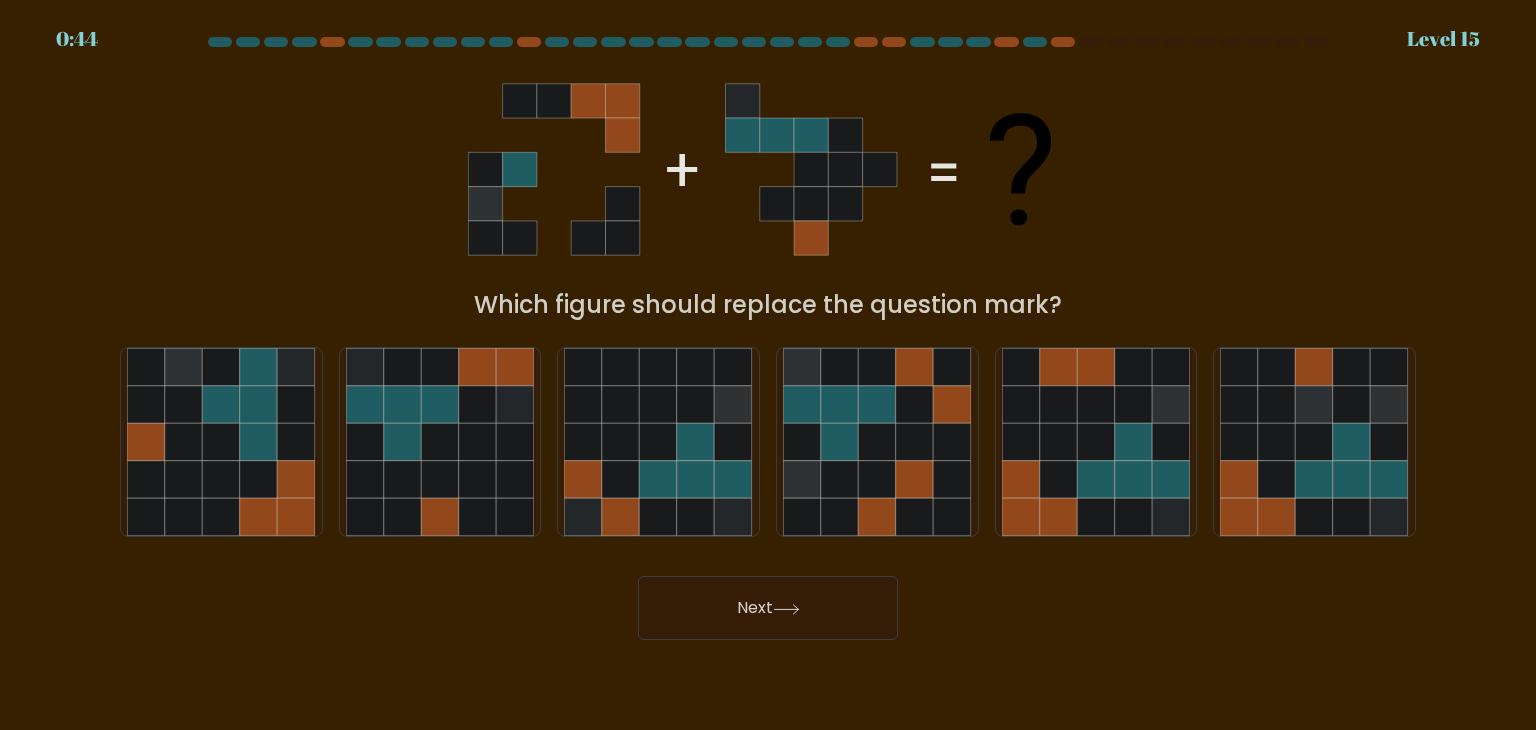 scroll, scrollTop: 0, scrollLeft: 0, axis: both 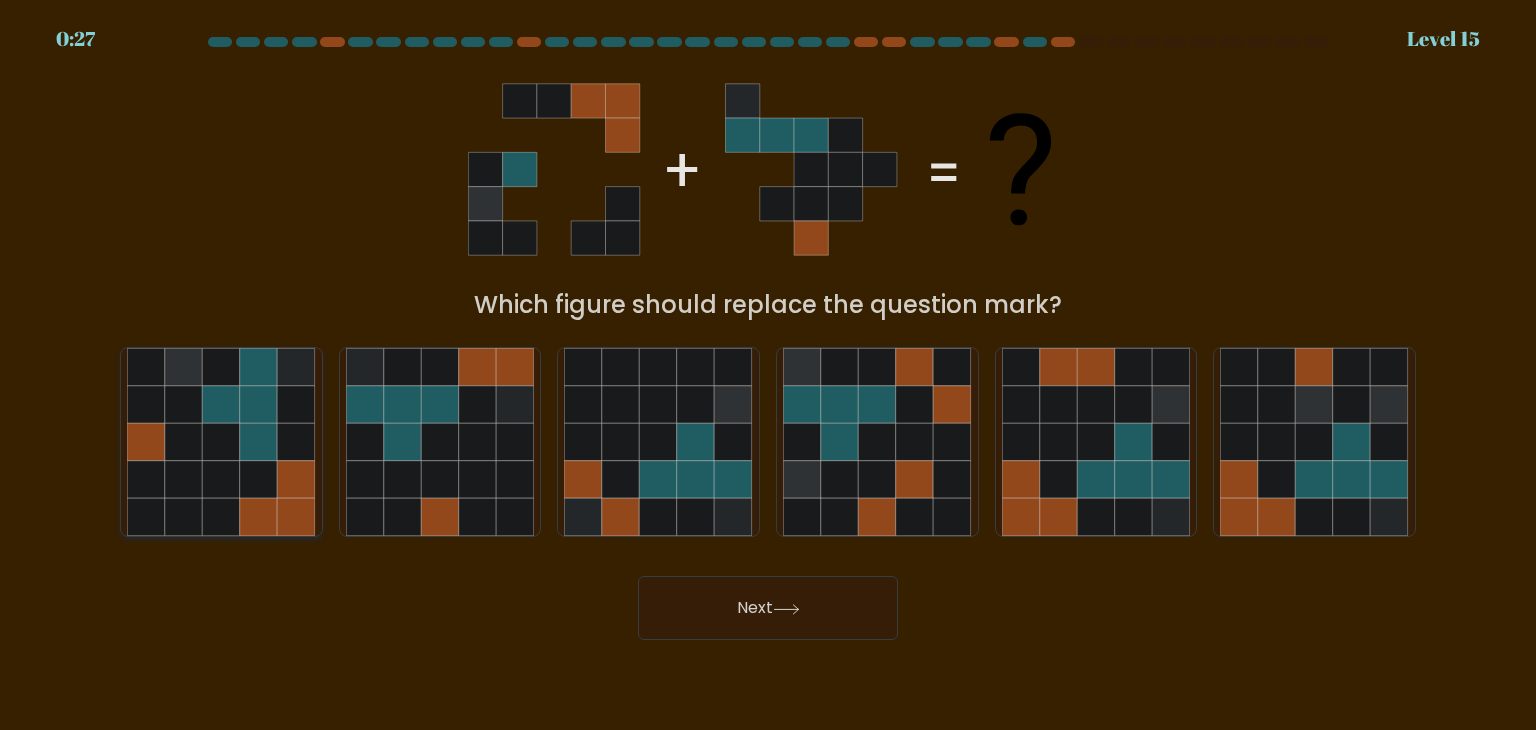 click 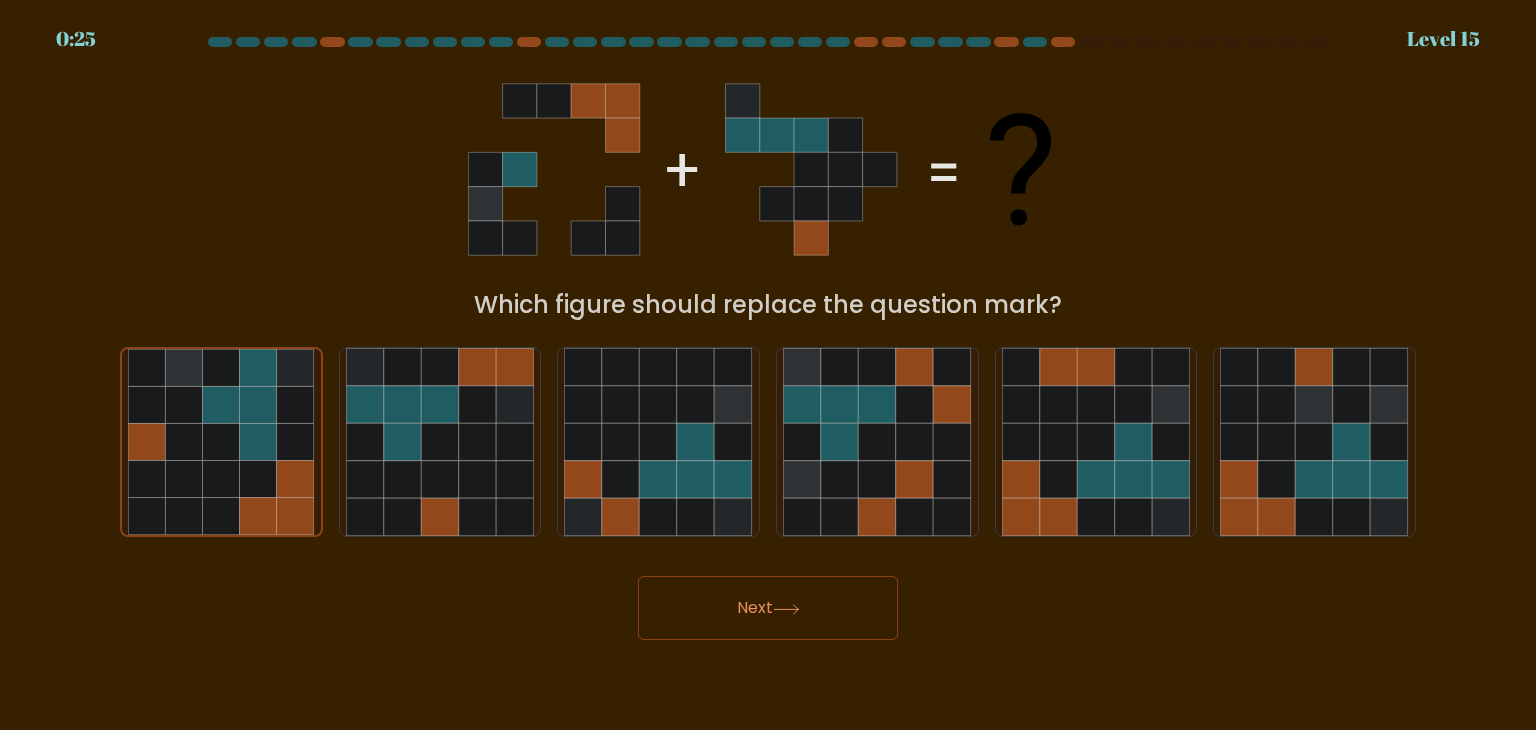 click on "0:25
Level 15" at bounding box center [768, 365] 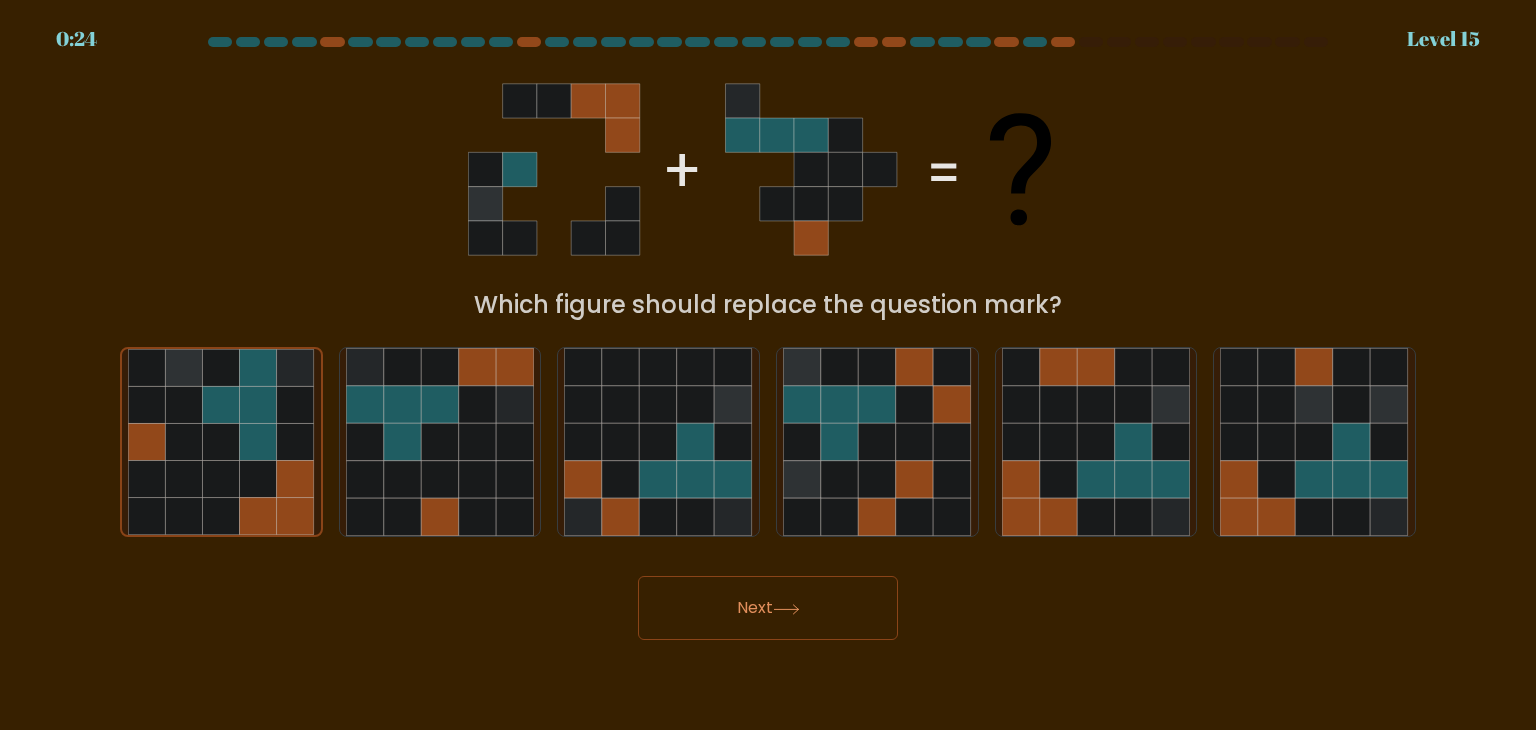 click on "0:24
Level 15" at bounding box center (768, 365) 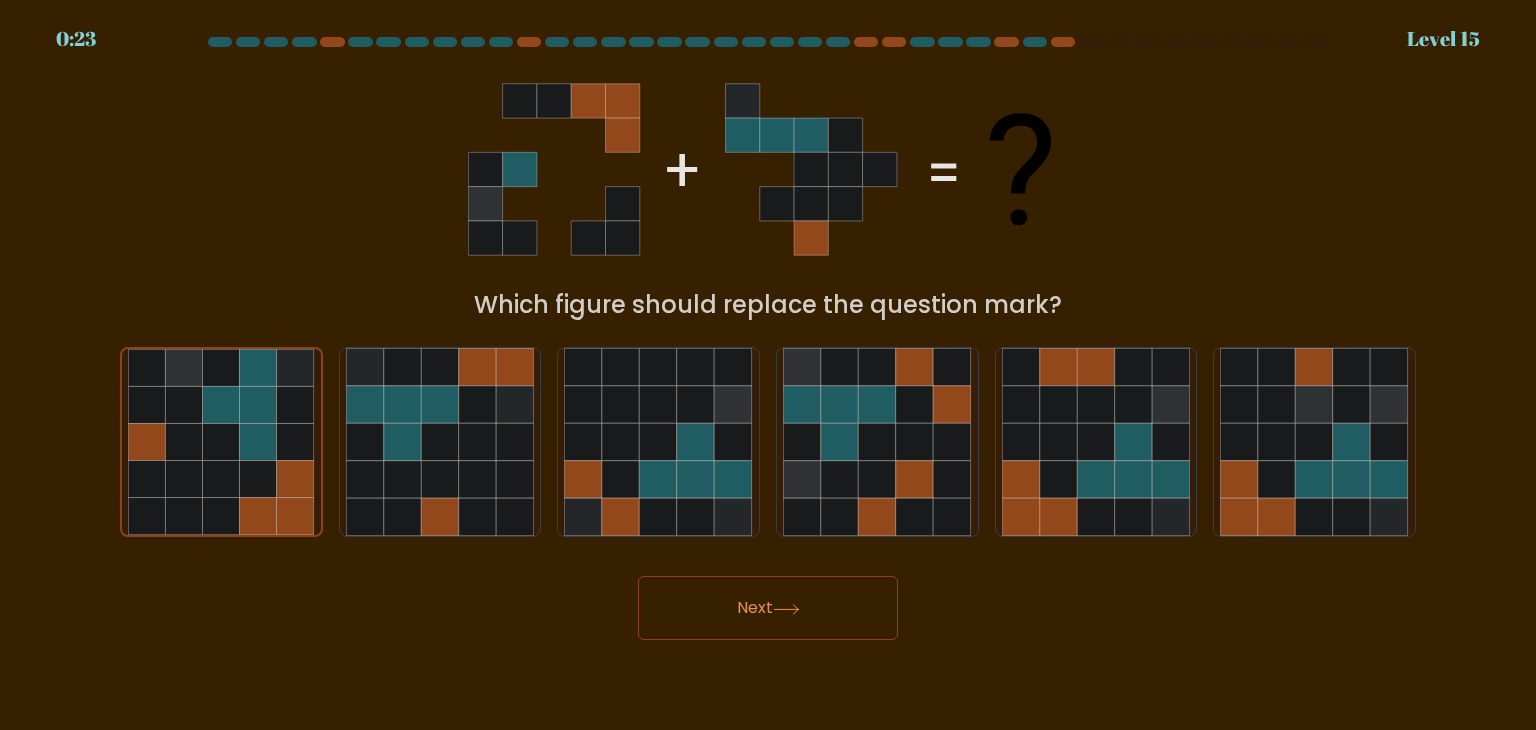 click on "0:23
Level 15" at bounding box center [768, 365] 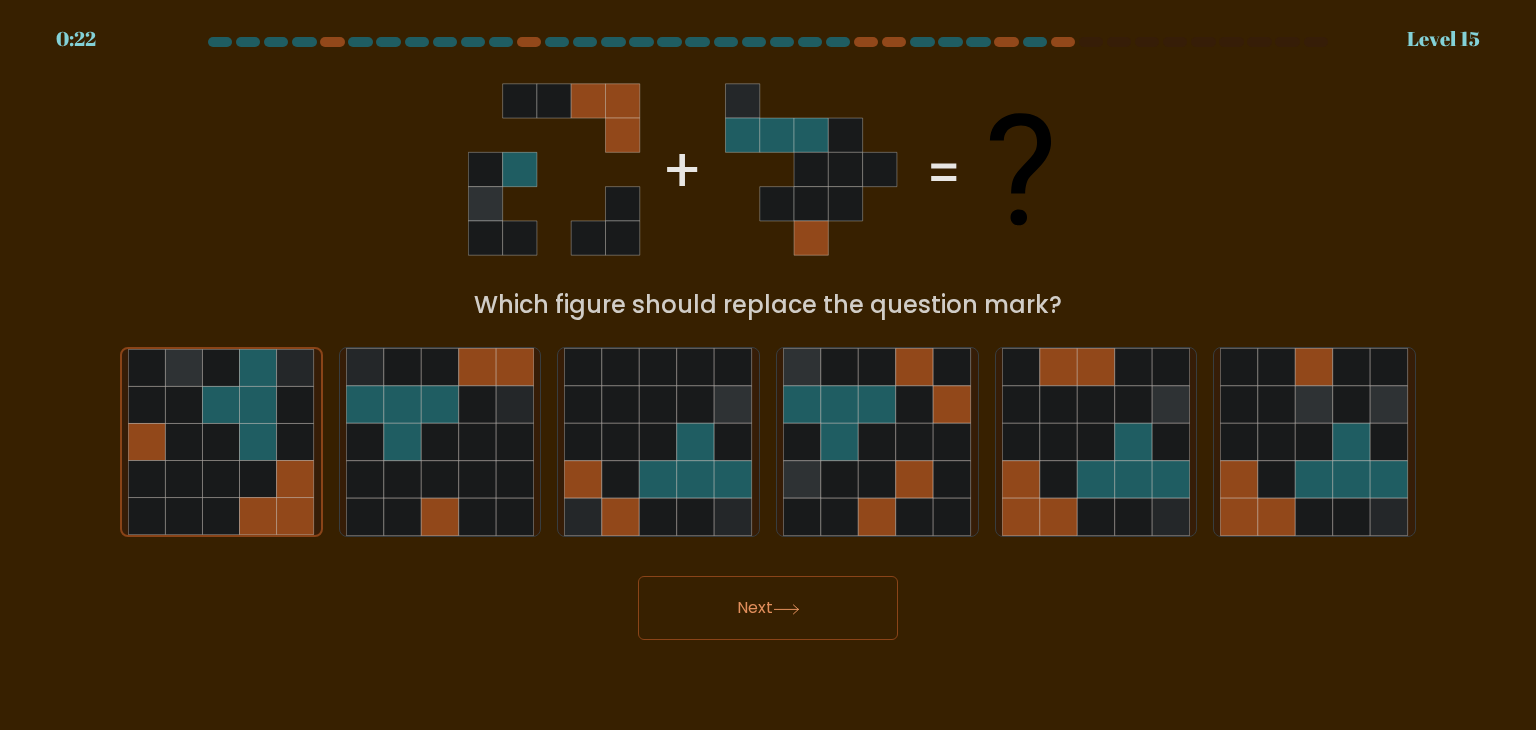 click on "Next" at bounding box center (768, 608) 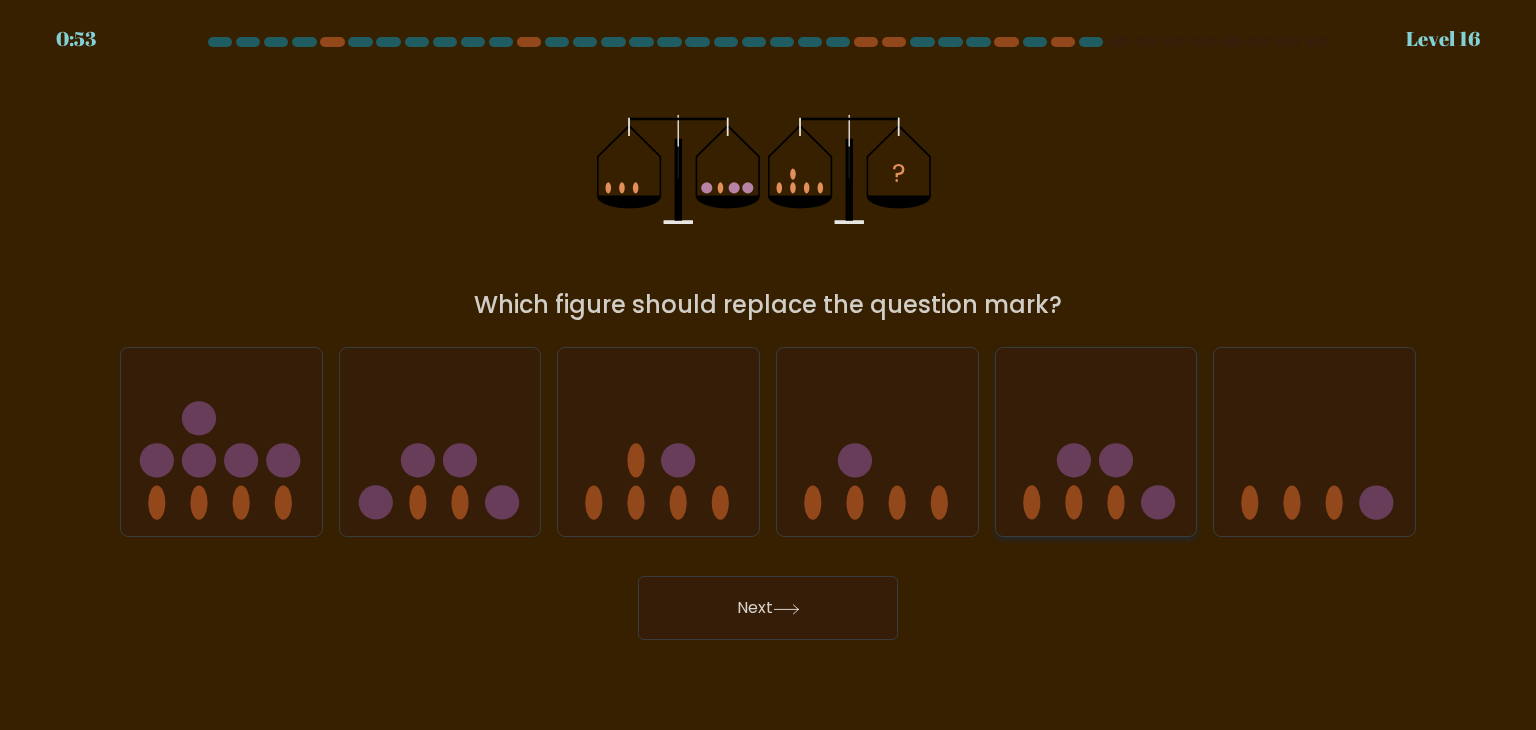 click at bounding box center (1096, 442) 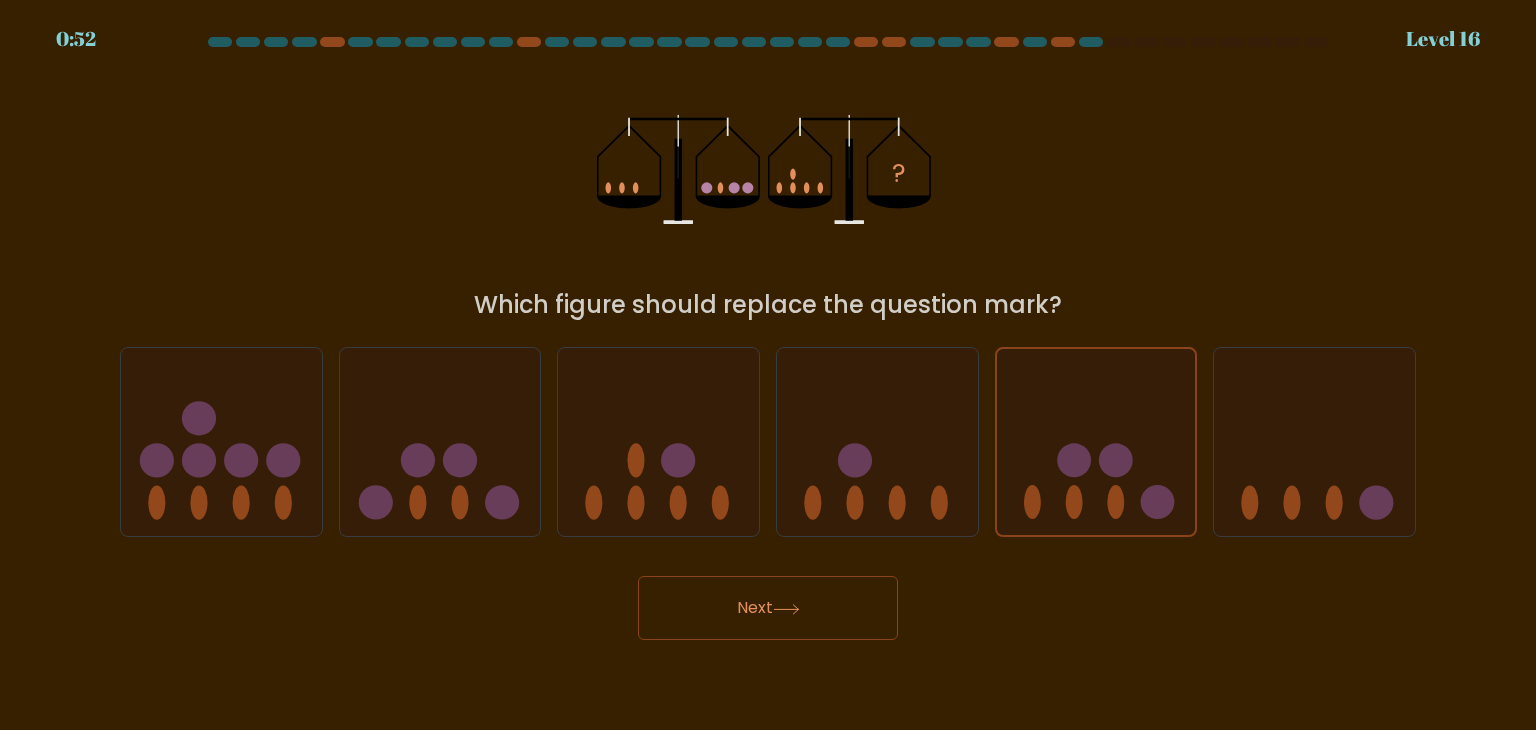 click on "Next" at bounding box center [768, 608] 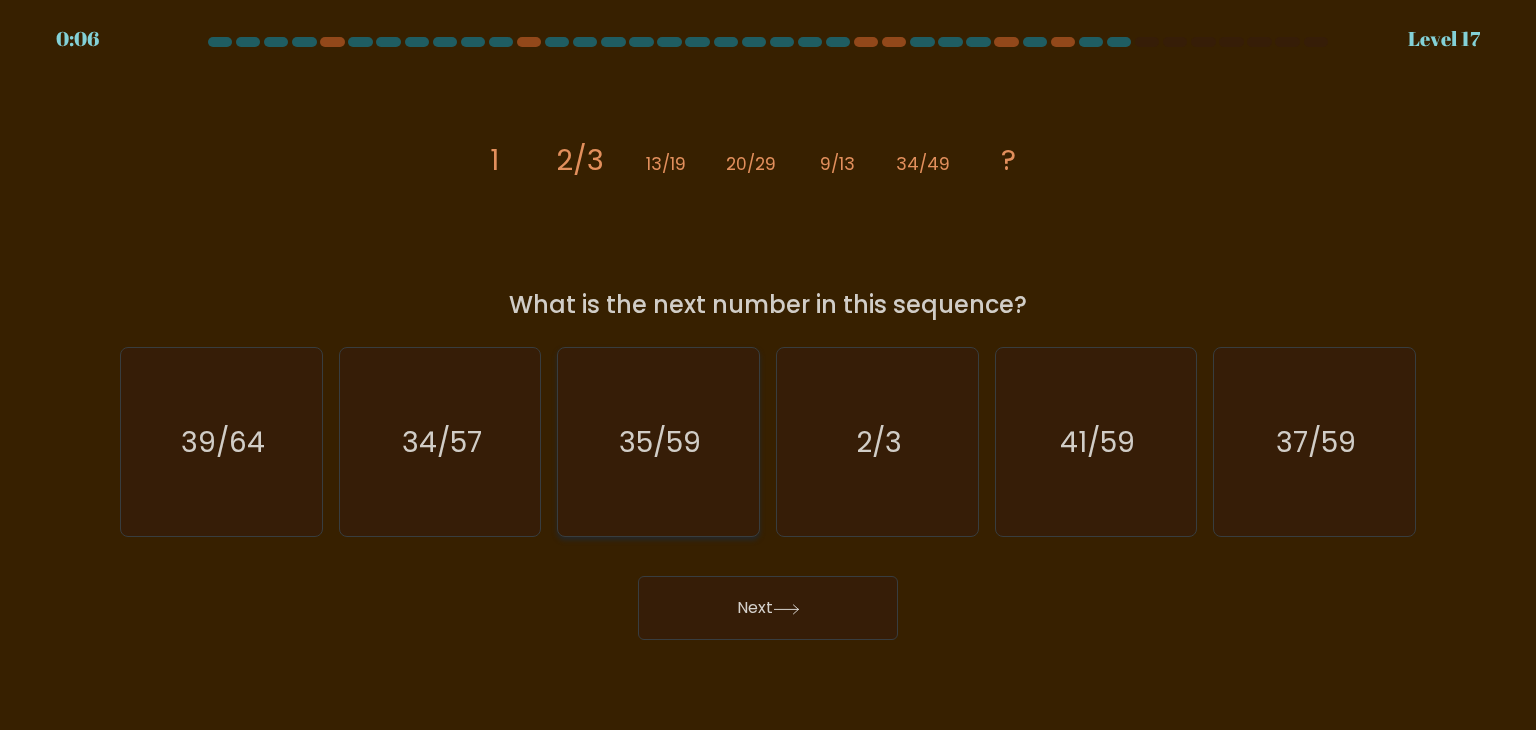click on "35/59" 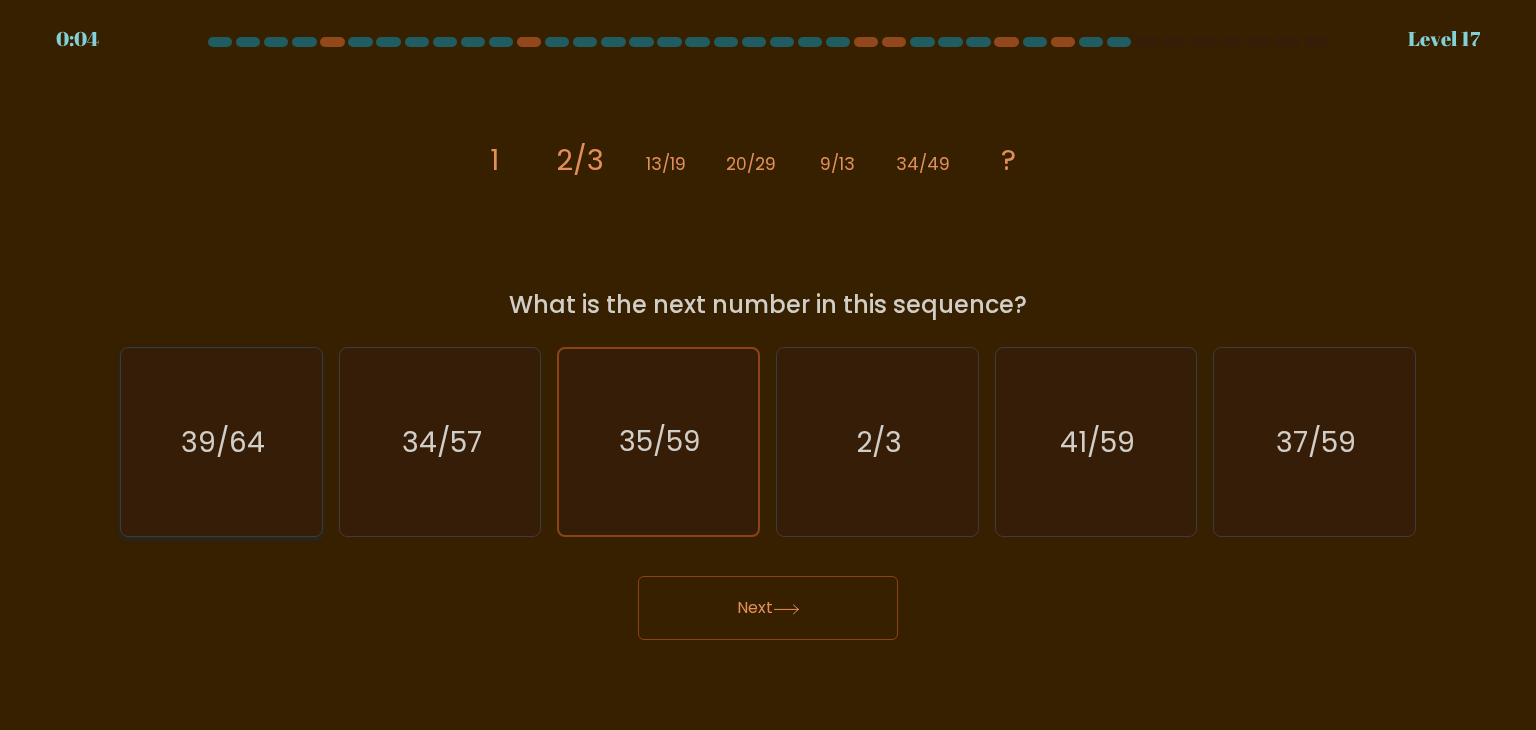 click on "39/64" 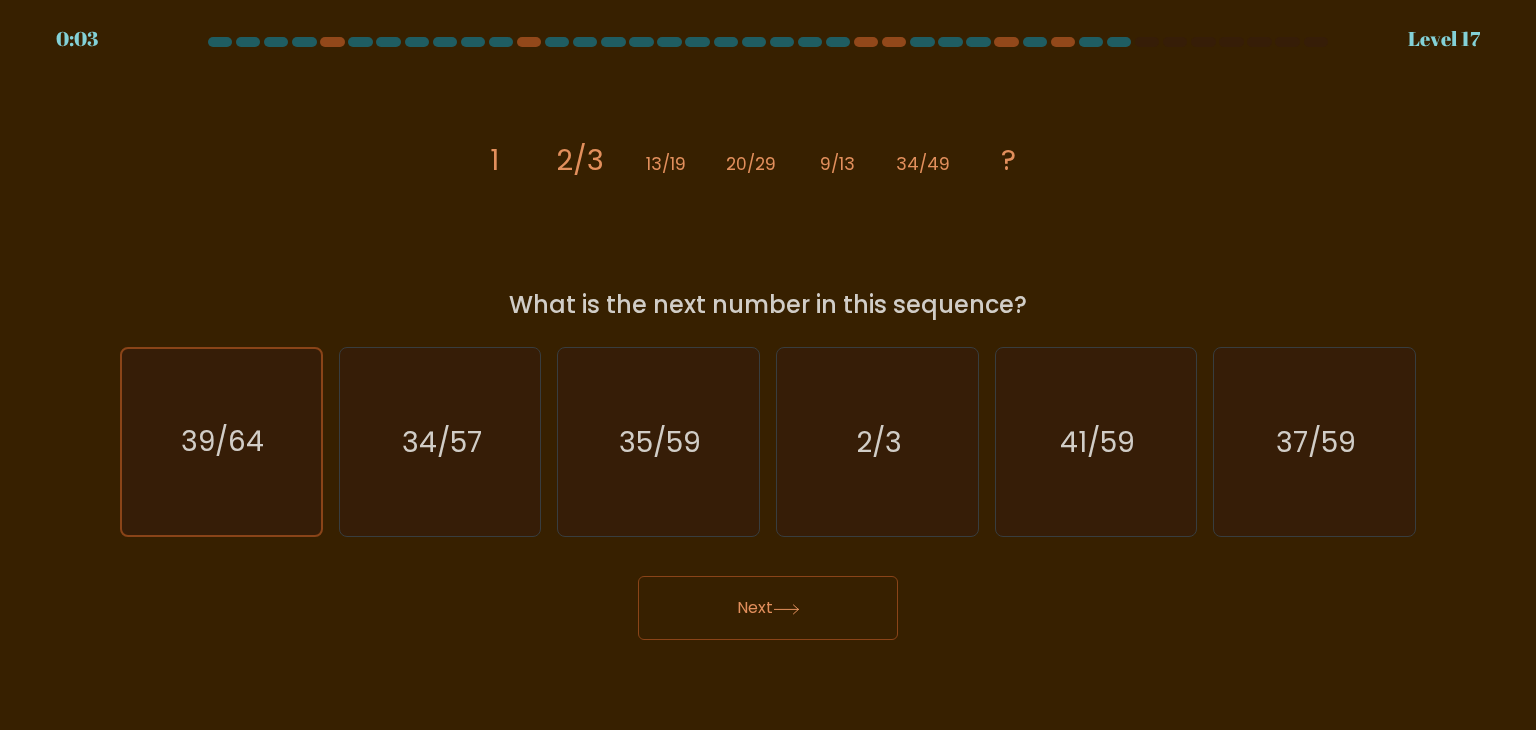 click on "Next" at bounding box center (768, 608) 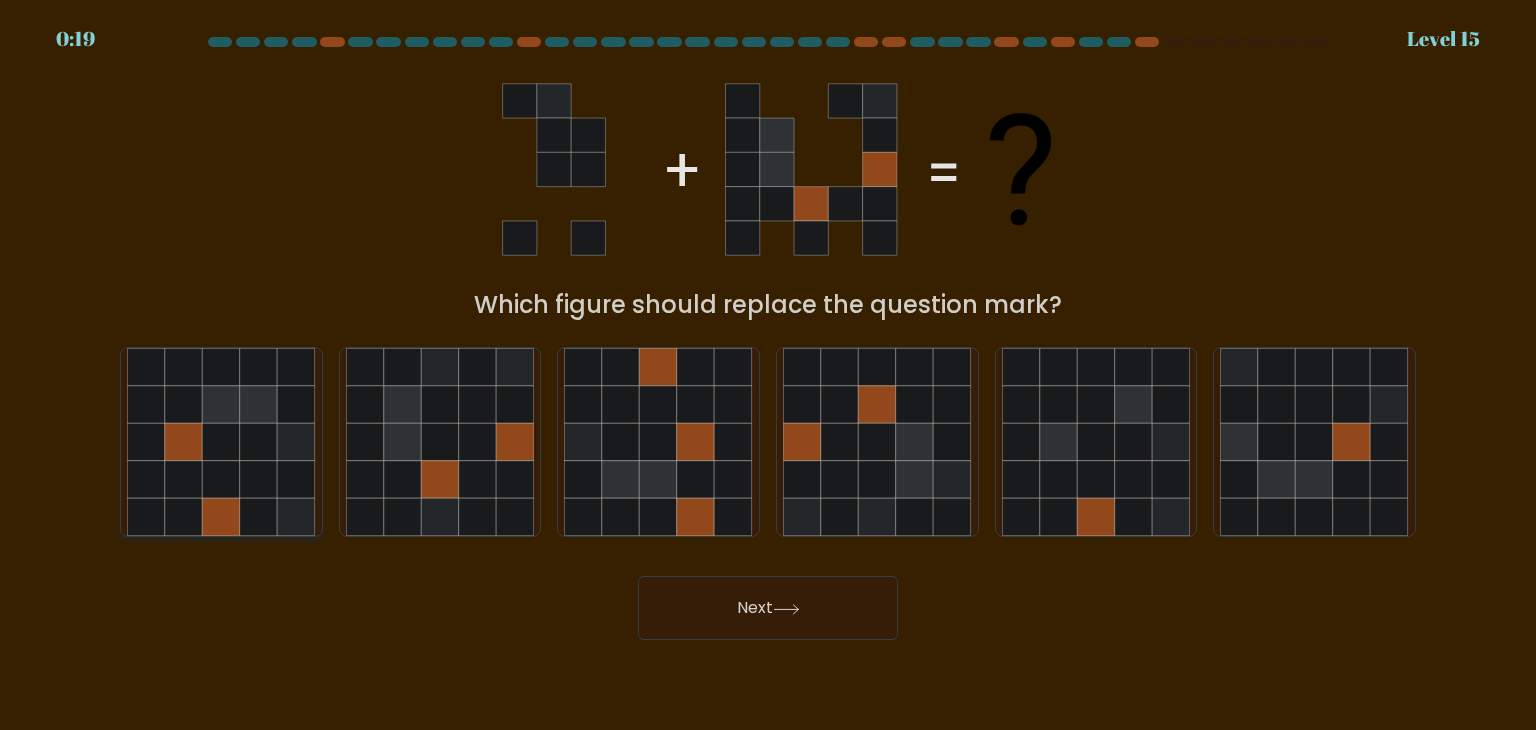 click 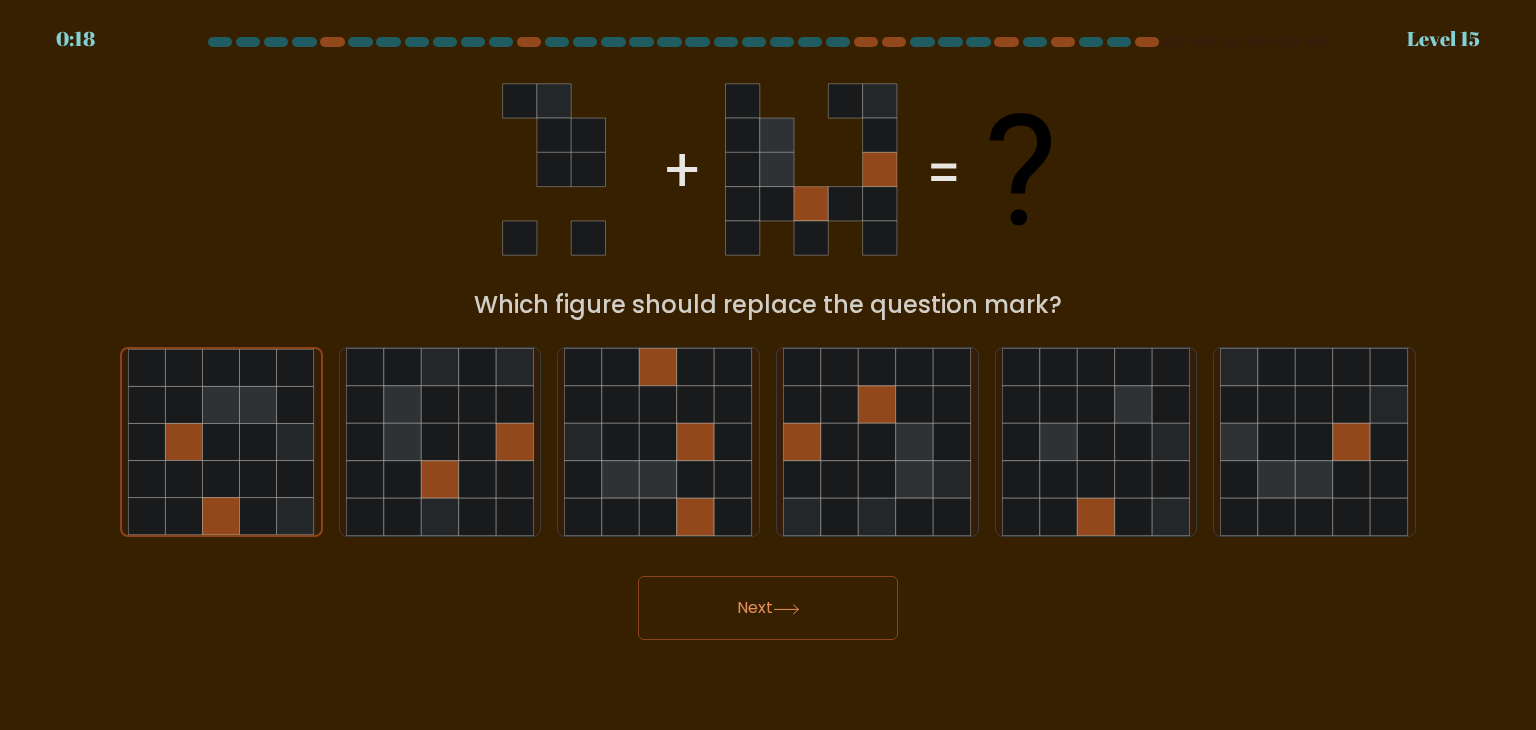 click on "Next" at bounding box center (768, 608) 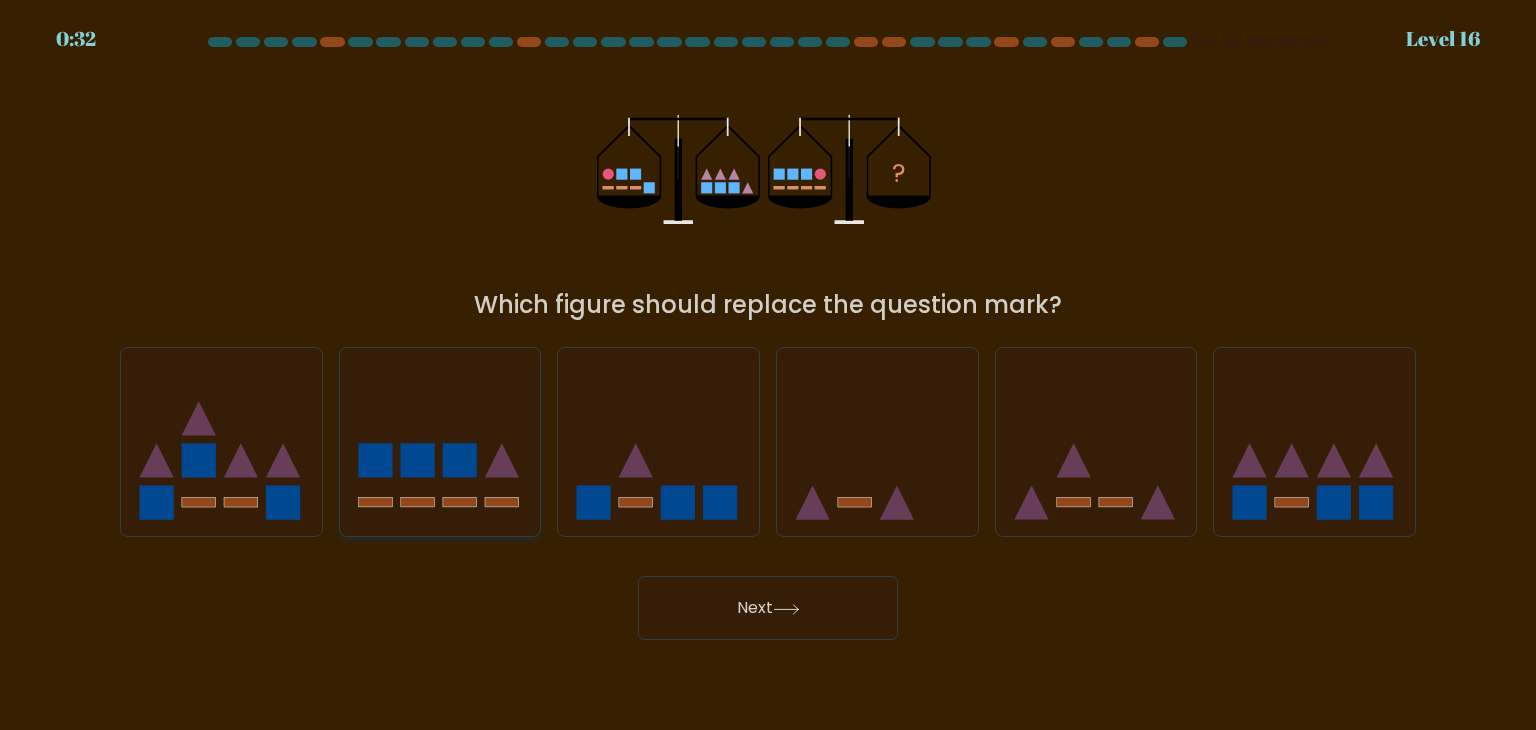 click 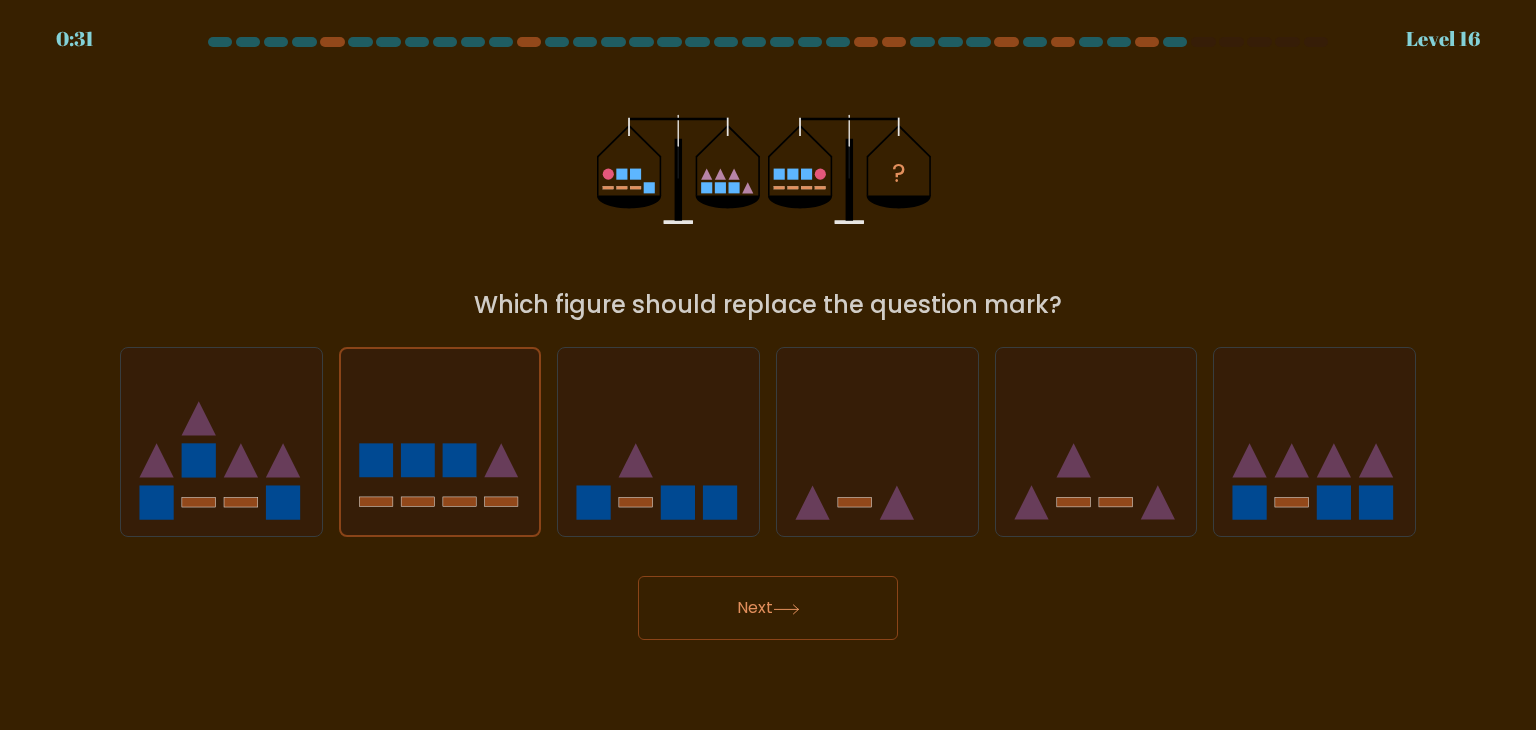 click on "Next" at bounding box center [768, 608] 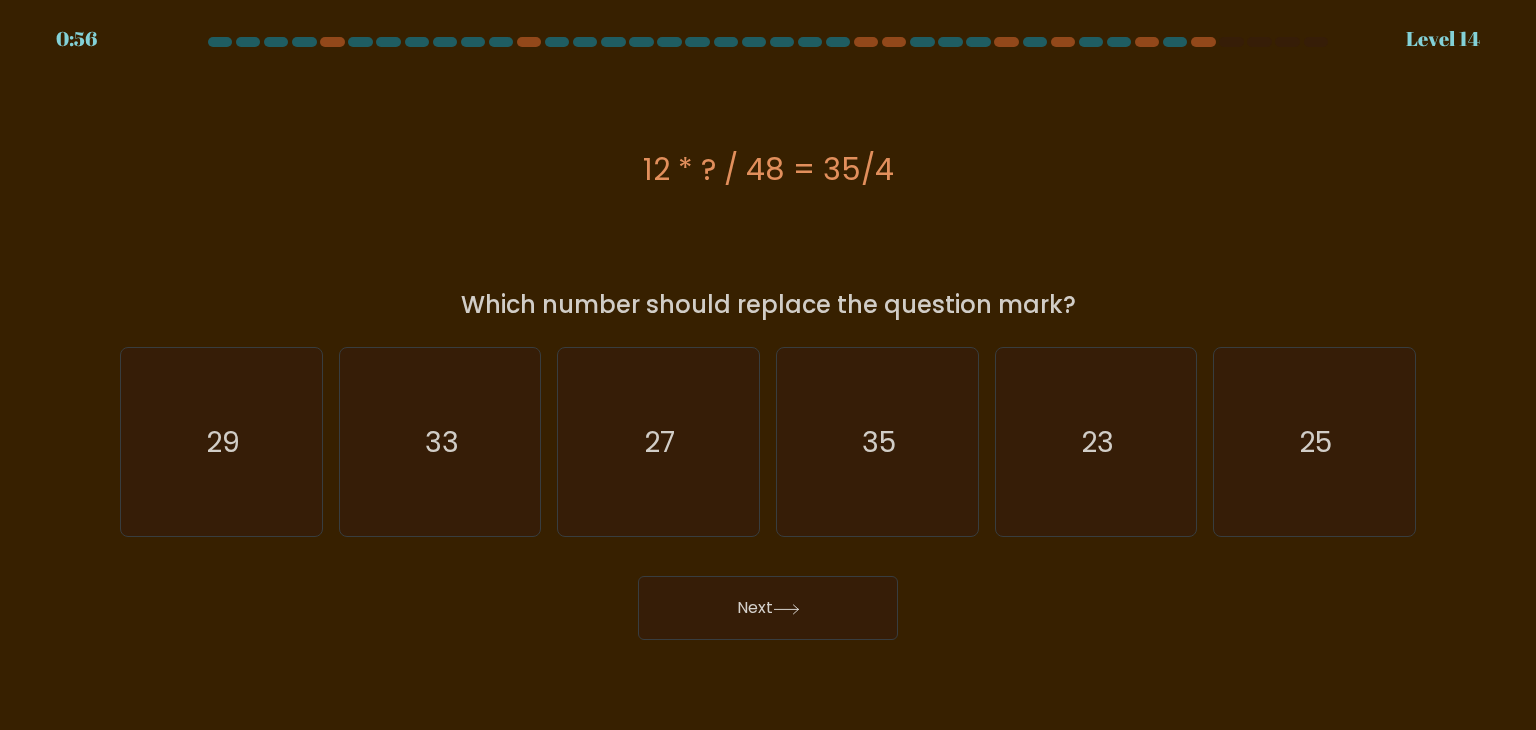 type 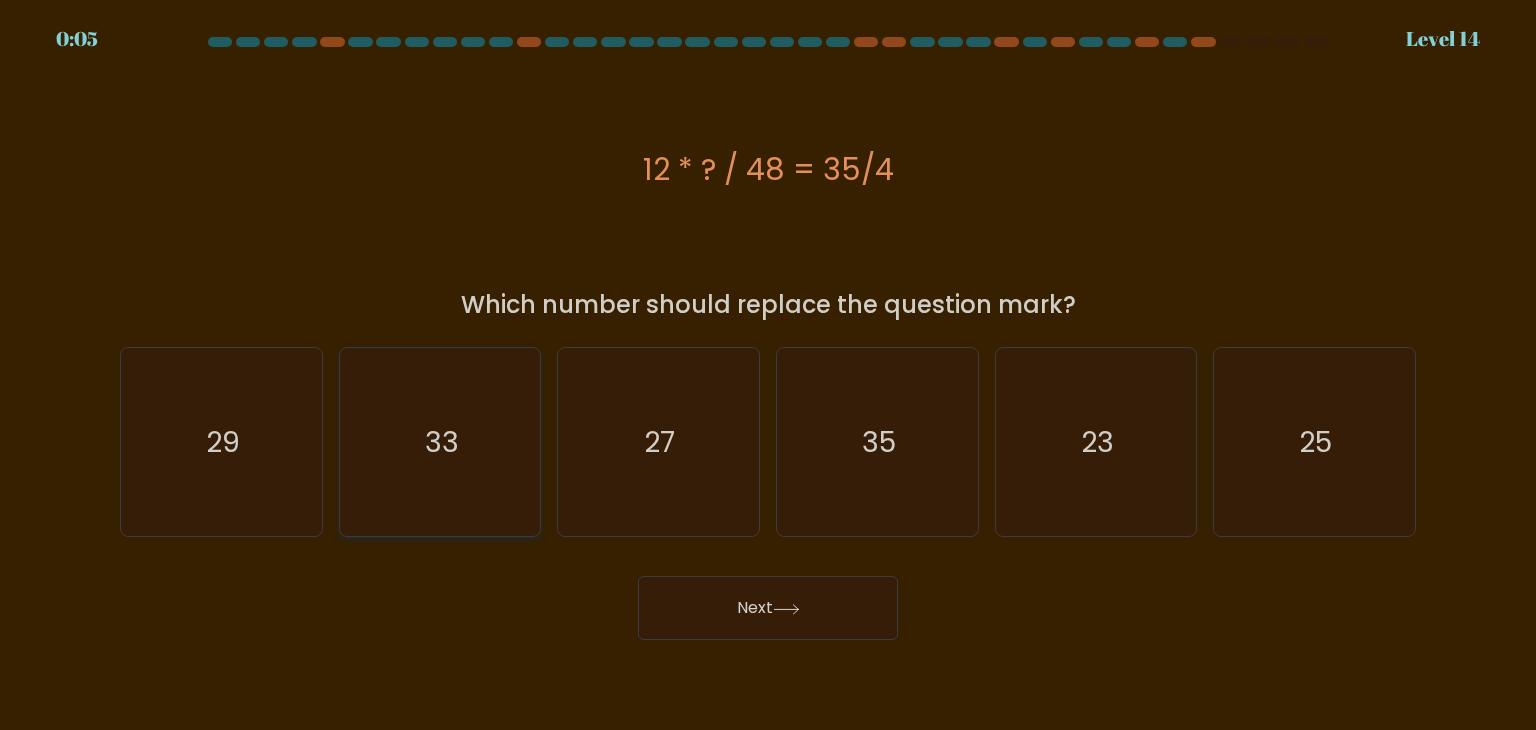 click on "33" 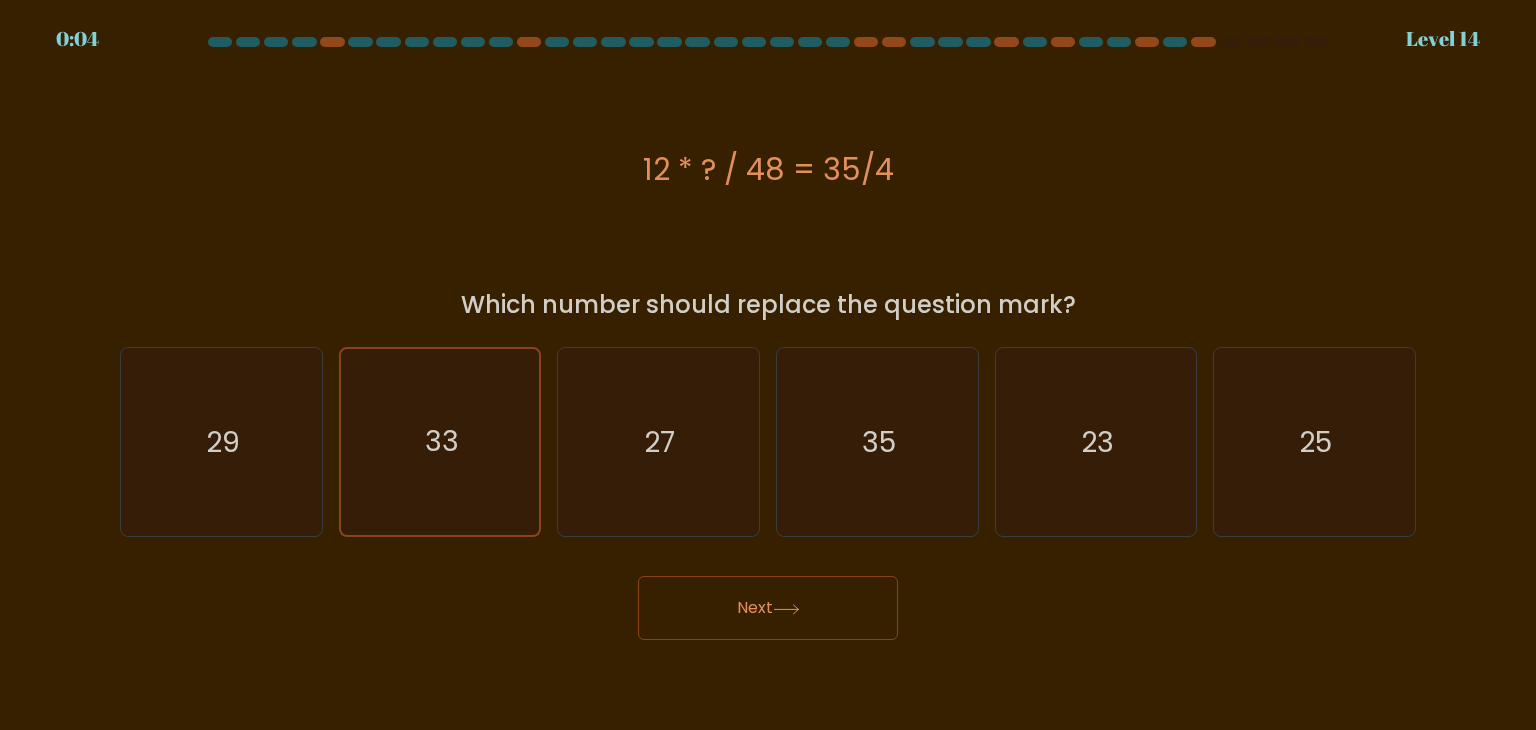 click on "Next" at bounding box center [768, 608] 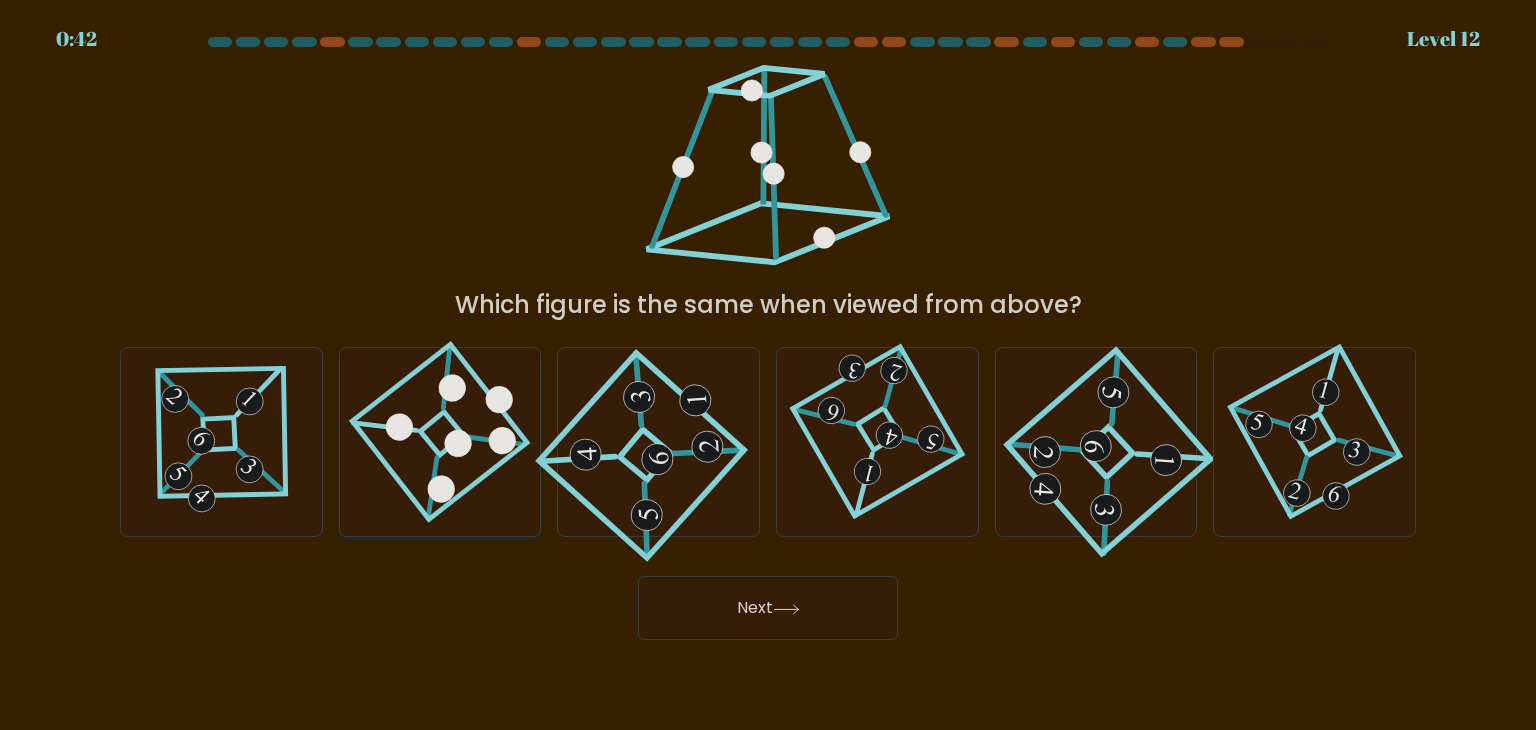 click 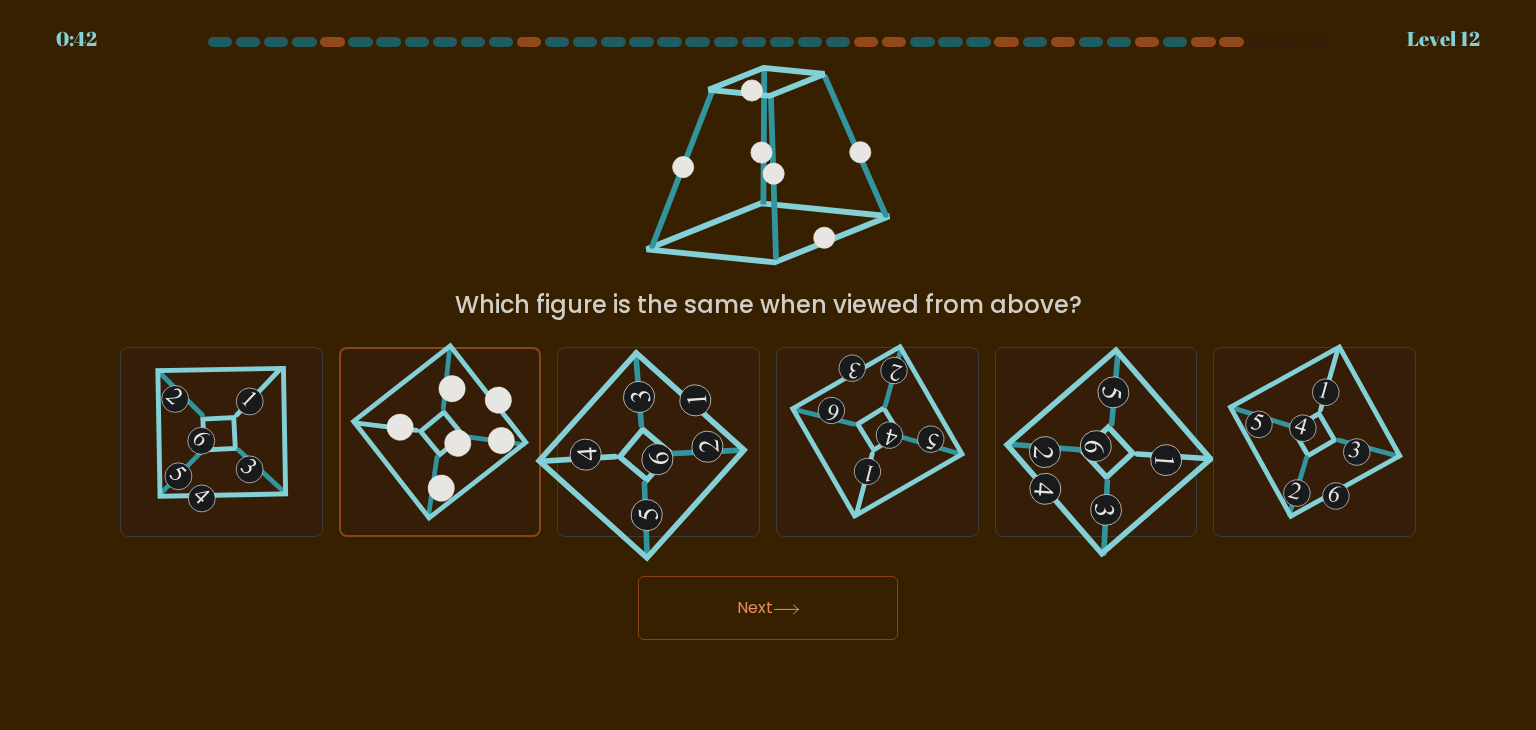 click on "Next" at bounding box center [768, 608] 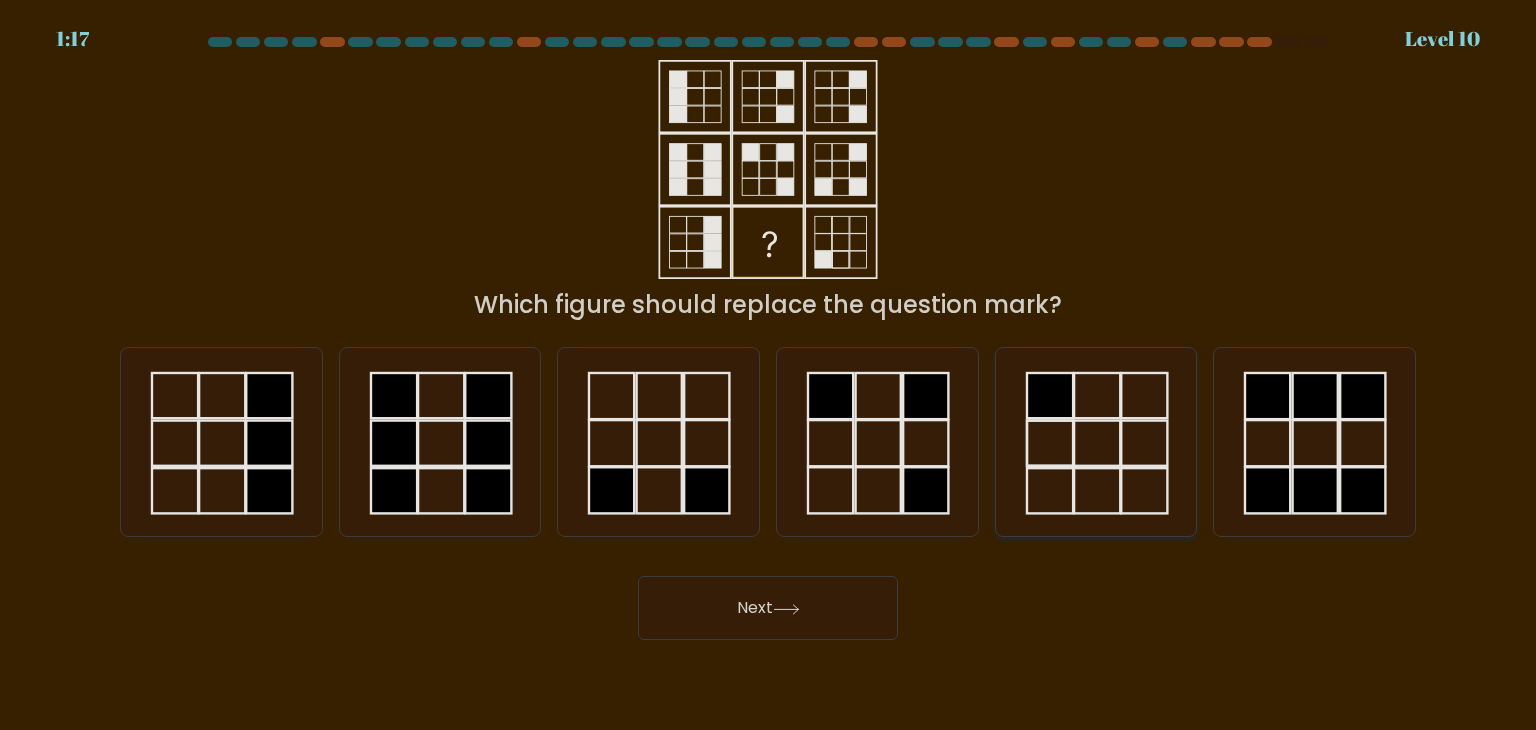 click 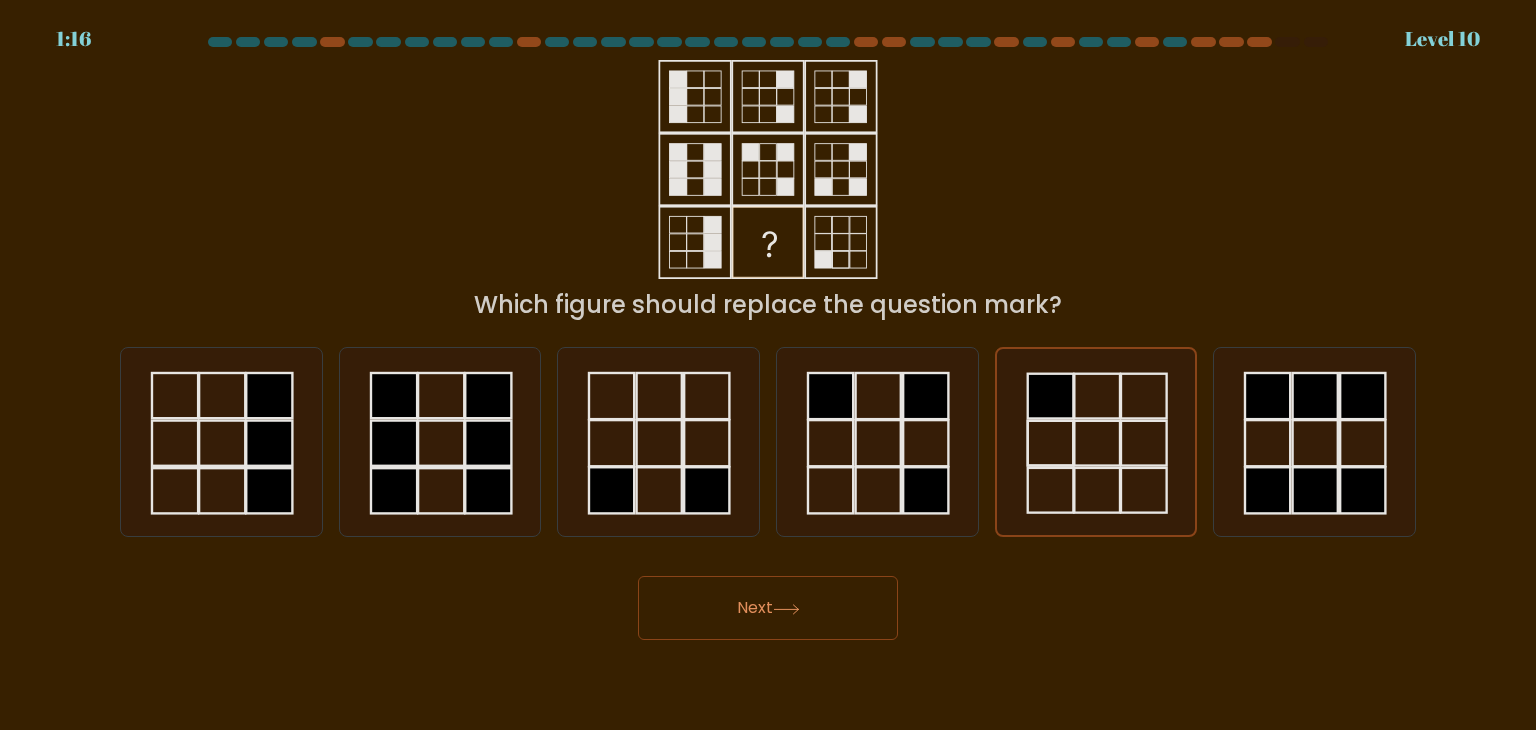 click on "Next" at bounding box center (768, 608) 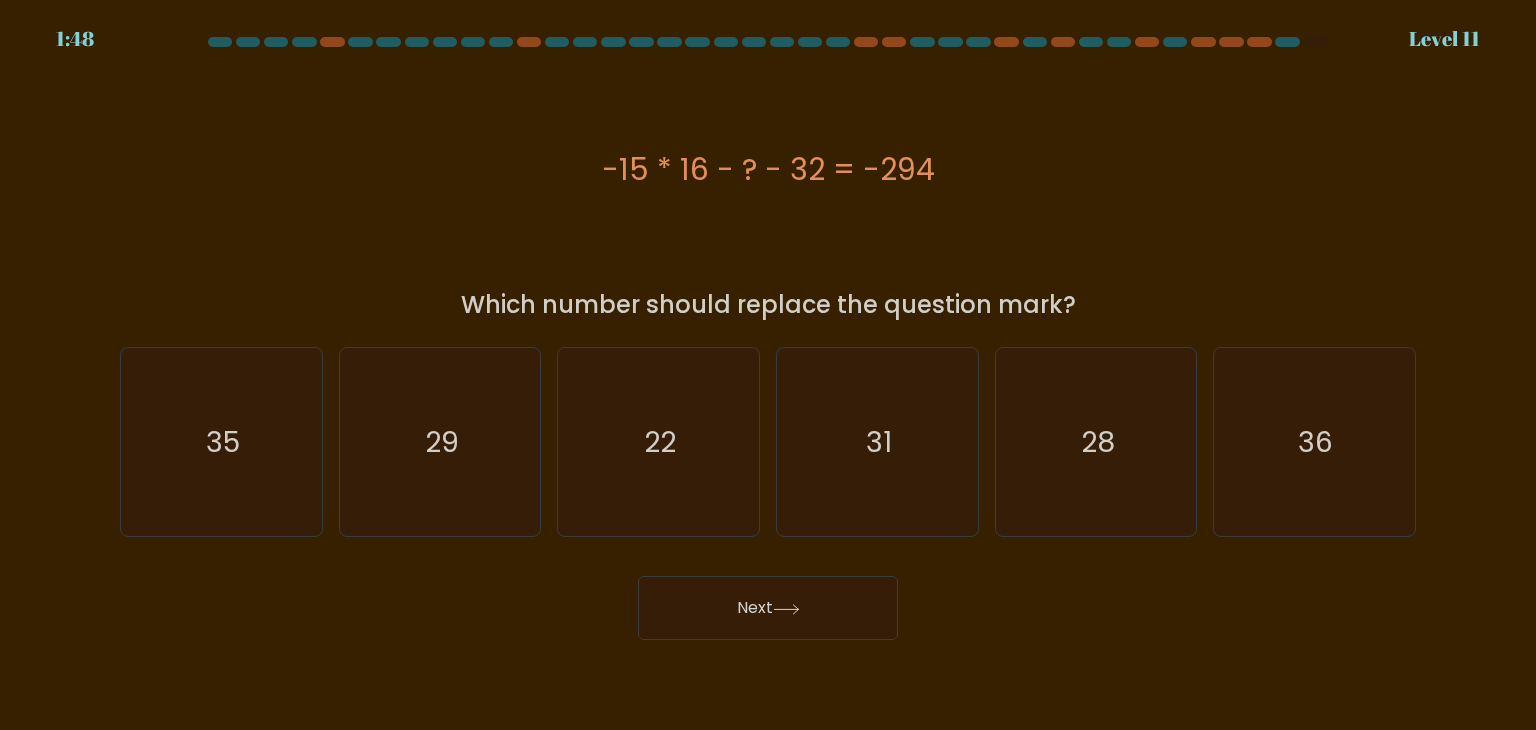 type 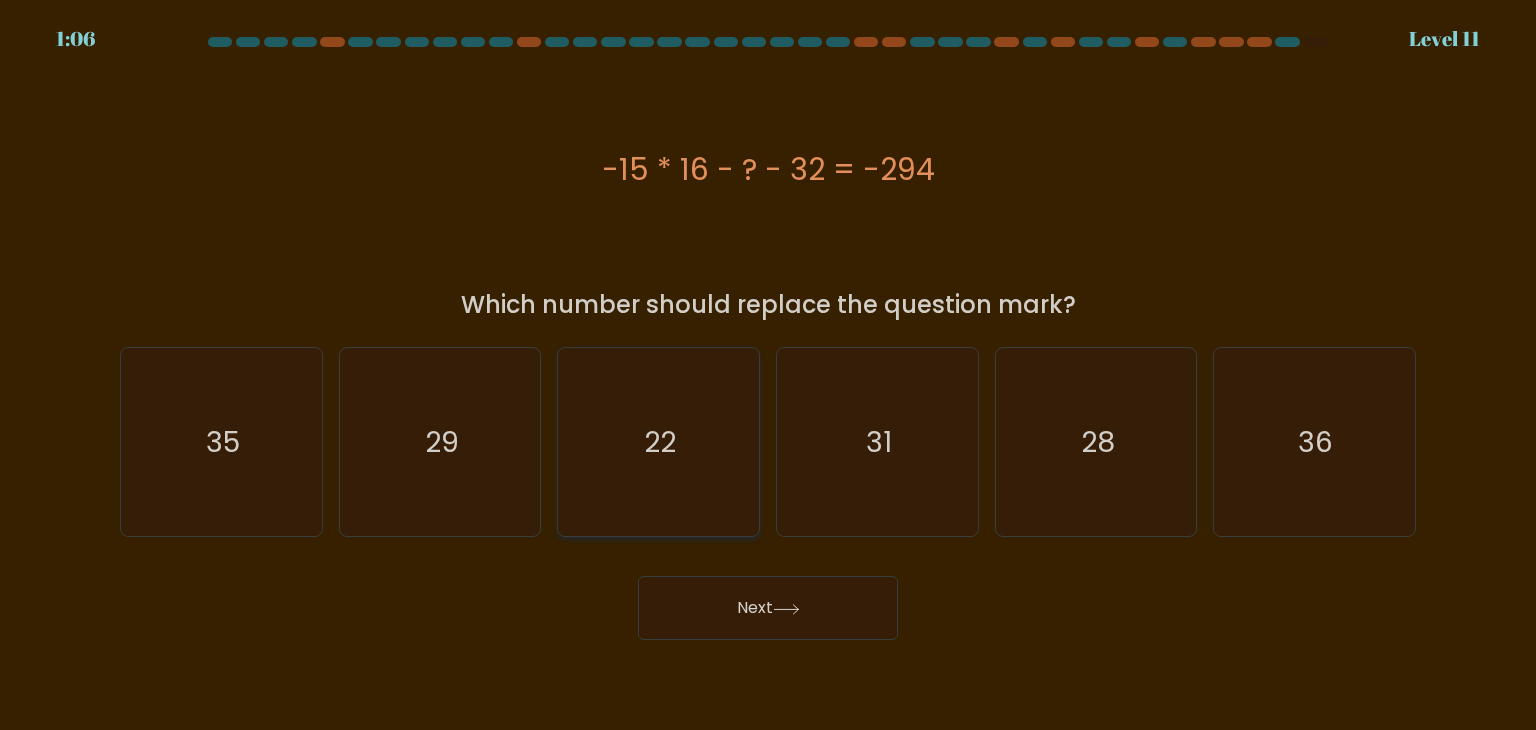 click on "22" 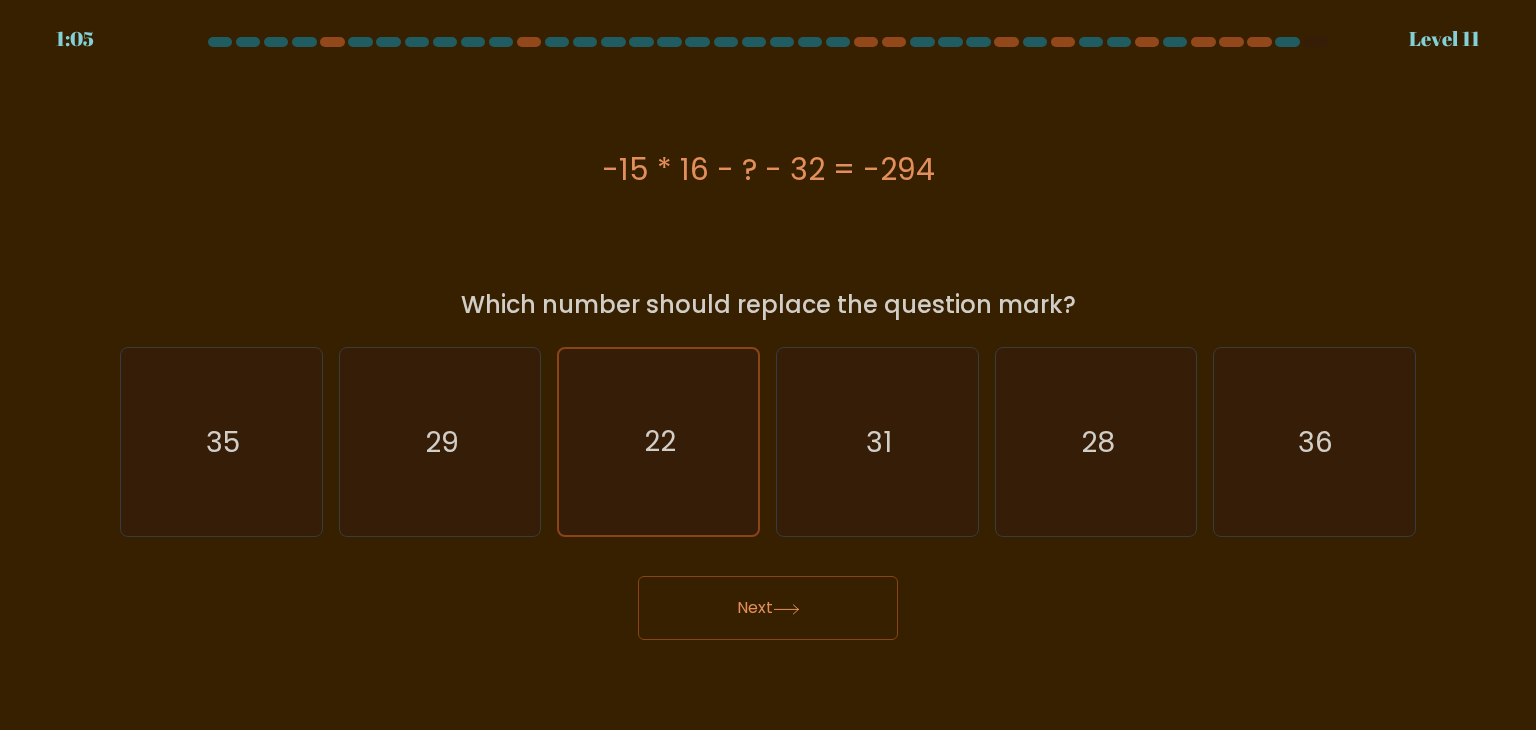 click on "Next" at bounding box center [768, 608] 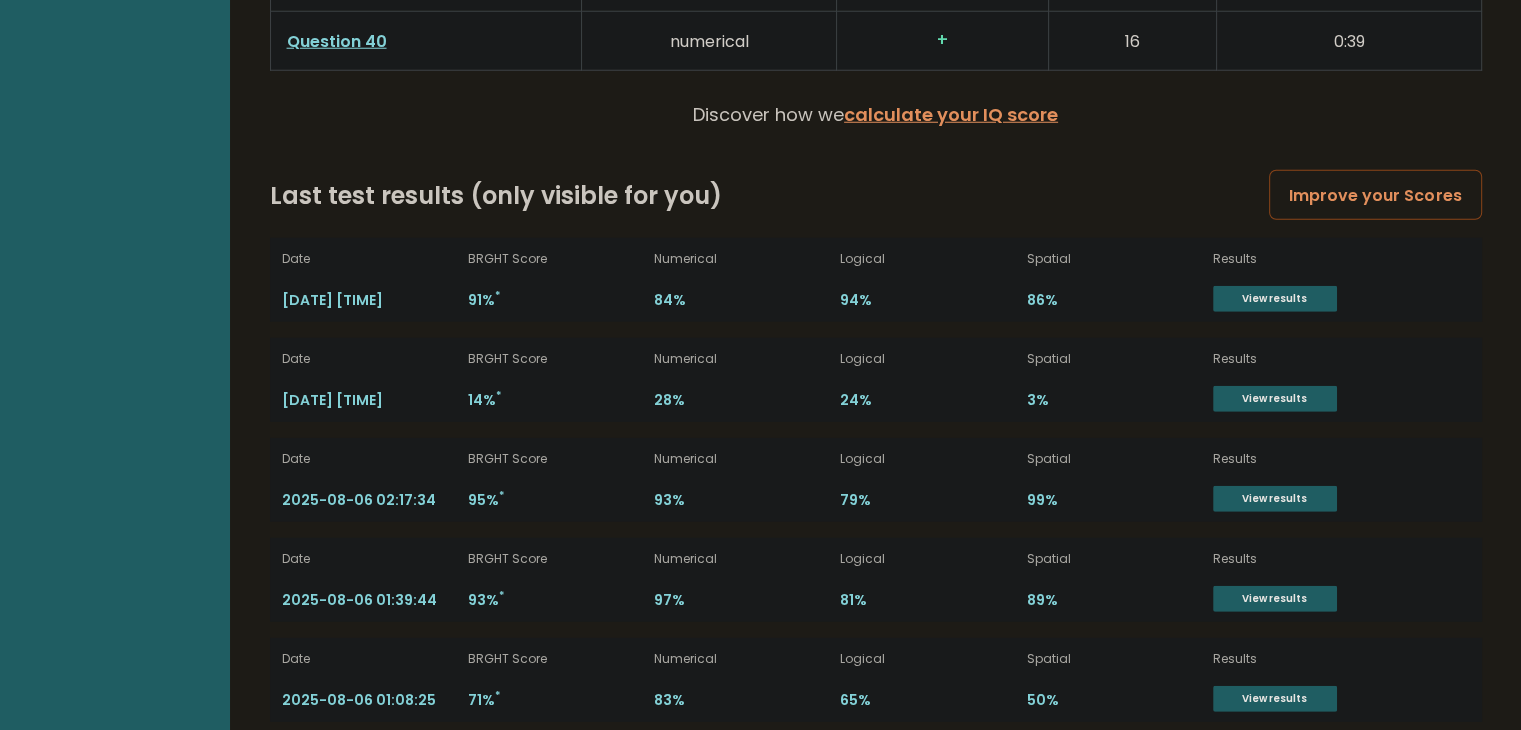 scroll, scrollTop: 5544, scrollLeft: 0, axis: vertical 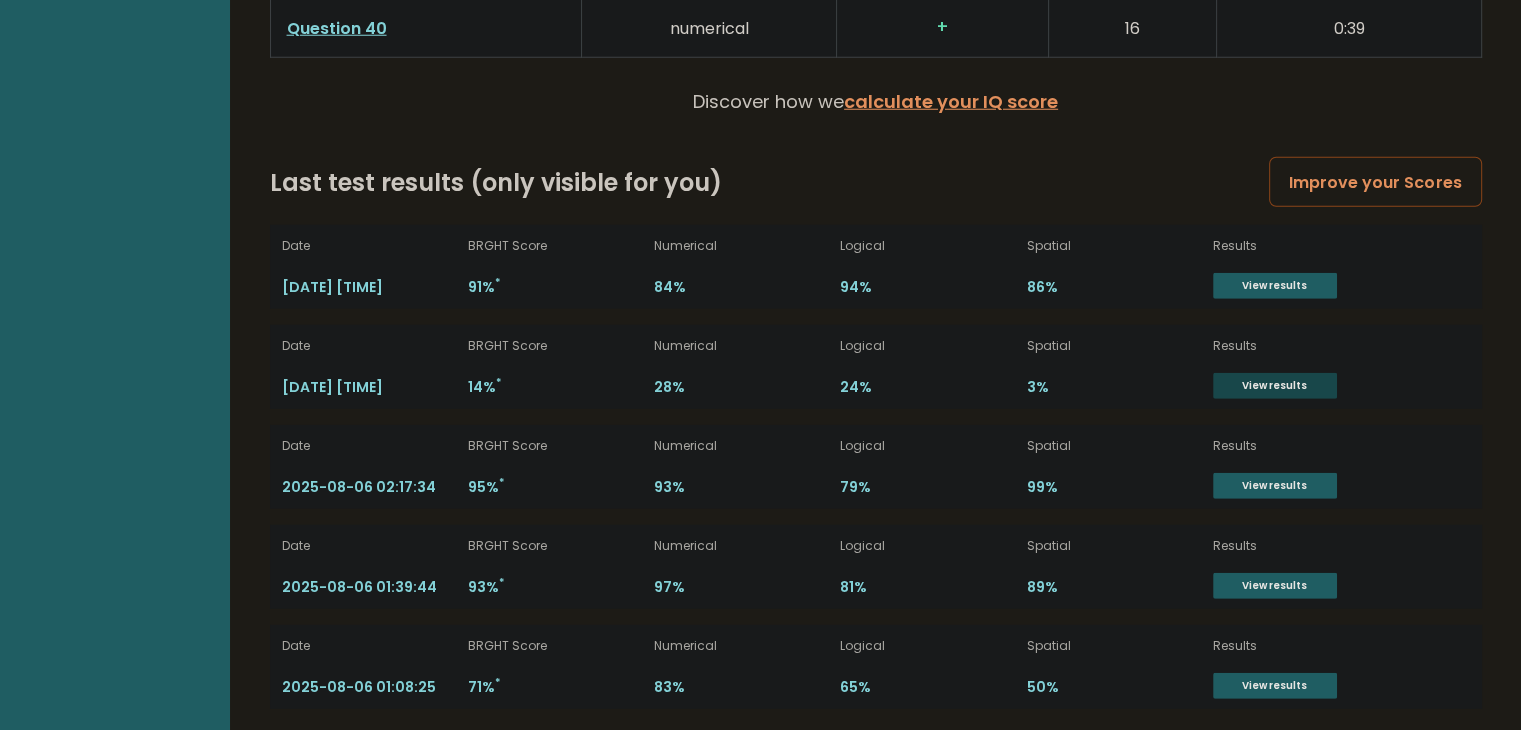 click on "View results" at bounding box center [1275, 386] 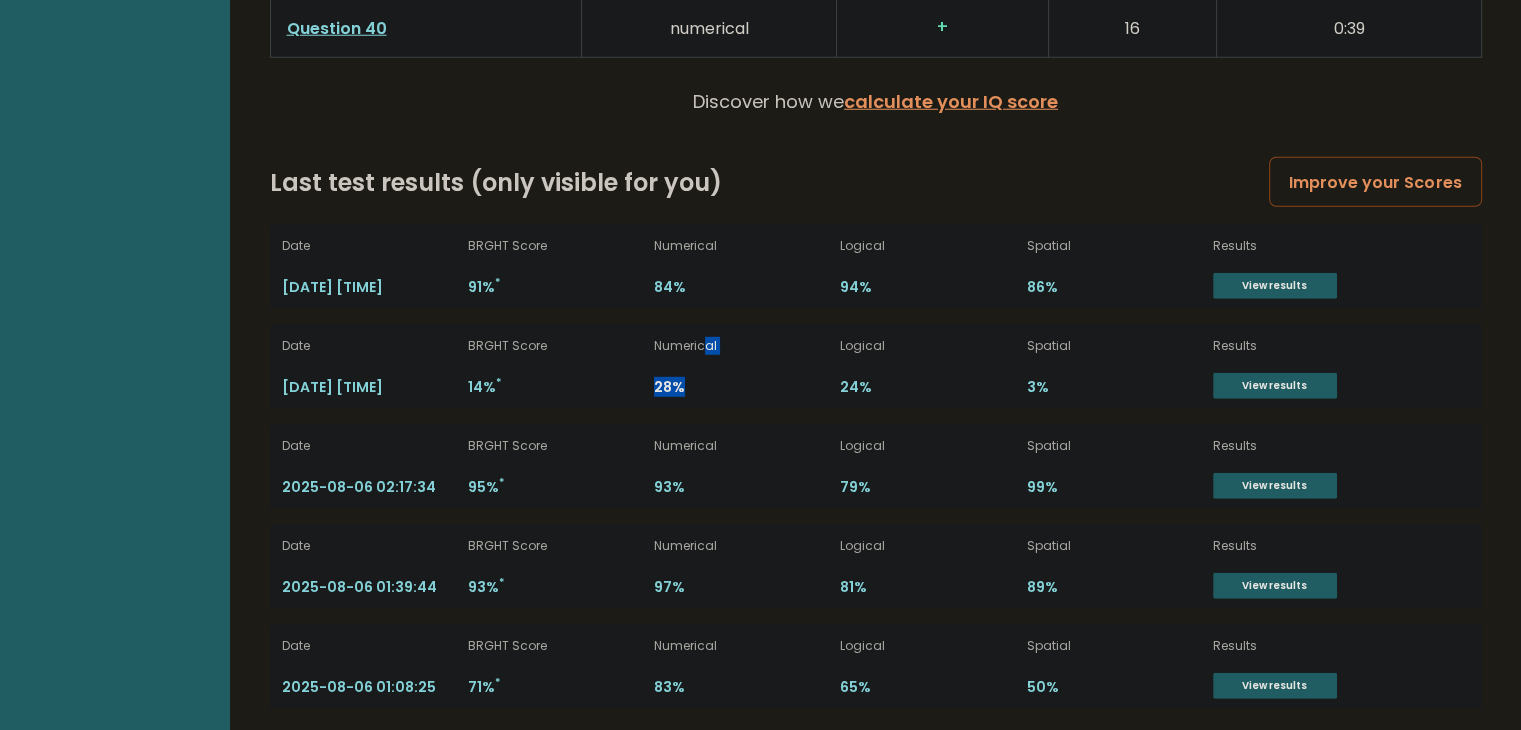 drag, startPoint x: 765, startPoint y: 379, endPoint x: 705, endPoint y: 357, distance: 63.90618 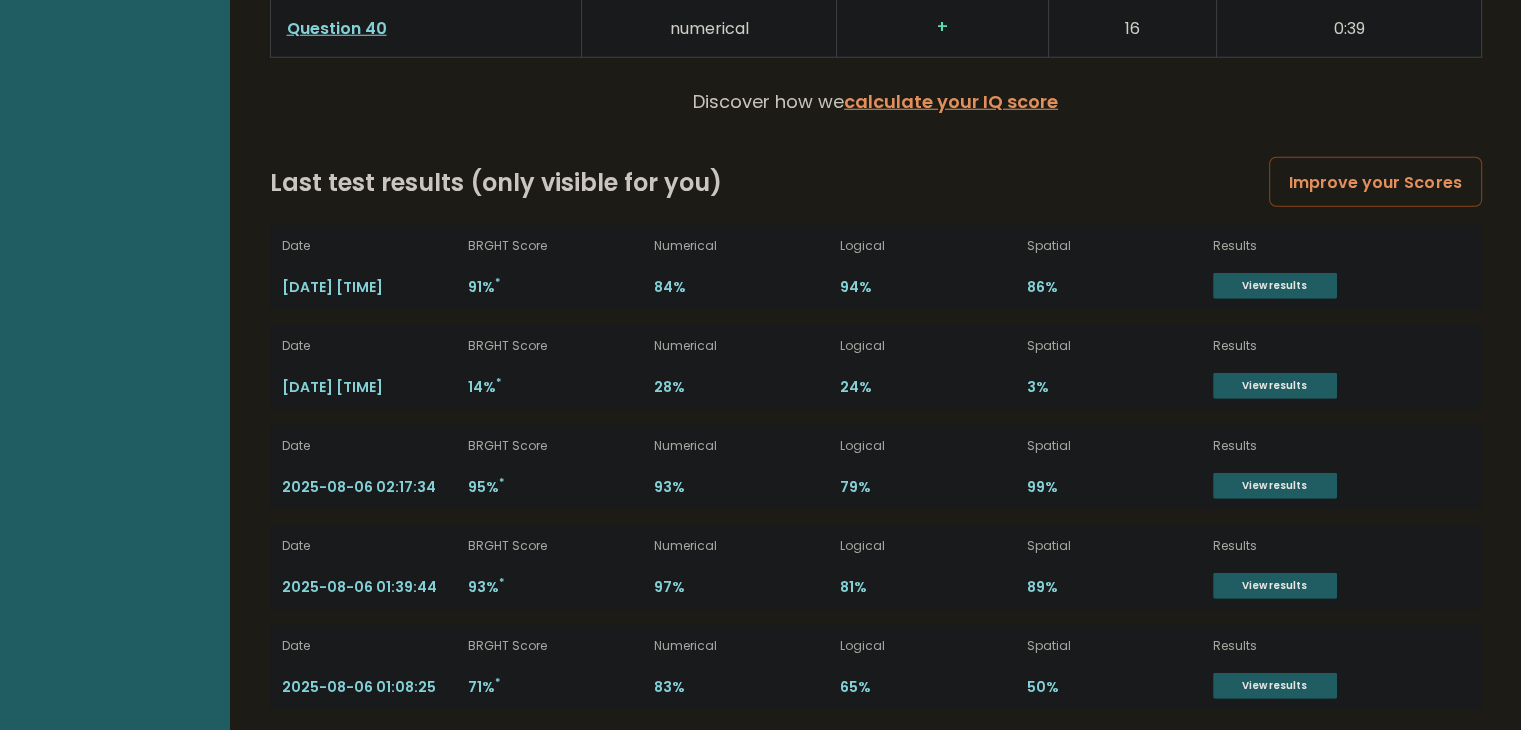 click on "BRGHT Score
14%
*" at bounding box center [555, 367] 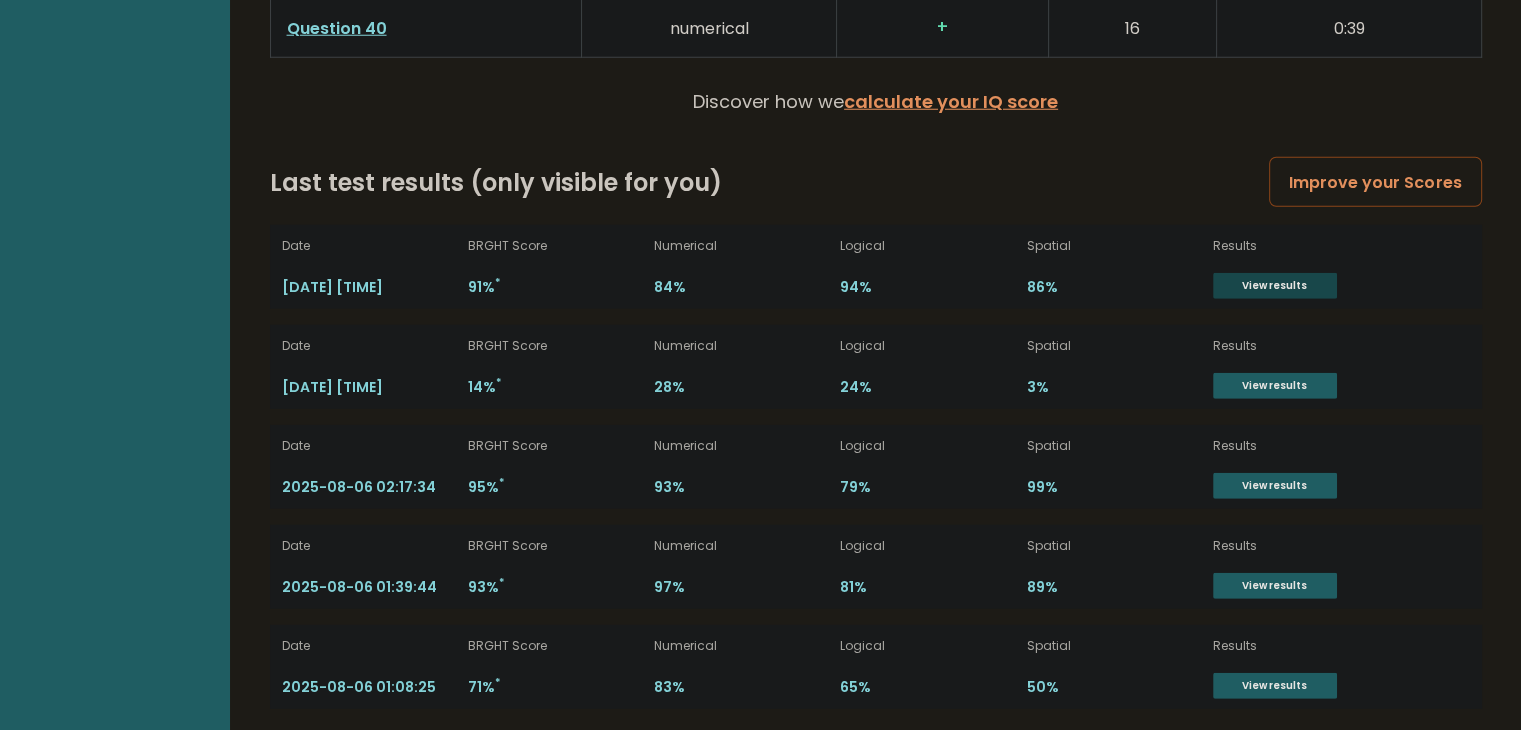 click on "View results" at bounding box center (1275, 286) 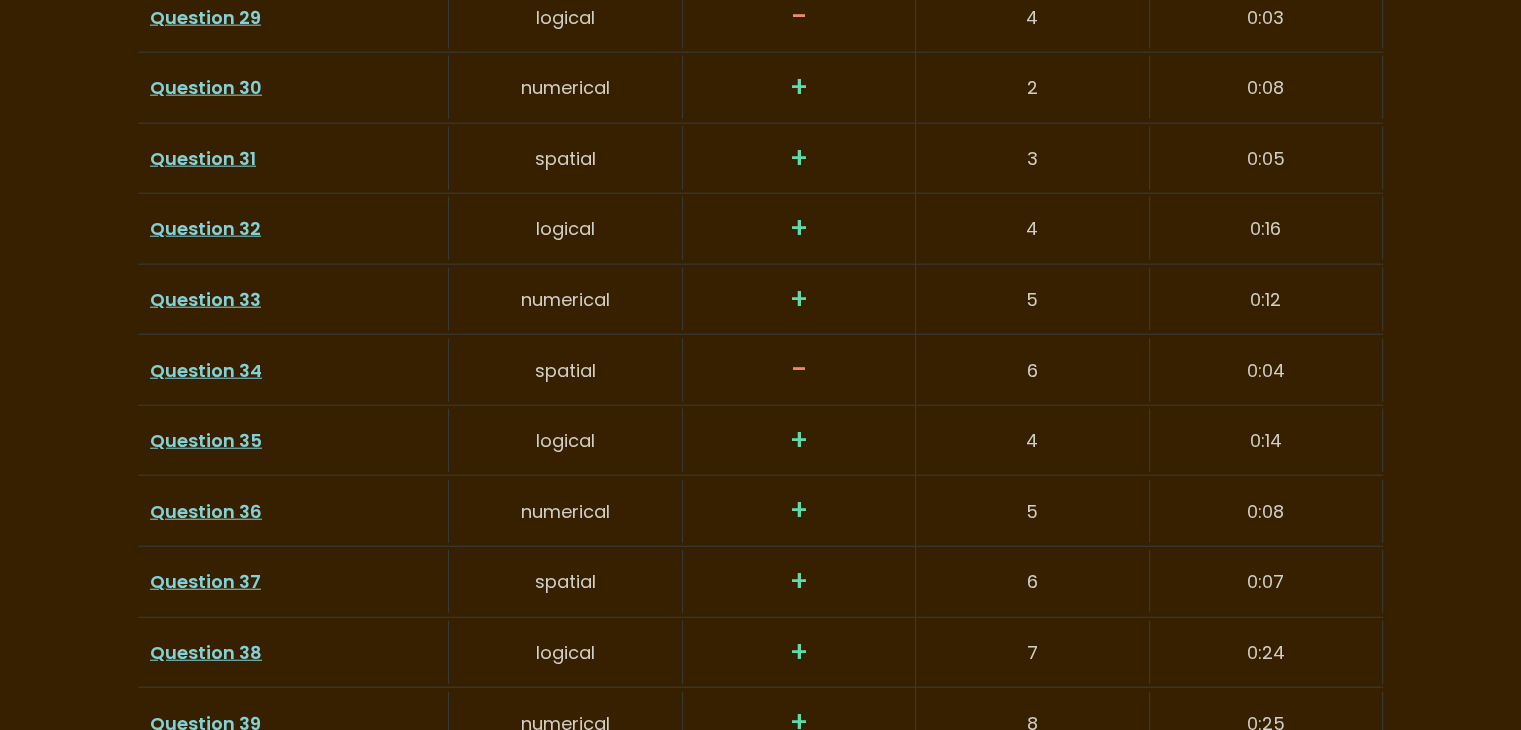 scroll, scrollTop: 5291, scrollLeft: 0, axis: vertical 